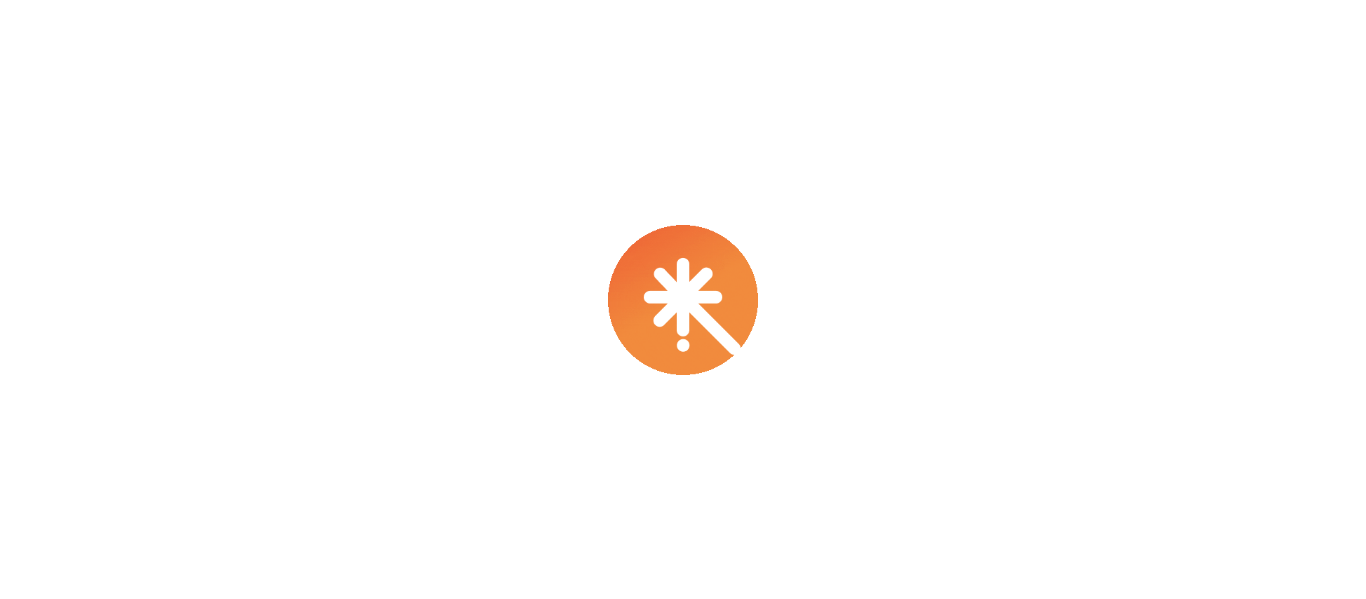 scroll, scrollTop: 0, scrollLeft: 0, axis: both 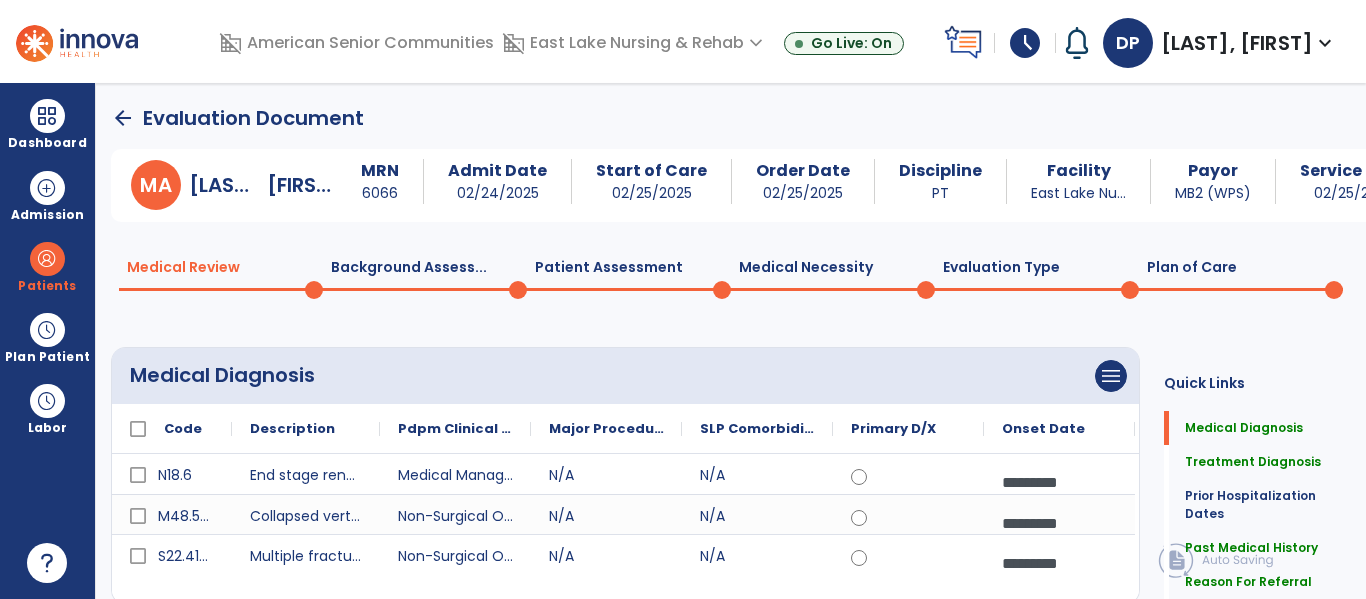 click on "arrow_back" 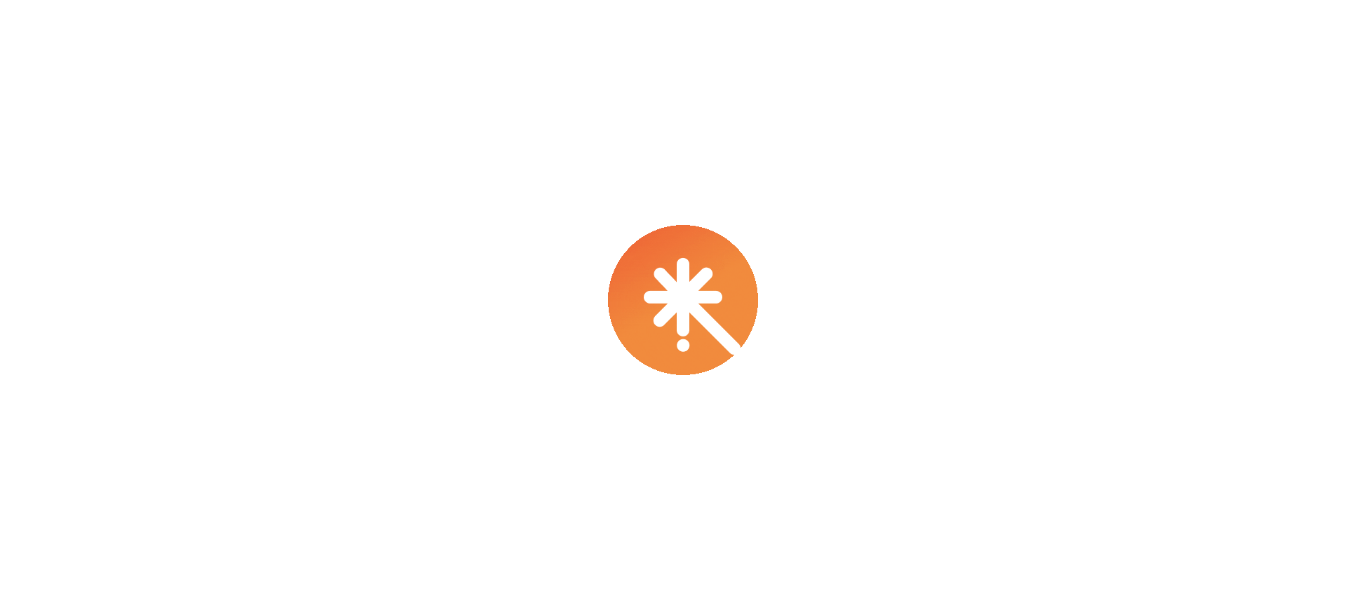 scroll, scrollTop: 0, scrollLeft: 0, axis: both 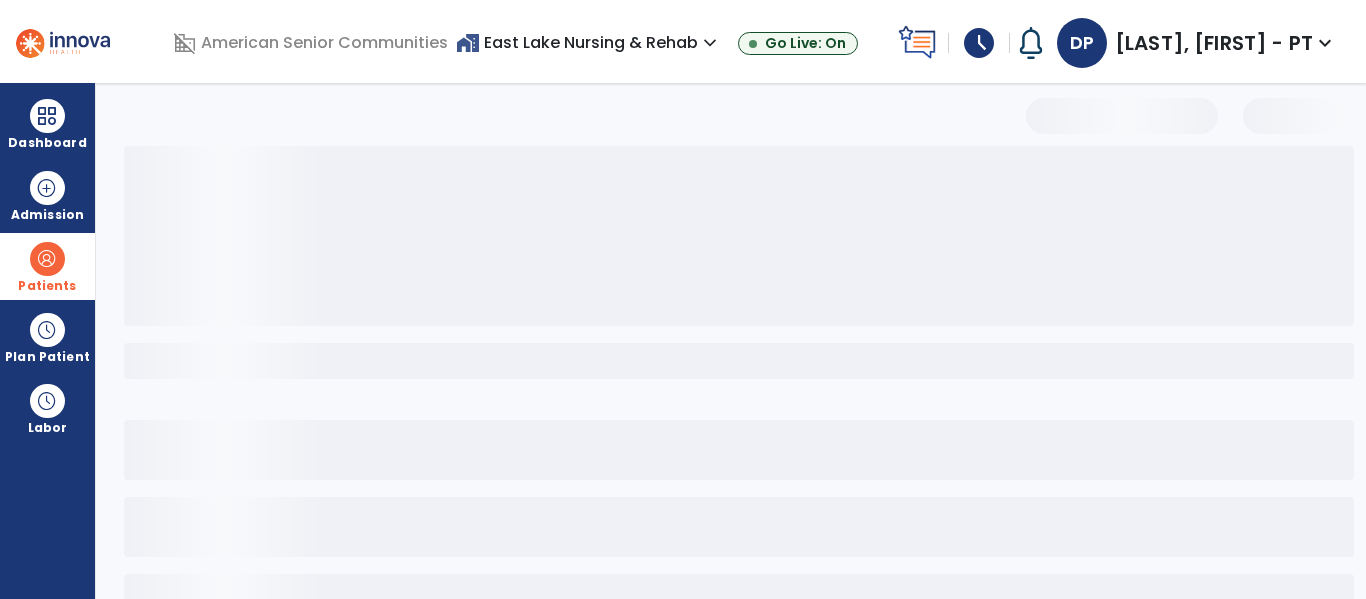 click at bounding box center (47, 259) 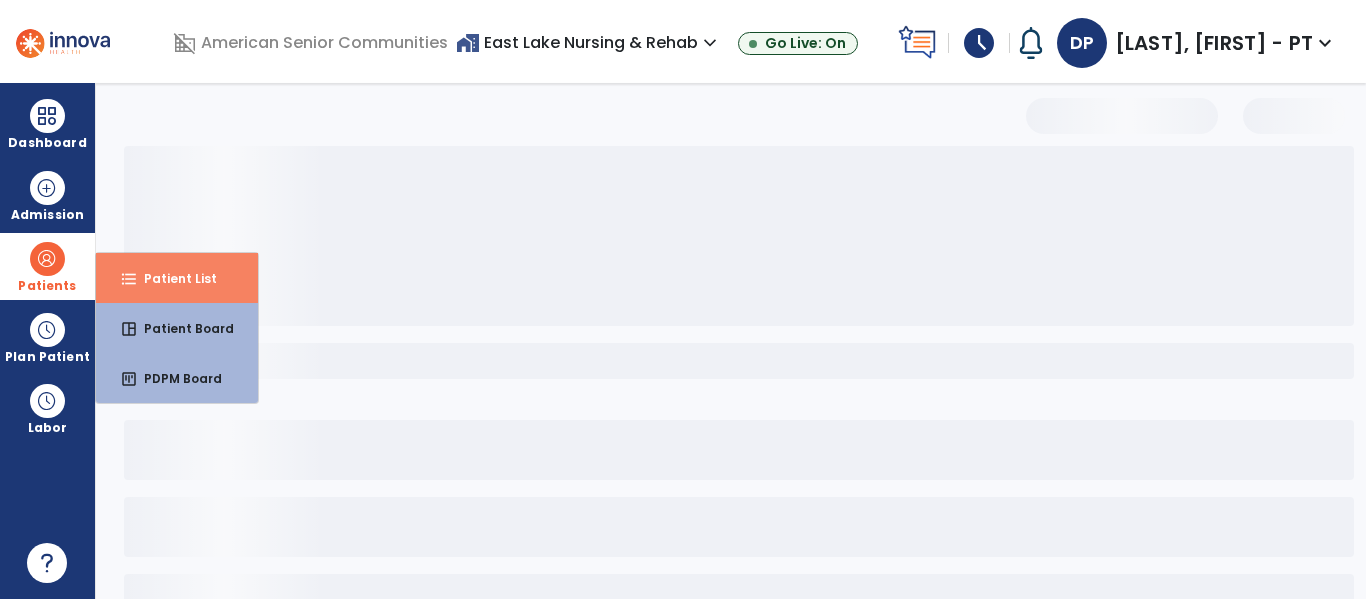 click on "Patient List" at bounding box center [172, 278] 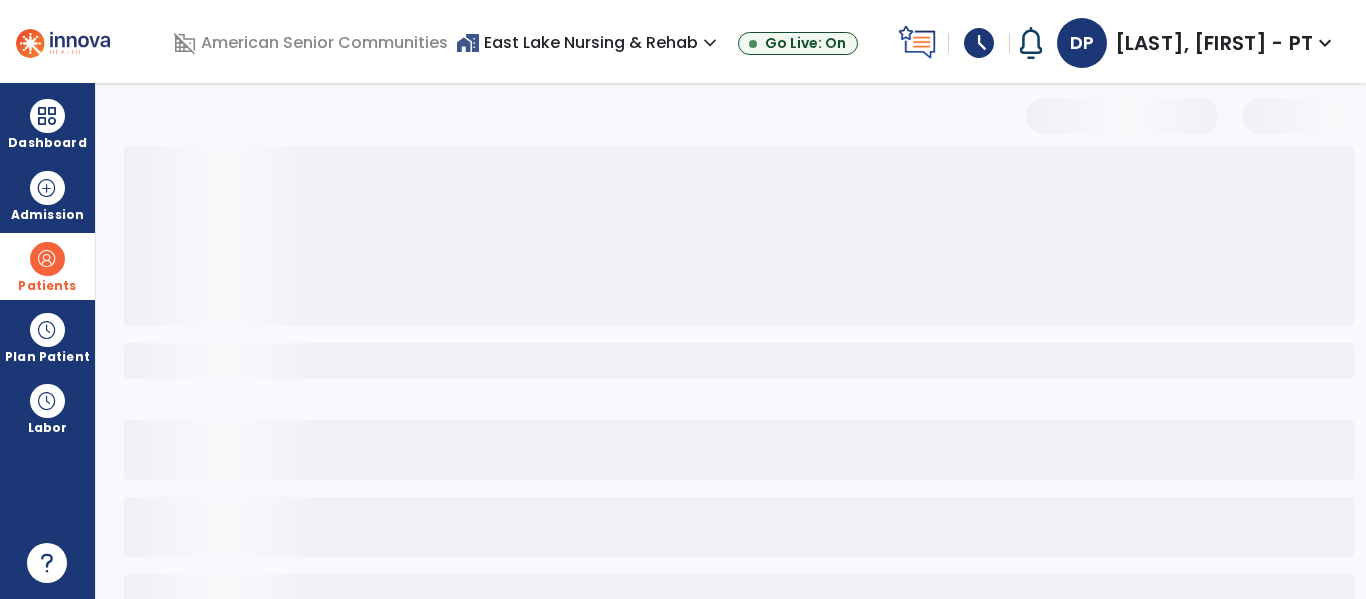 select on "***" 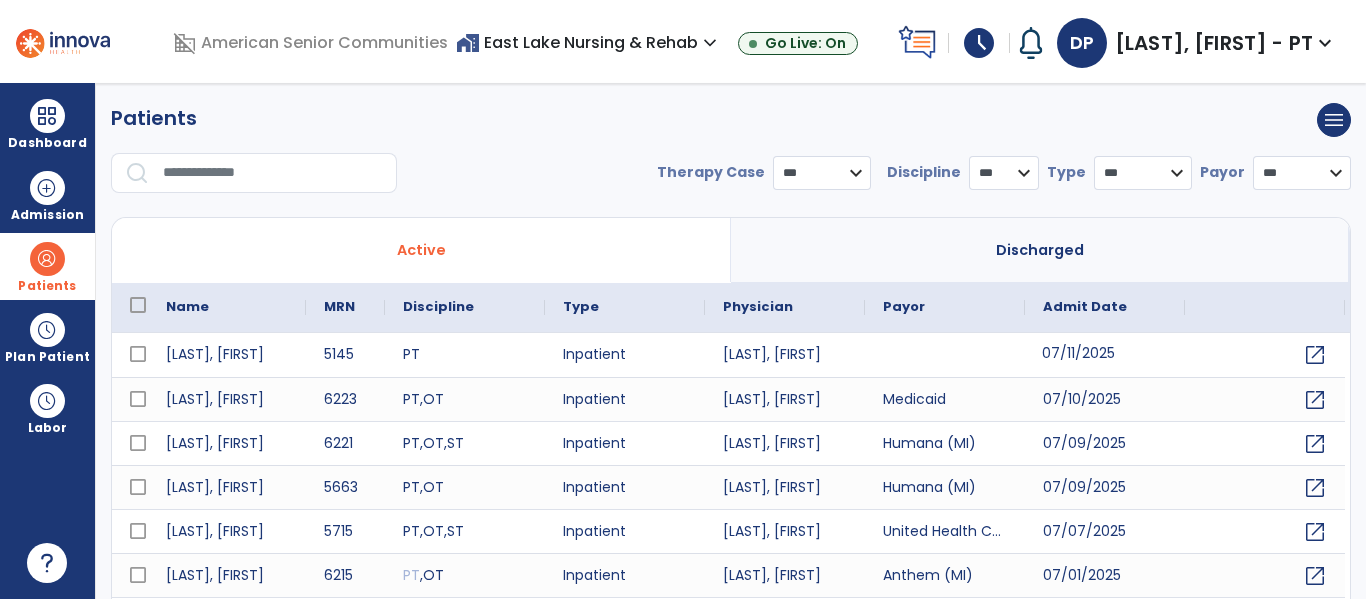 click on "07/11/2025" at bounding box center (1105, 355) 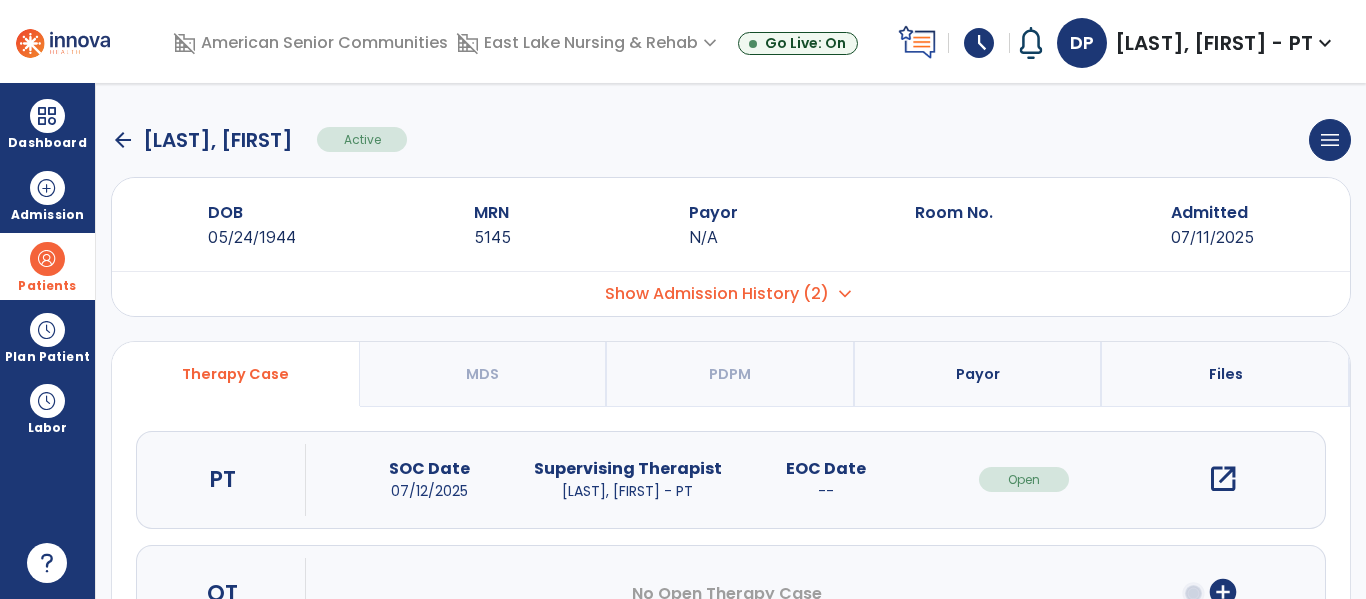 click on "open_in_new" at bounding box center [1223, 479] 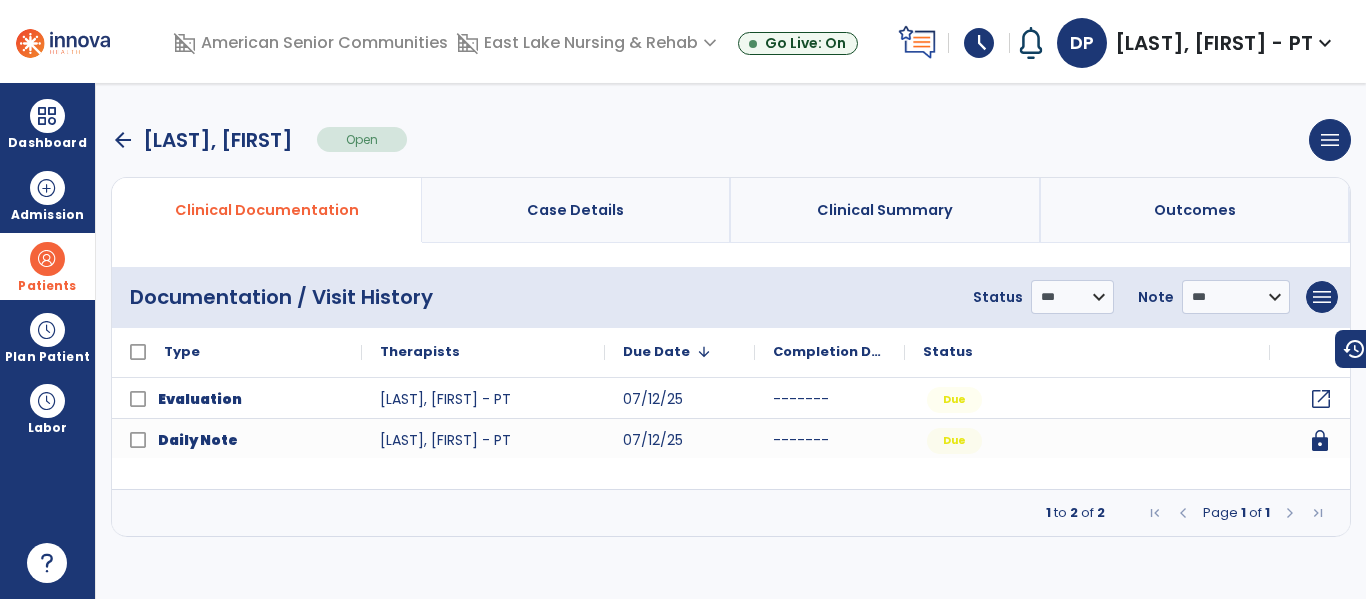 click on "open_in_new" 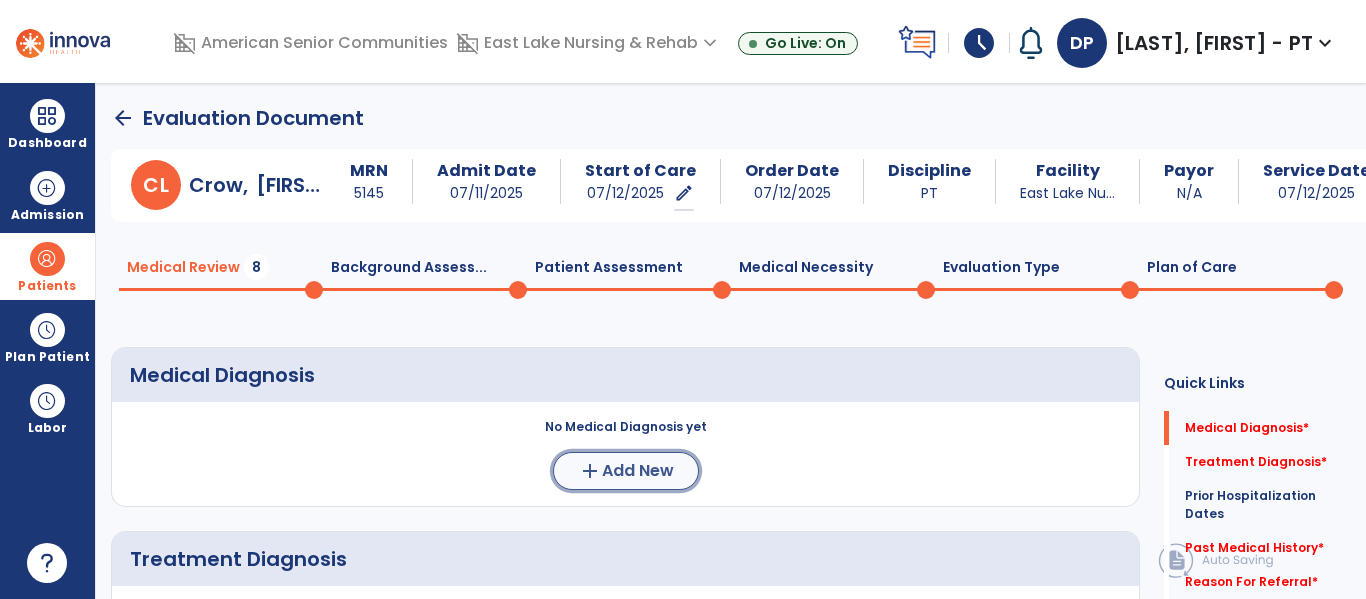 click on "add" 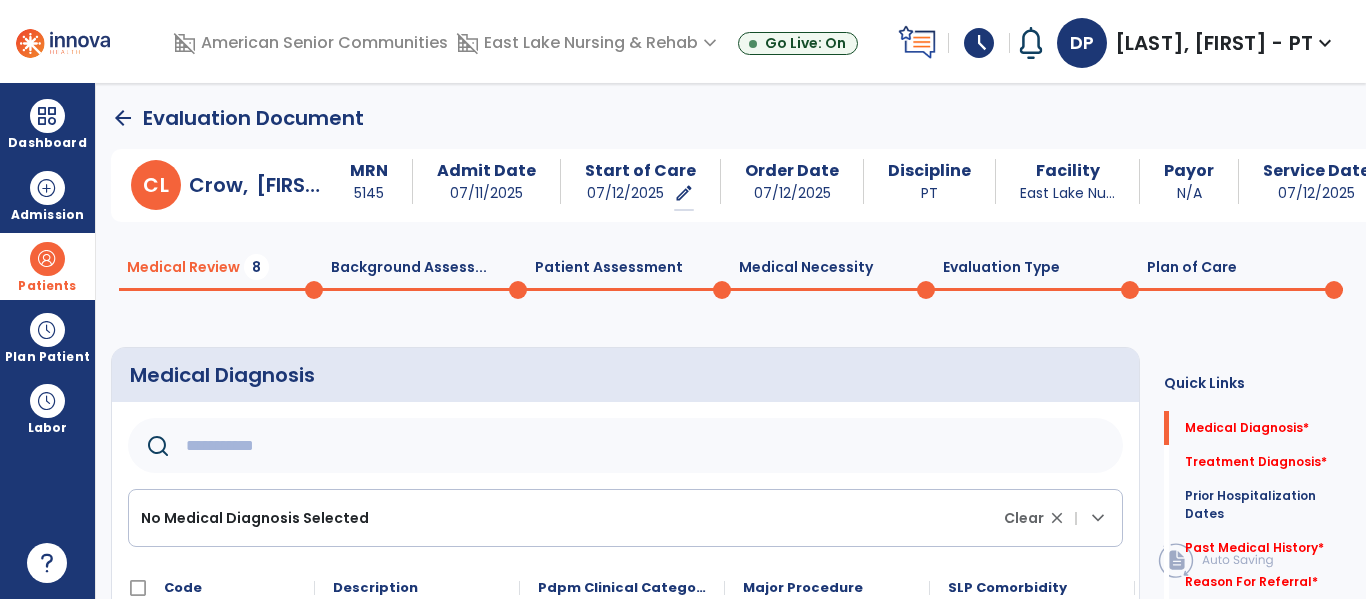 click 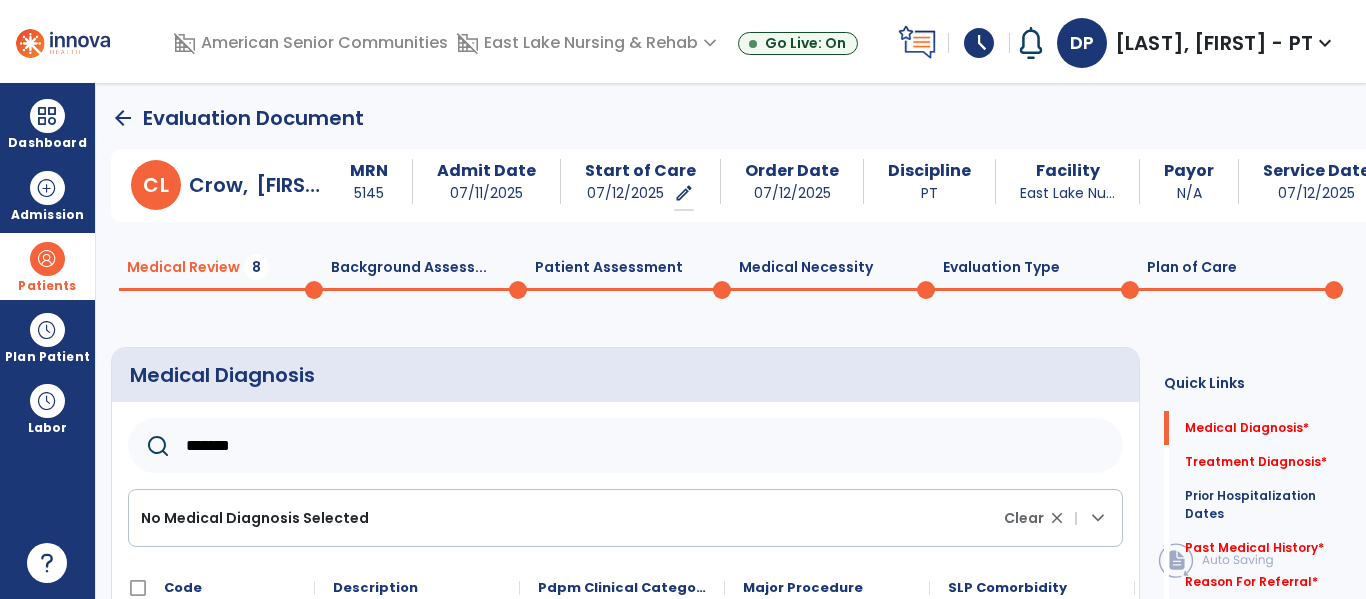 scroll, scrollTop: 130, scrollLeft: 0, axis: vertical 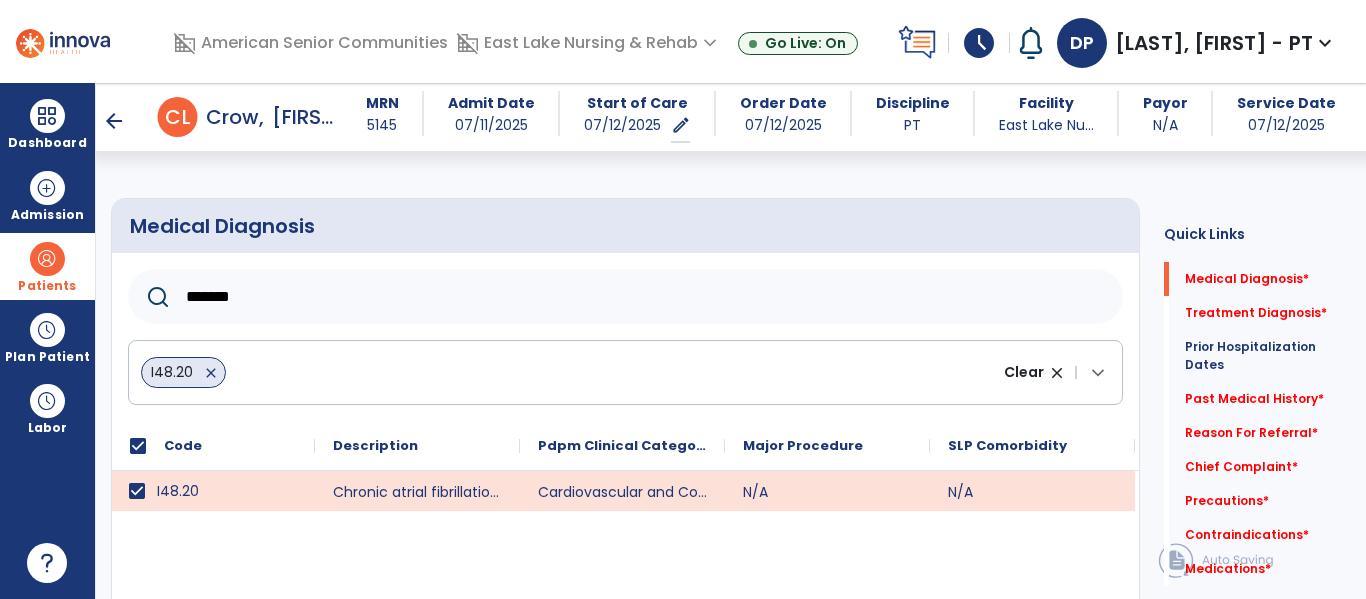 click on "******" 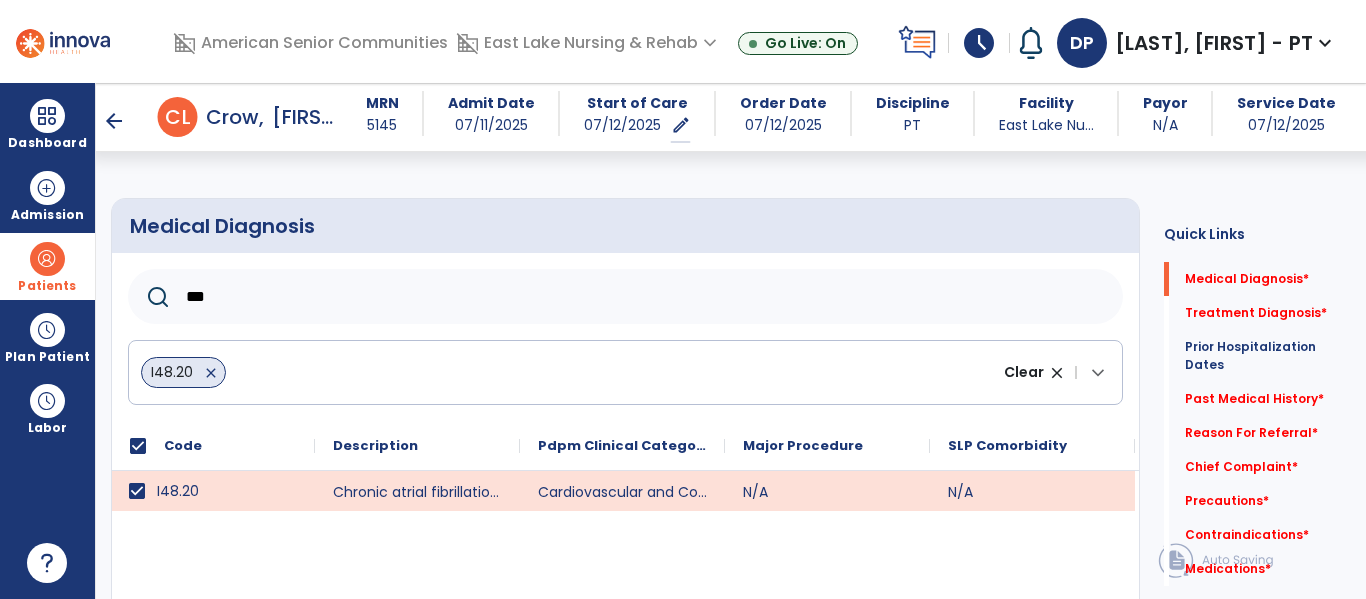 type on "*" 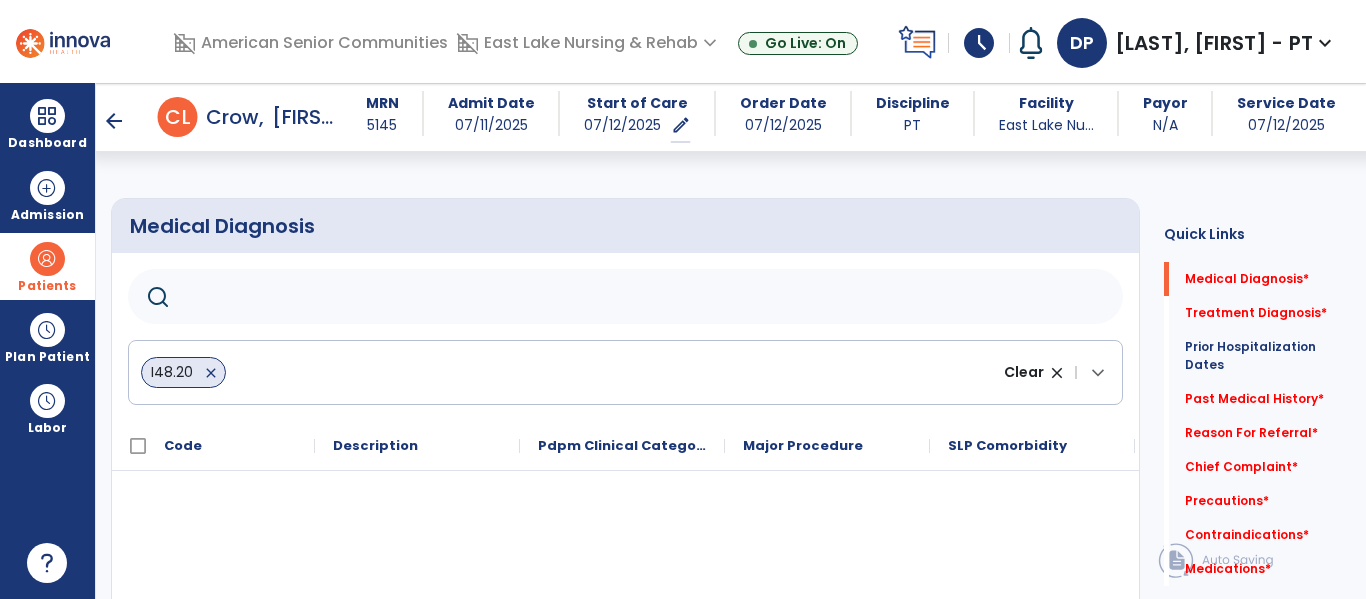 paste on "*****" 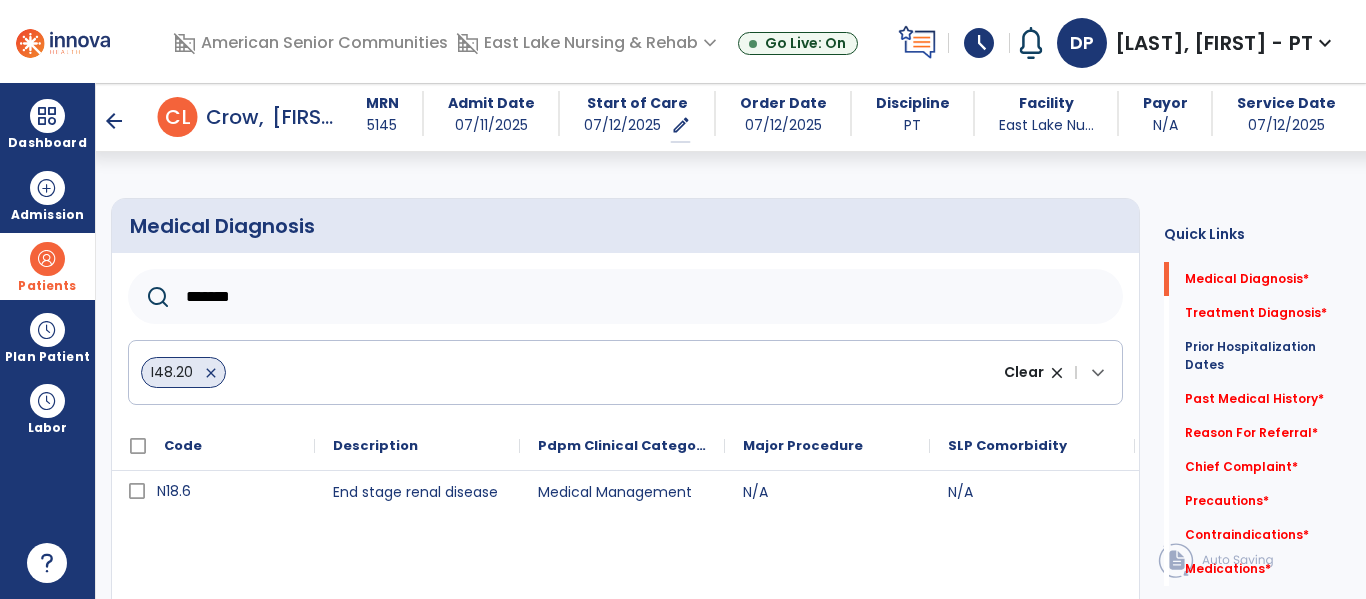 type on "*****" 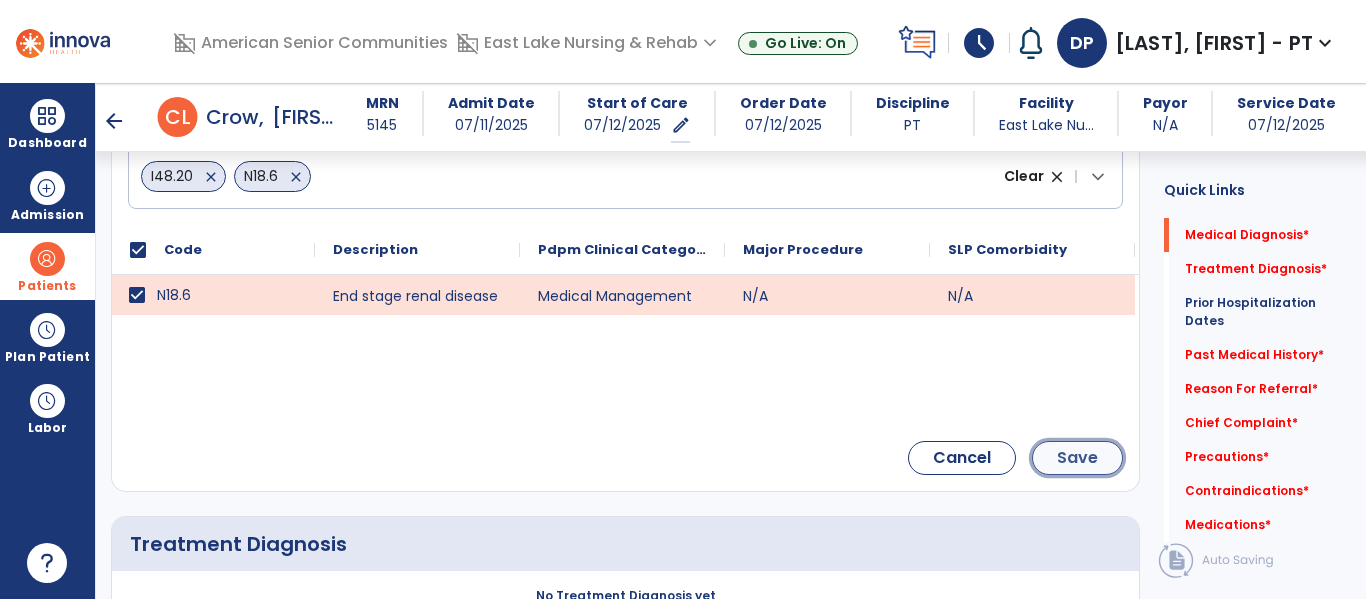 click on "Save" 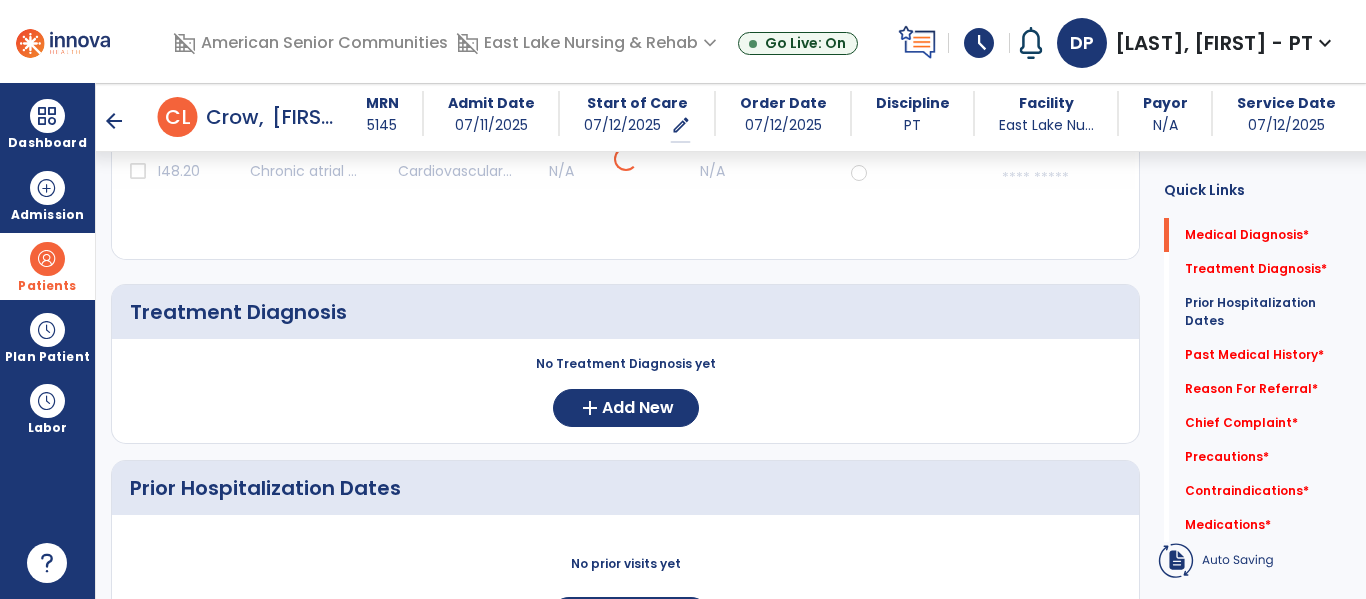 scroll, scrollTop: 160, scrollLeft: 0, axis: vertical 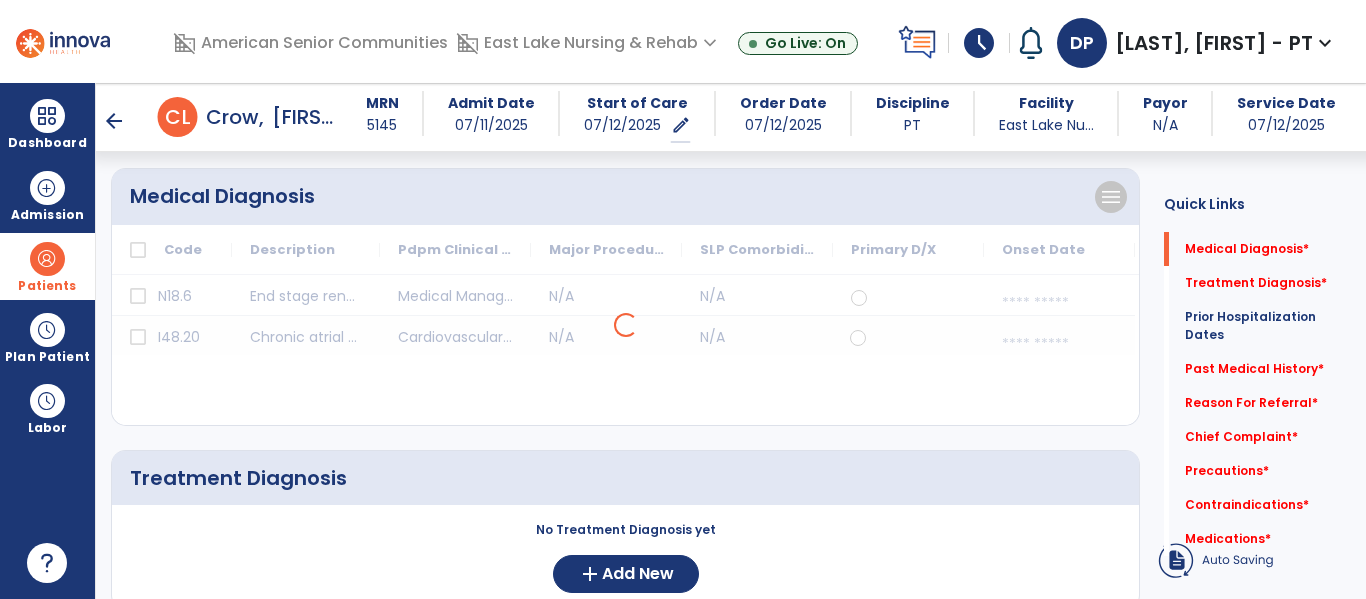 select on "*" 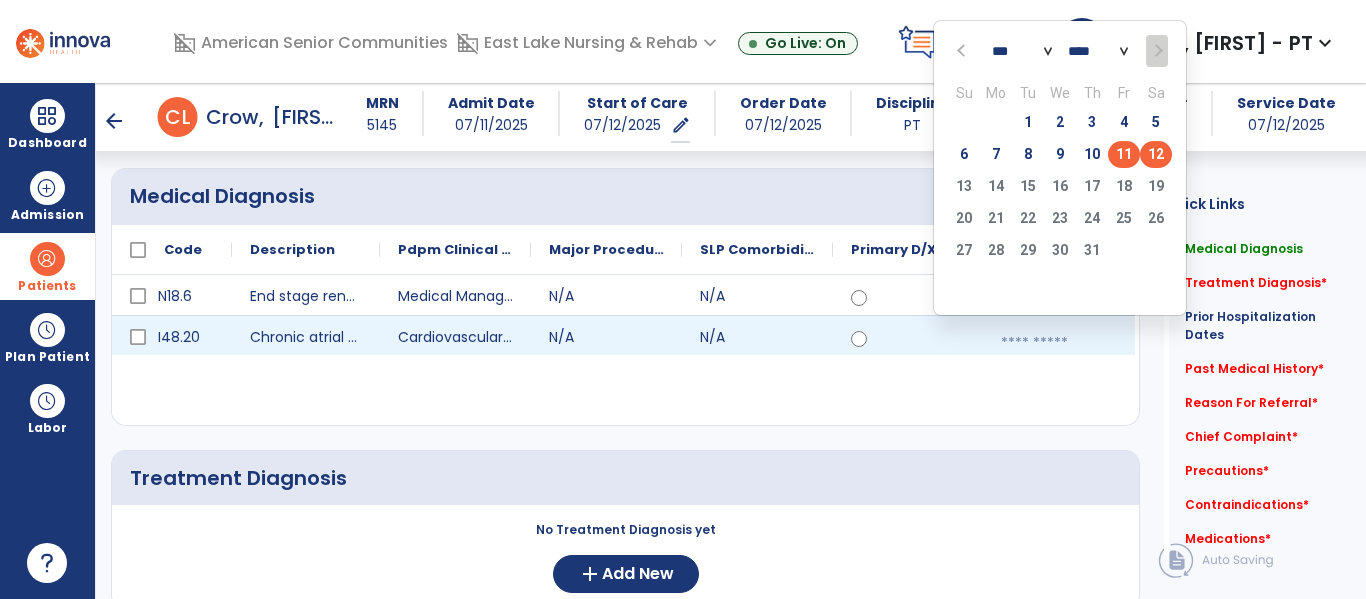 click on "11" 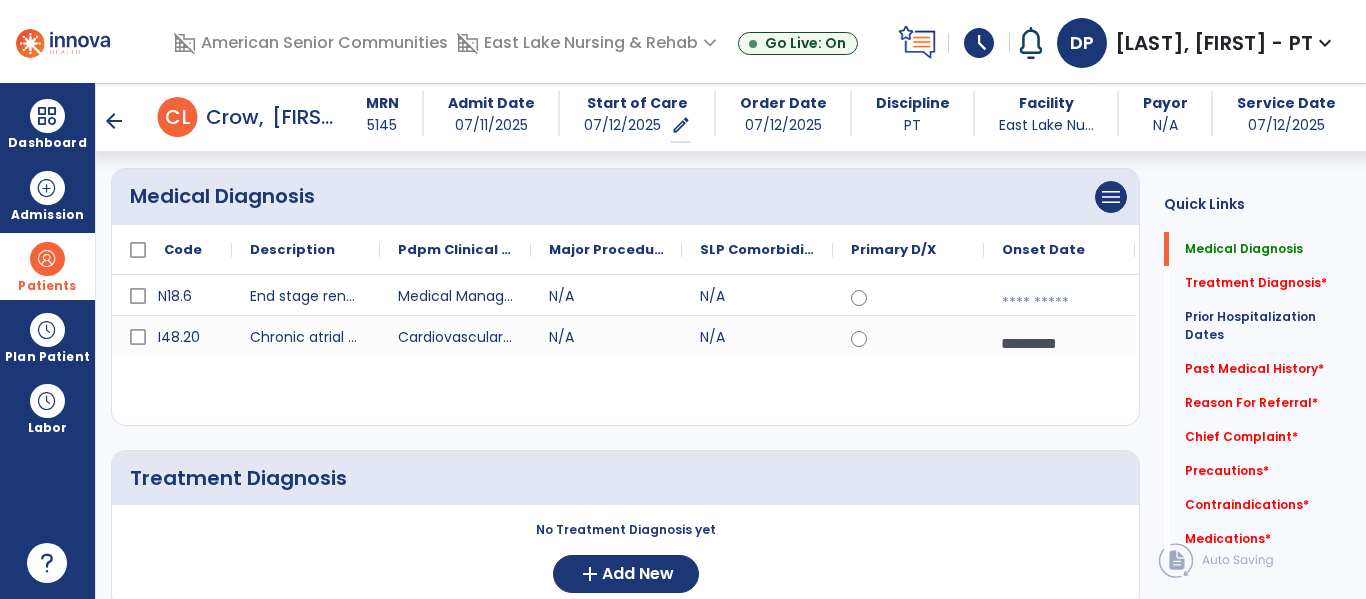 click at bounding box center (1059, 303) 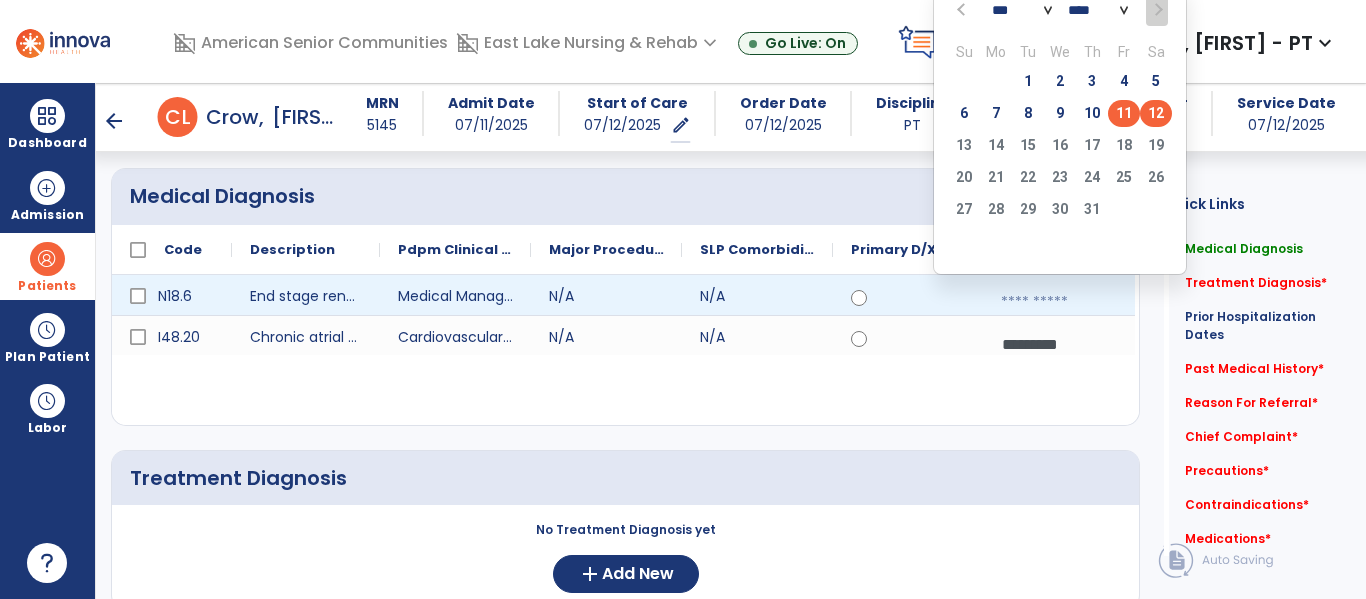 click on "11" 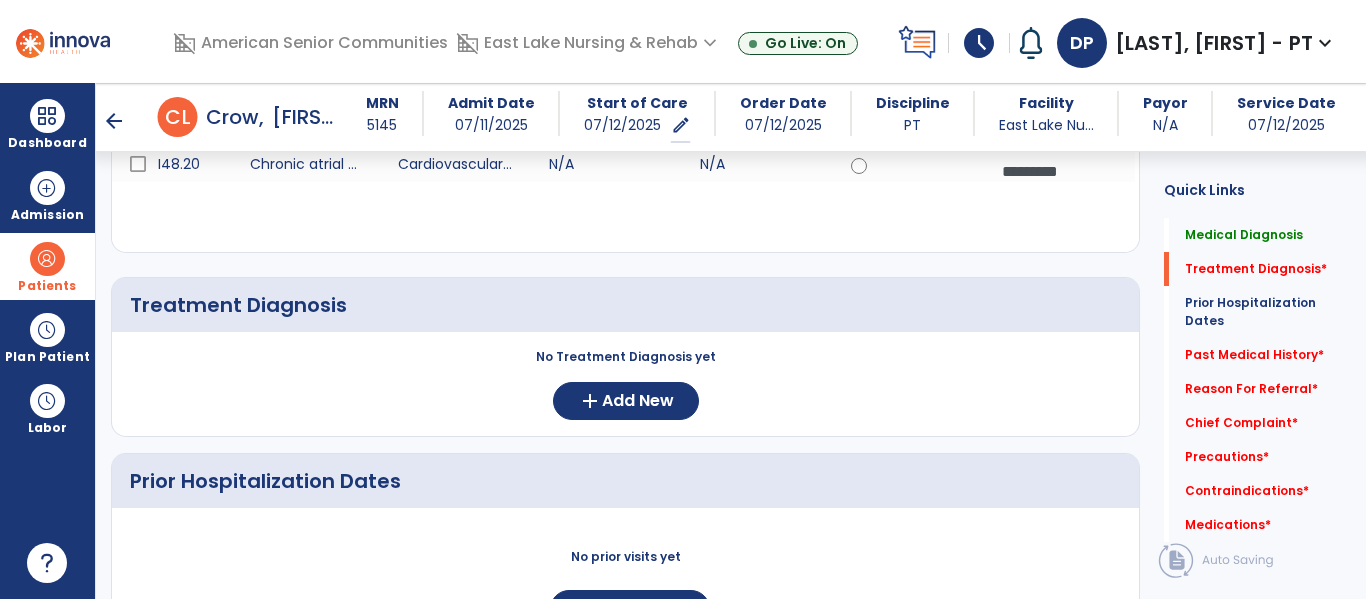 scroll, scrollTop: 341, scrollLeft: 0, axis: vertical 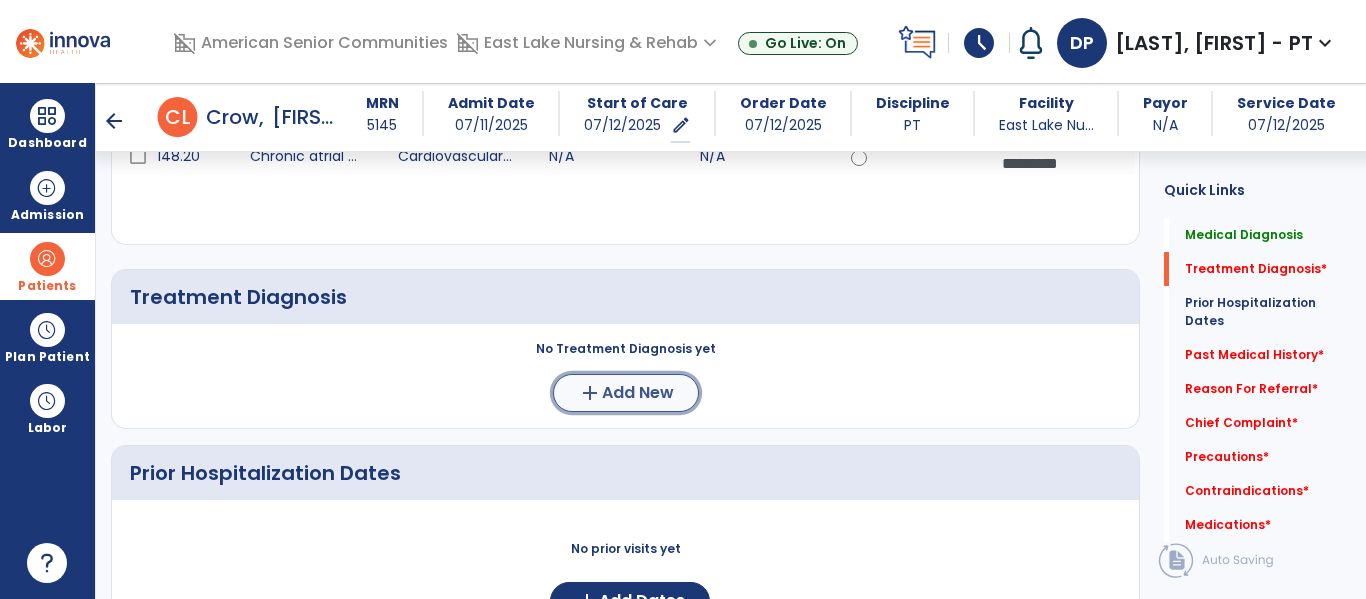 click on "Add New" 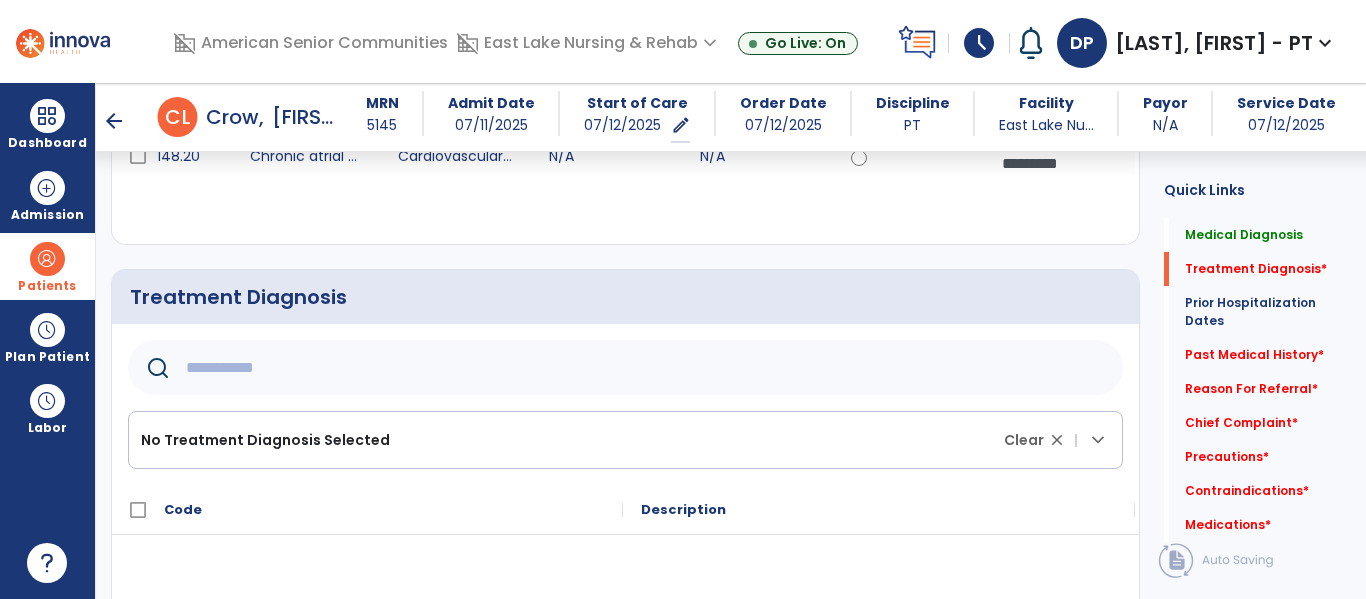 click 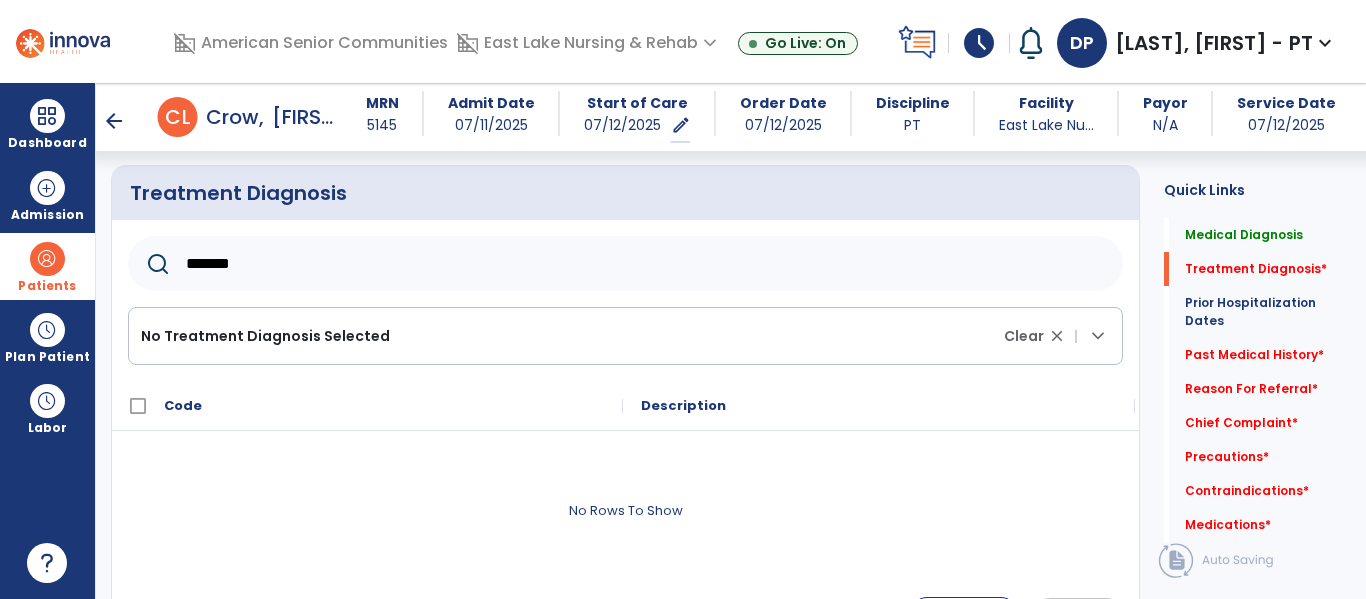 scroll, scrollTop: 503, scrollLeft: 0, axis: vertical 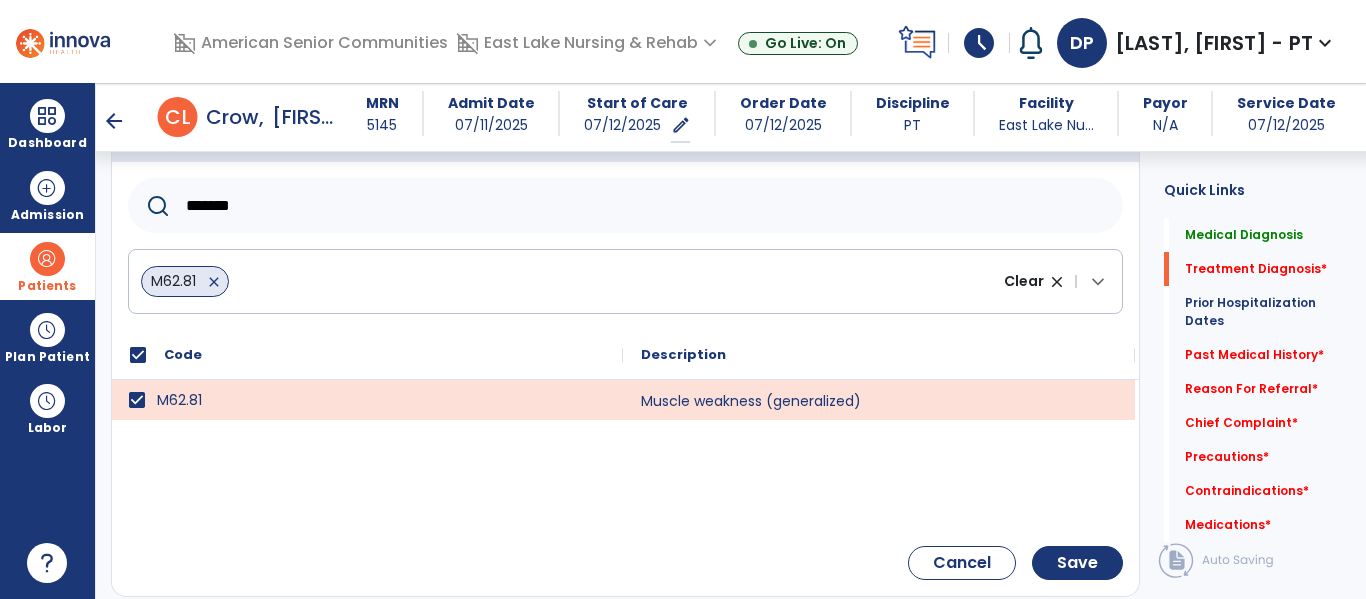 click on "******" 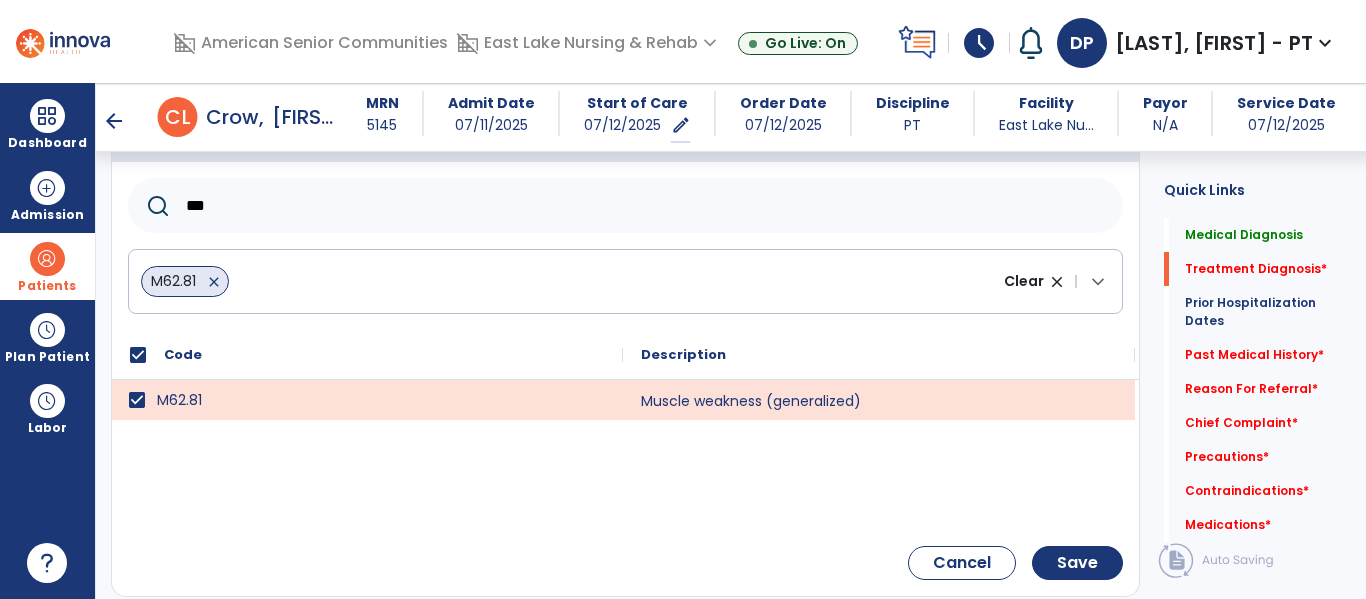 type on "*" 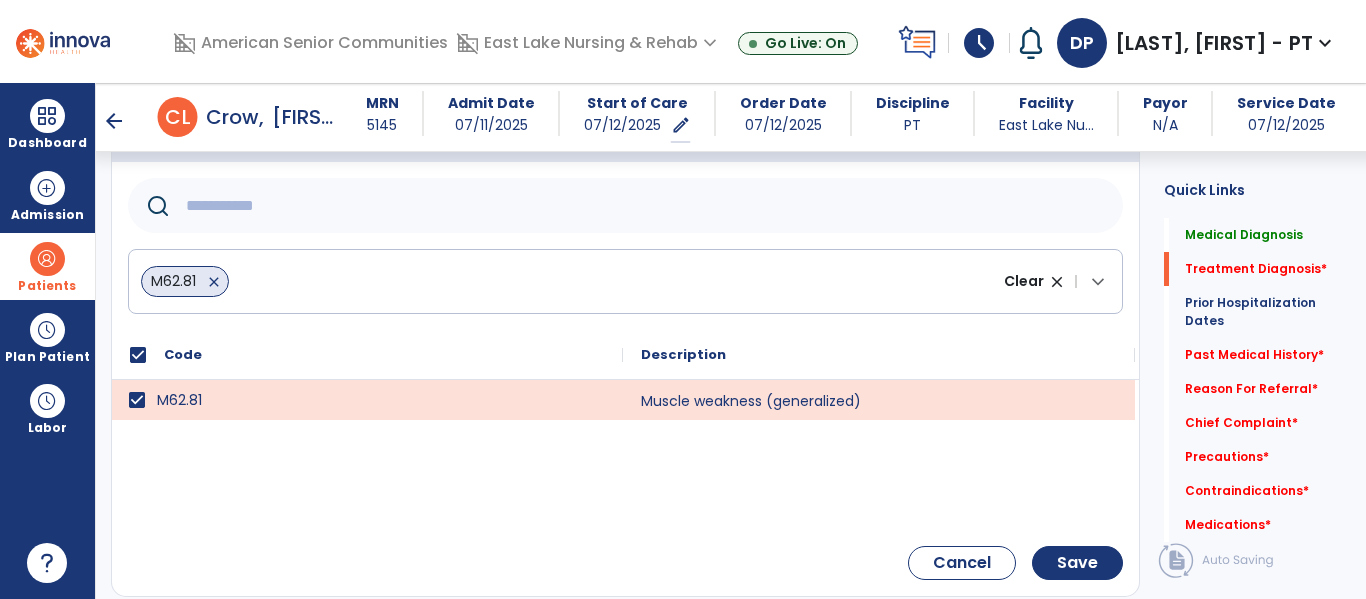 paste on "******" 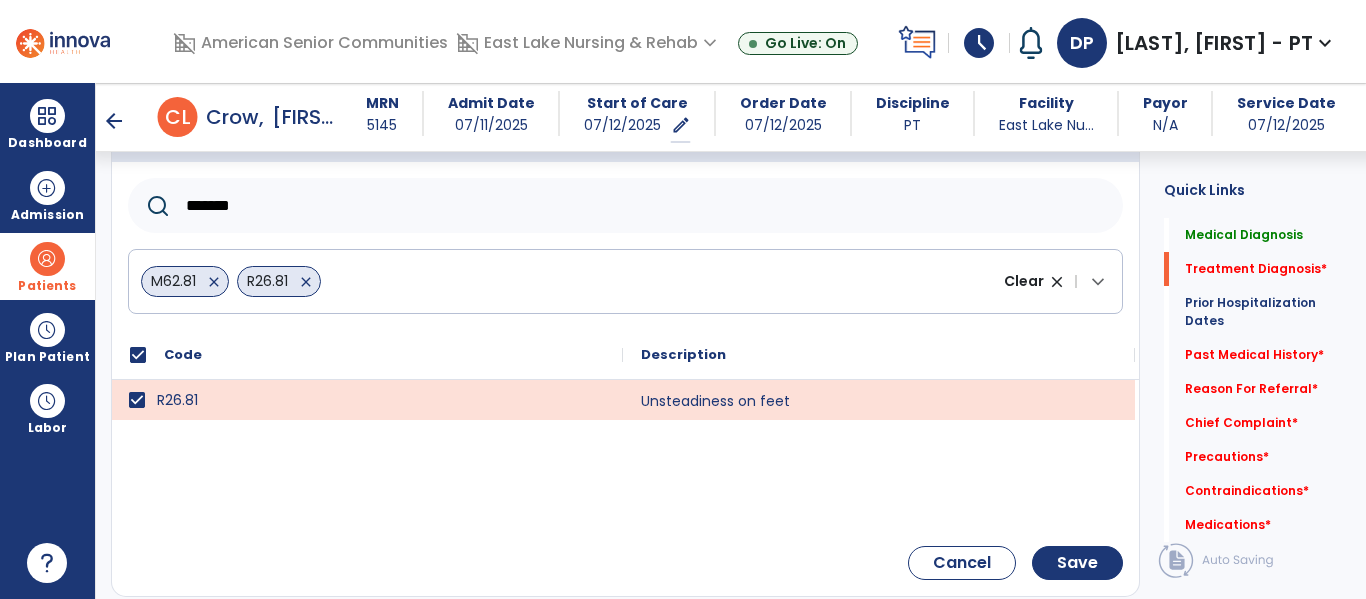 click on "******" 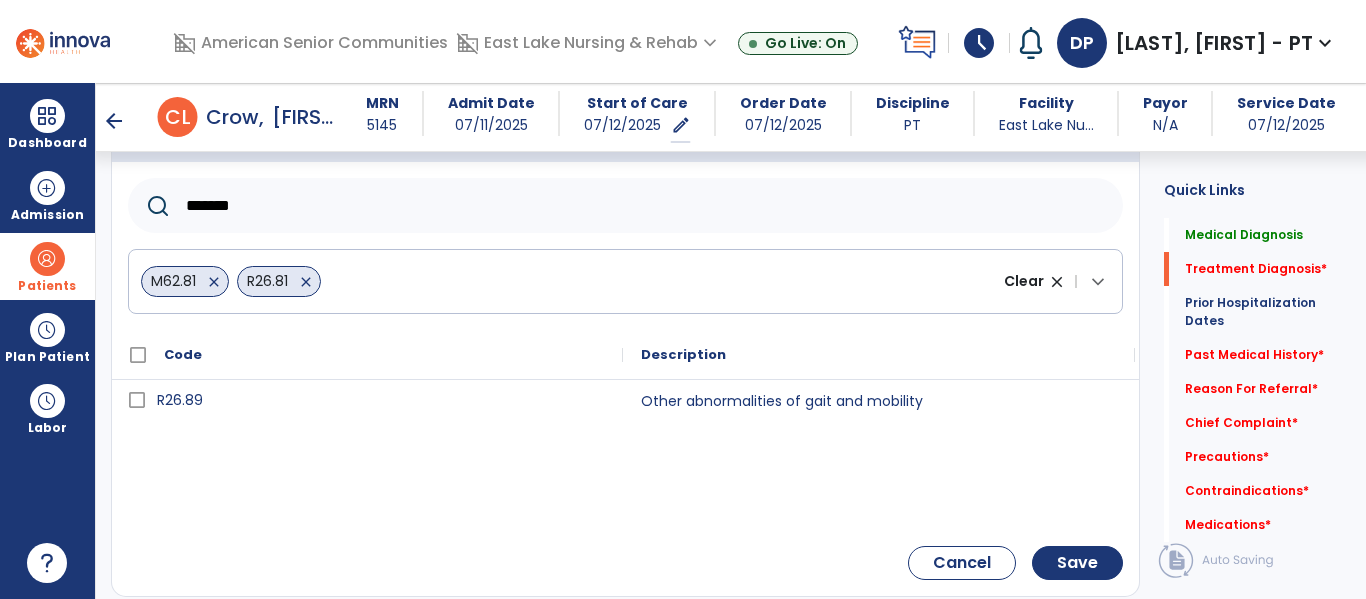 type on "******" 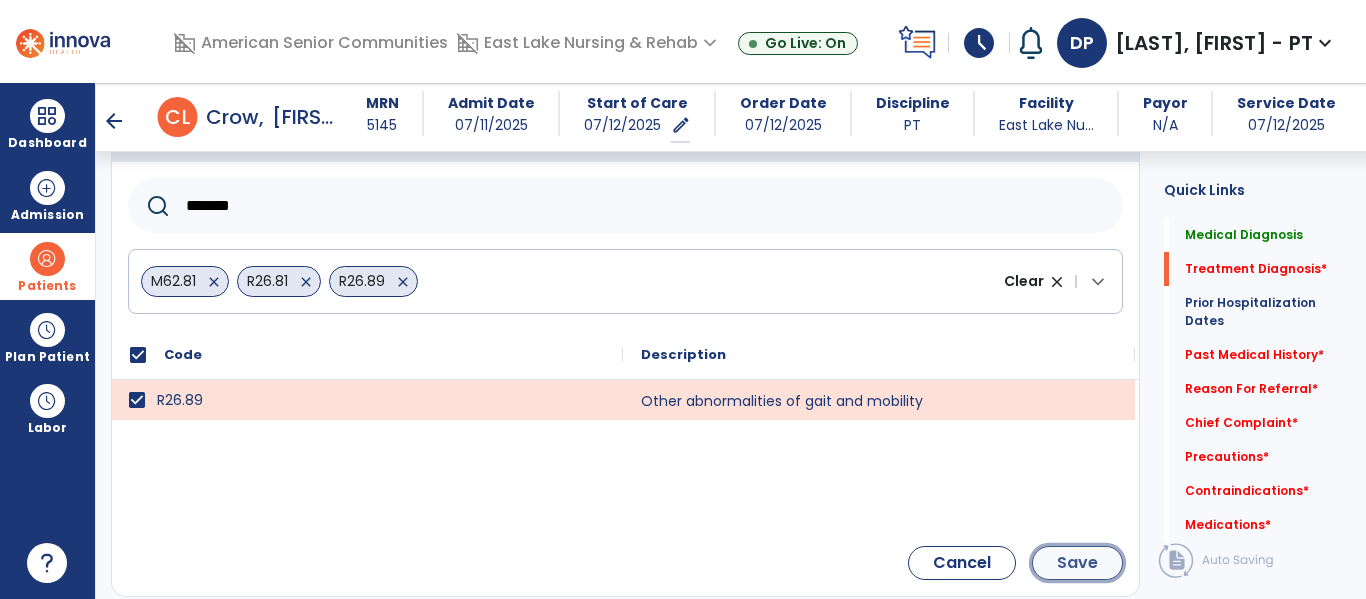 click on "Save" 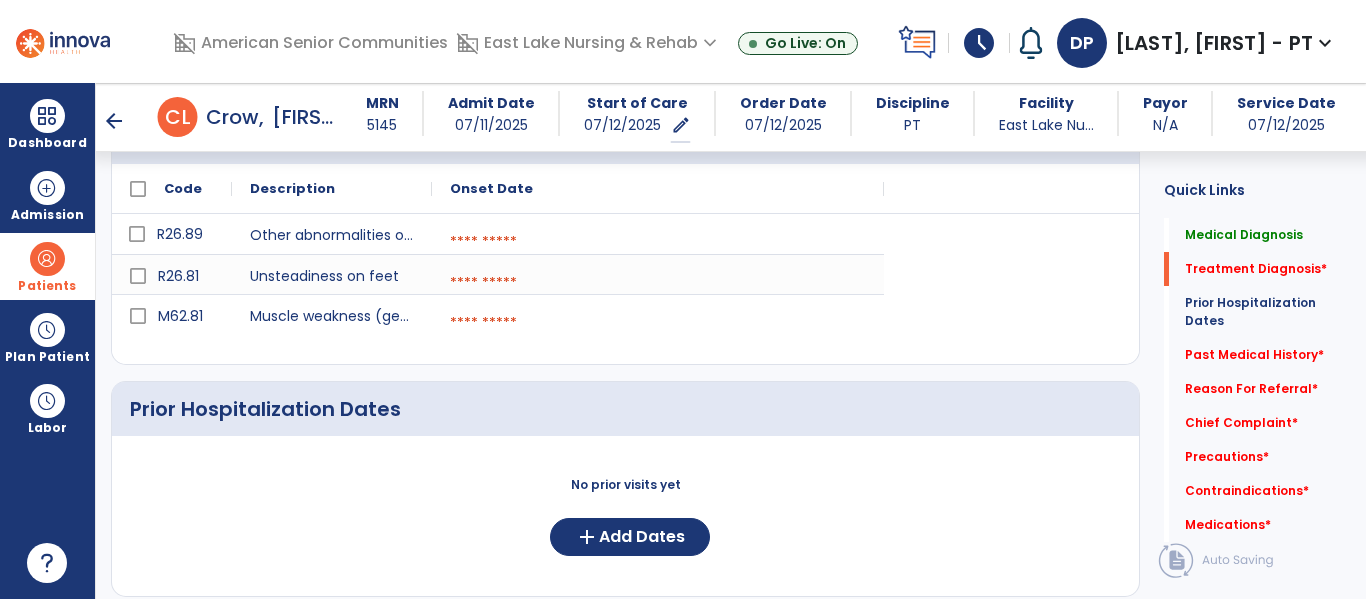 click at bounding box center (658, 323) 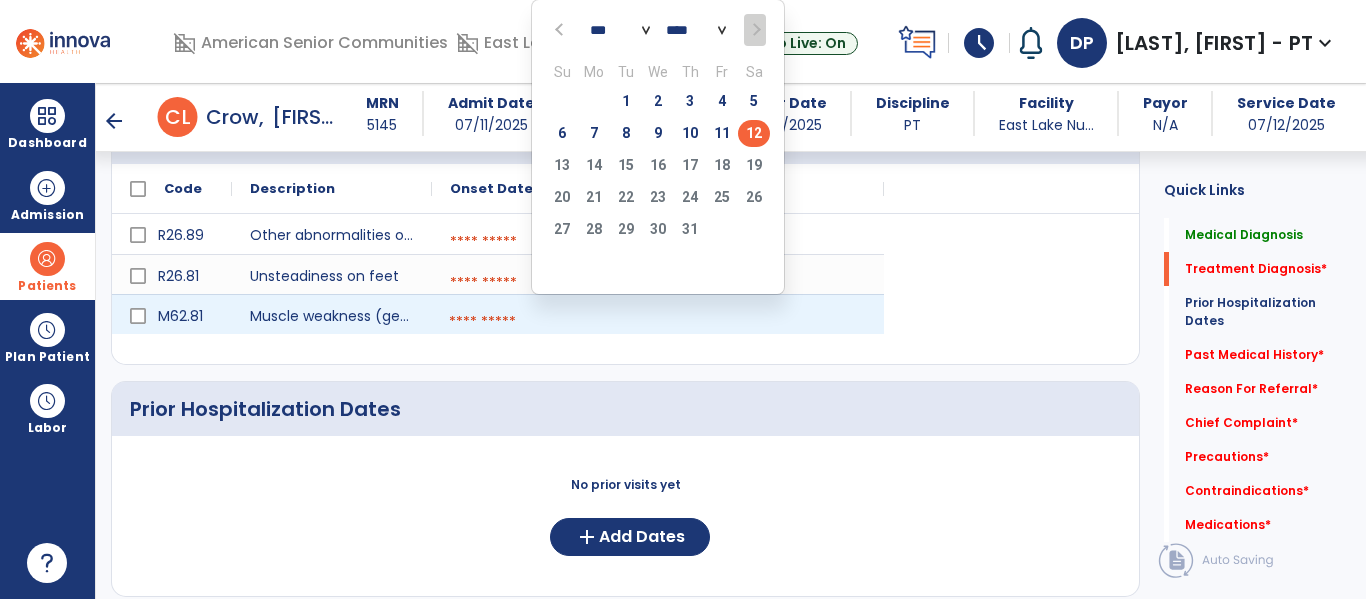click on "12" 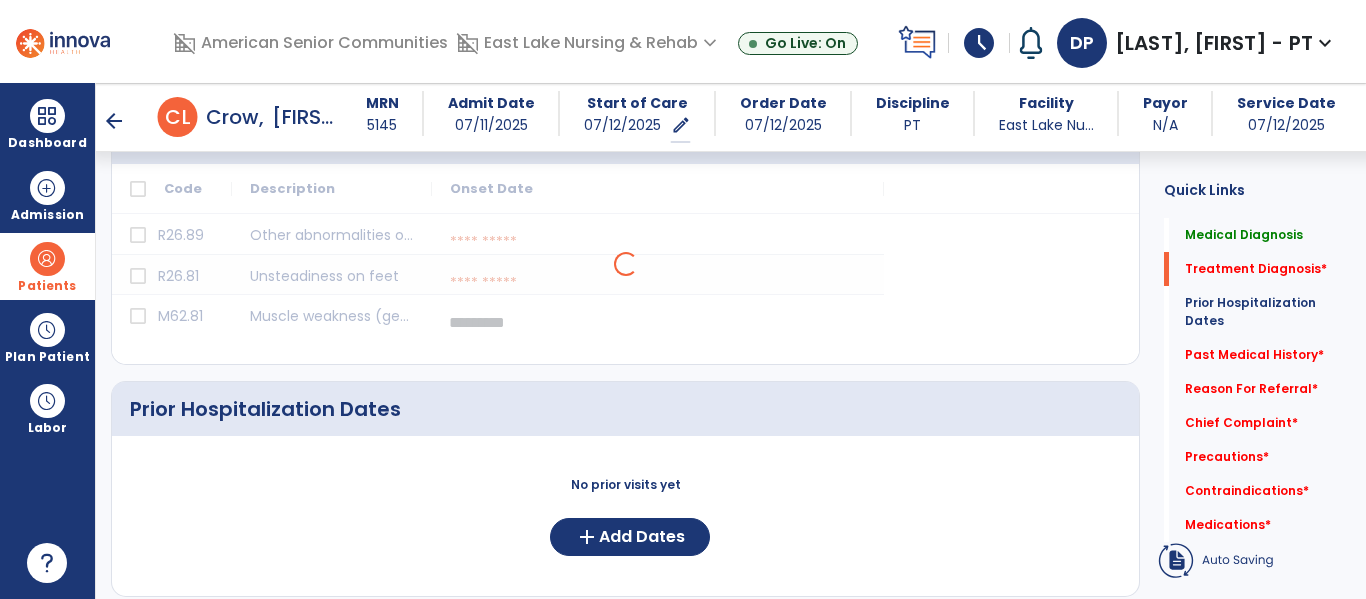 select on "*" 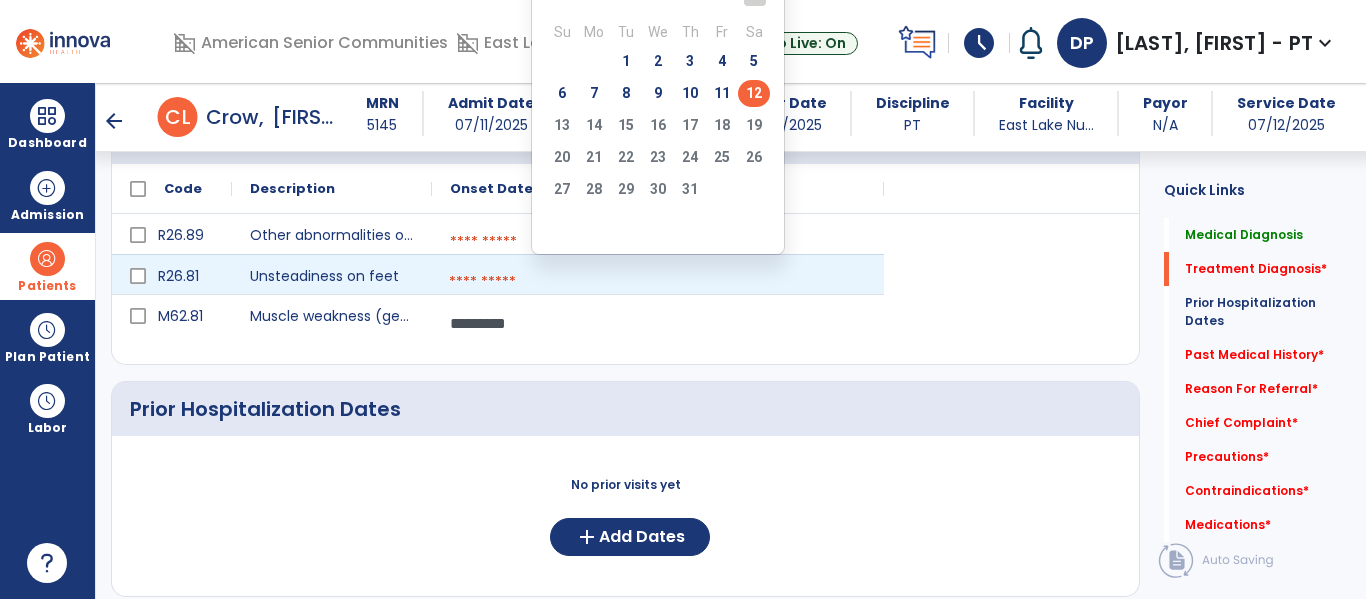 click on "12" 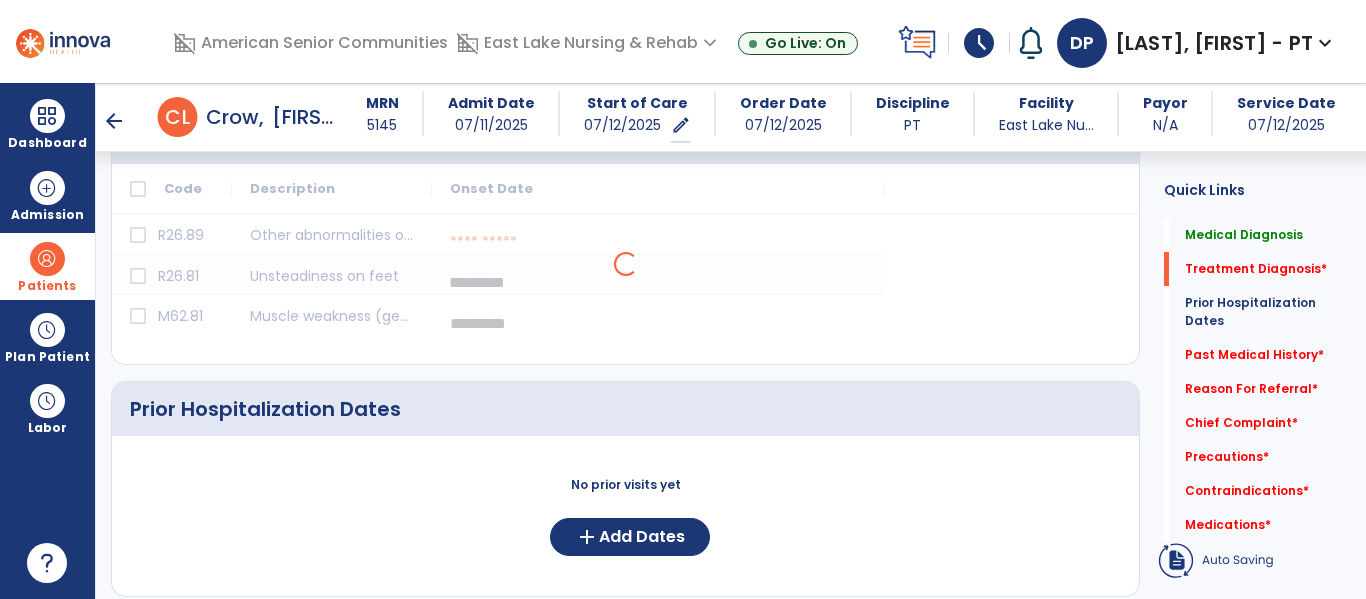 select on "*" 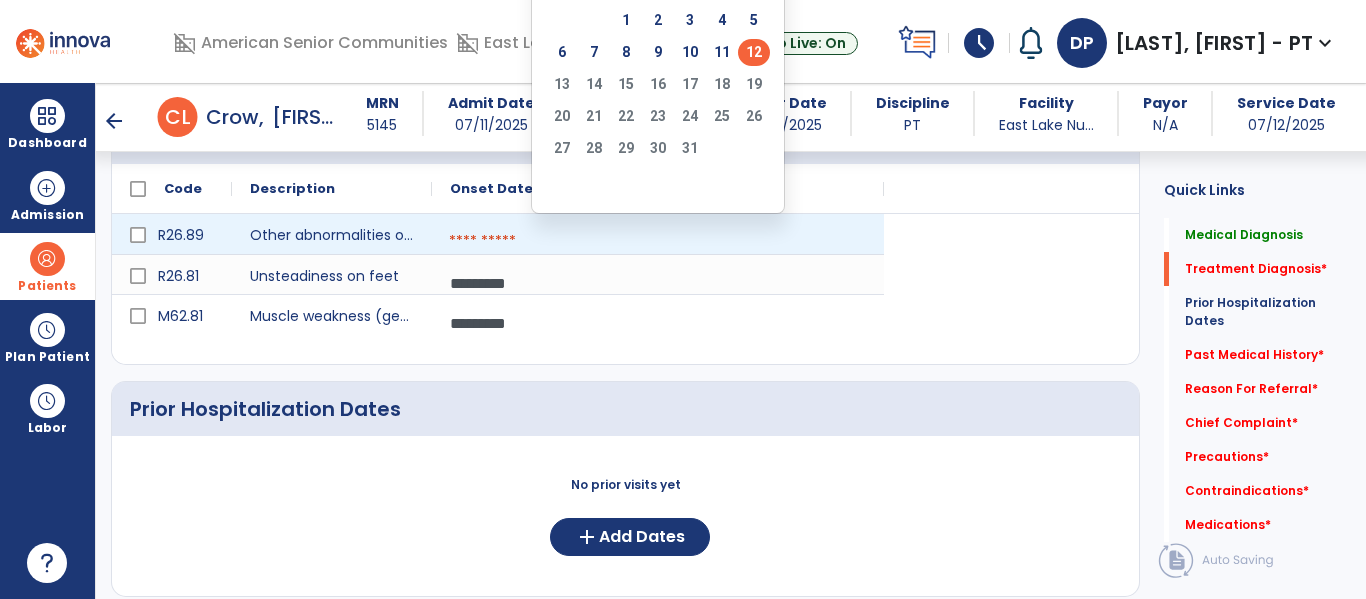 click on "12" 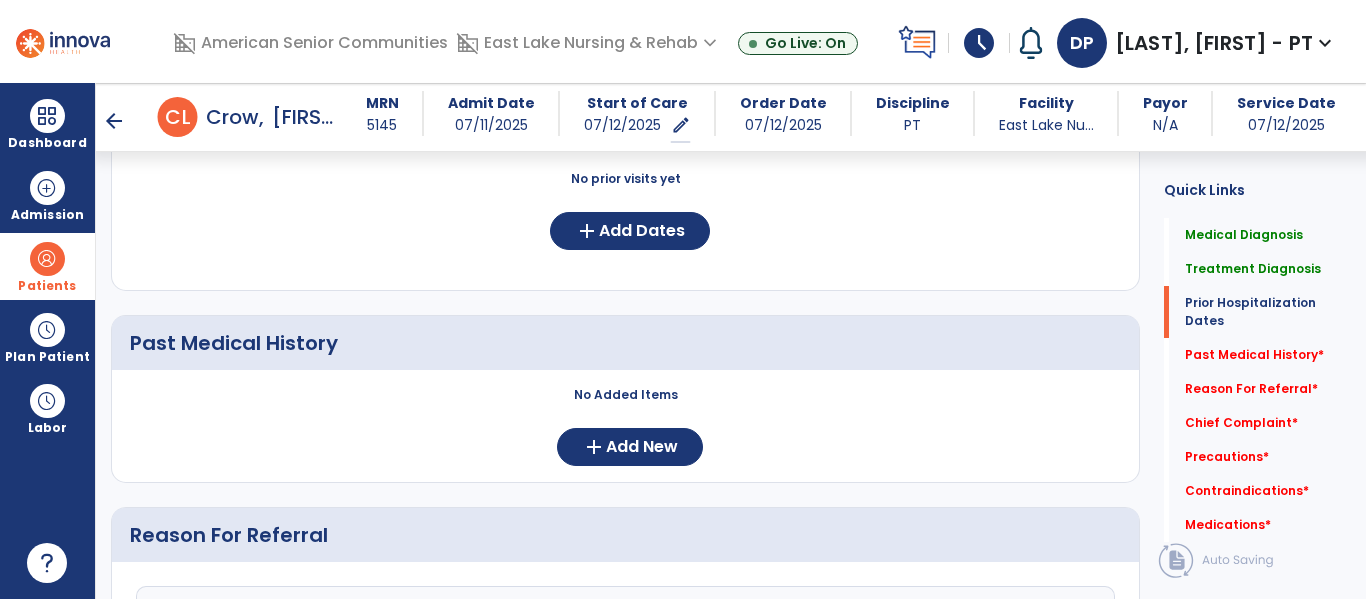 scroll, scrollTop: 811, scrollLeft: 0, axis: vertical 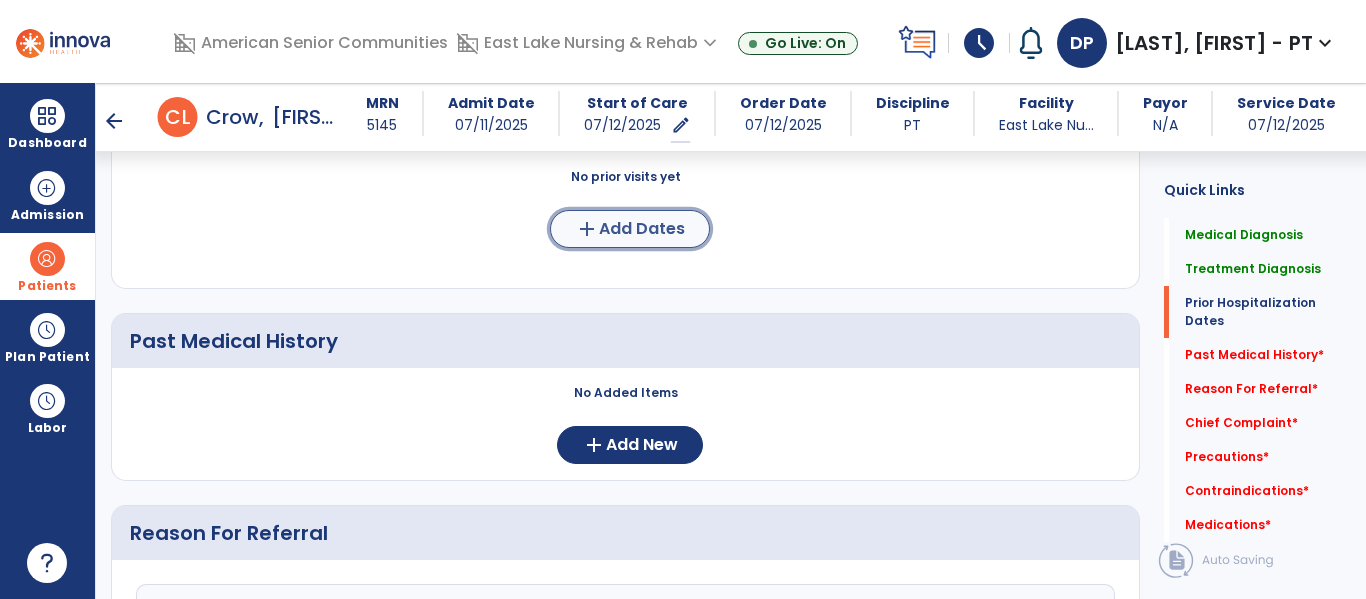 click on "add  Add Dates" 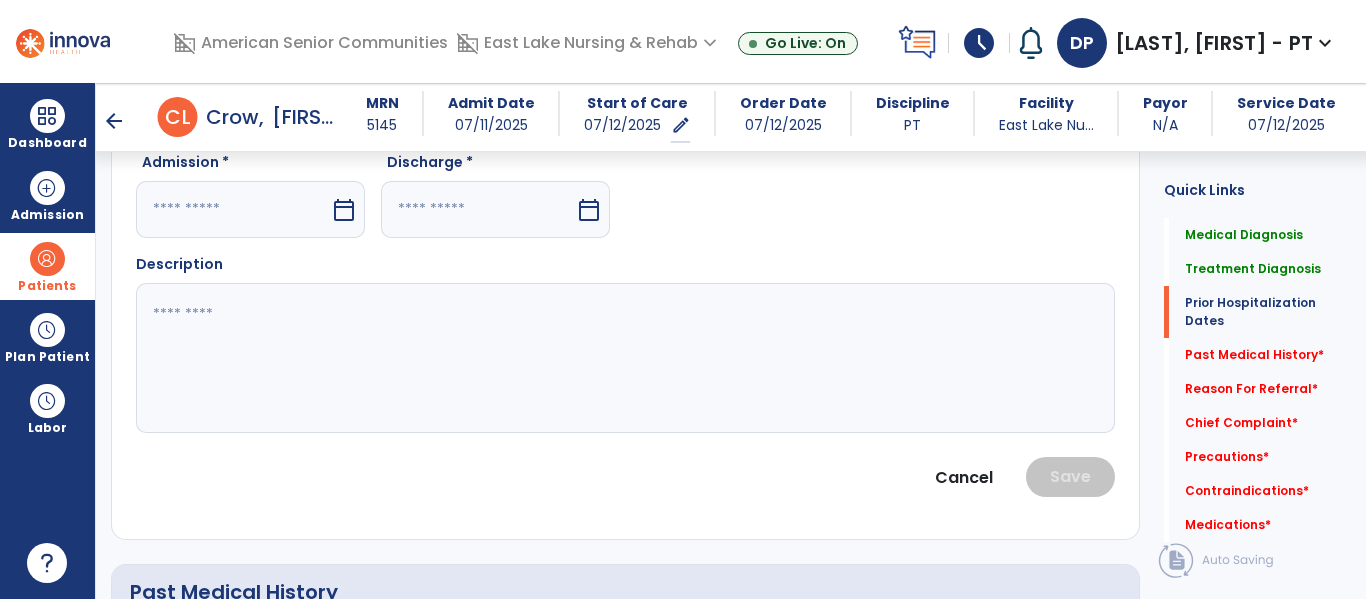 click at bounding box center (233, 209) 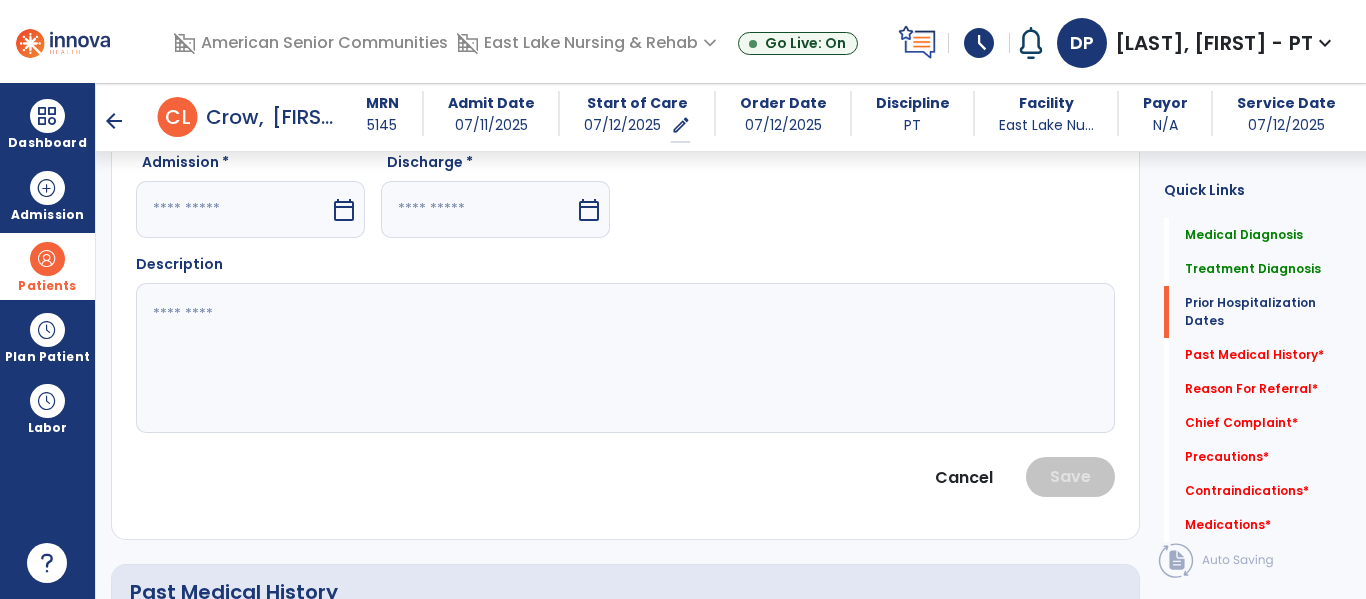 select on "*" 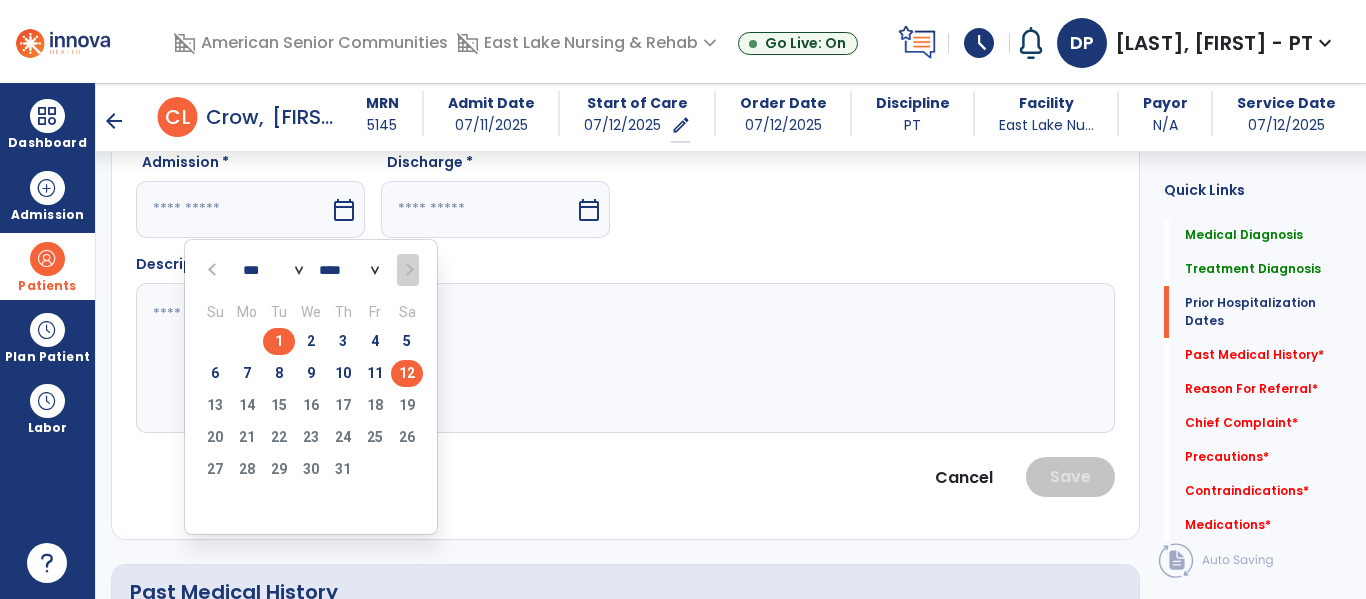 click on "1" at bounding box center [279, 341] 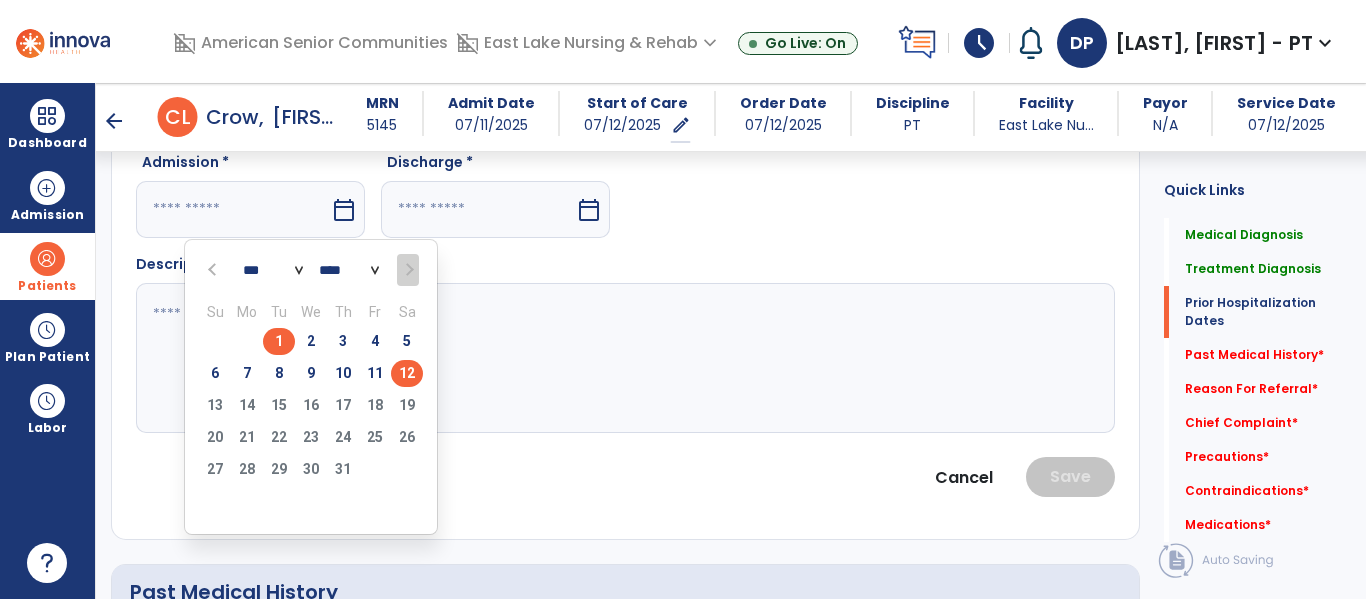 type on "********" 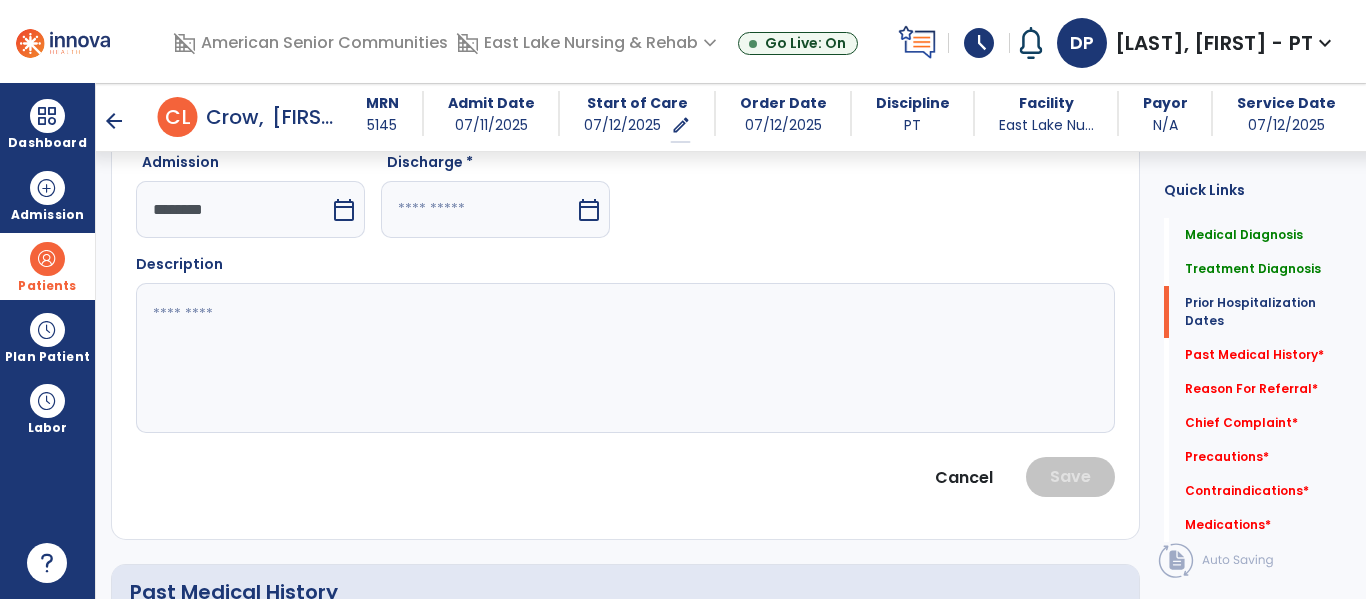 click at bounding box center (478, 209) 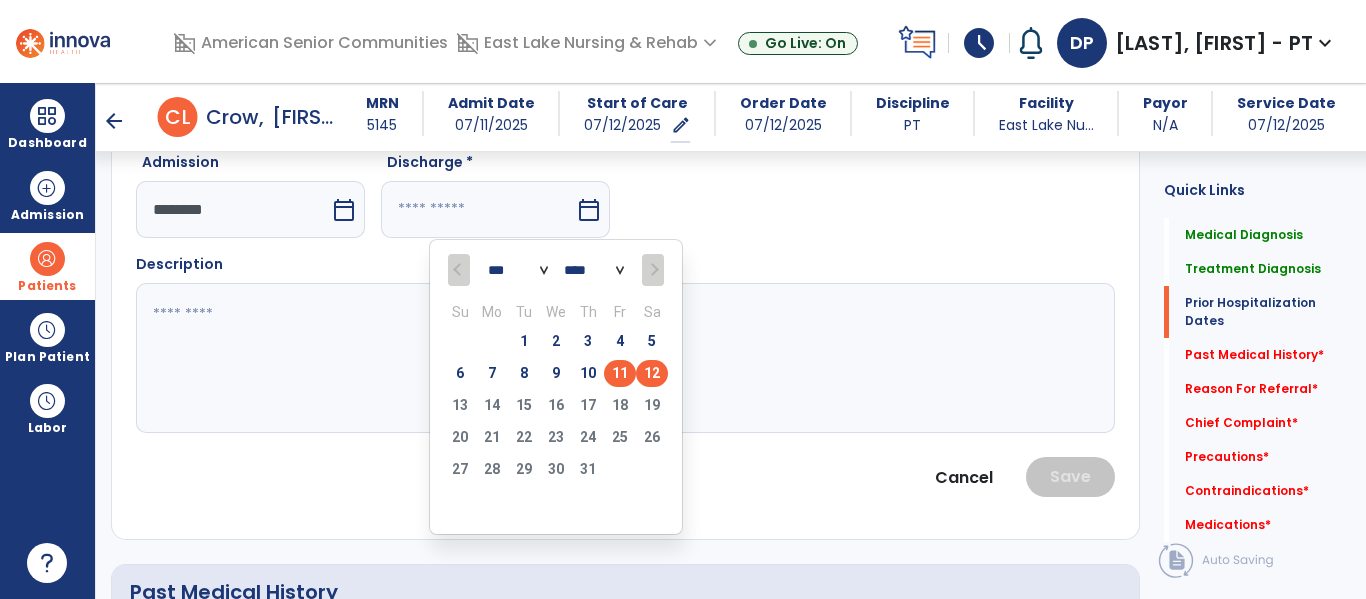 click on "11" at bounding box center [620, 373] 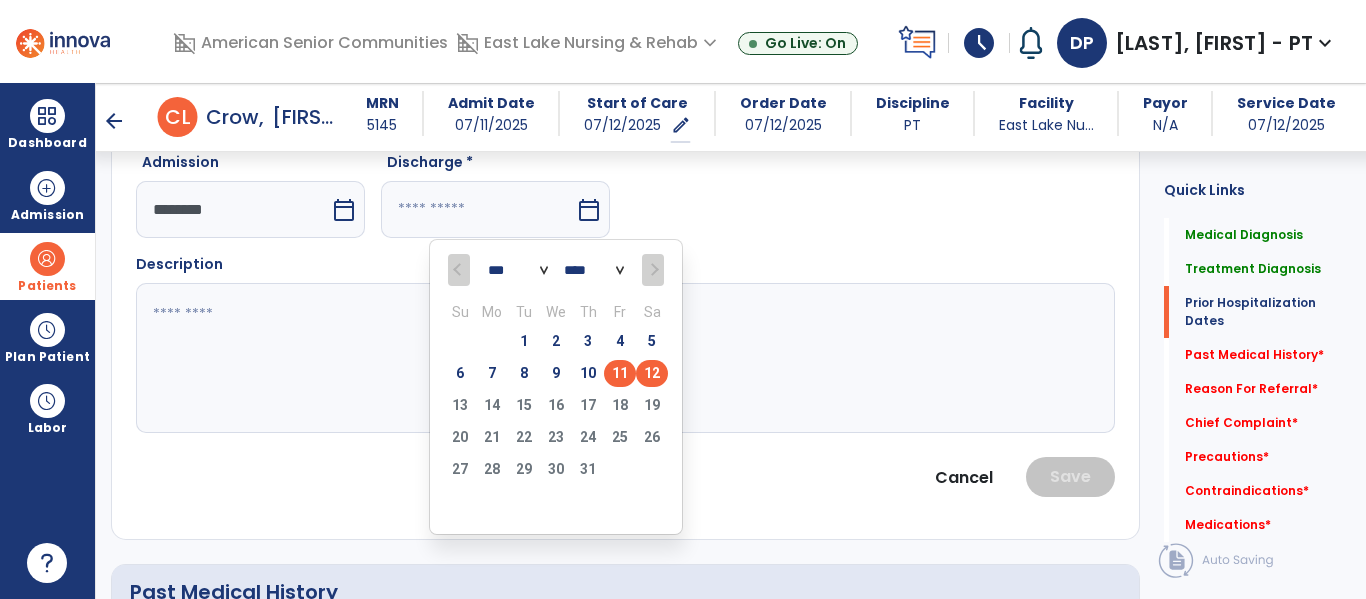 type on "*********" 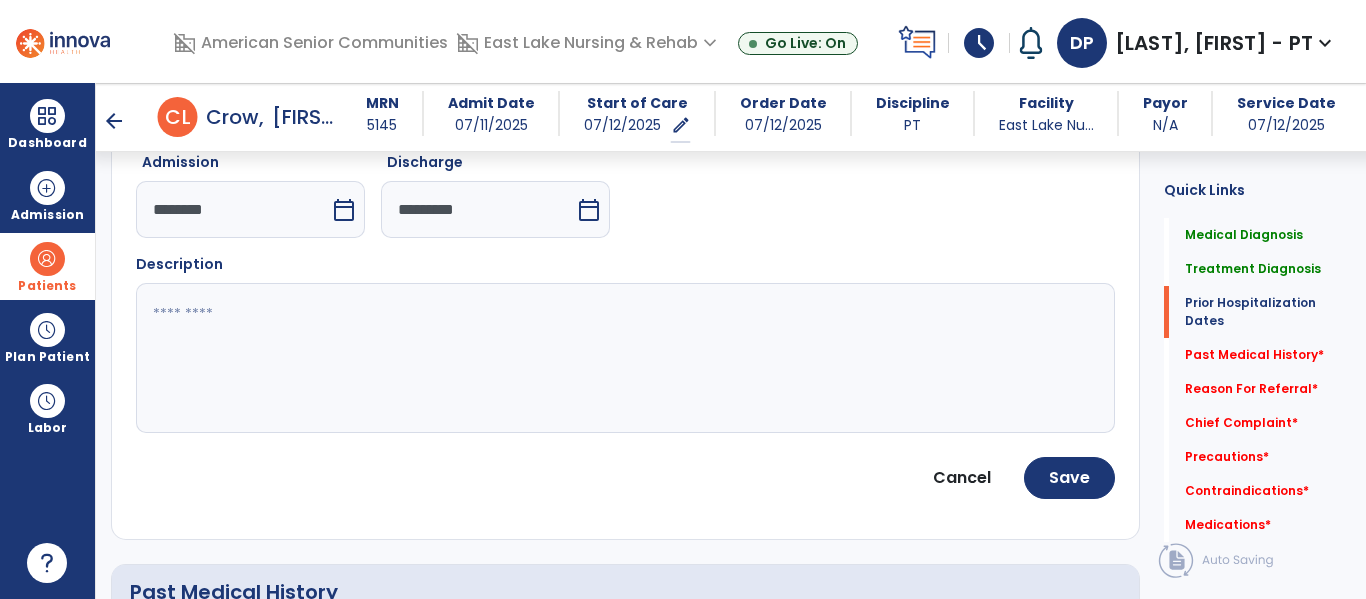 click 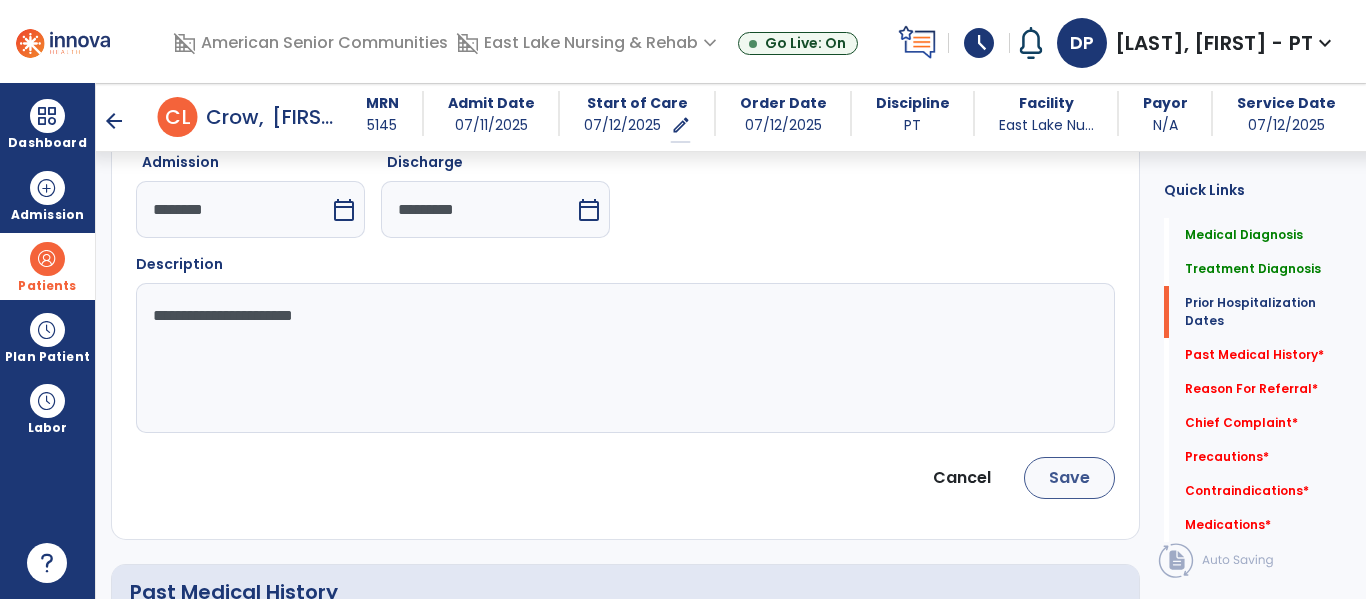 type on "**********" 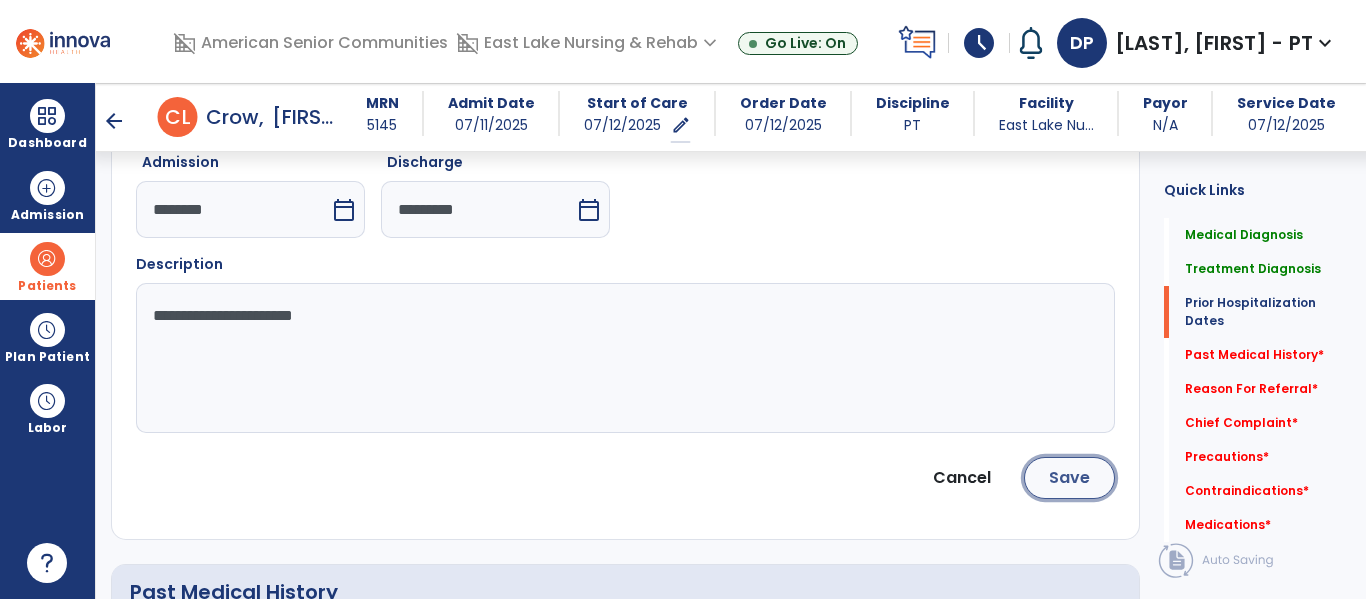 click on "Save" 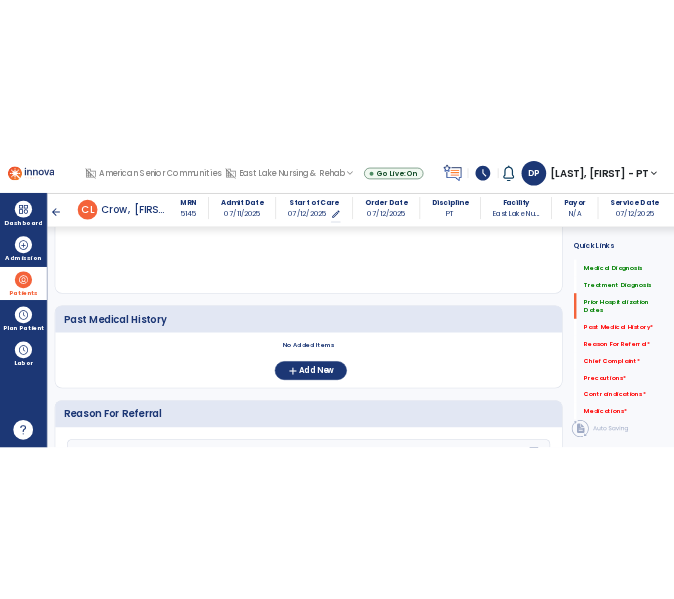 scroll, scrollTop: 952, scrollLeft: 0, axis: vertical 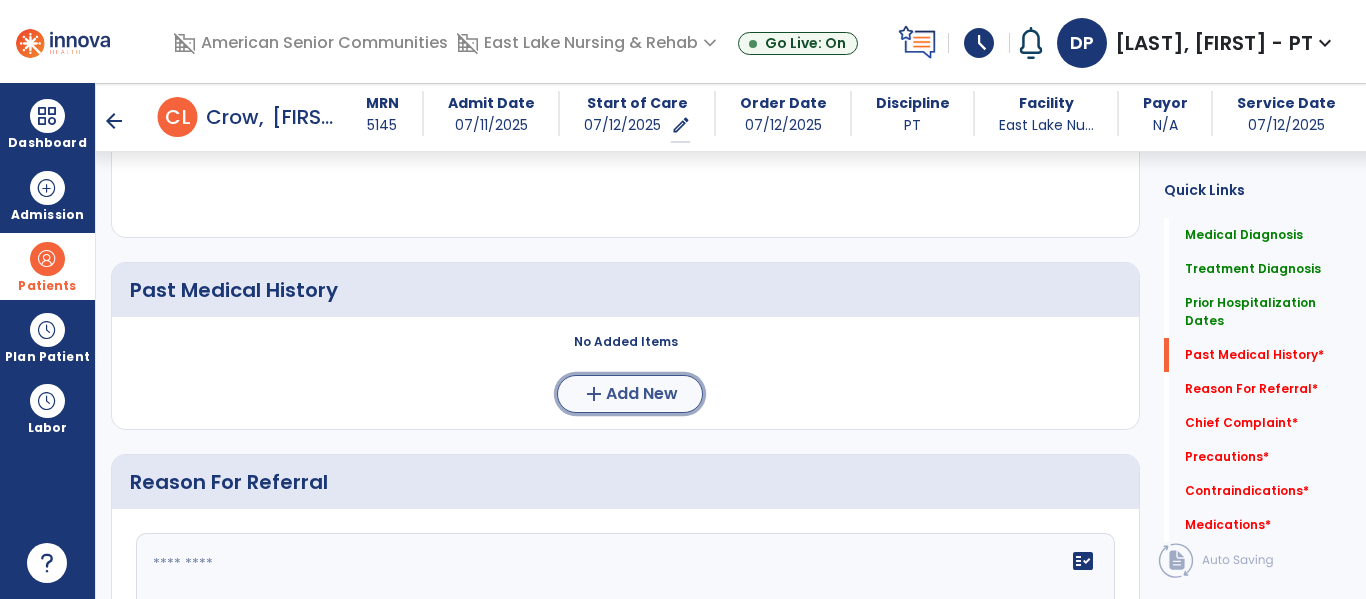 click on "Add New" 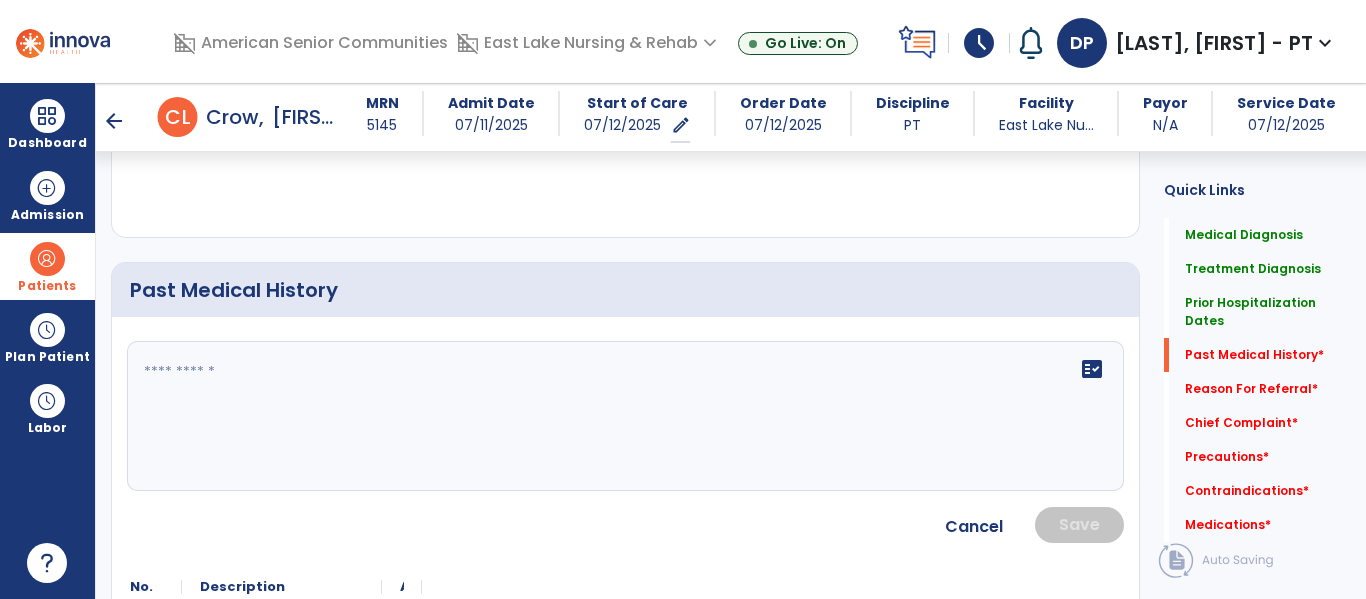 click 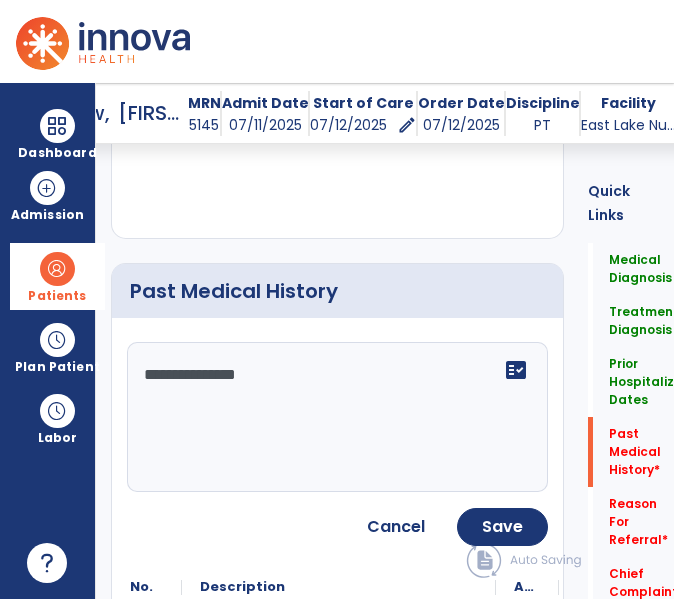 scroll, scrollTop: 952, scrollLeft: 0, axis: vertical 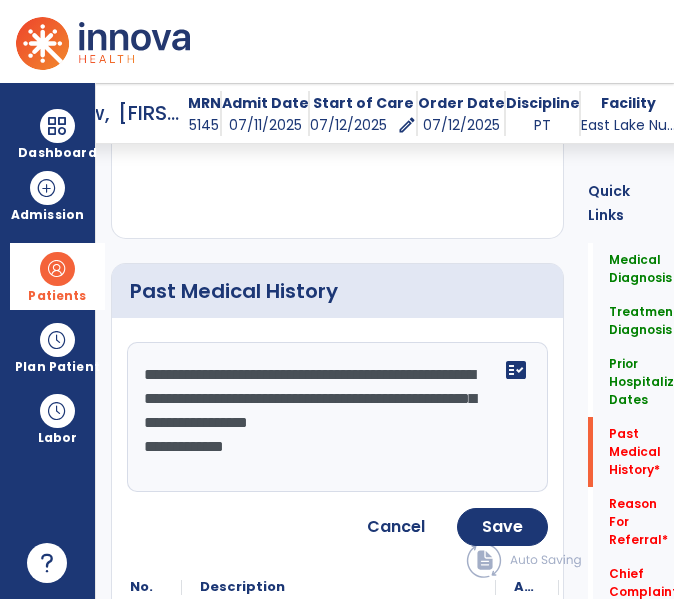 click on "**********" 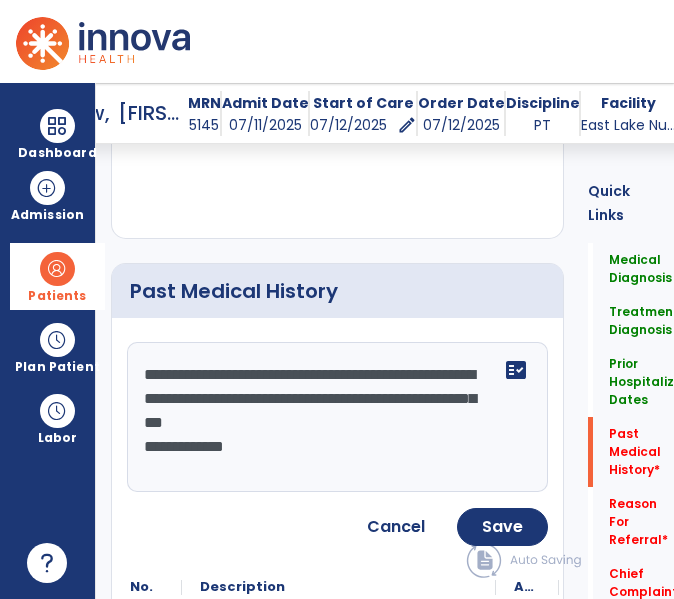 type on "**********" 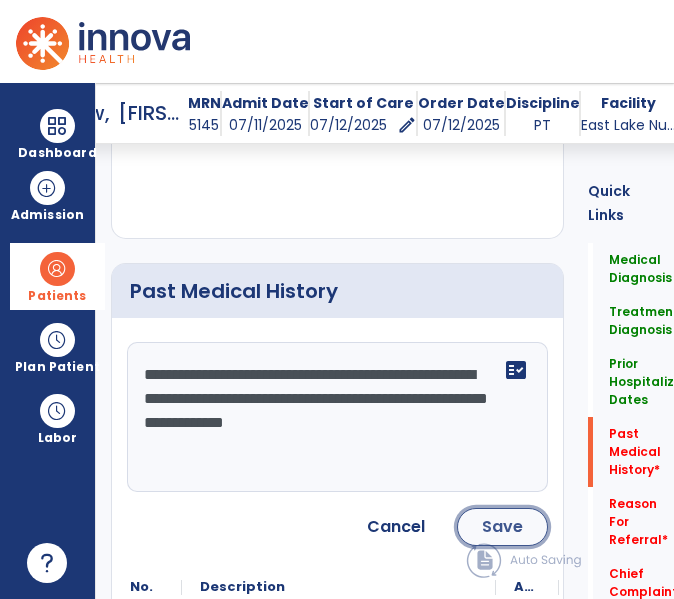 click on "Save" 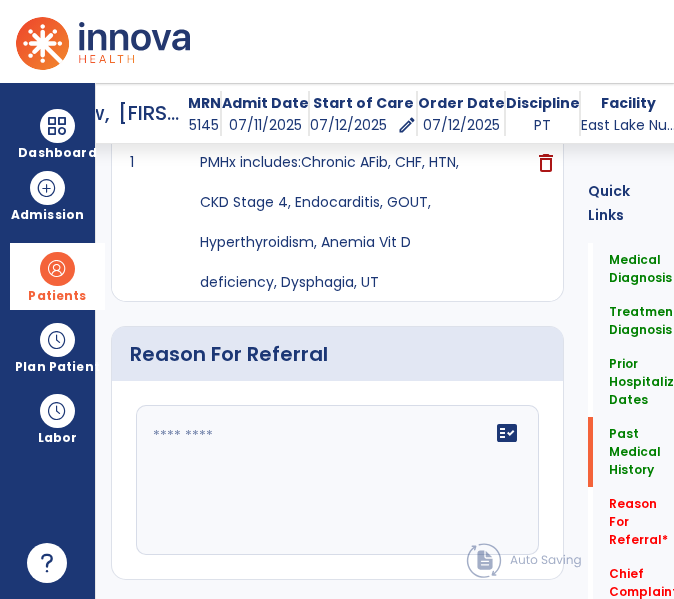 scroll, scrollTop: 1461, scrollLeft: 0, axis: vertical 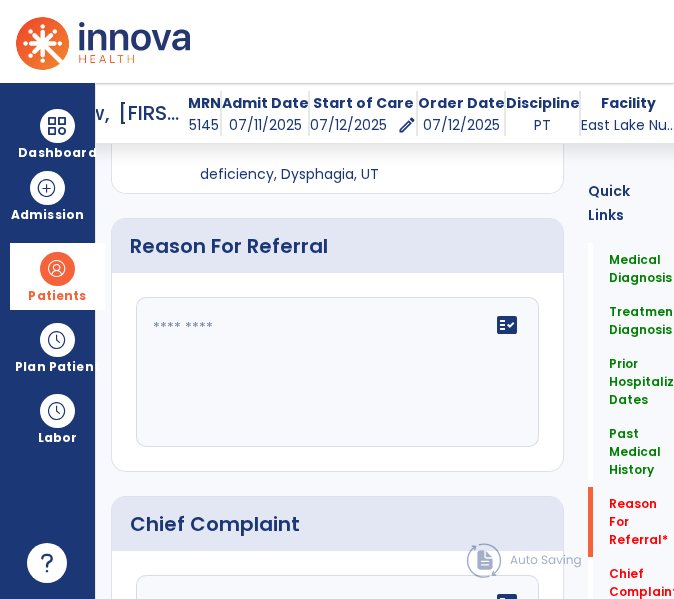 click on "fact_check" 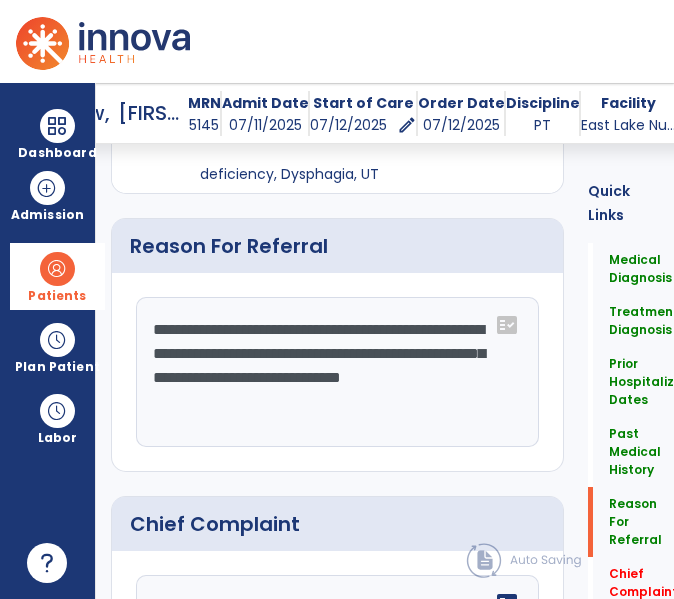 click on "**********" 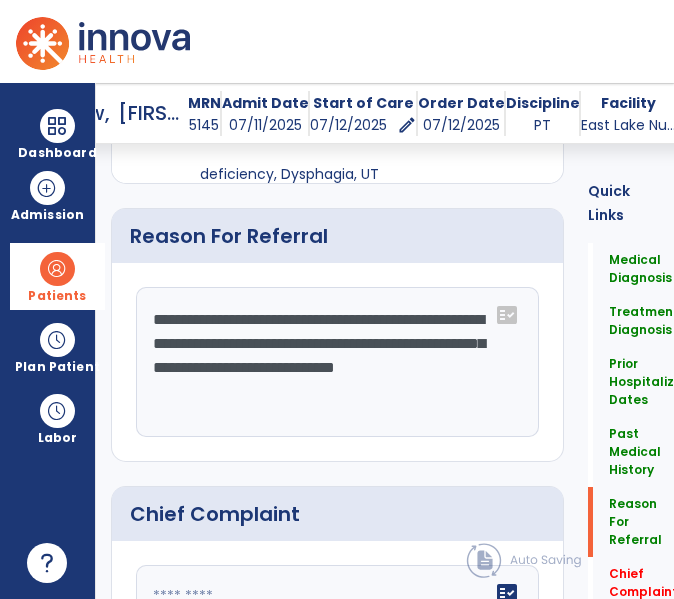 click on "**********" 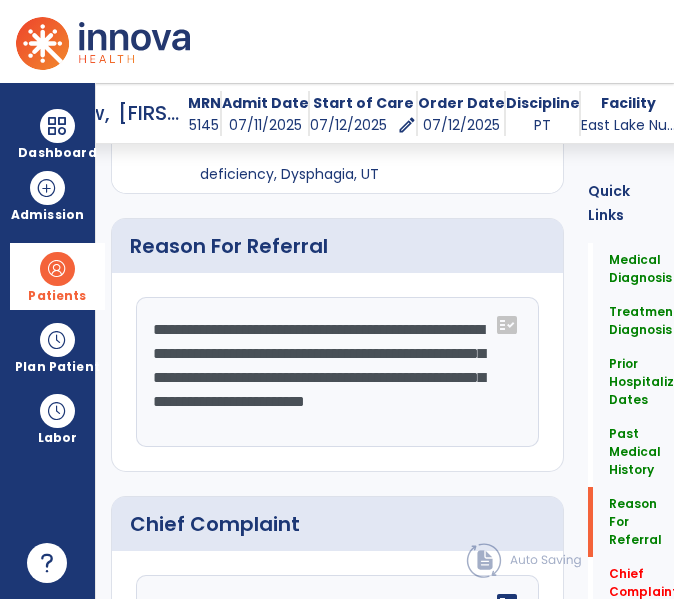 scroll, scrollTop: 15, scrollLeft: 0, axis: vertical 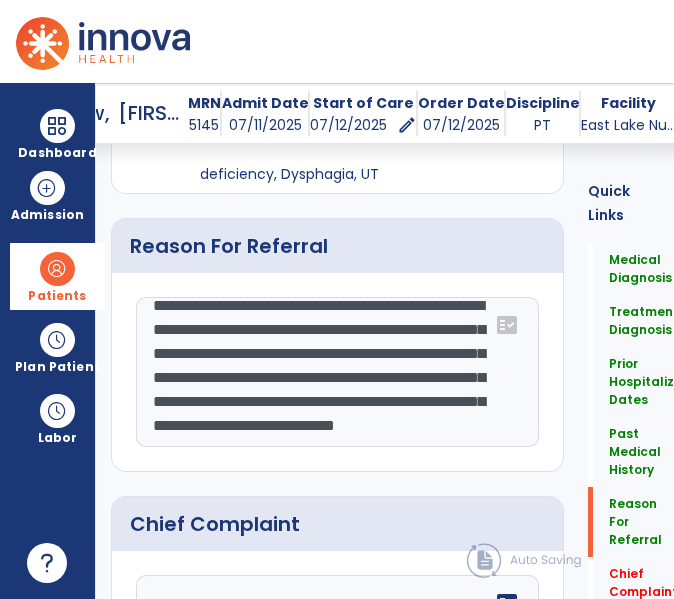 click on "**********" 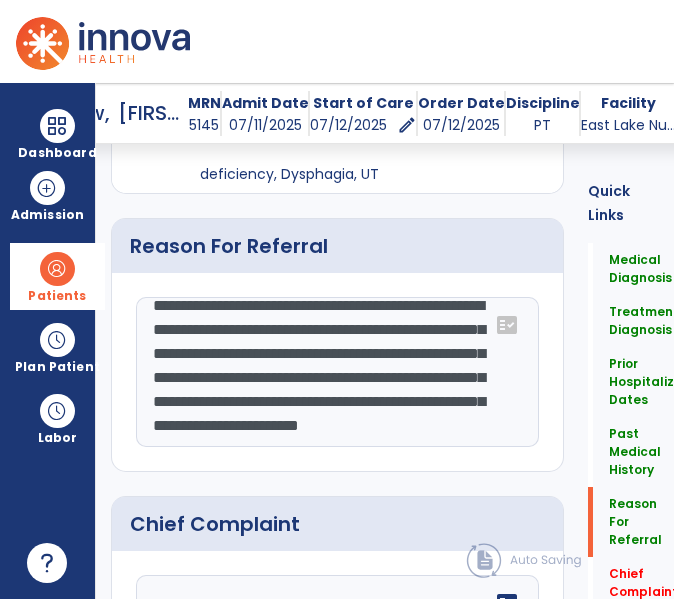 scroll, scrollTop: 72, scrollLeft: 0, axis: vertical 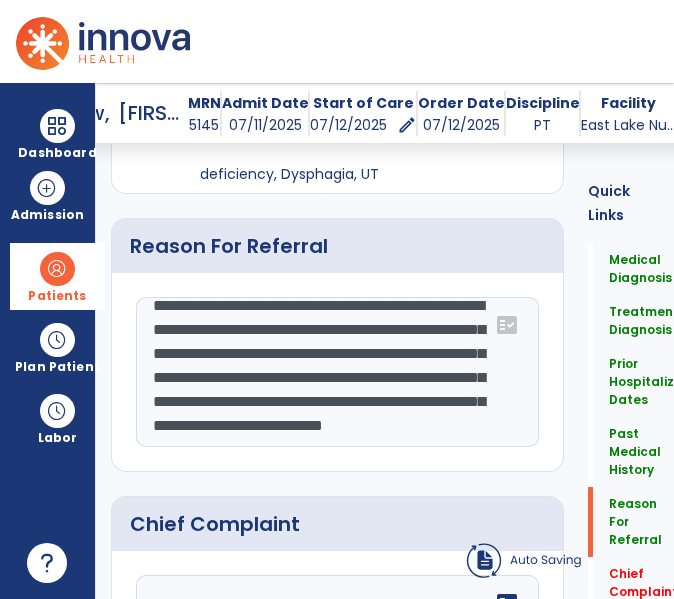 click on "**********" 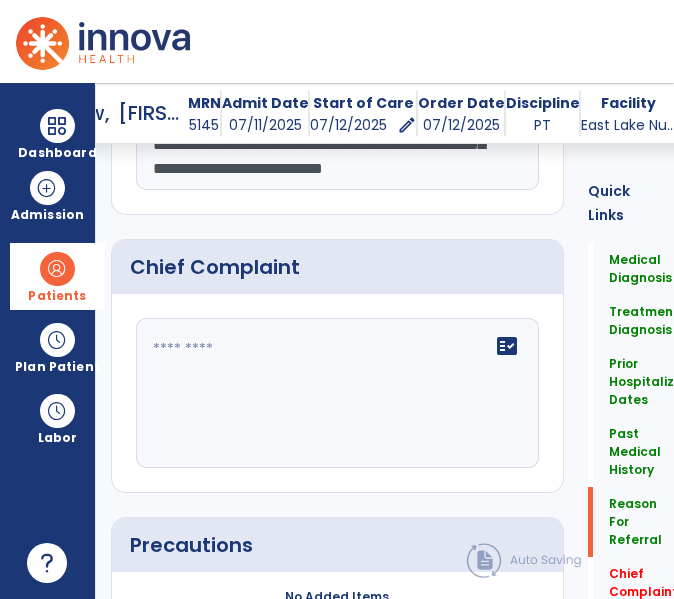 scroll, scrollTop: 1719, scrollLeft: 0, axis: vertical 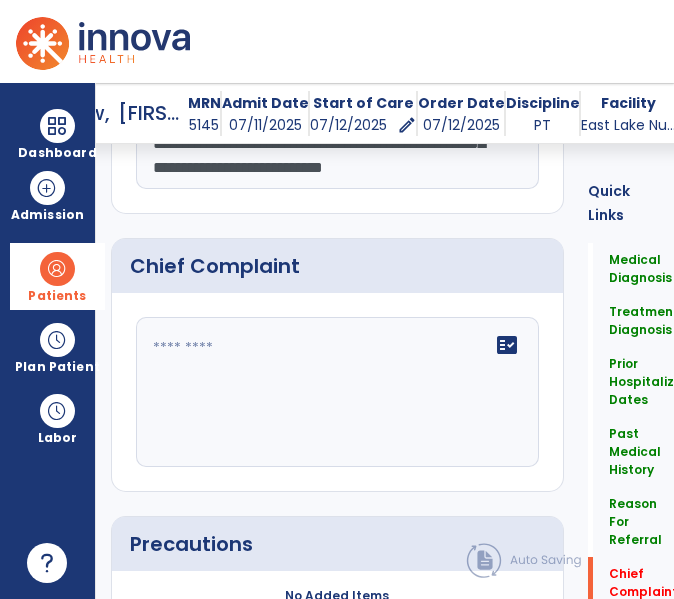 type on "**********" 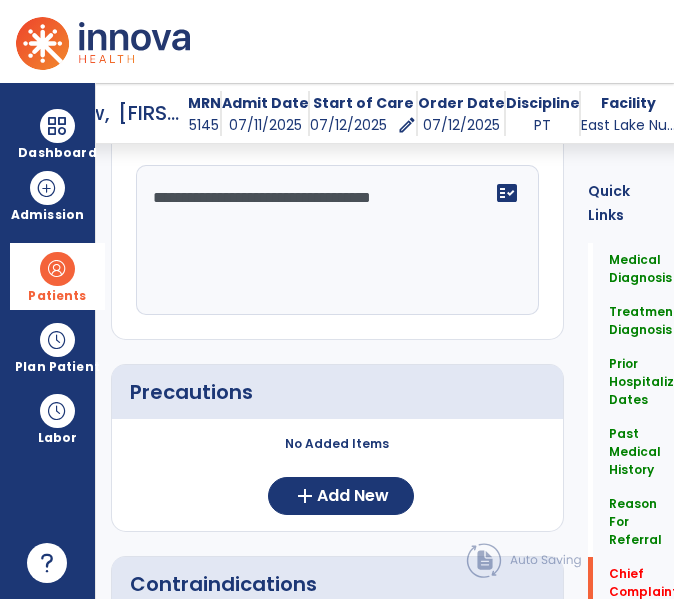 scroll, scrollTop: 1882, scrollLeft: 0, axis: vertical 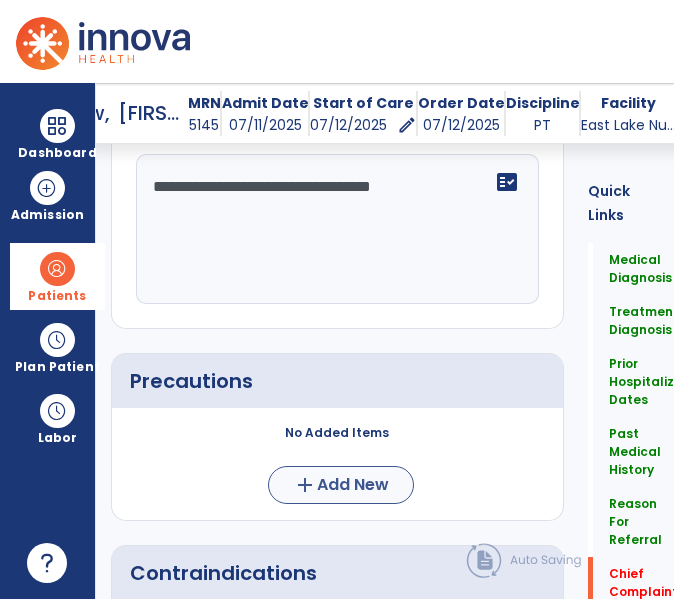 type on "**********" 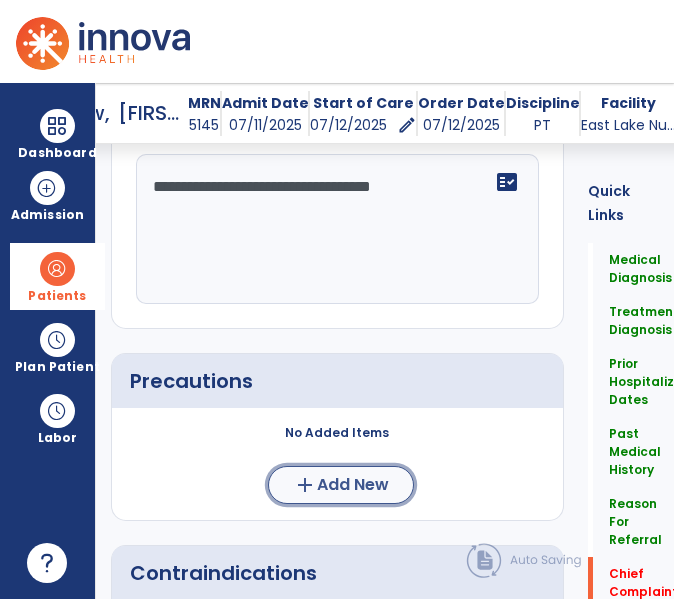 click on "Add New" 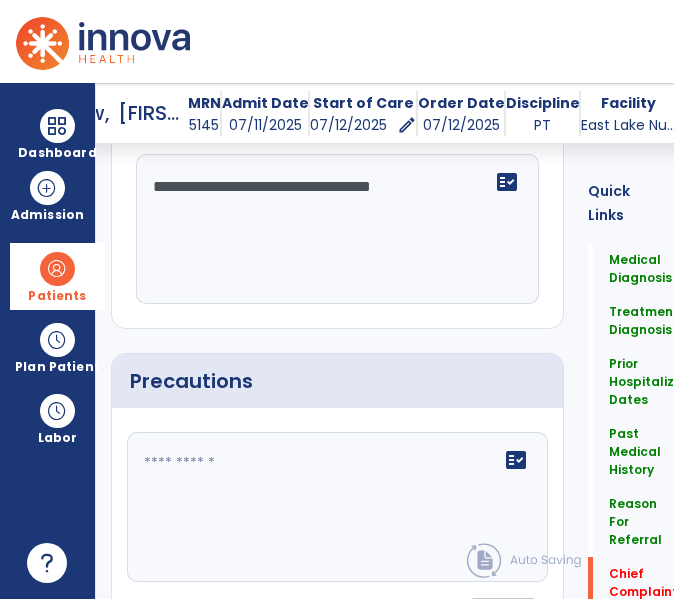 click 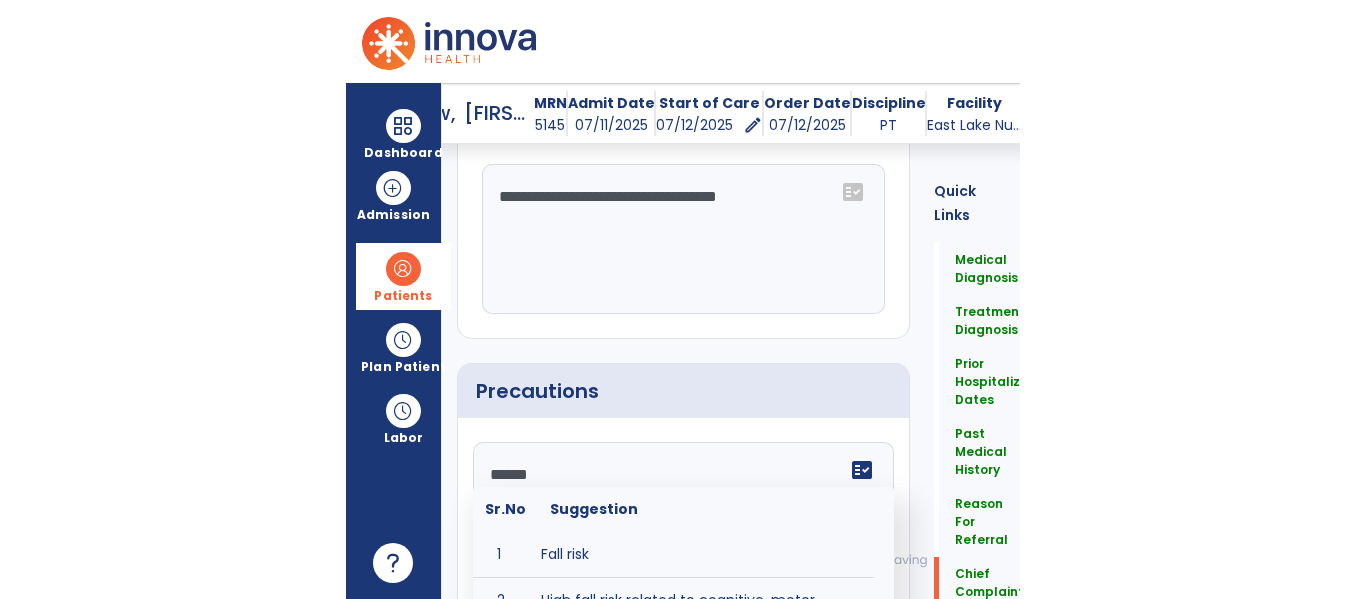 scroll, scrollTop: 1882, scrollLeft: 0, axis: vertical 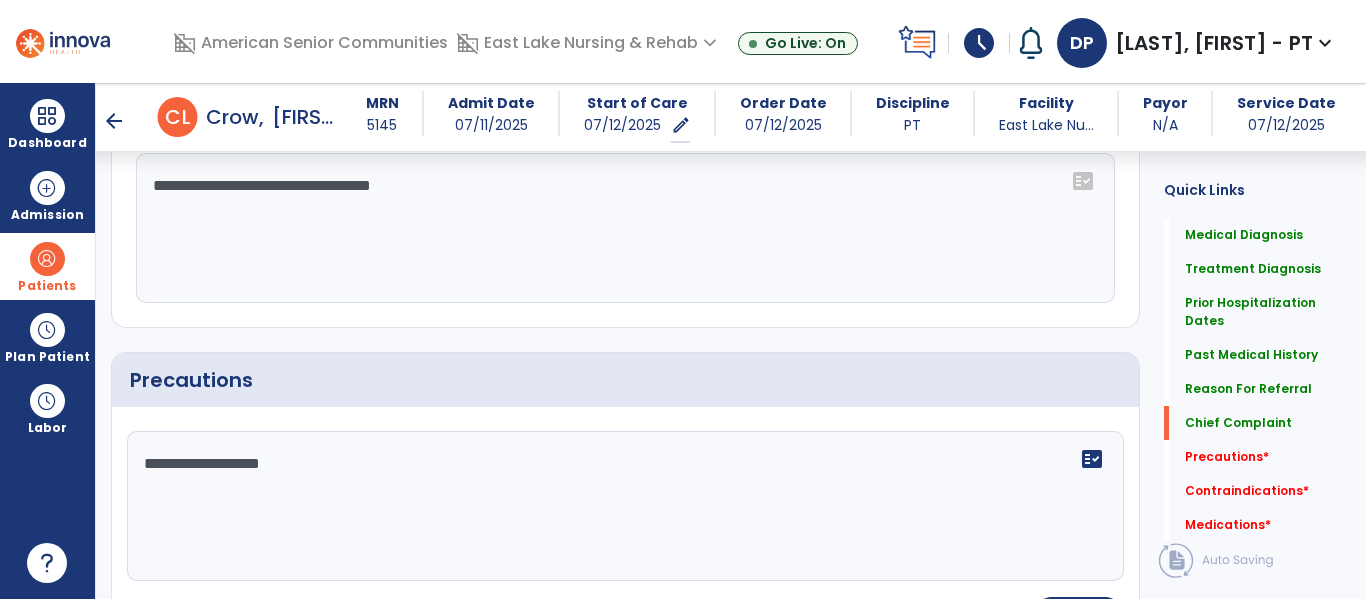 paste on "**********" 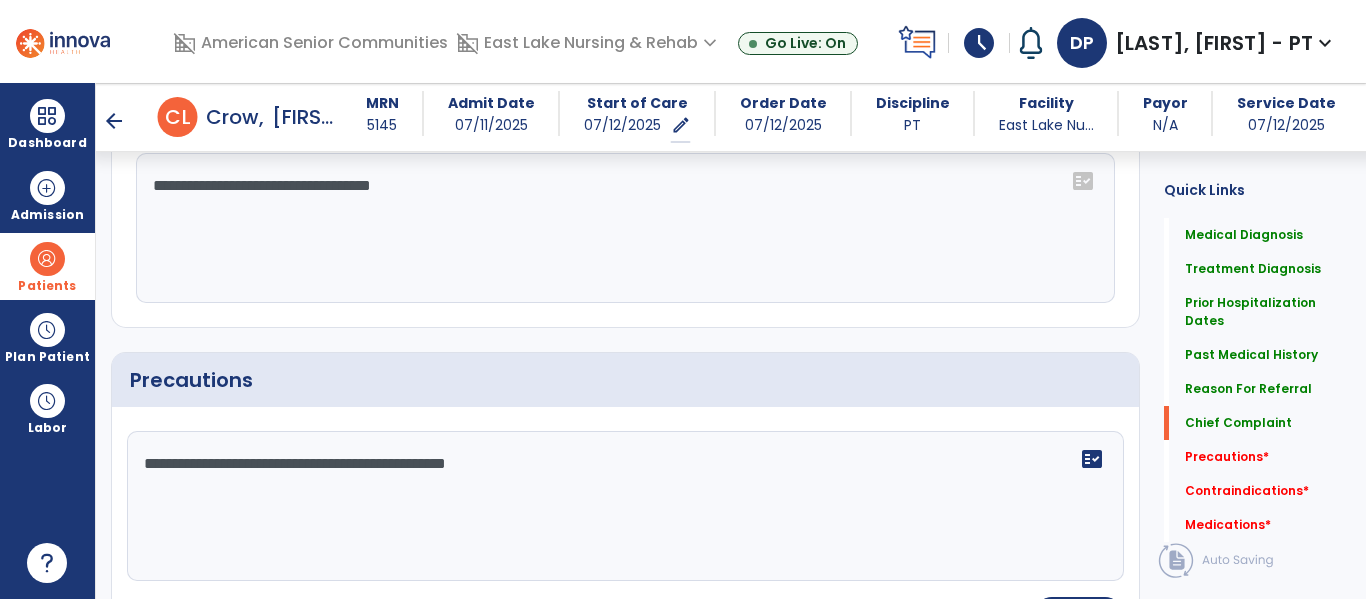 paste on "**********" 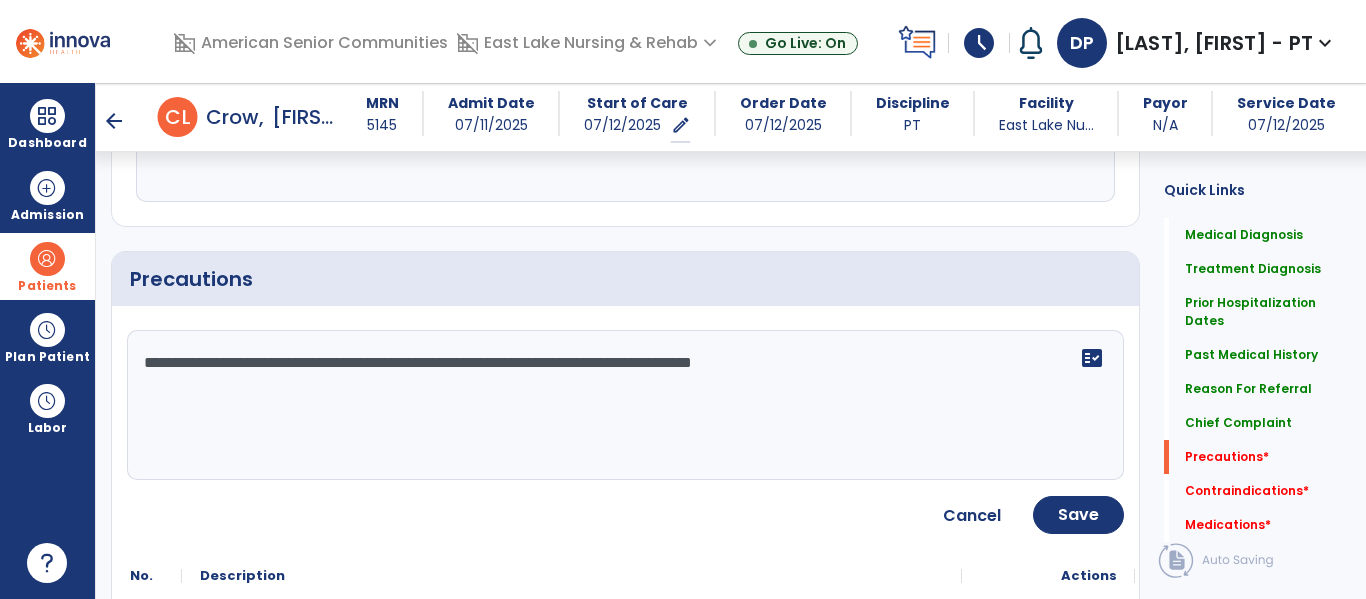 scroll, scrollTop: 1820, scrollLeft: 0, axis: vertical 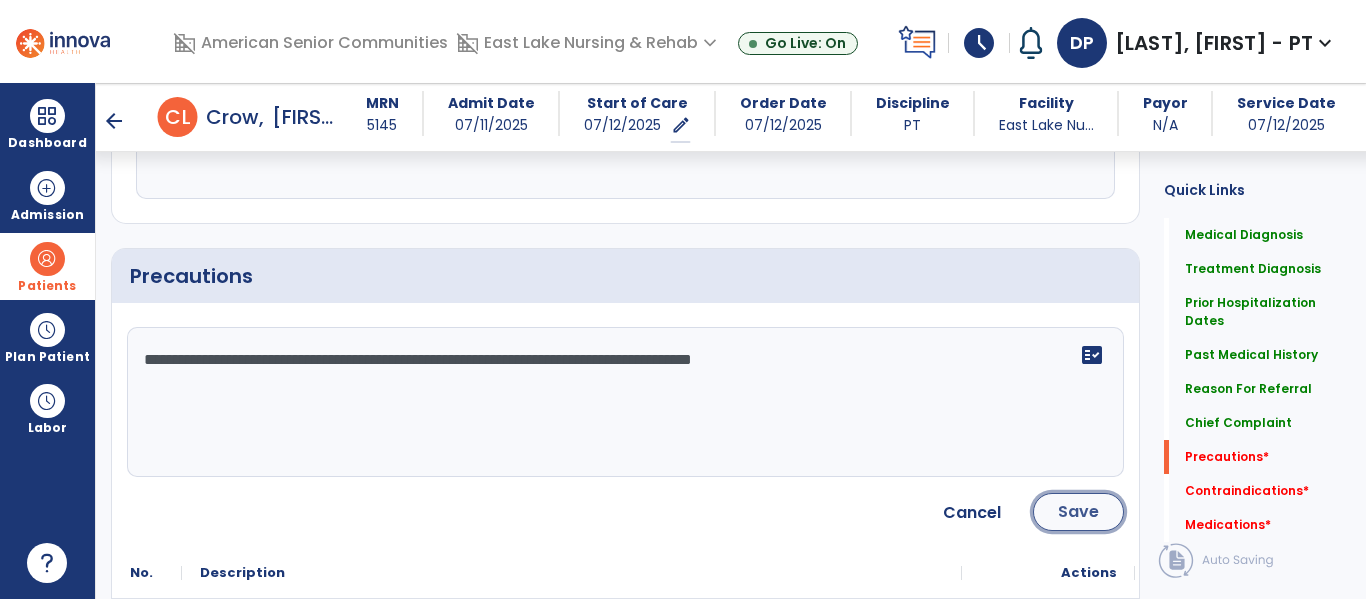 click on "Save" 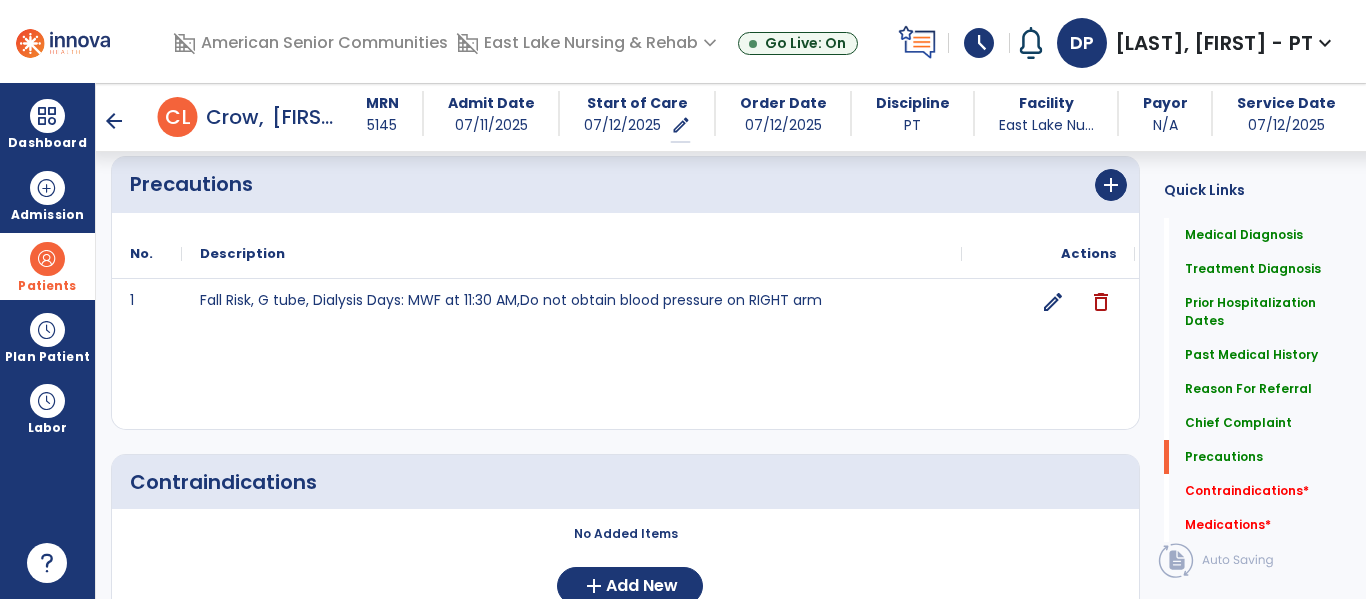 scroll, scrollTop: 2056, scrollLeft: 0, axis: vertical 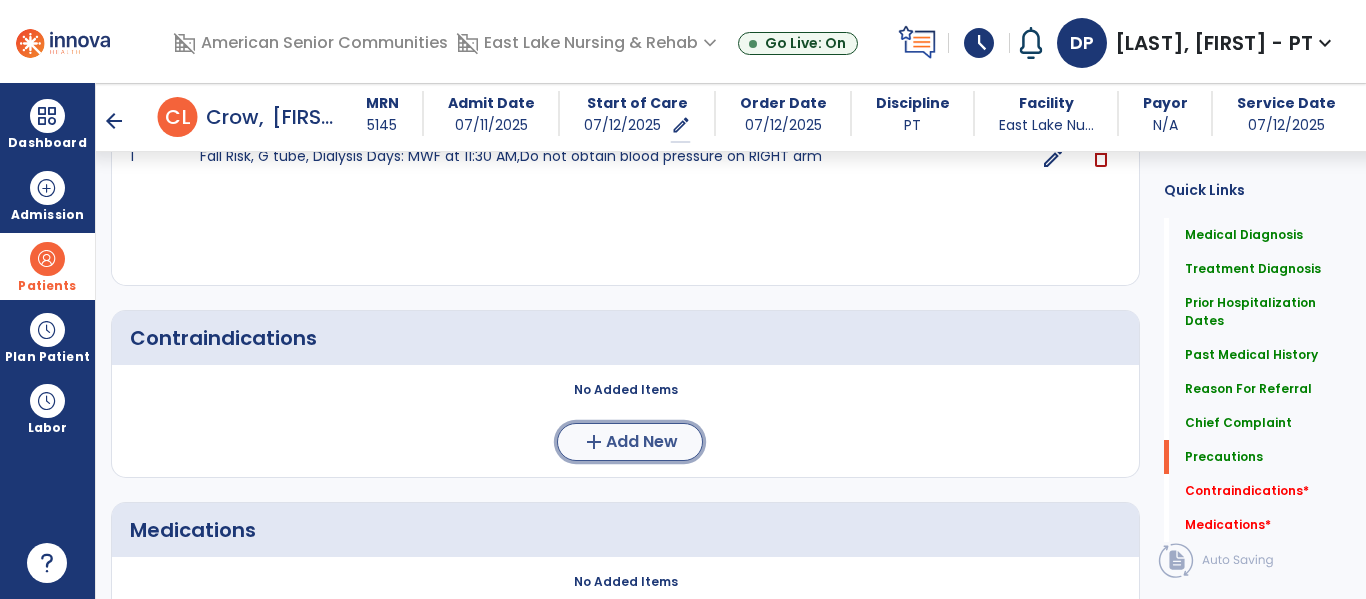 click on "add  Add New" 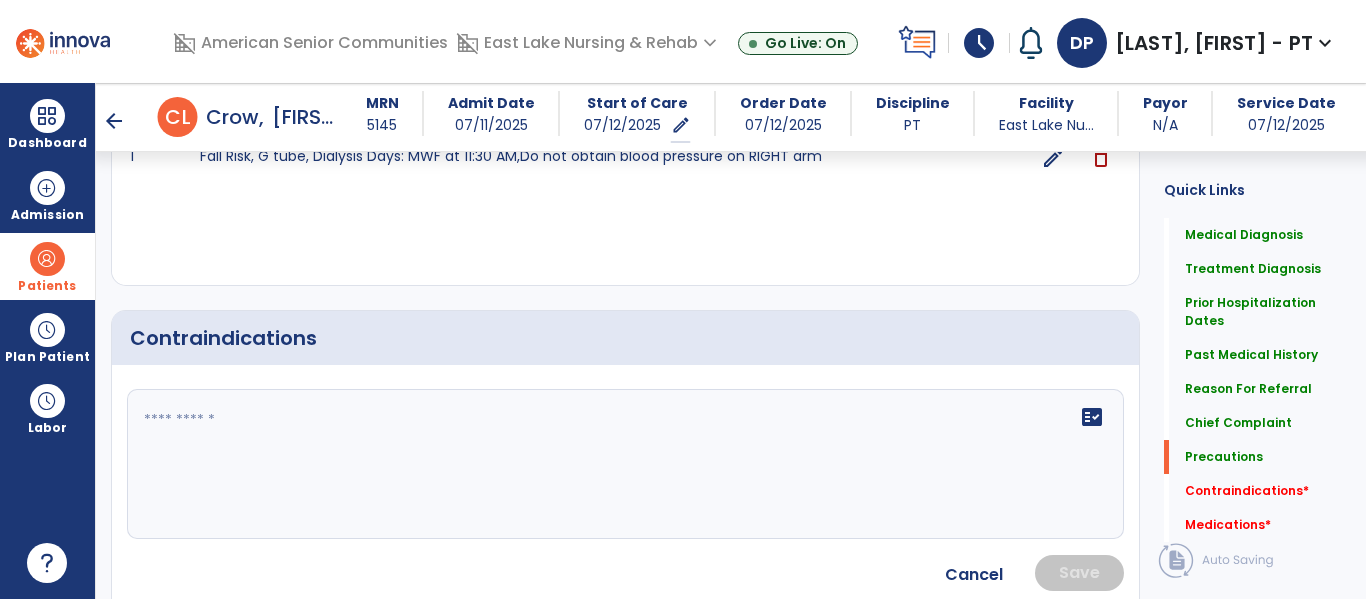 click 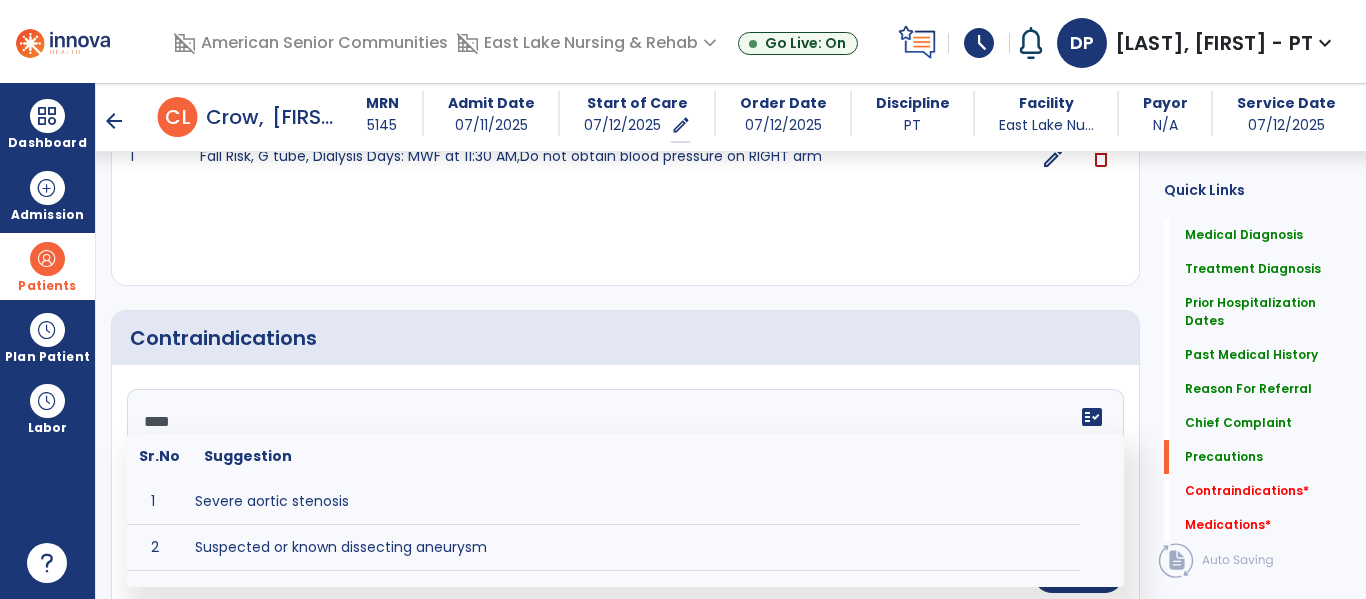 type on "****" 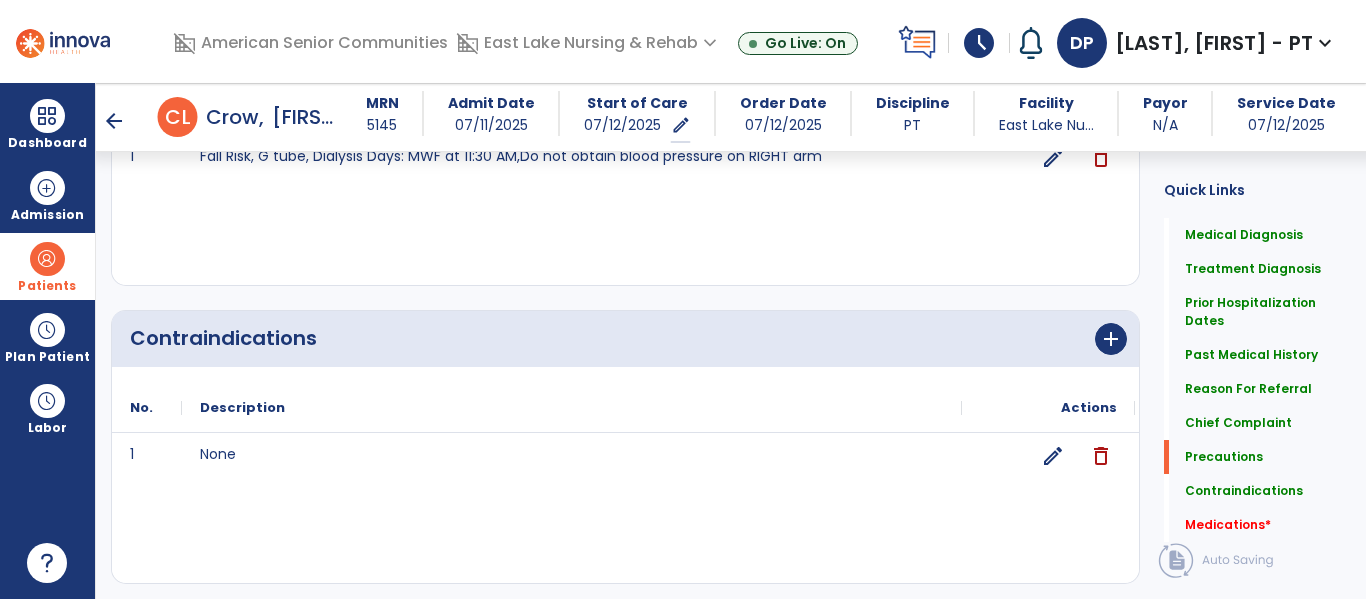 scroll, scrollTop: 2303, scrollLeft: 0, axis: vertical 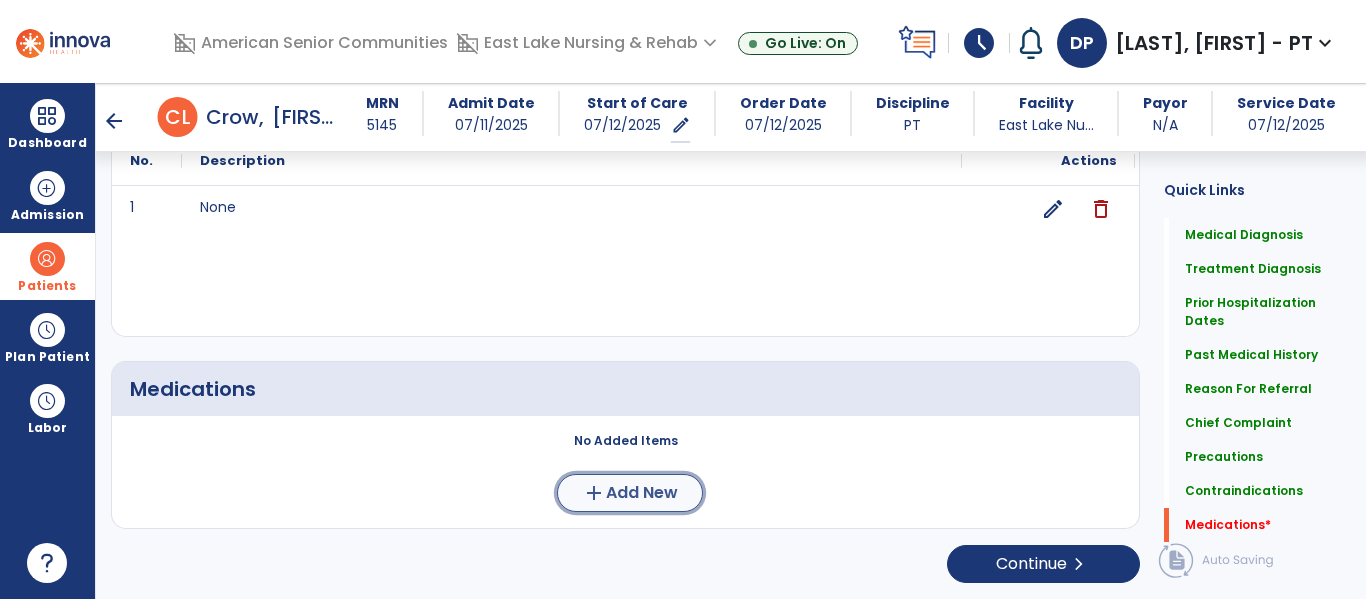 click on "add  Add New" 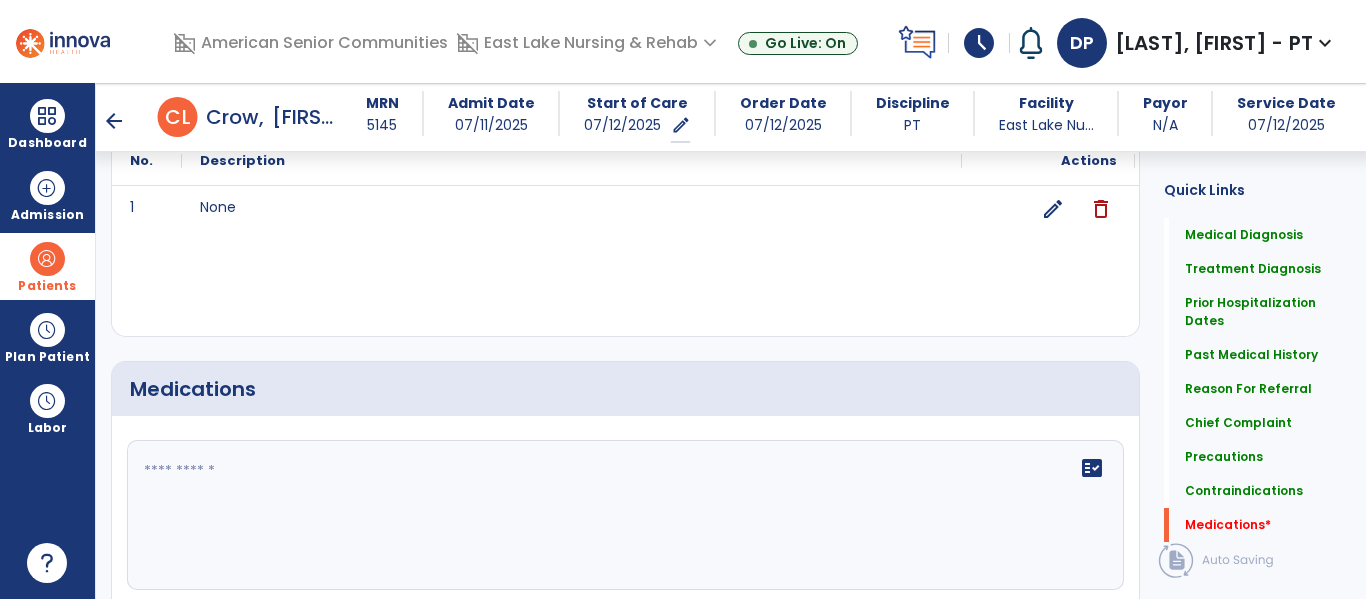 click 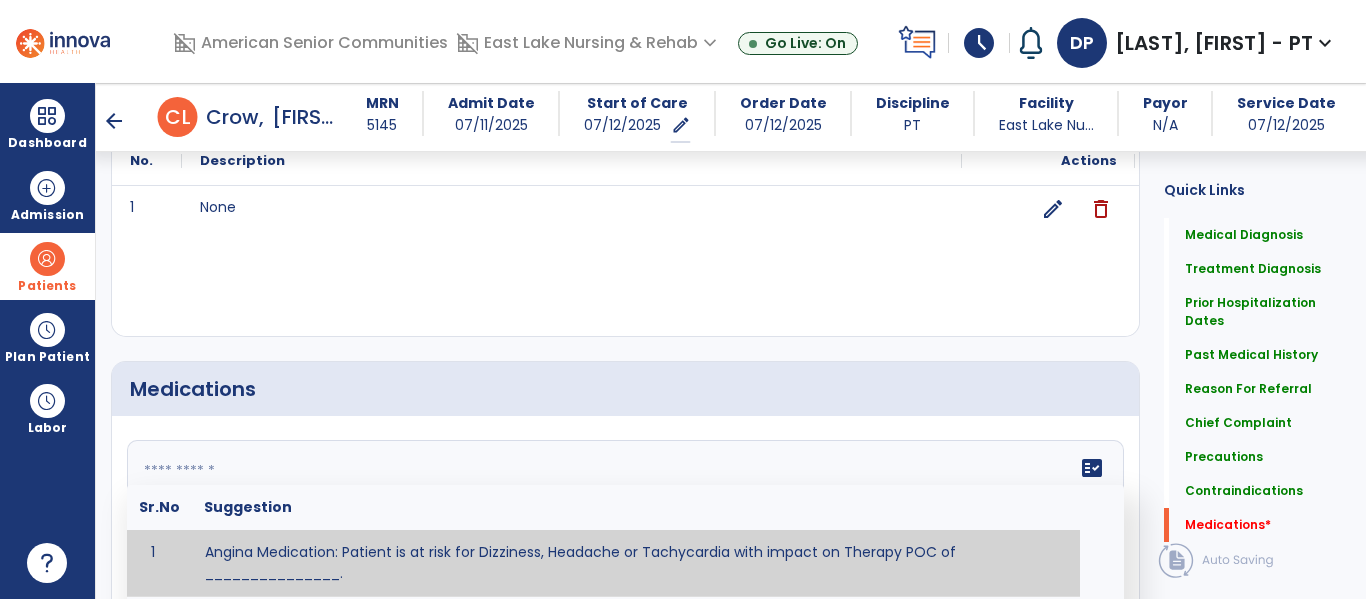paste on "**********" 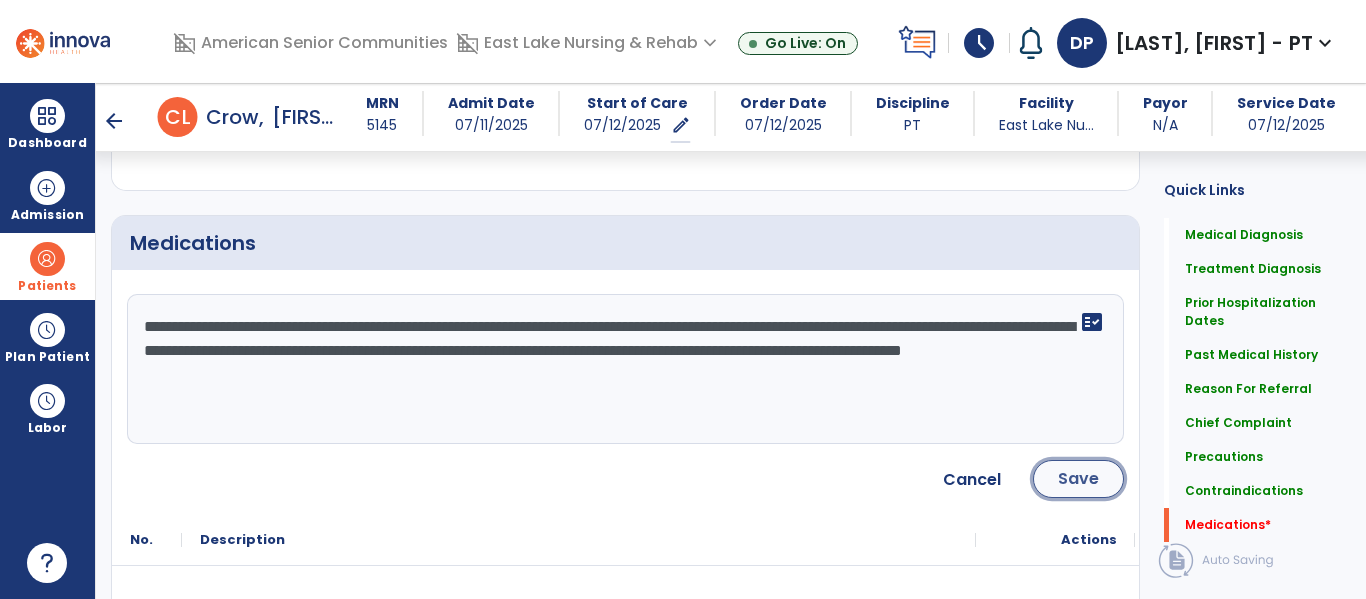 click on "Save" 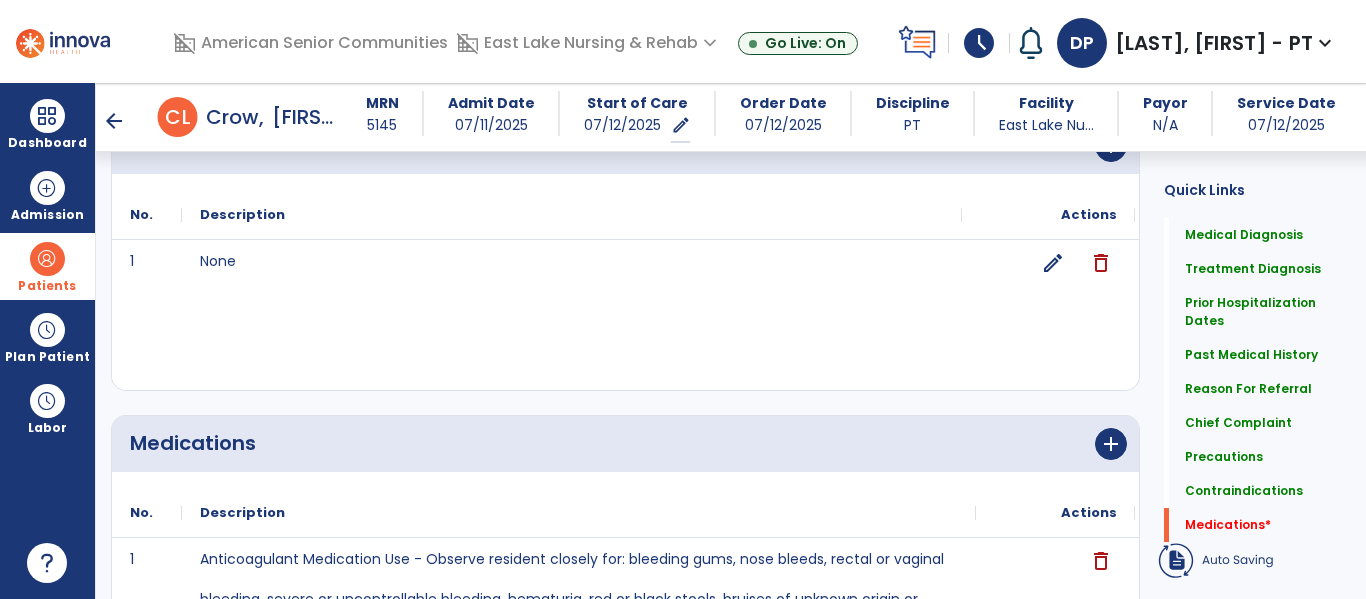 scroll, scrollTop: 2407, scrollLeft: 0, axis: vertical 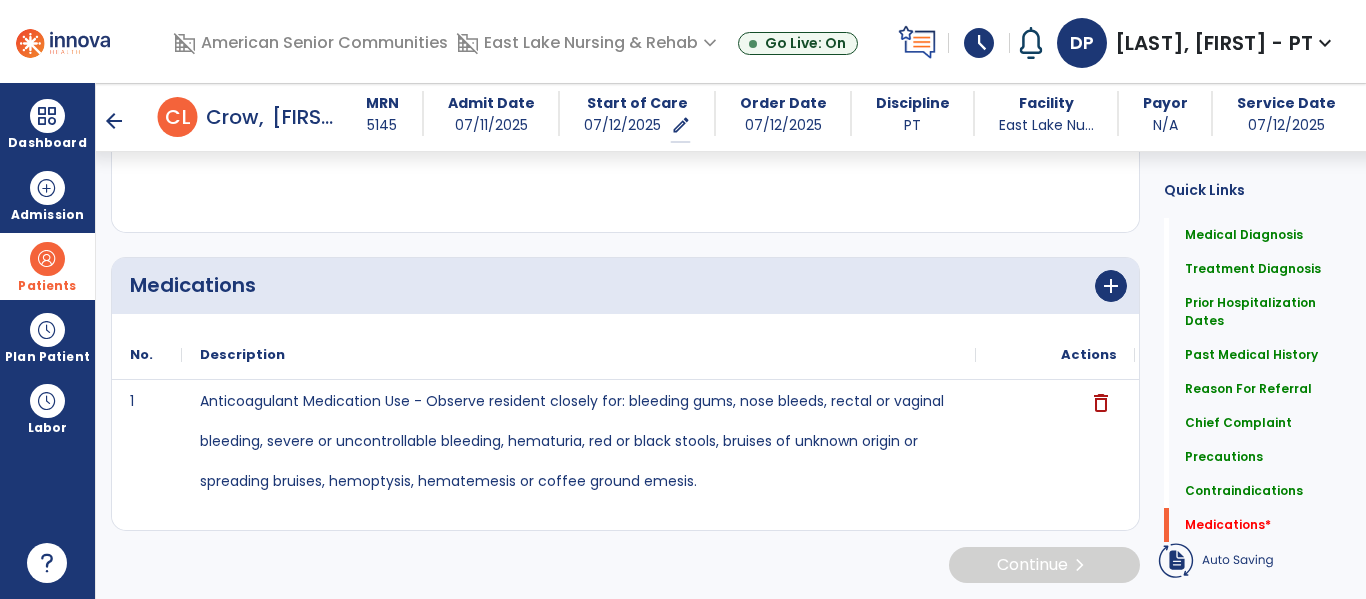 click on "Medical Diagnosis      menu   Add Medical Diagnosis   Delete Medical Diagnosis
Code
Description
Pdpm Clinical Category" 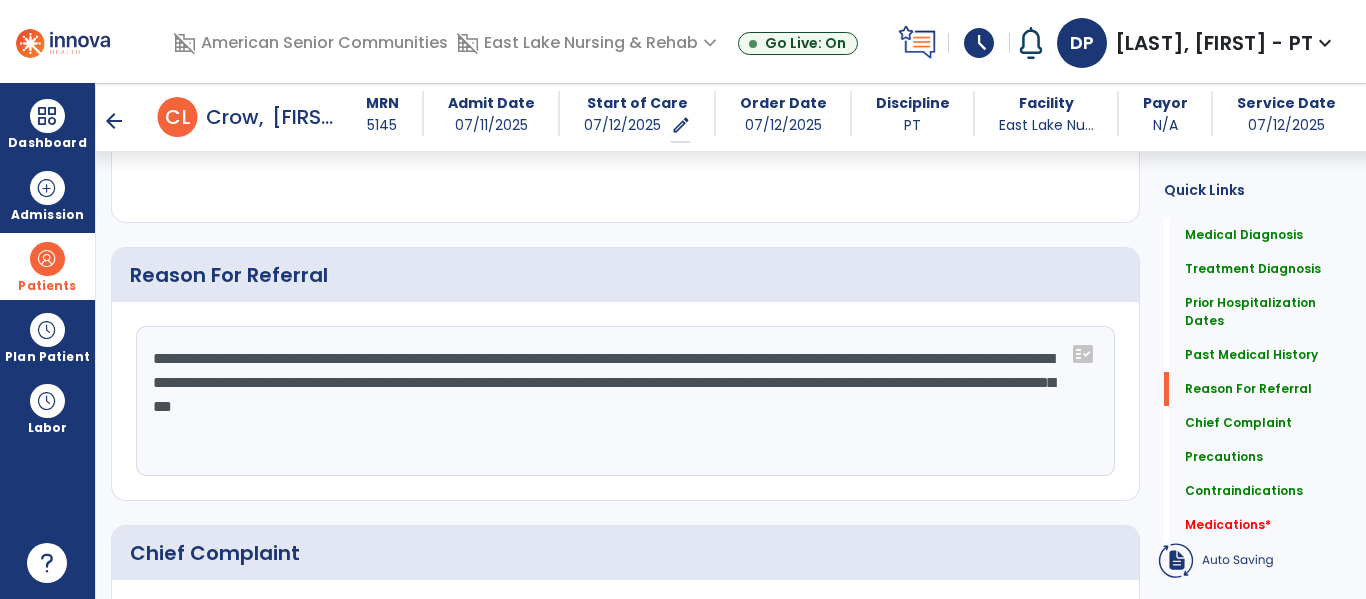 scroll, scrollTop: 1255, scrollLeft: 0, axis: vertical 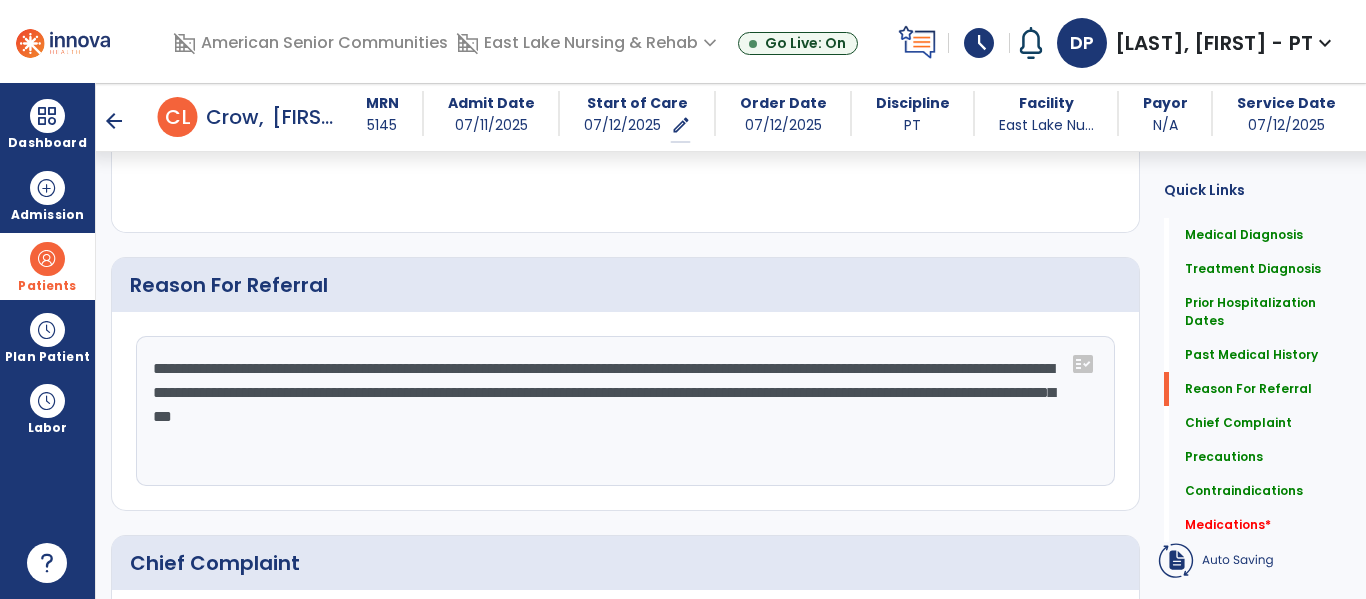 click on "**********" 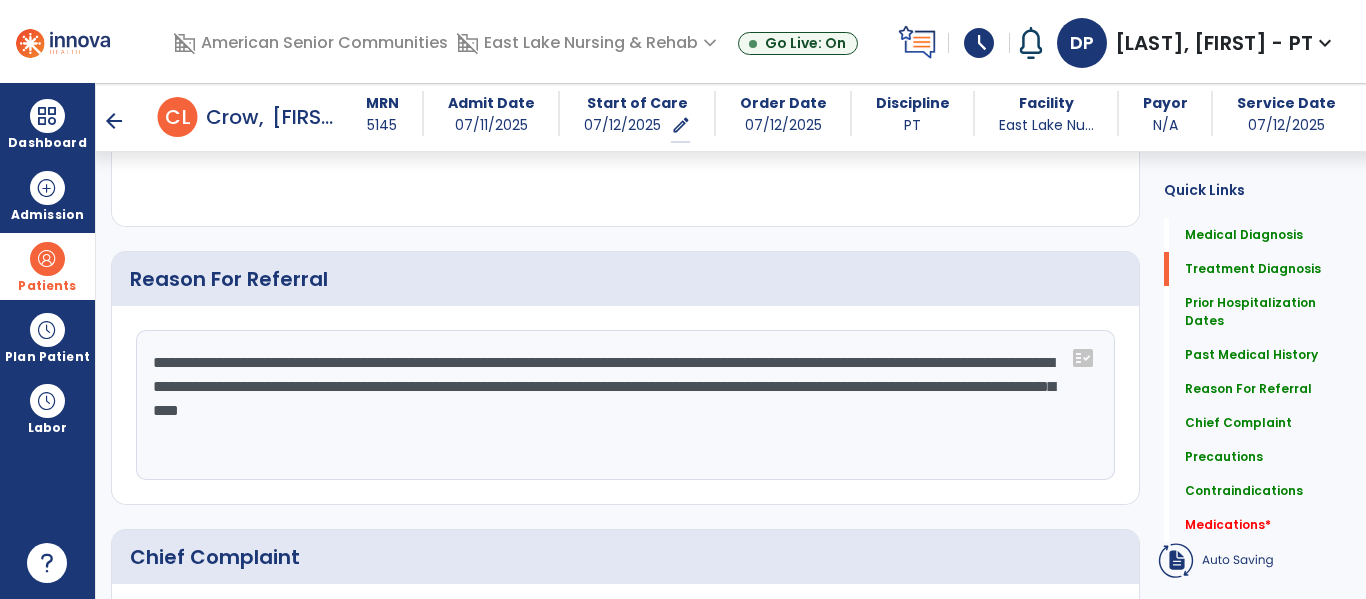 scroll, scrollTop: 0, scrollLeft: 0, axis: both 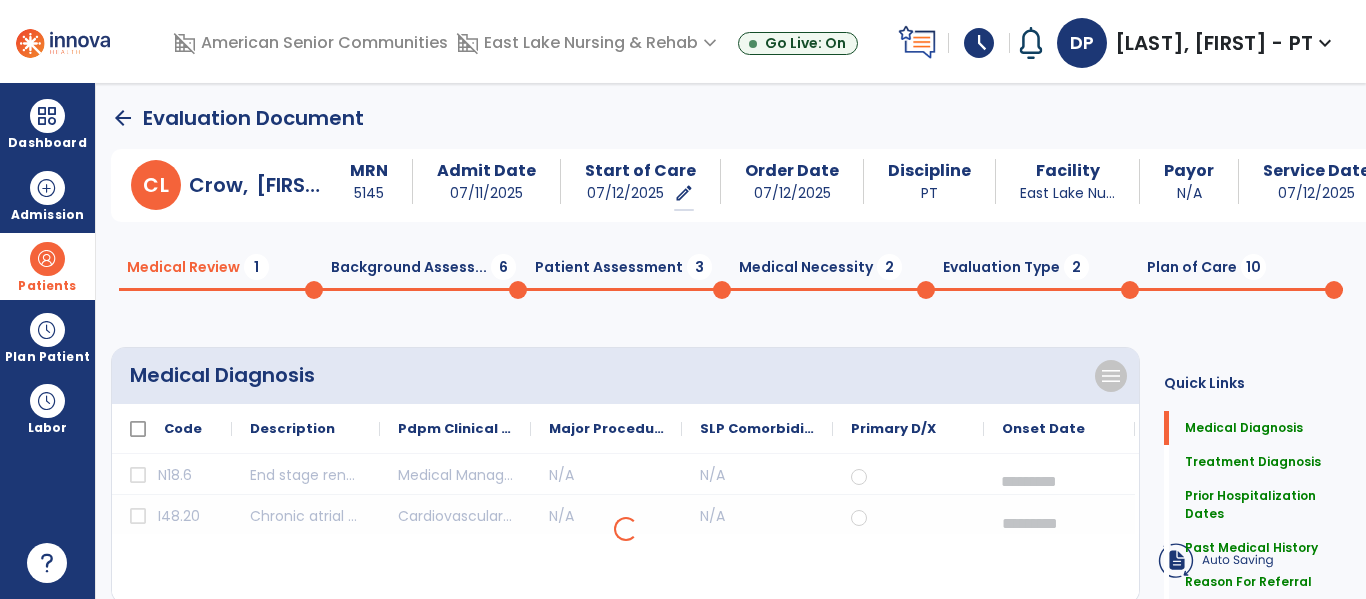 click on "Plan of Care  10" 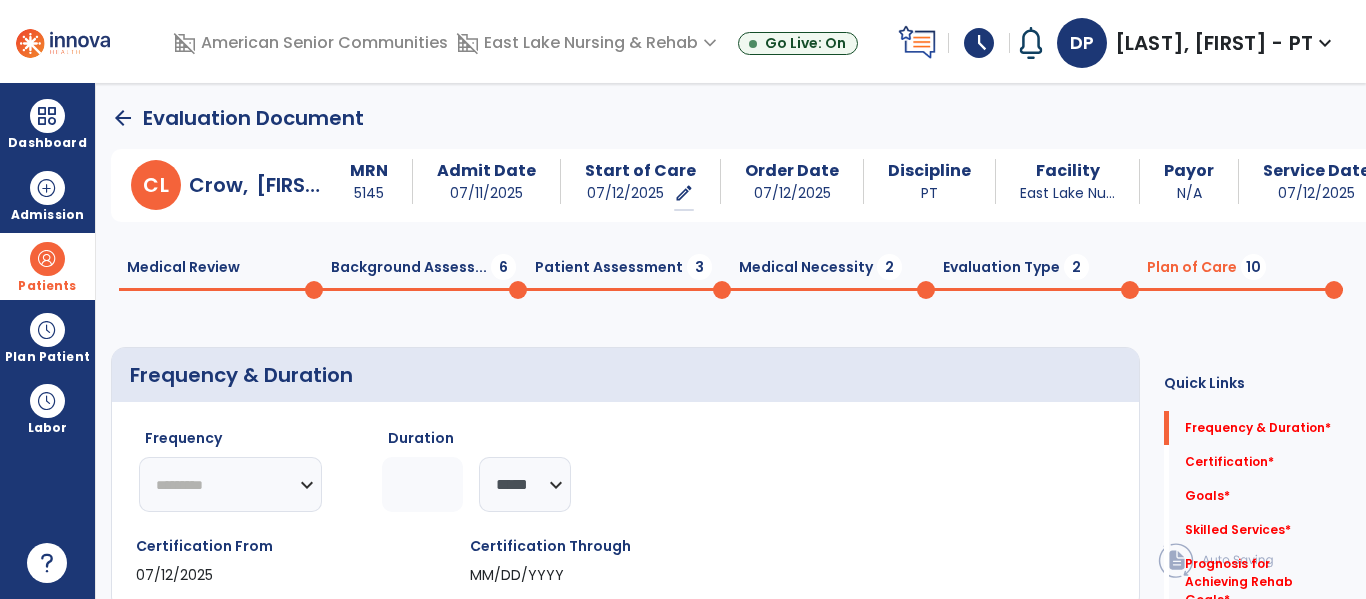 click on "********* ** ** ** ** ** ** **" 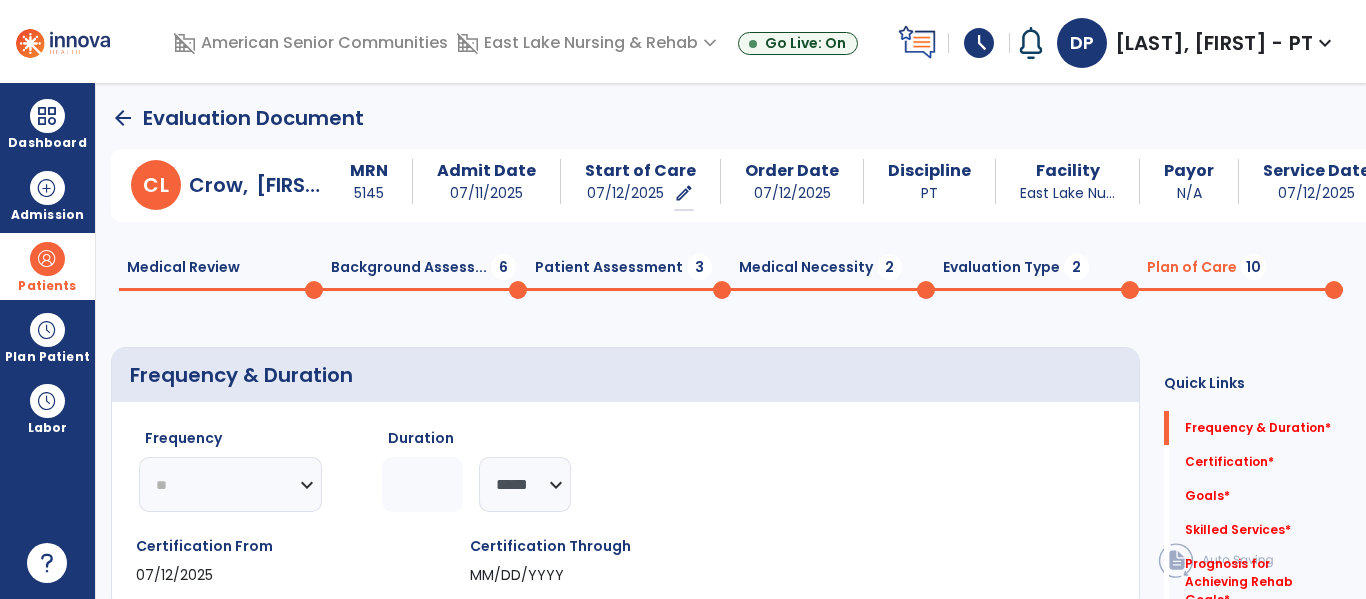 click on "********* ** ** ** ** ** ** **" 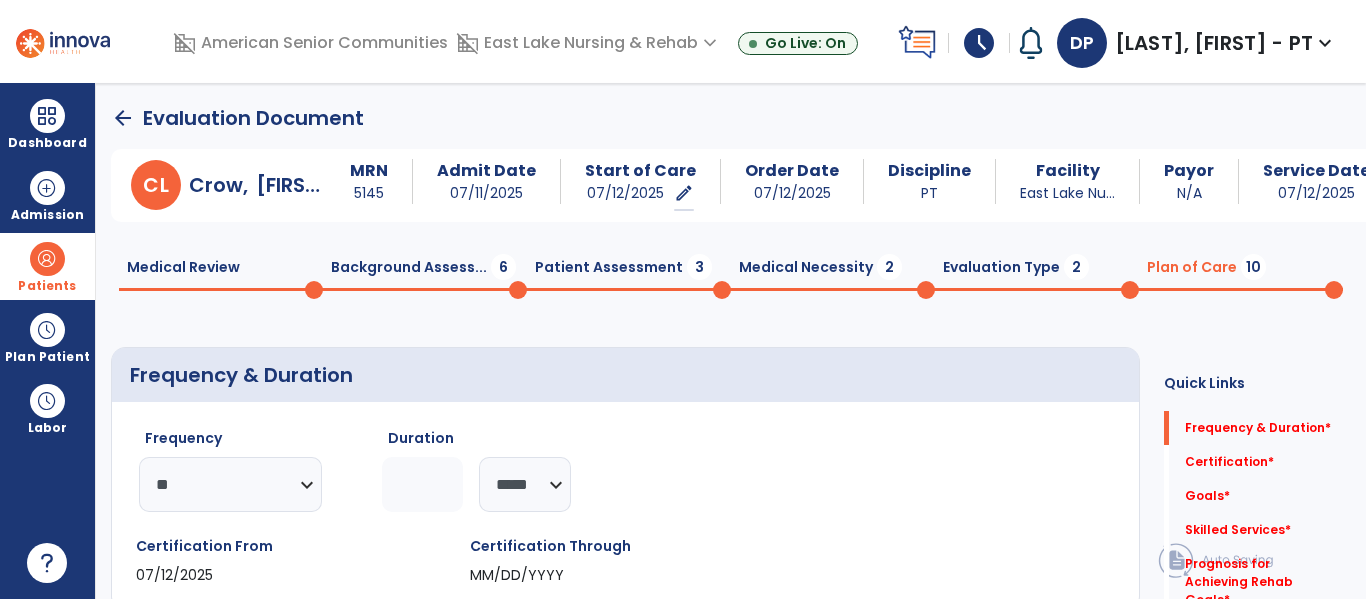 click 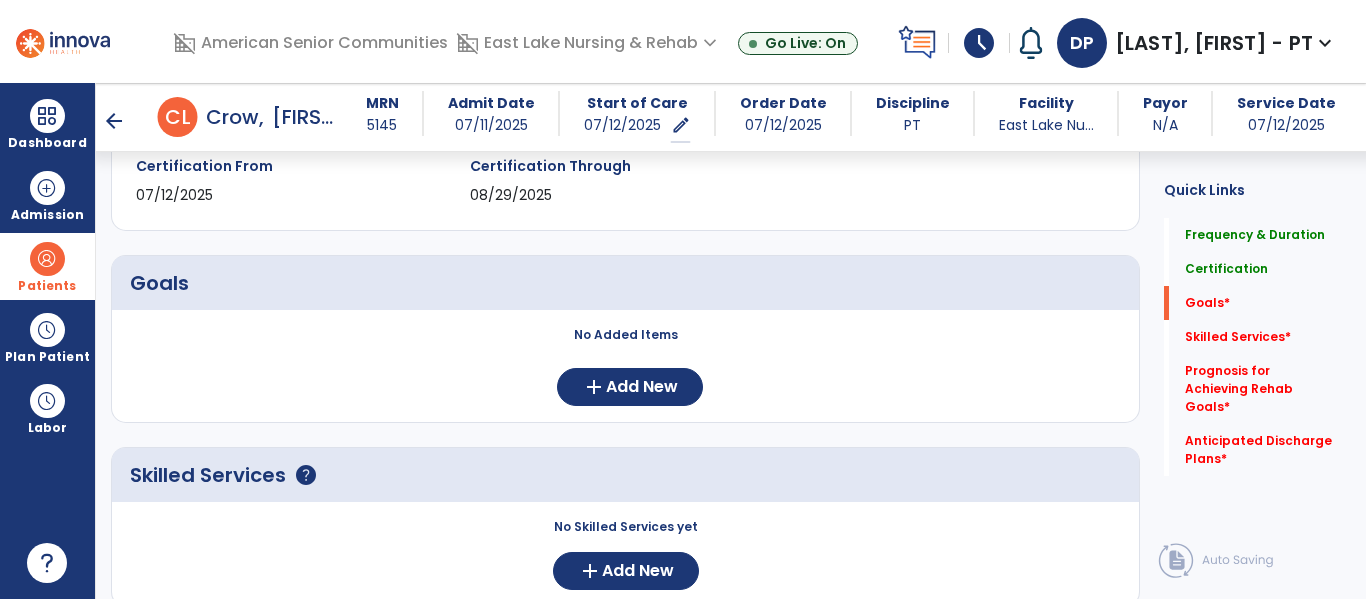 scroll, scrollTop: 369, scrollLeft: 0, axis: vertical 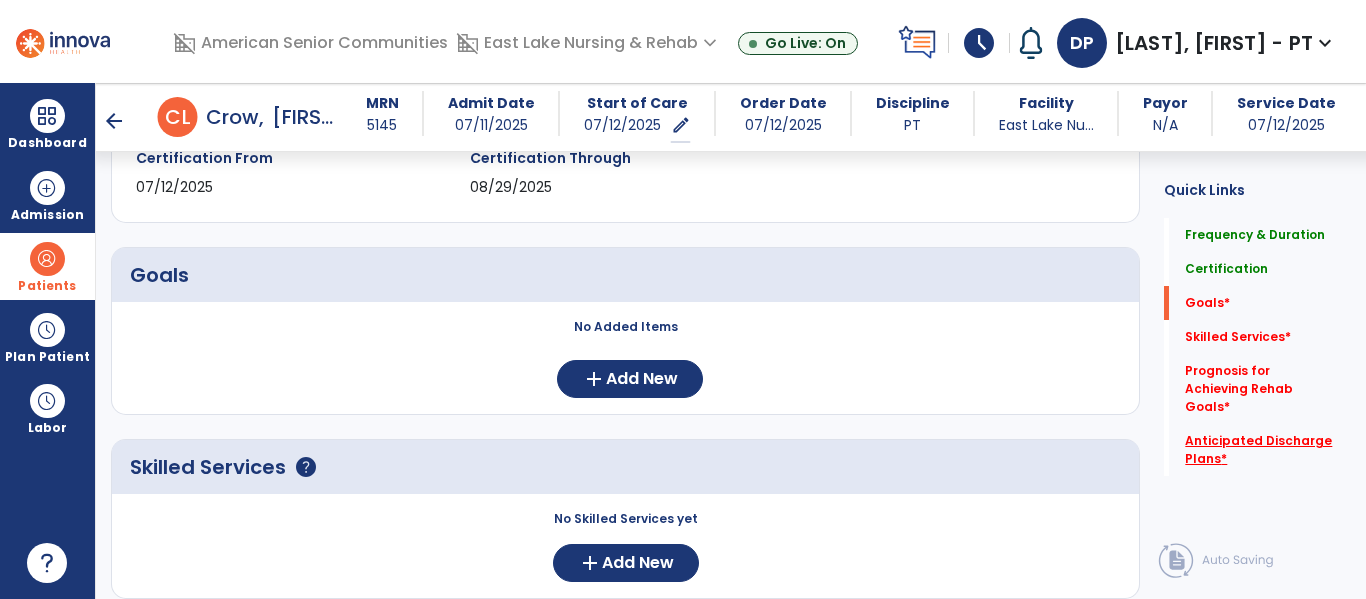 type on "*" 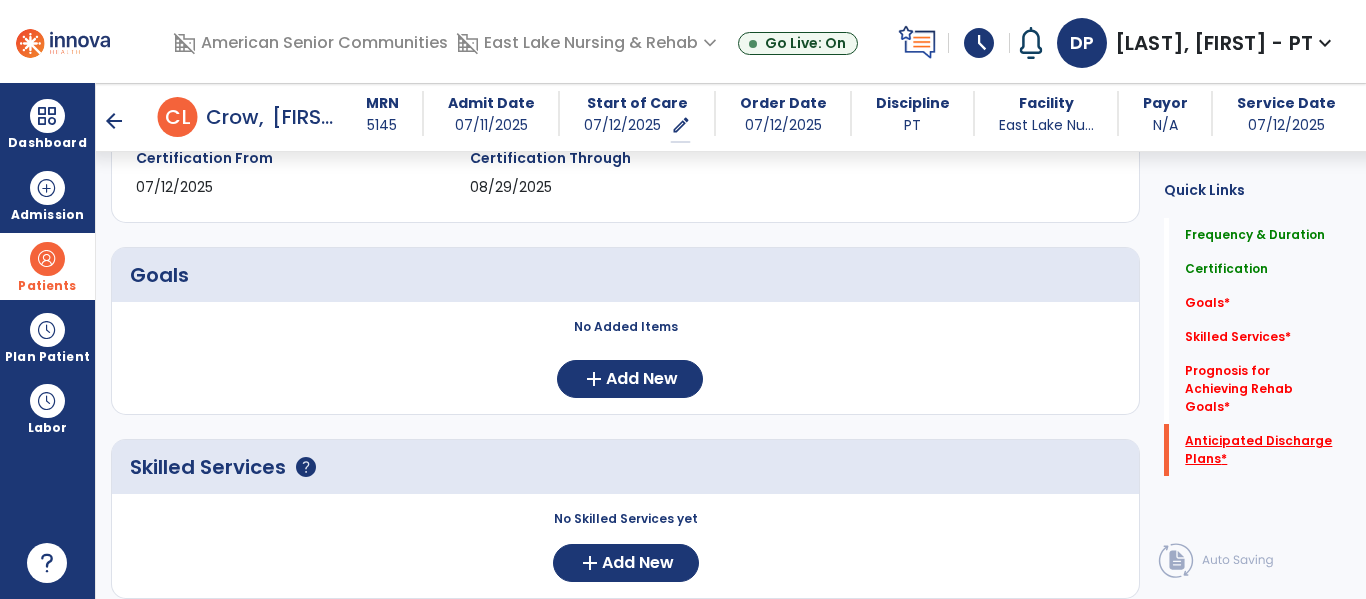 click on "Anticipated Discharge Plans   *" 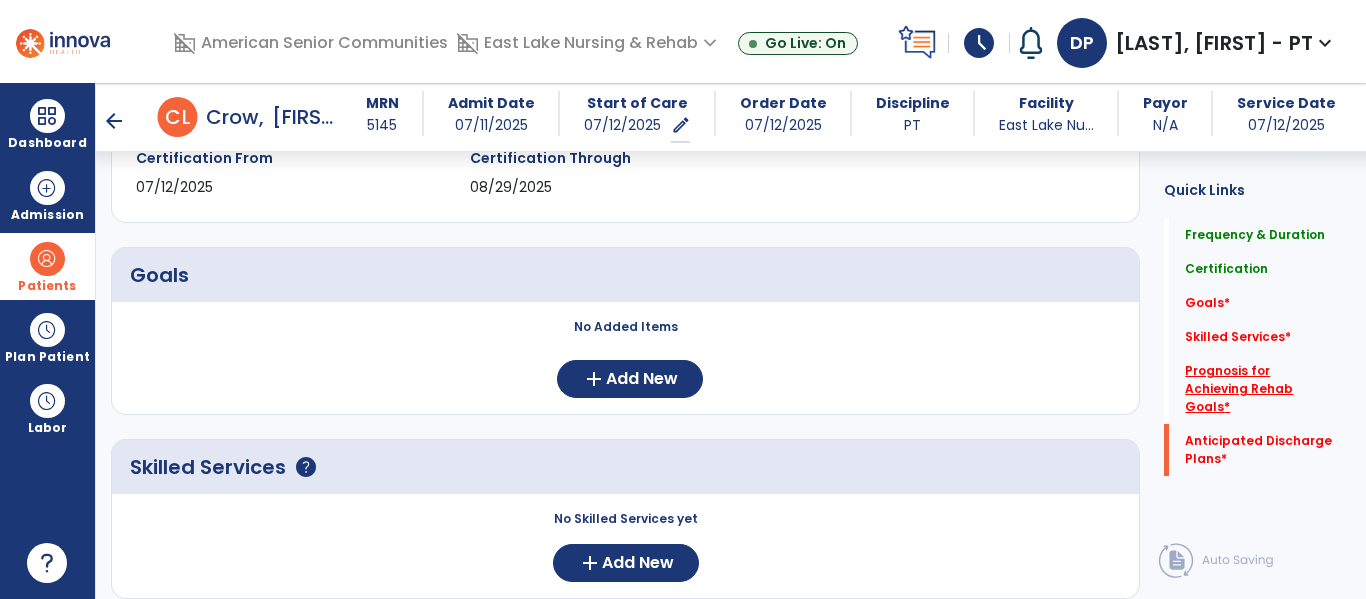 click on "Prognosis for Achieving Rehab Goals   *" 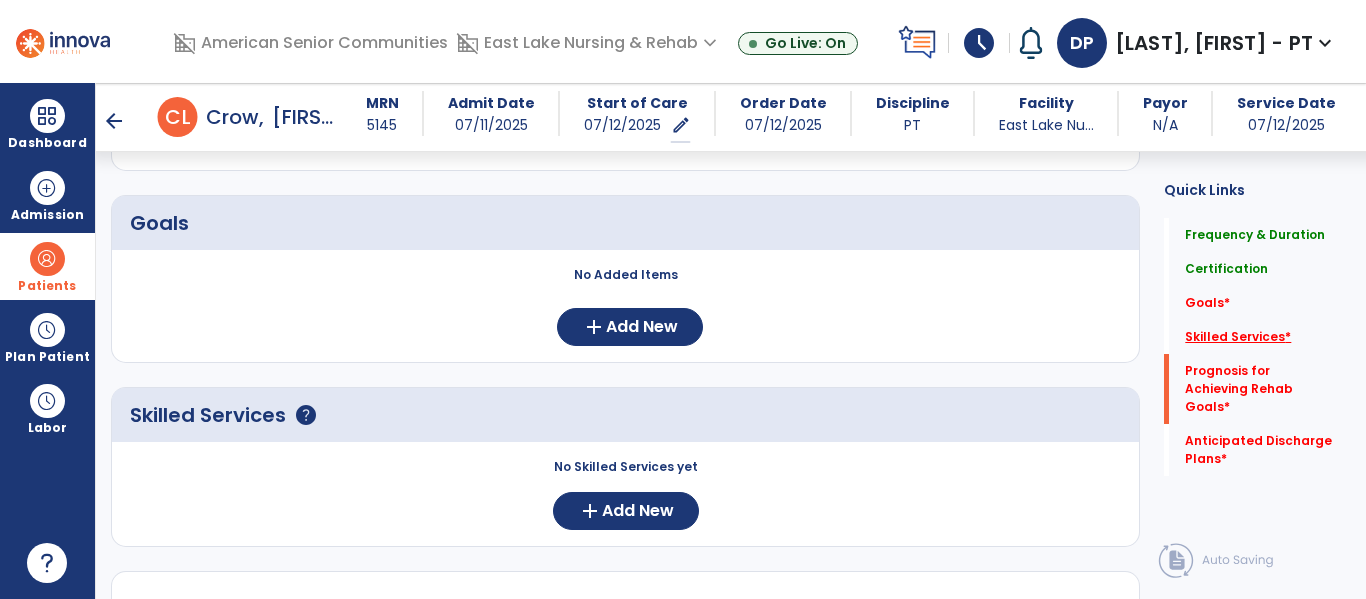 click on "Skilled Services   *" 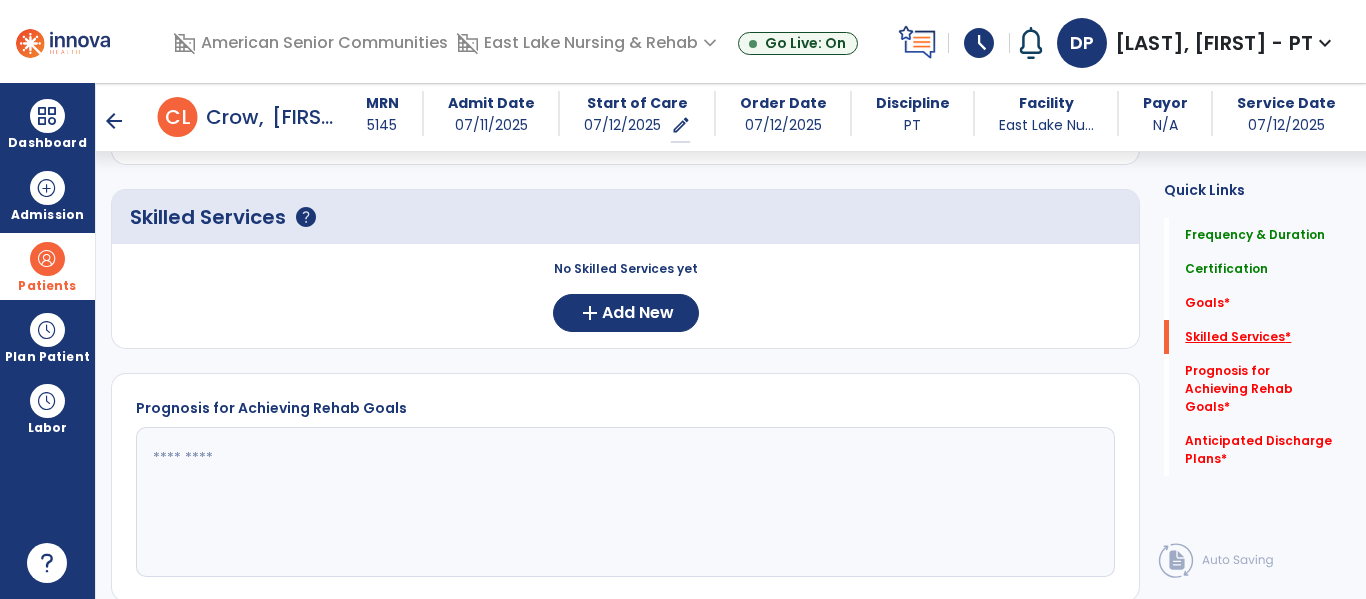 scroll, scrollTop: 548, scrollLeft: 0, axis: vertical 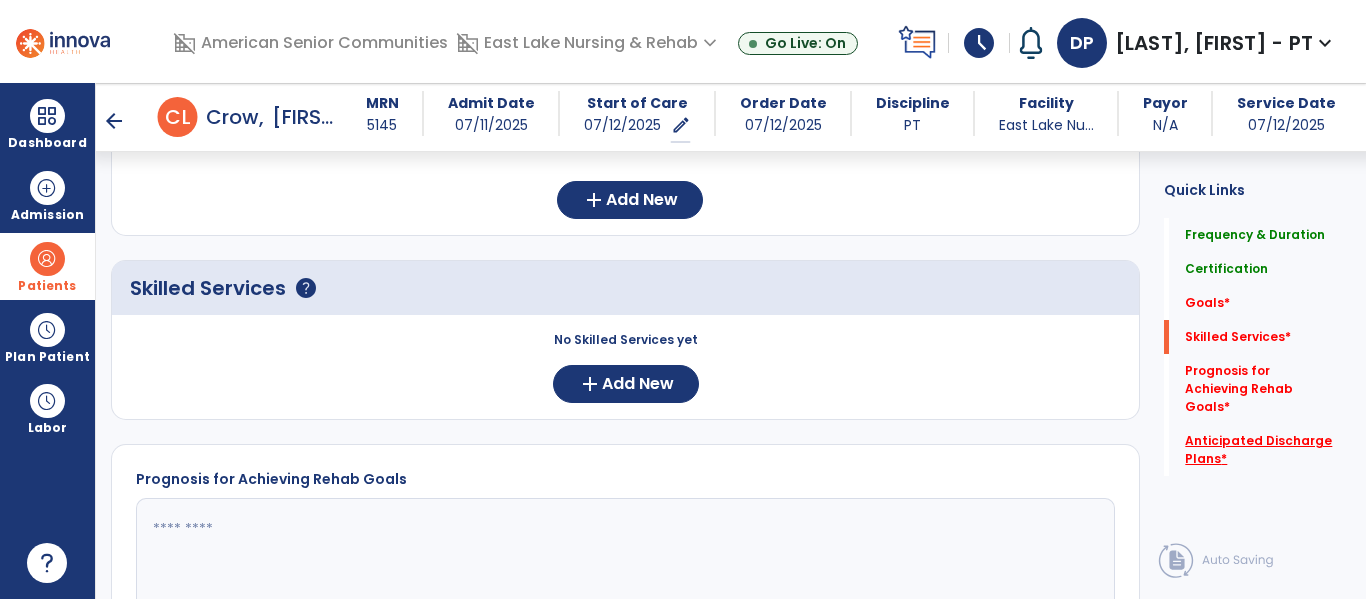 click on "Anticipated Discharge Plans   *" 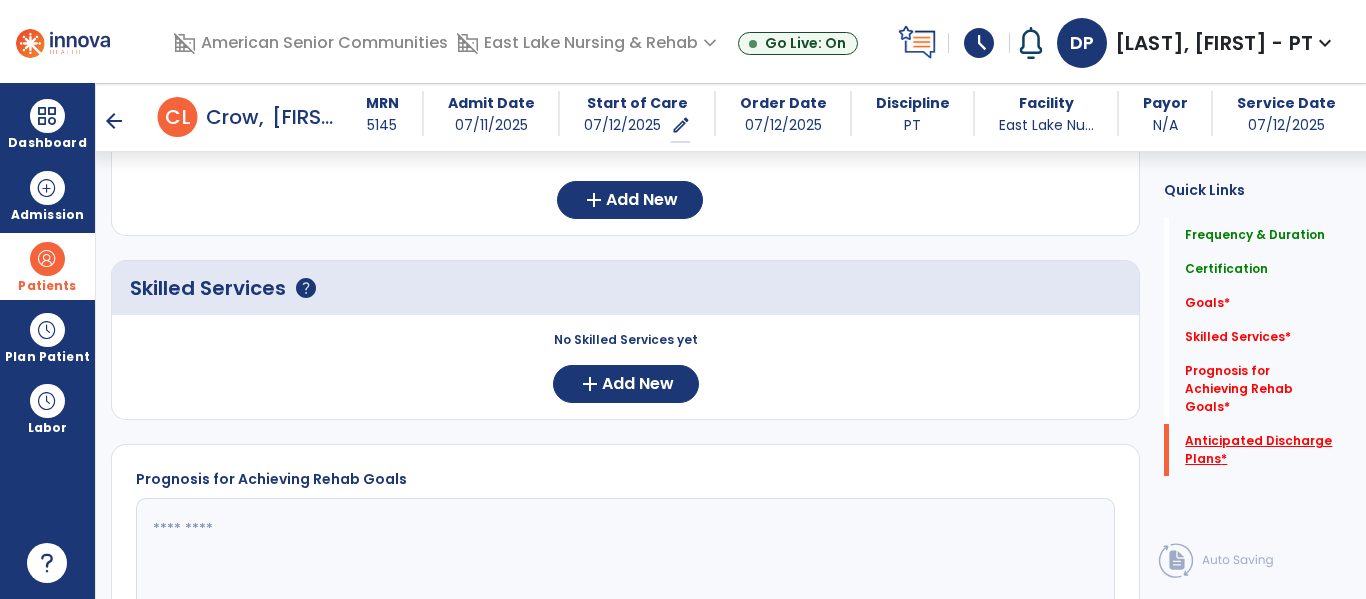 click on "Anticipated Discharge Plans   *" 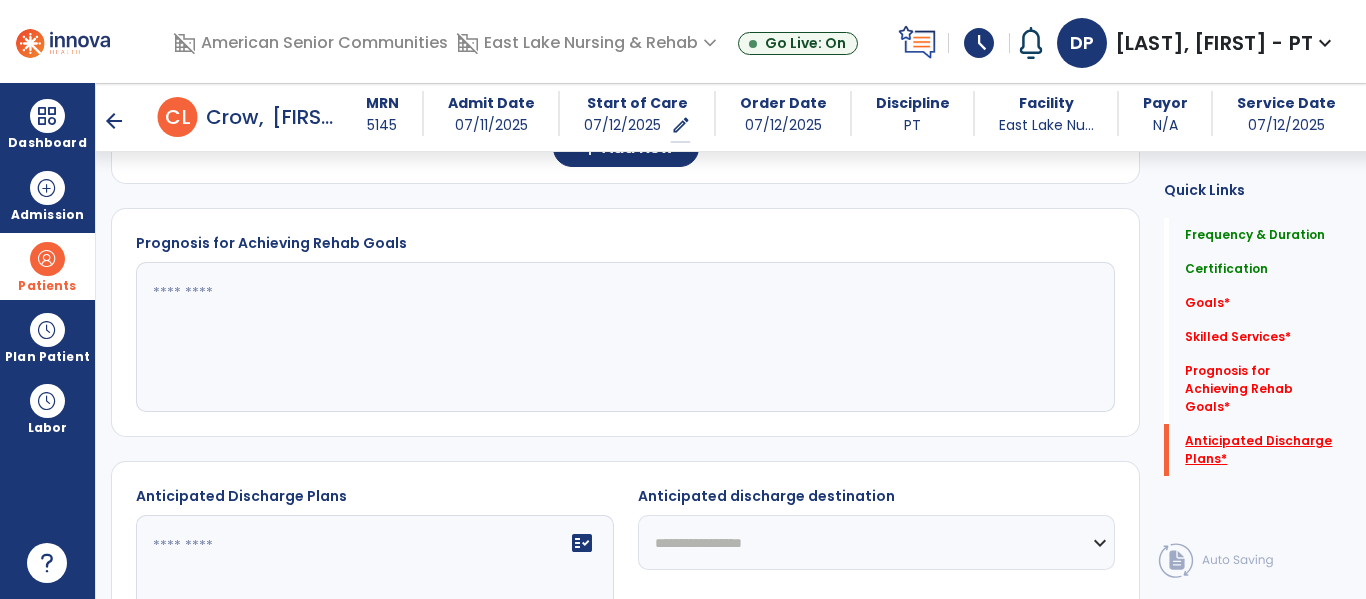 scroll, scrollTop: 971, scrollLeft: 0, axis: vertical 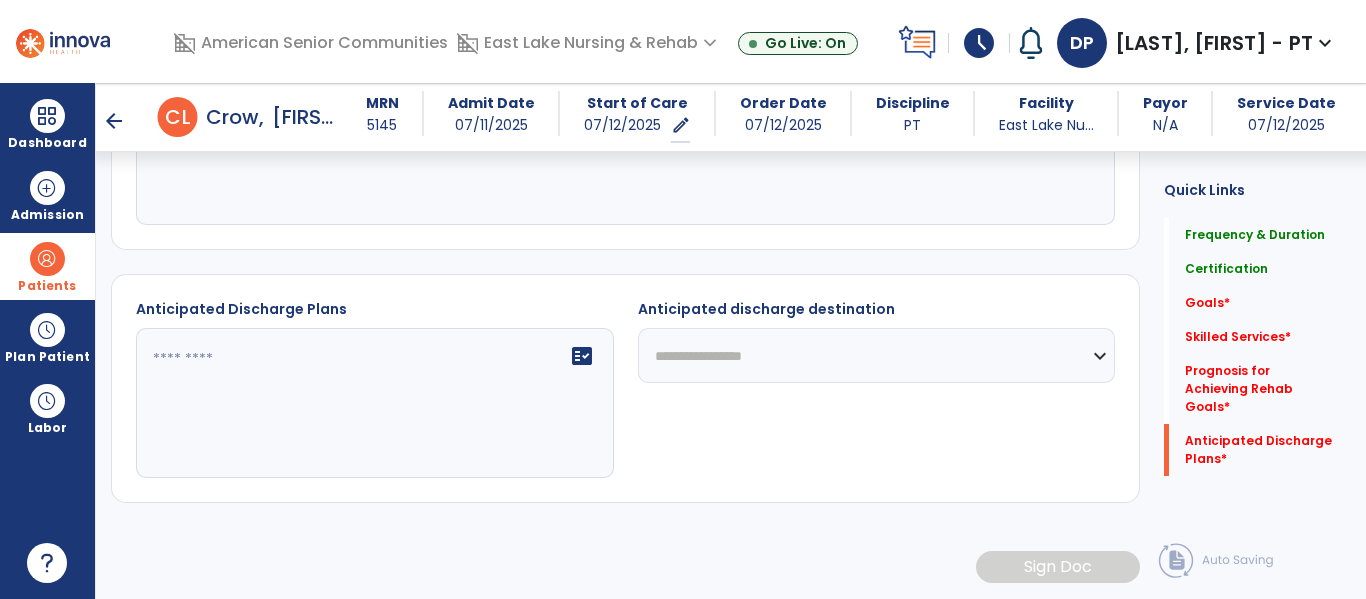 click on "fact_check" 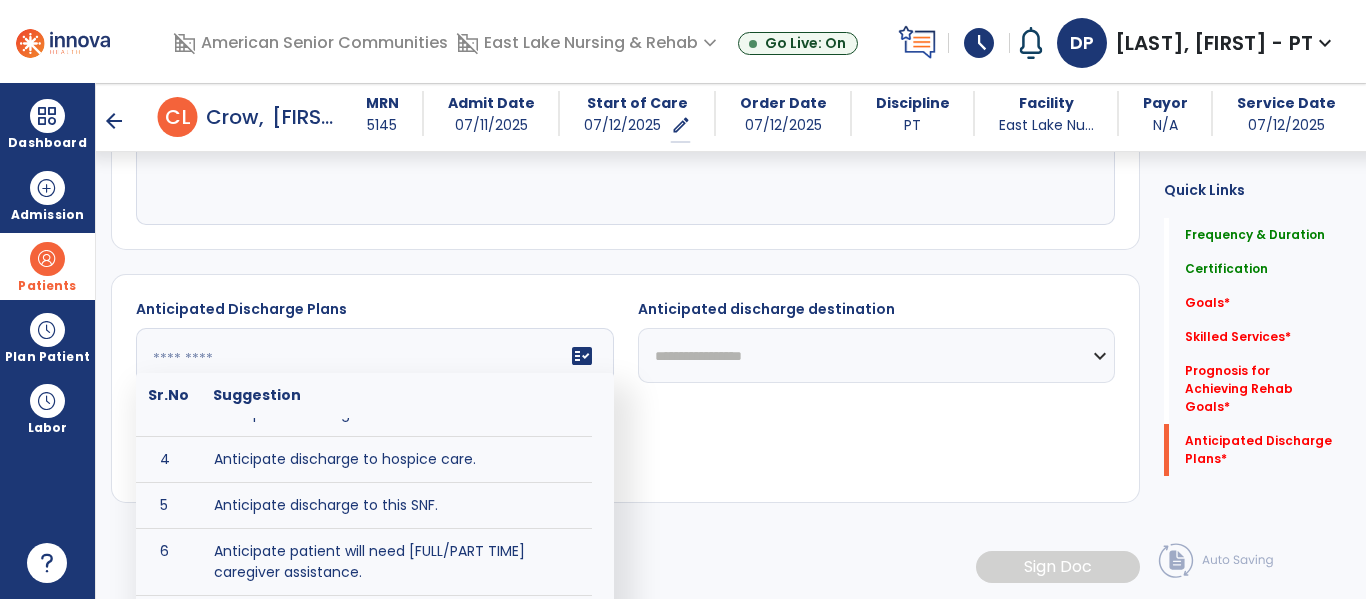 scroll, scrollTop: 121, scrollLeft: 0, axis: vertical 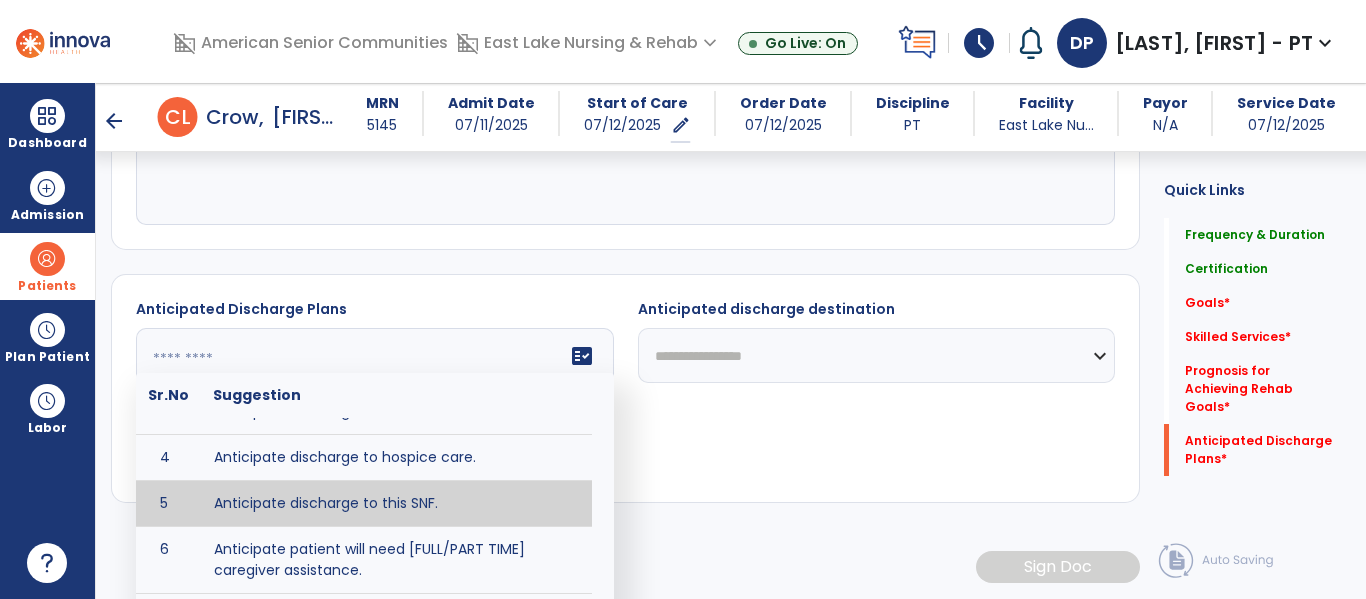 type on "**********" 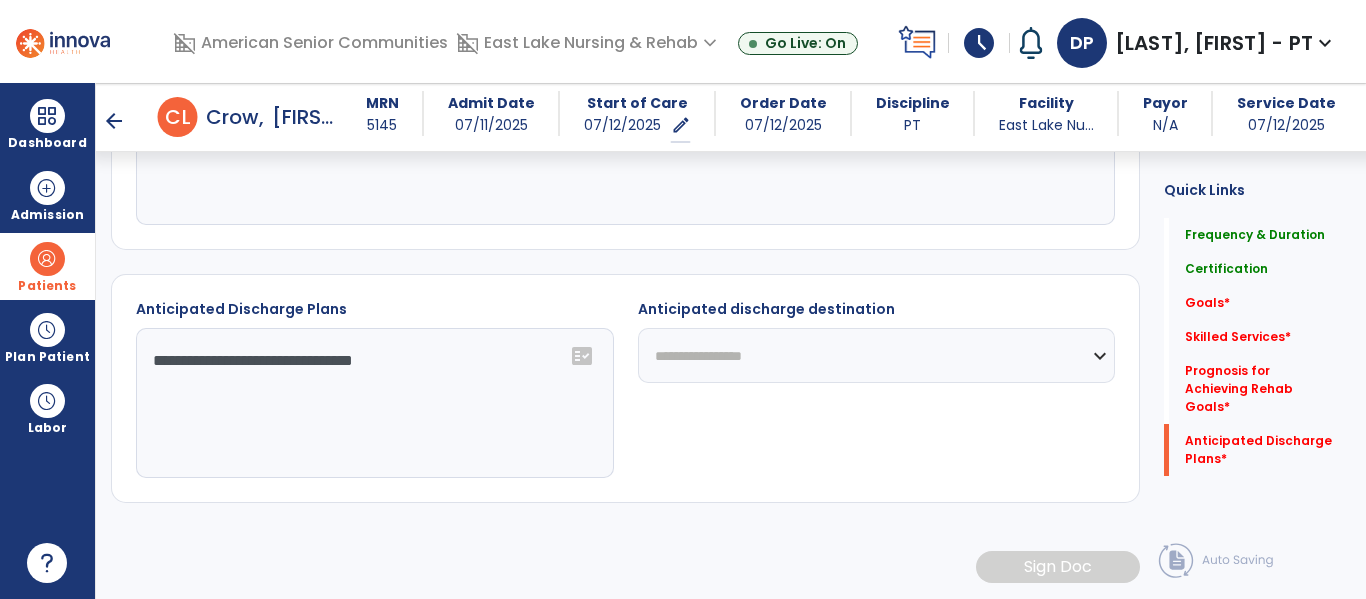 click on "**********" 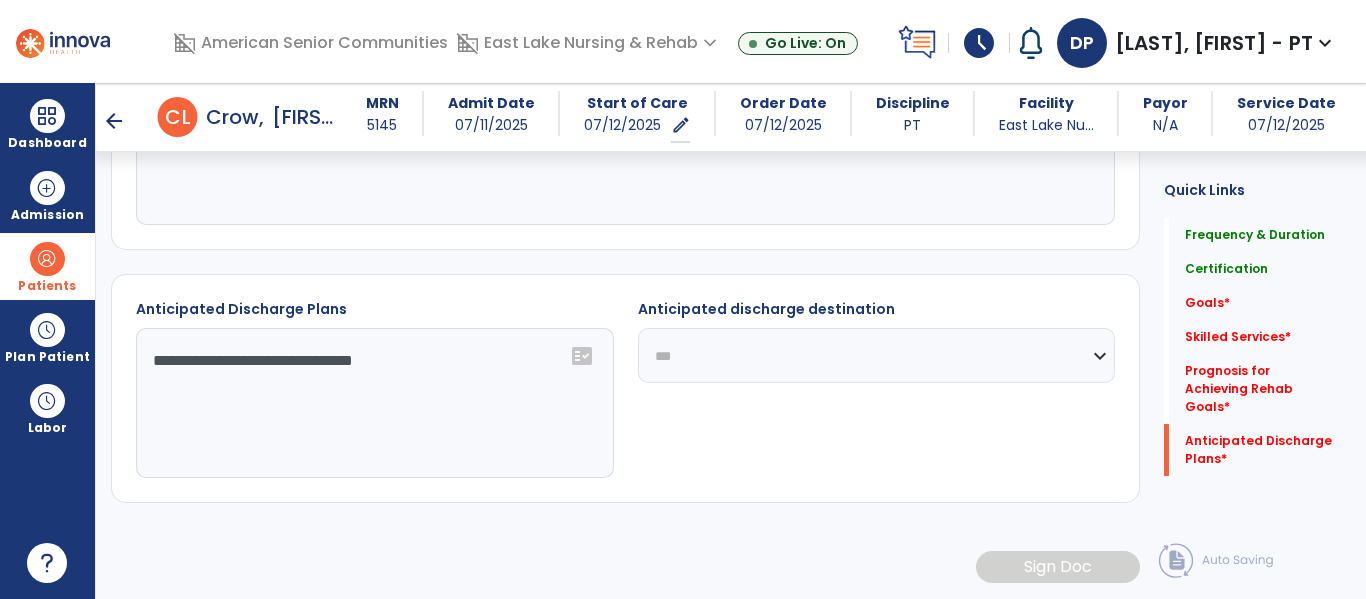 click on "**********" 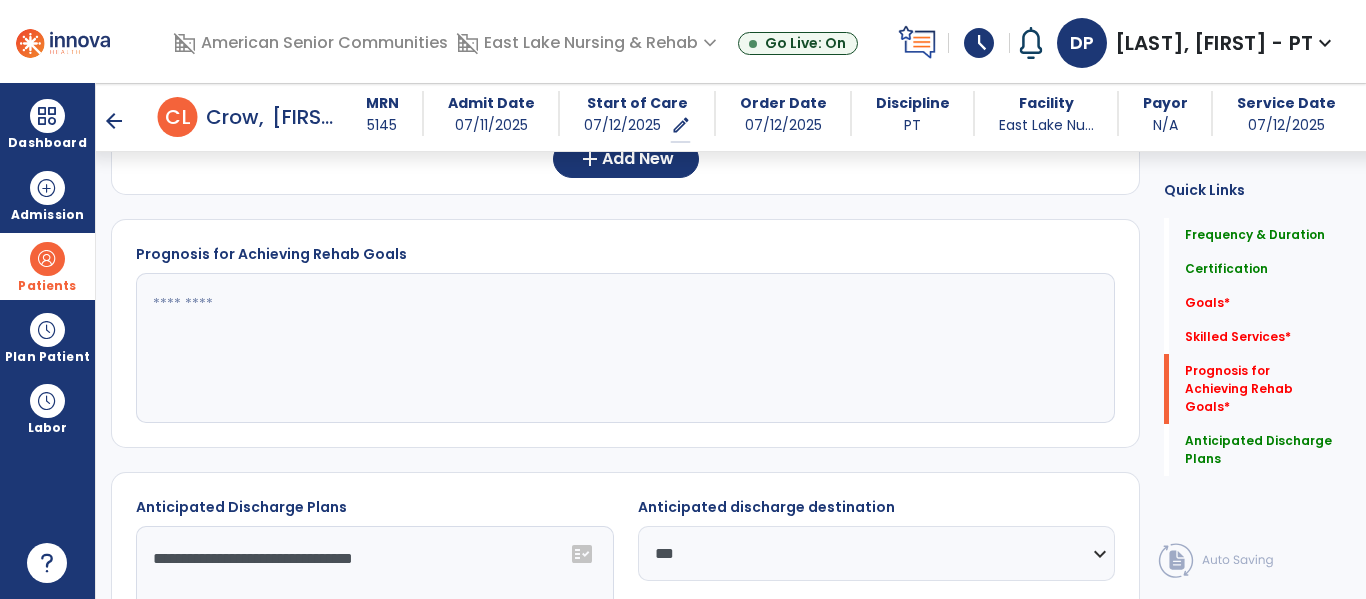 scroll, scrollTop: 763, scrollLeft: 0, axis: vertical 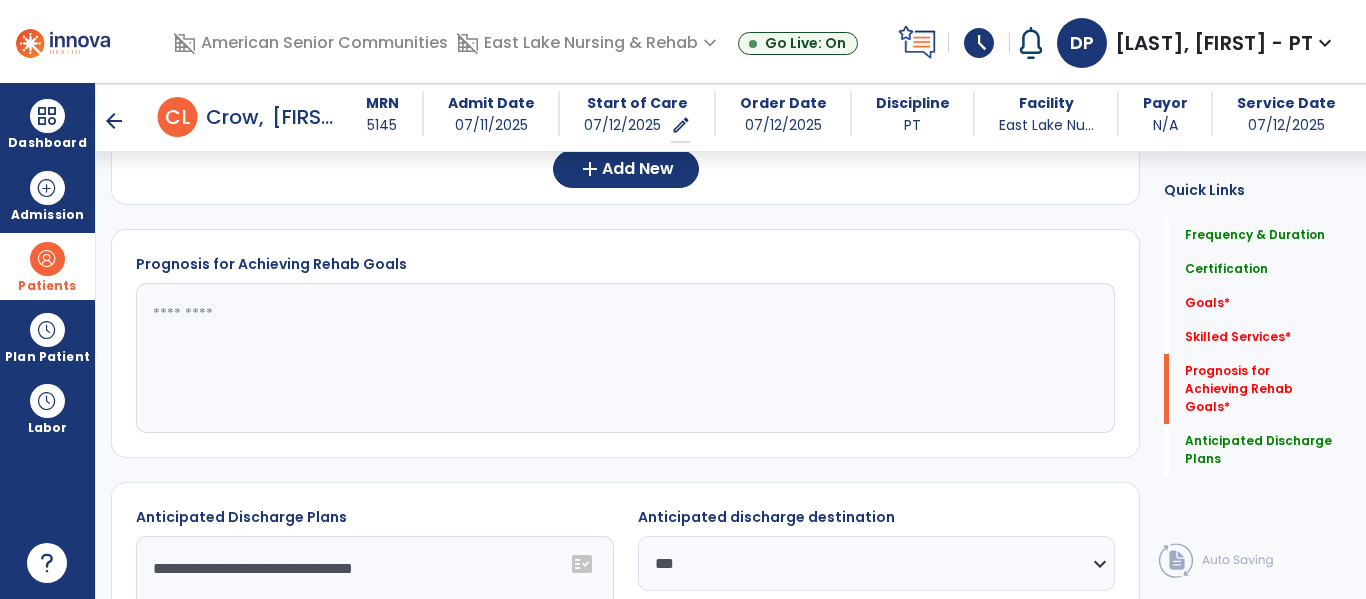 click 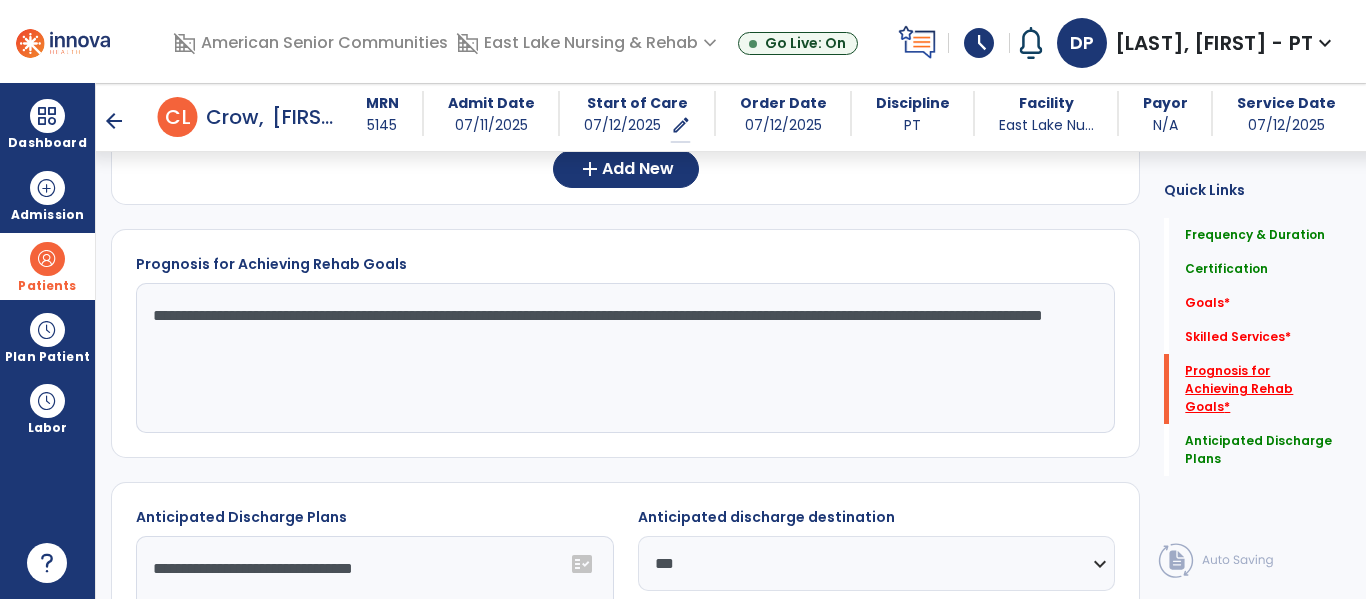 type on "**********" 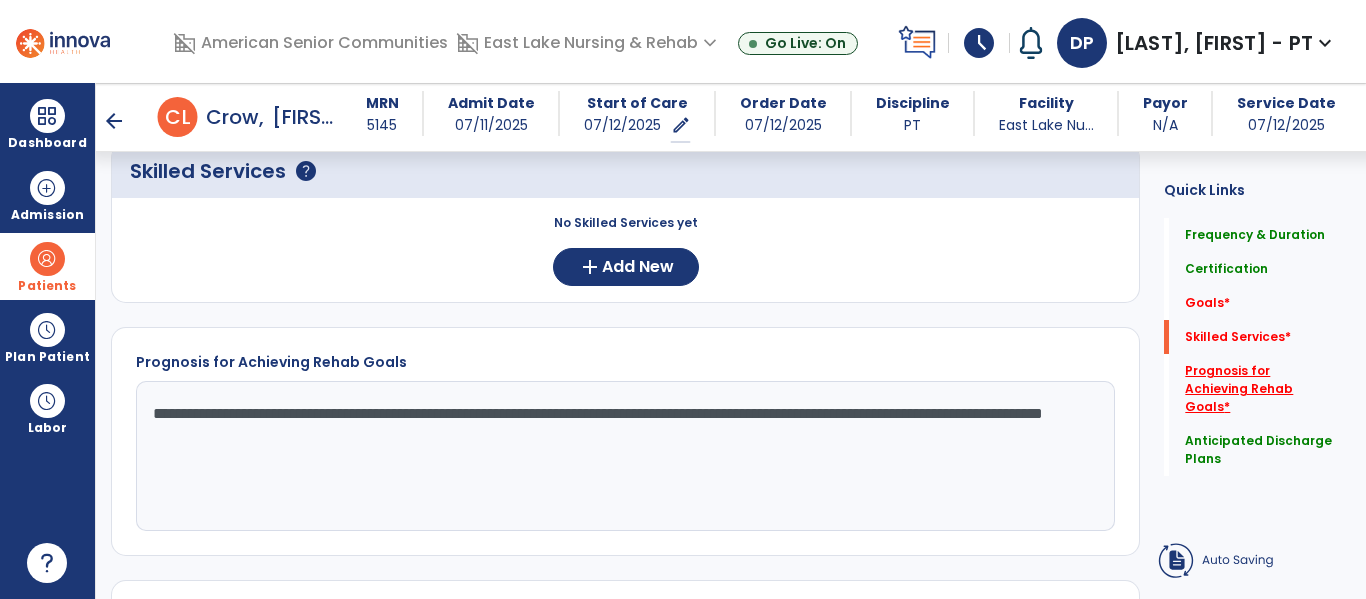 scroll, scrollTop: 652, scrollLeft: 0, axis: vertical 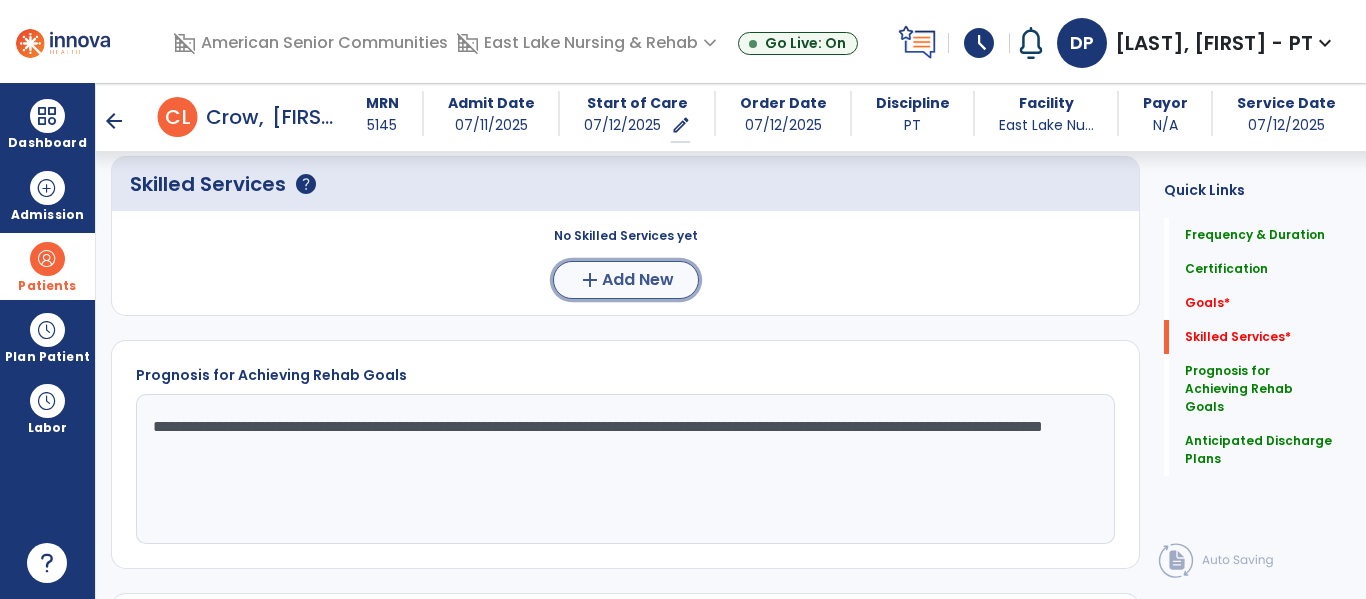 click on "Add New" 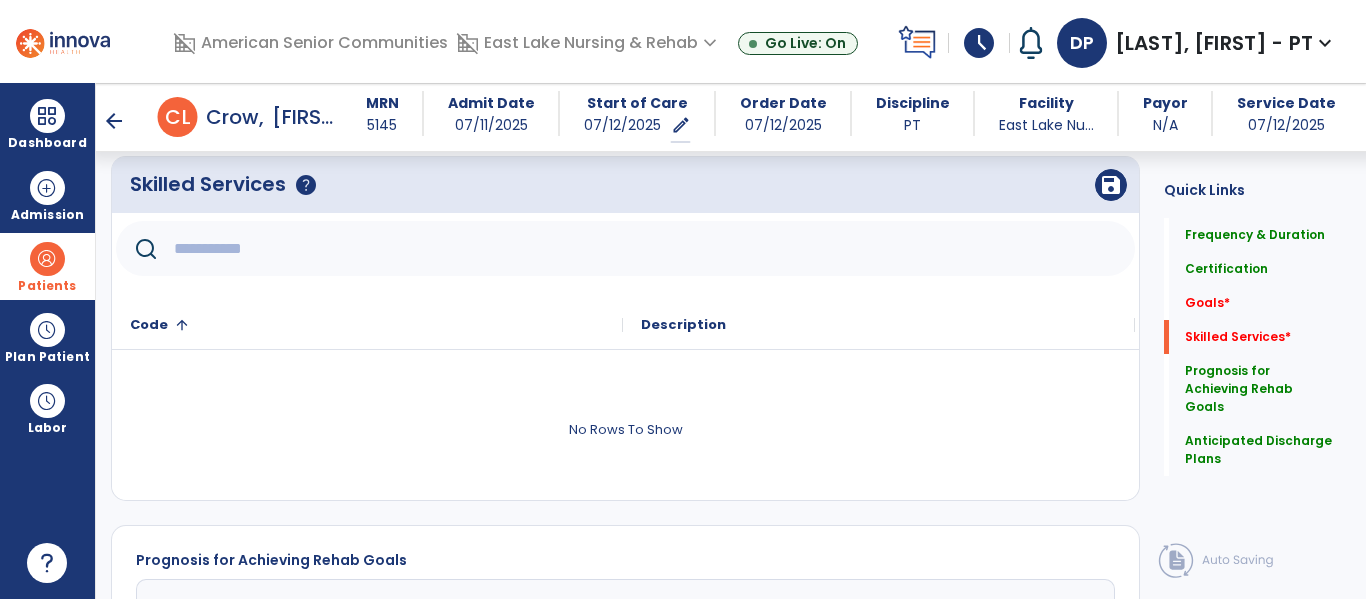 click 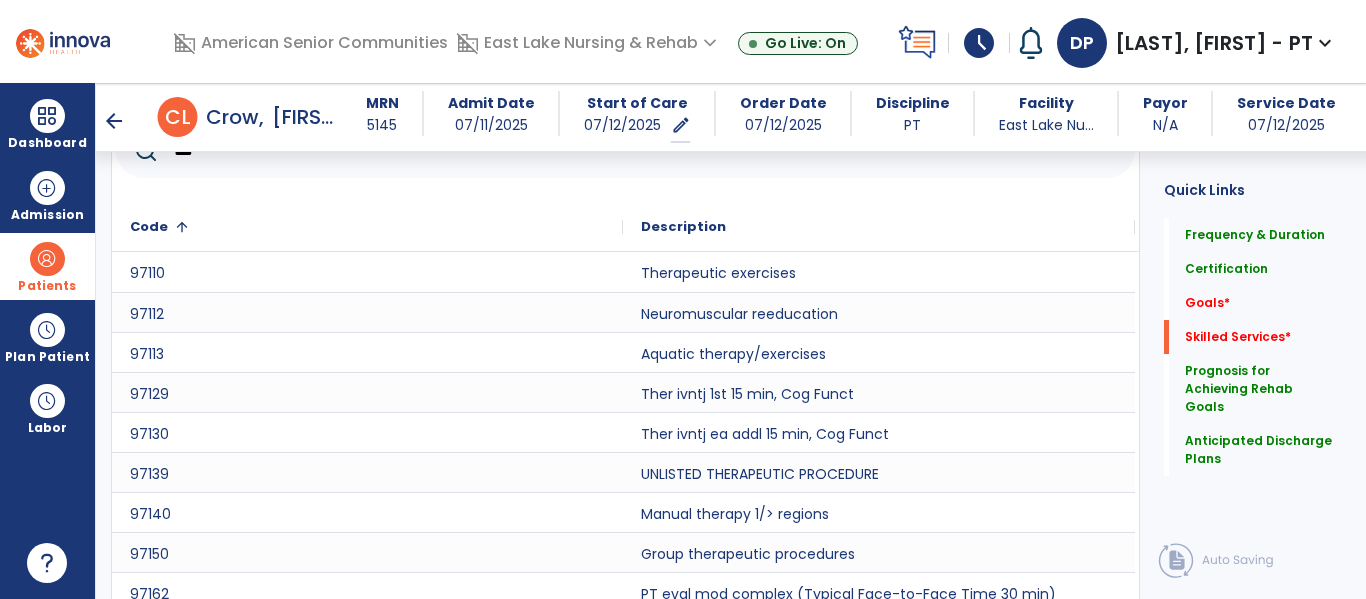 scroll, scrollTop: 849, scrollLeft: 0, axis: vertical 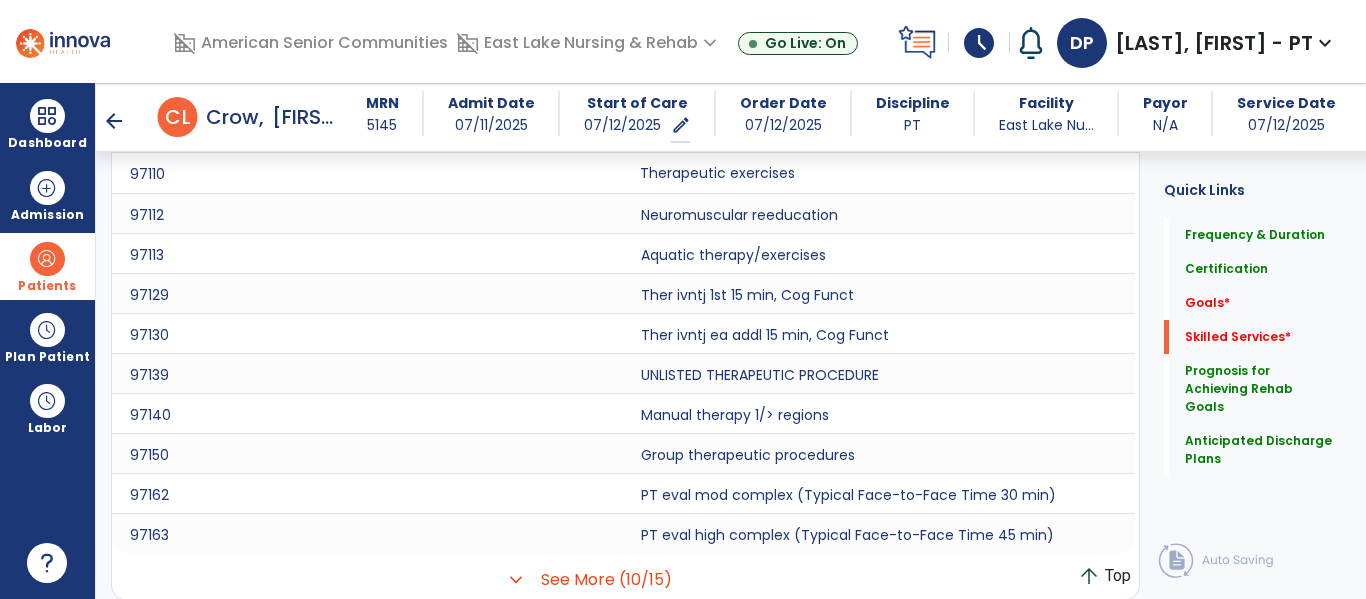 click on "Therapeutic exercises" 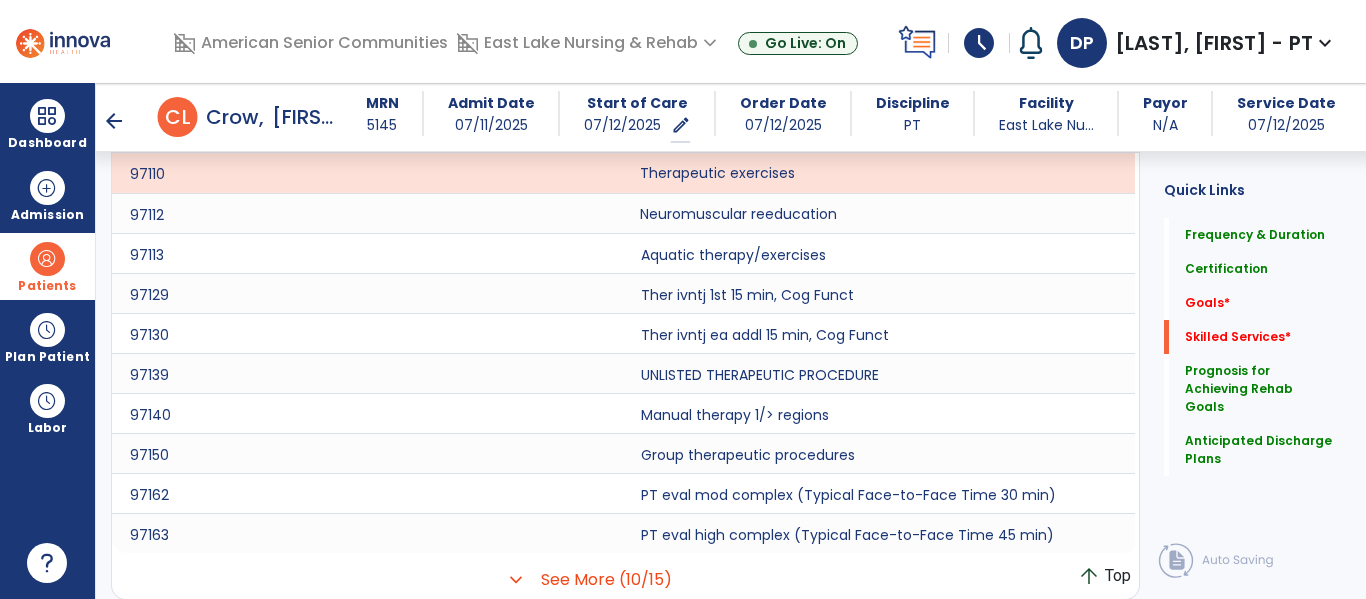 click on "Neuromuscular reeducation" 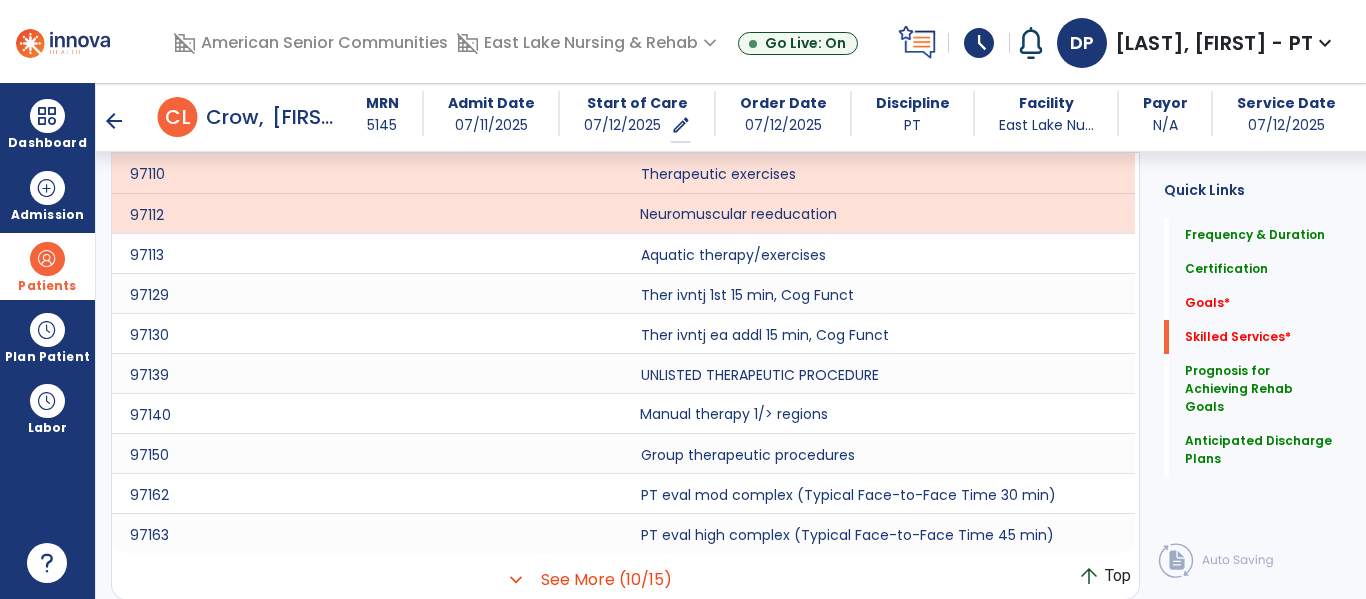 click on "Manual therapy 1/> regions" 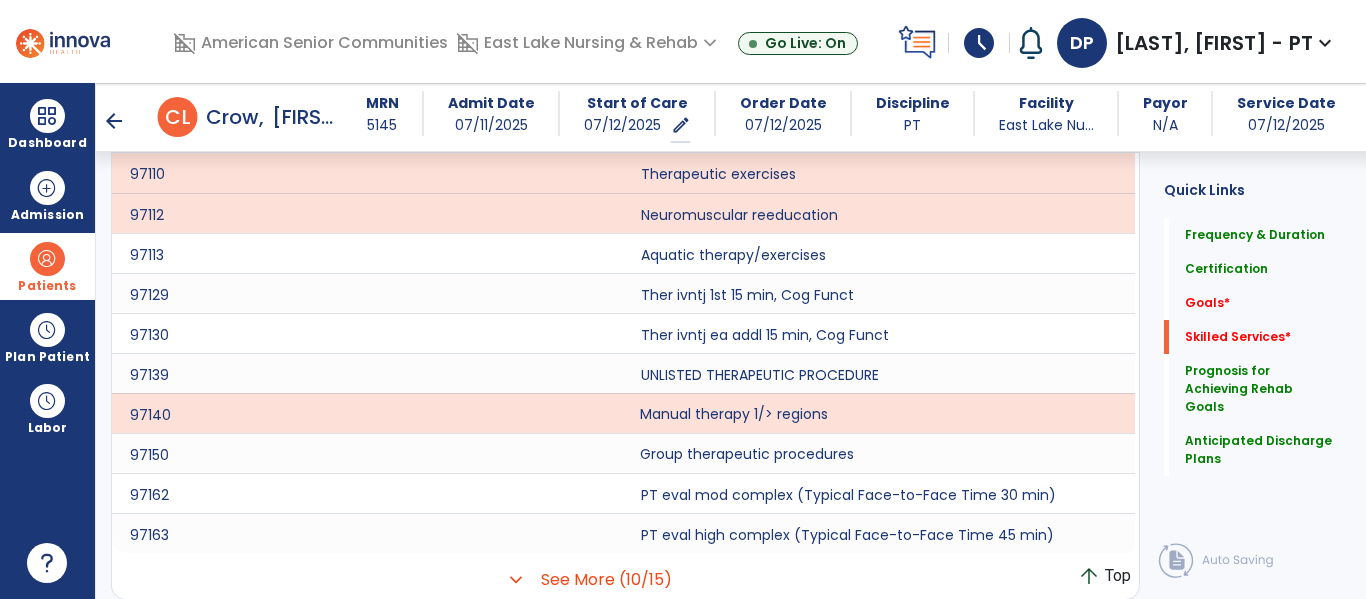 click on "Group therapeutic procedures" 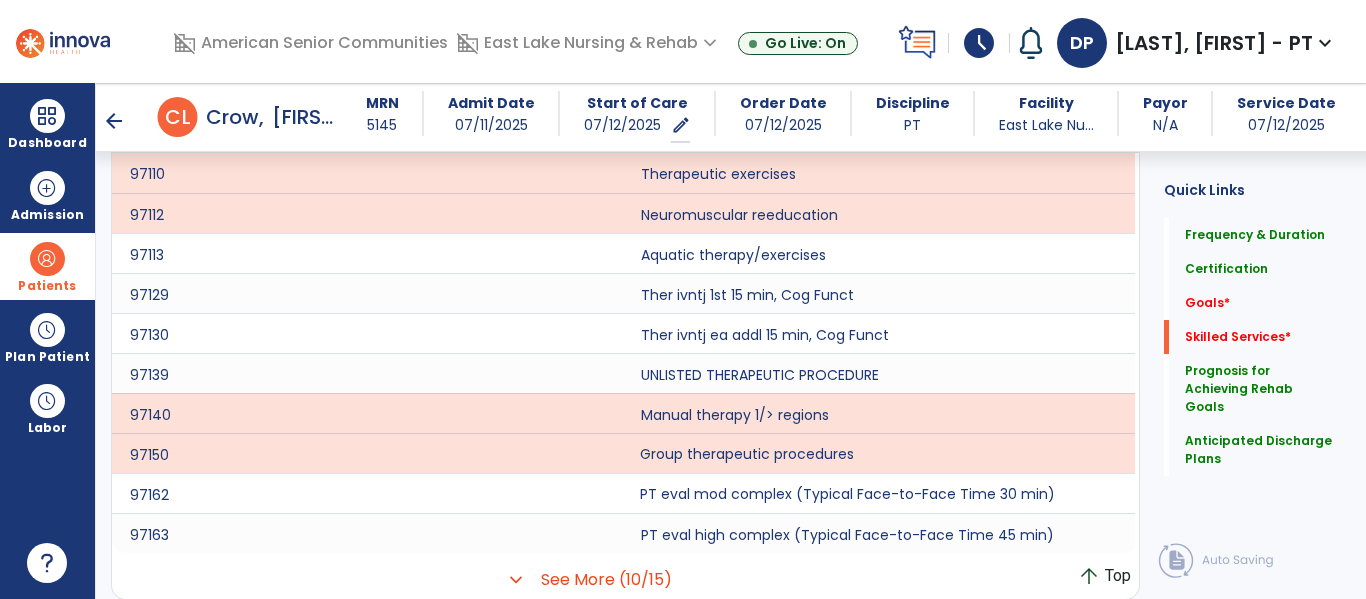 click on "PT eval mod complex (Typical Face-to-Face Time 30 min)" 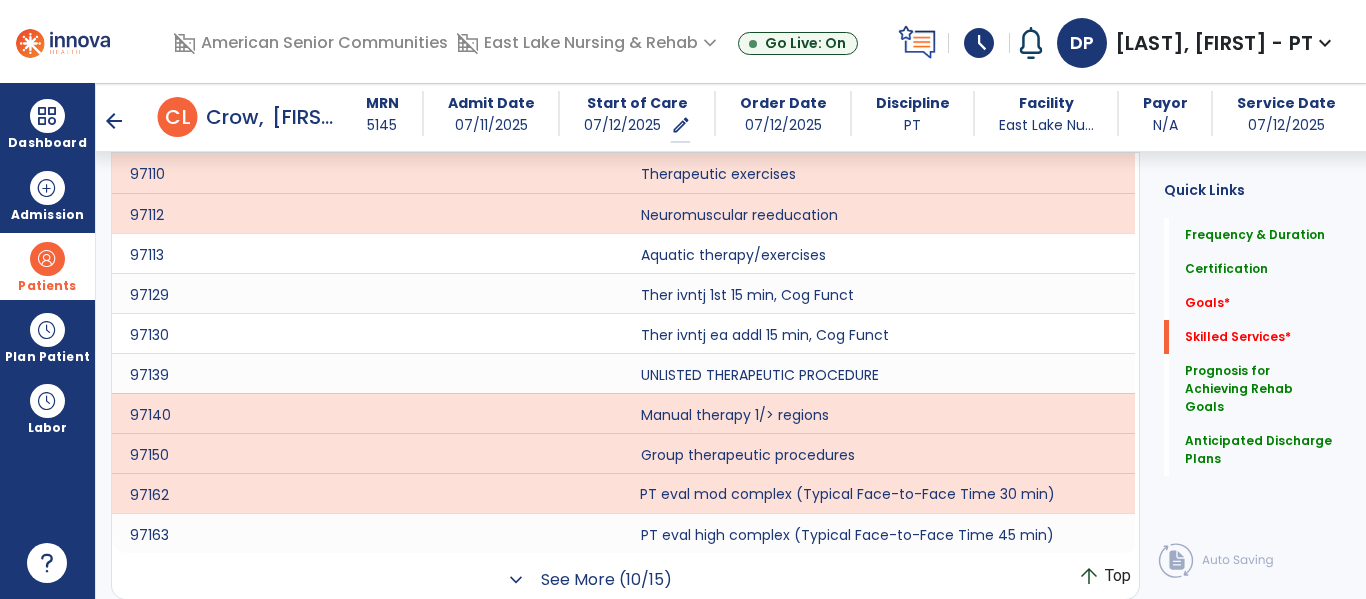 click on "See More (10/15)" 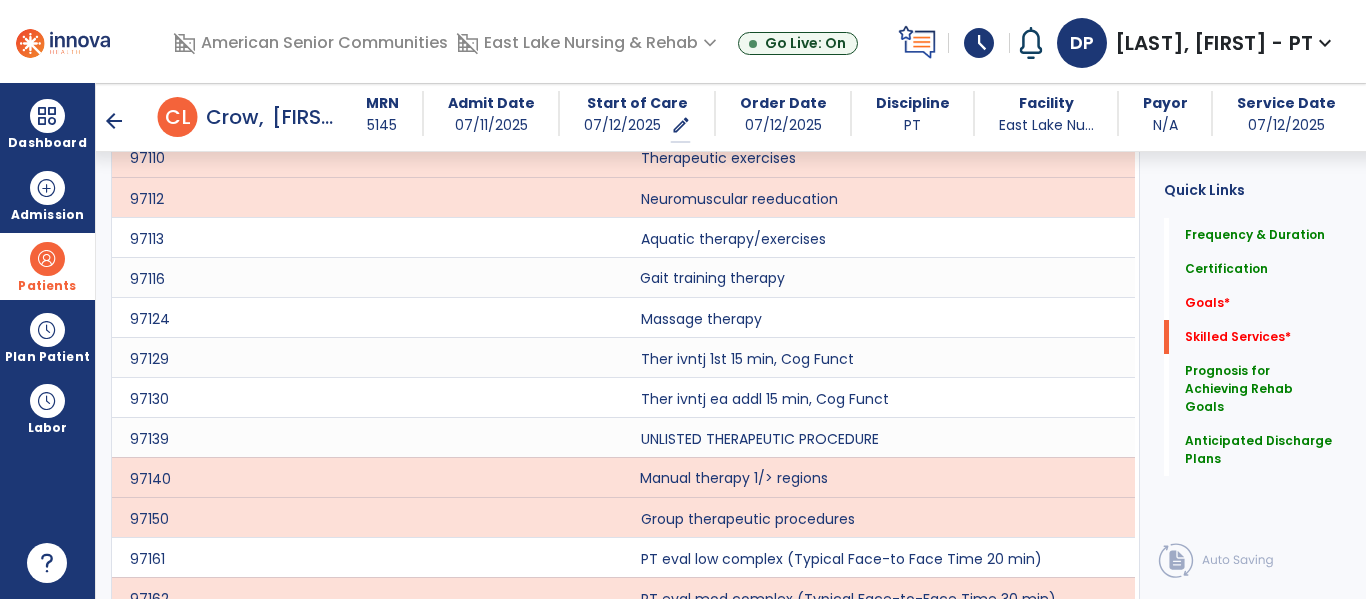 click on "Gait training therapy" 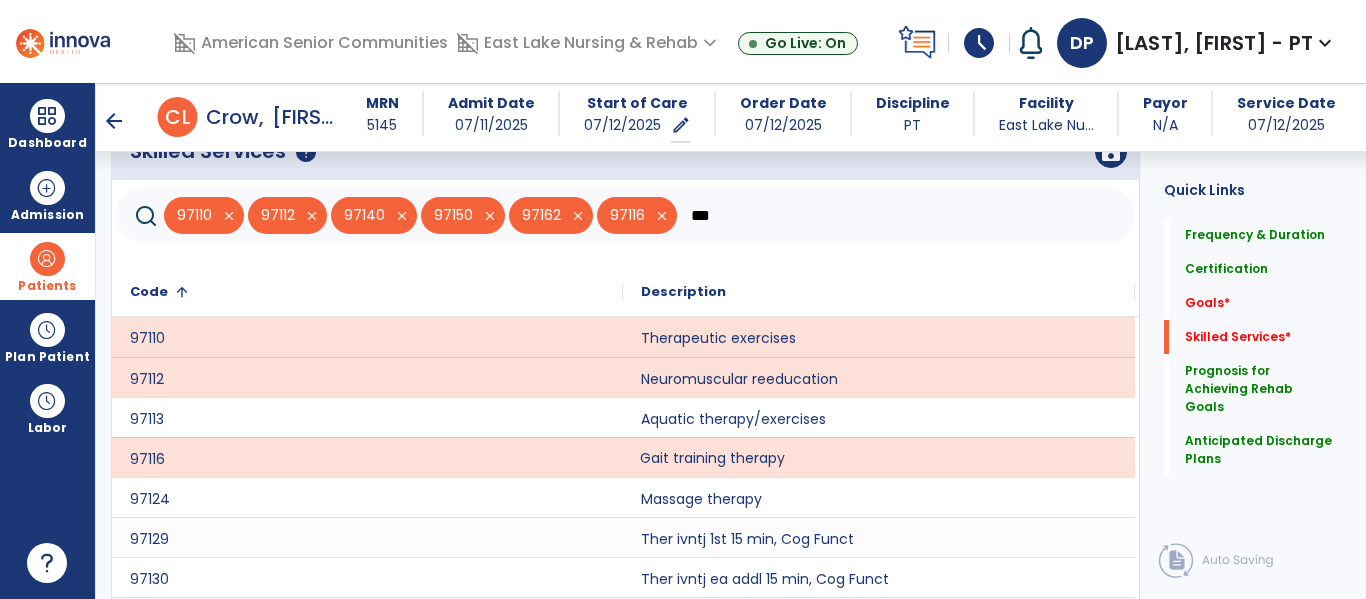 scroll, scrollTop: 684, scrollLeft: 0, axis: vertical 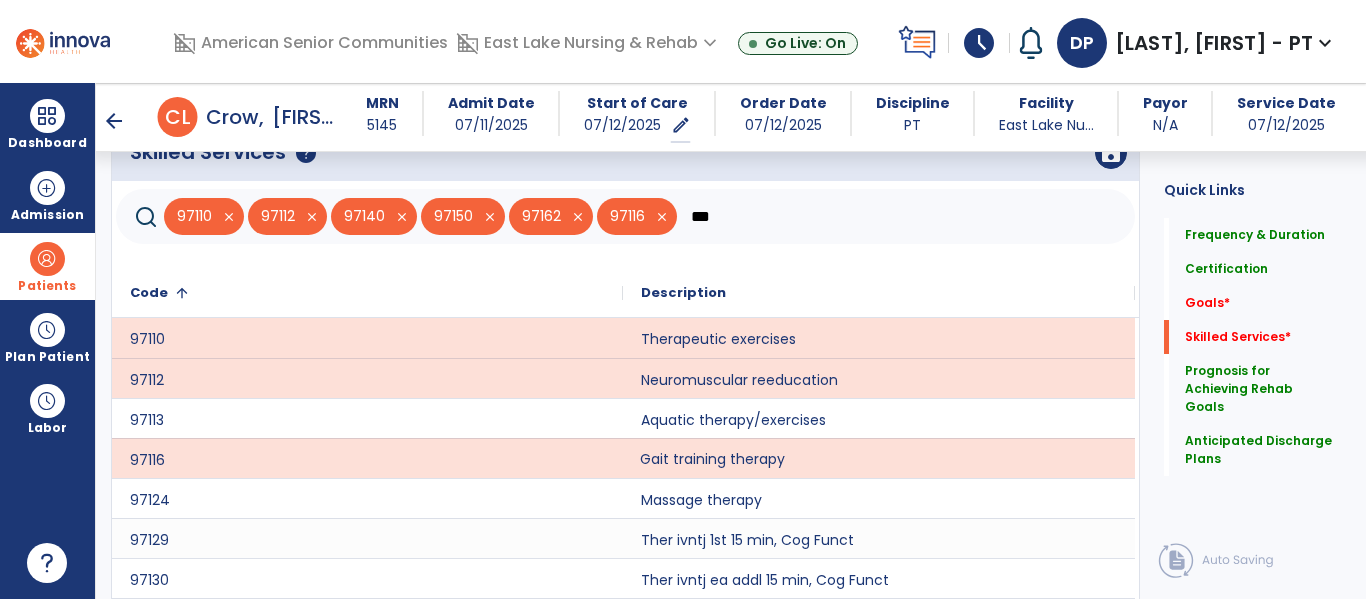 click on "***" 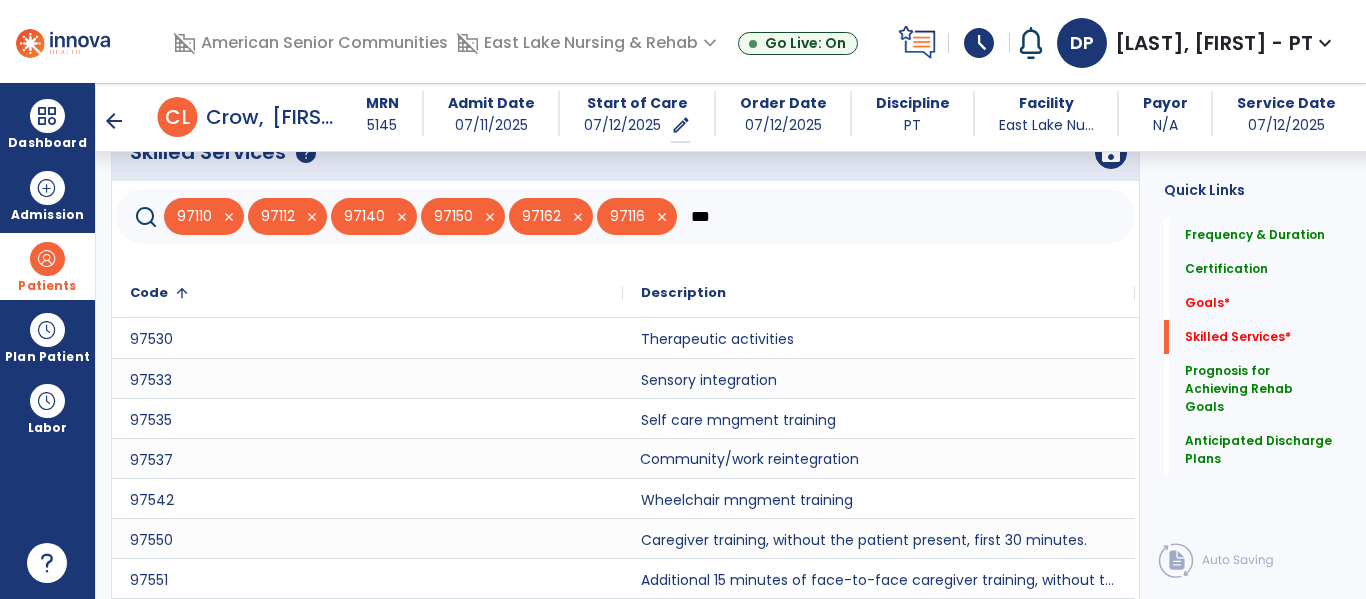 type on "***" 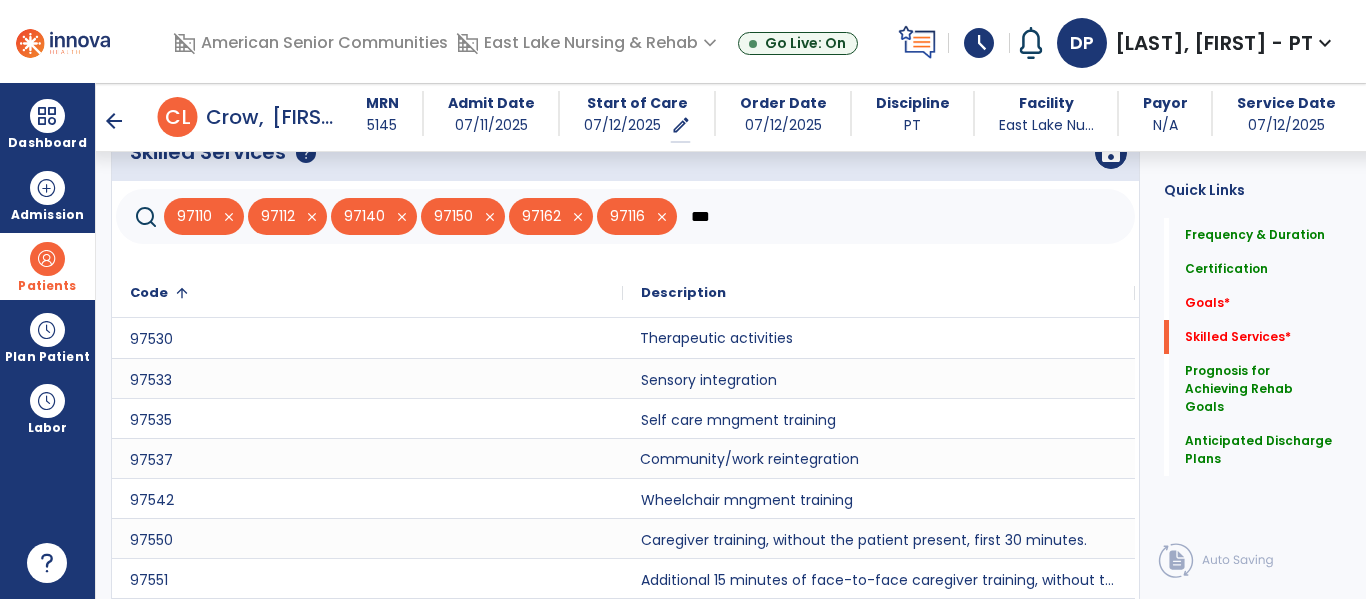 click on "Therapeutic activities" 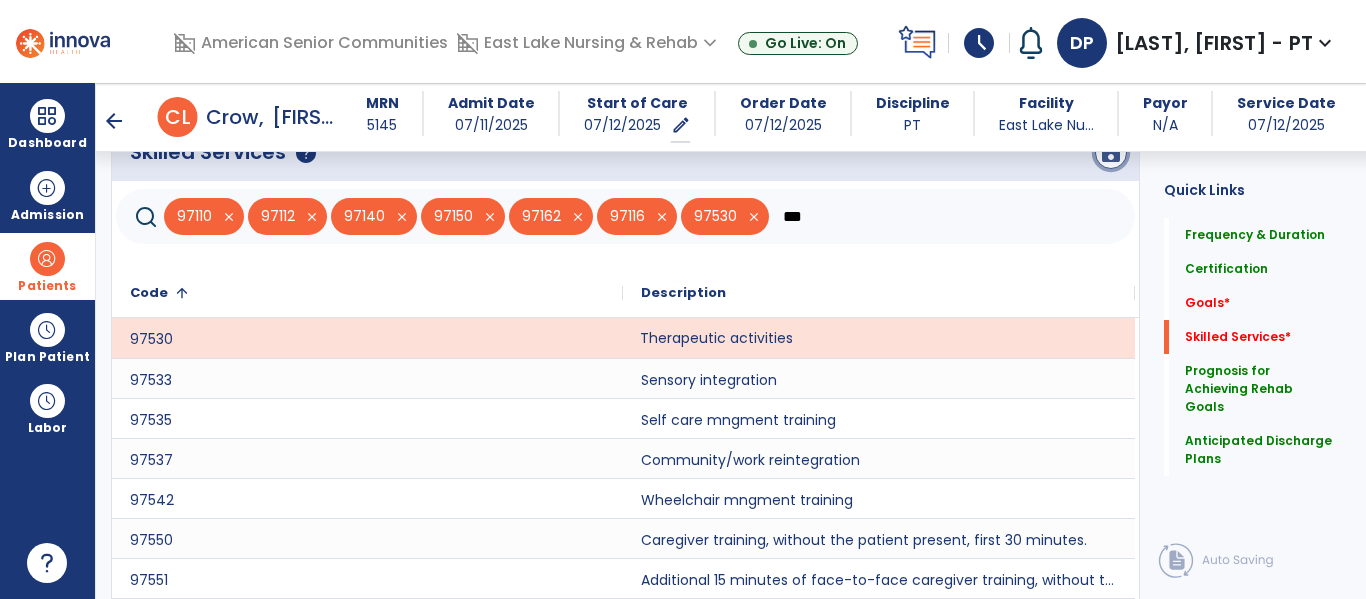 click on "save" 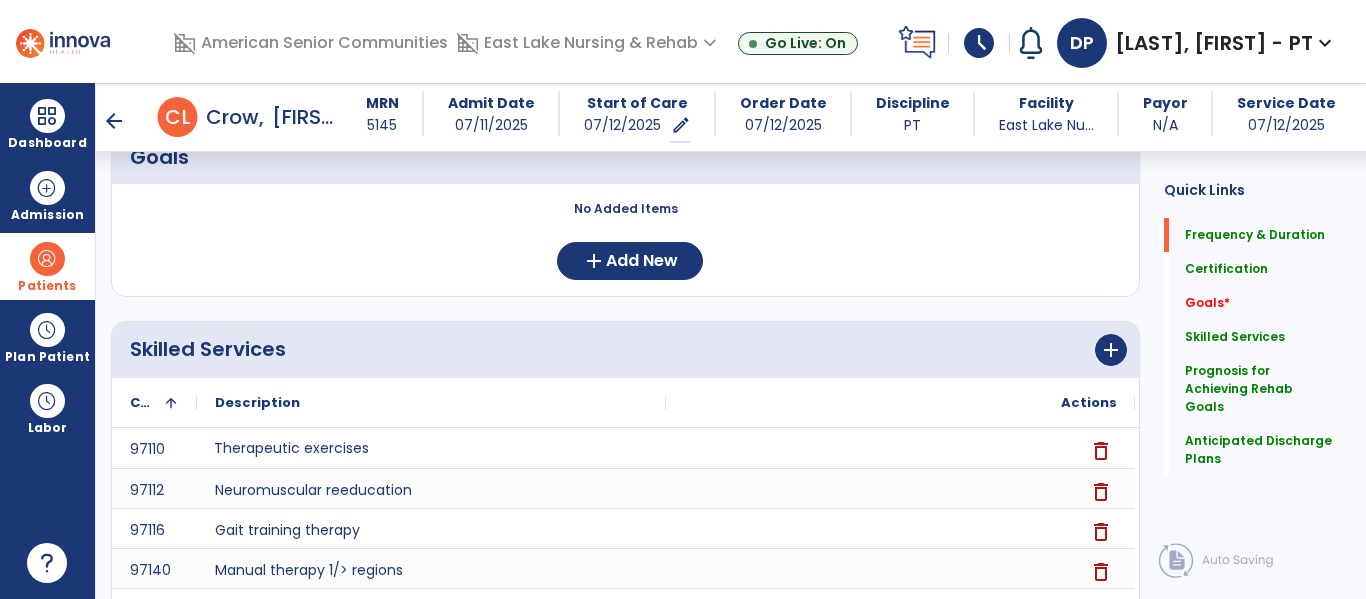scroll, scrollTop: 0, scrollLeft: 0, axis: both 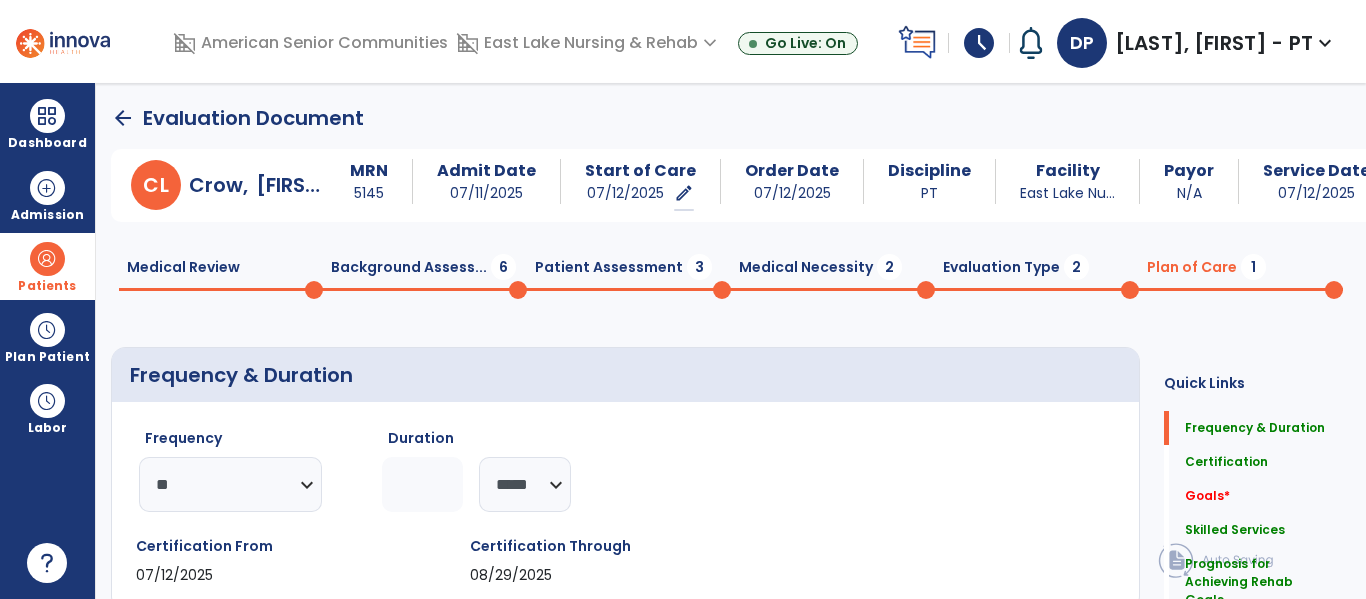 click on "Evaluation Type  2" 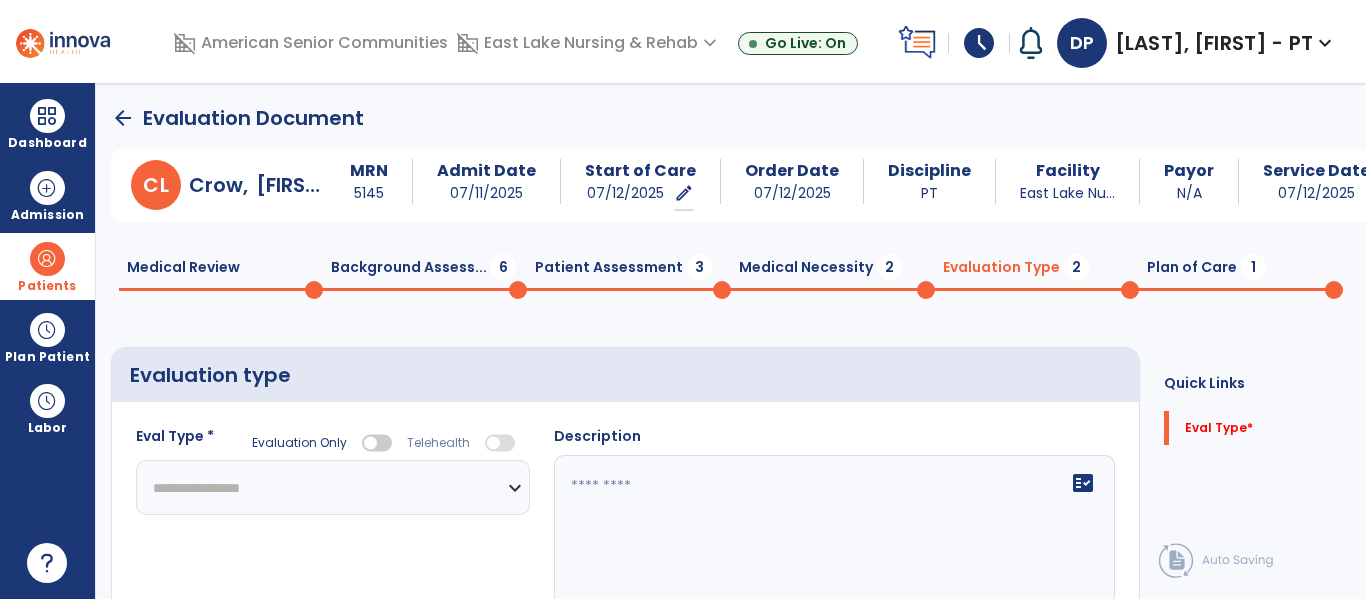 click on "**********" 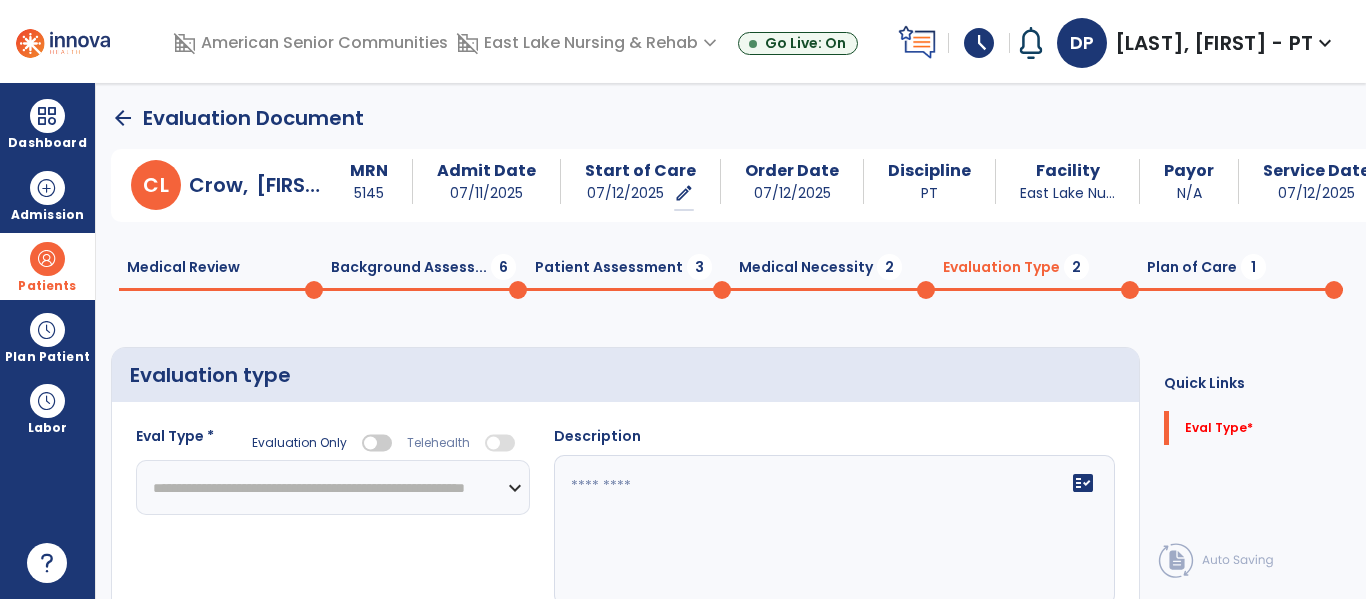 click on "**********" 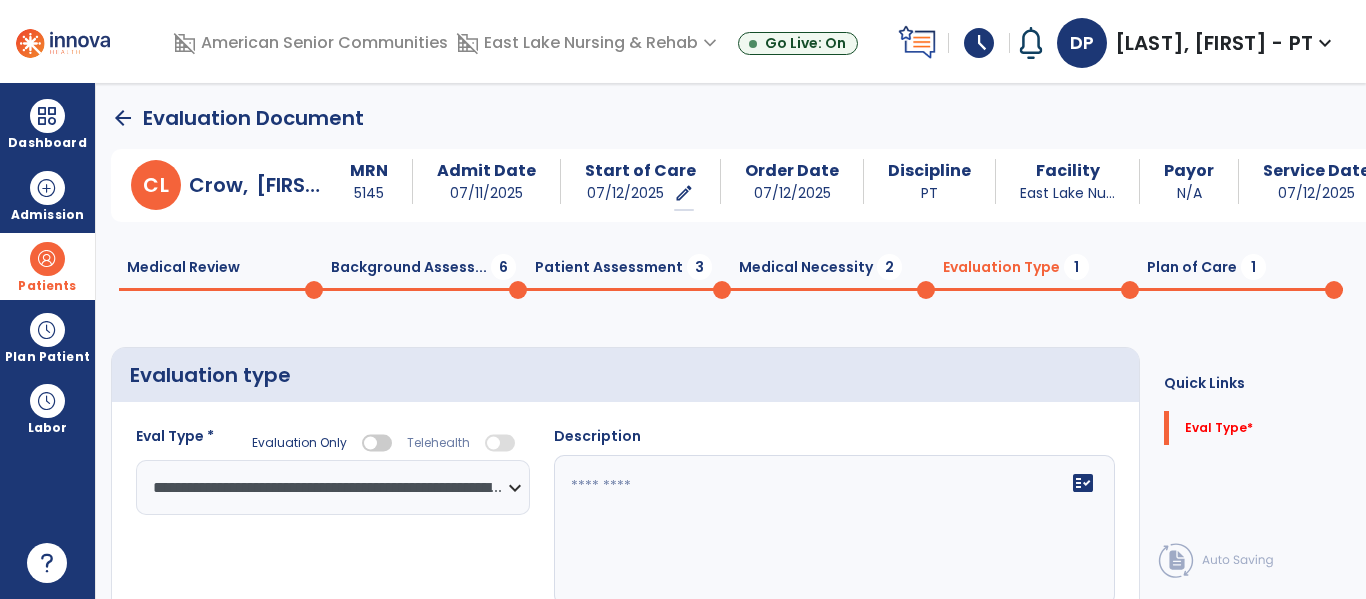 click on "fact_check" 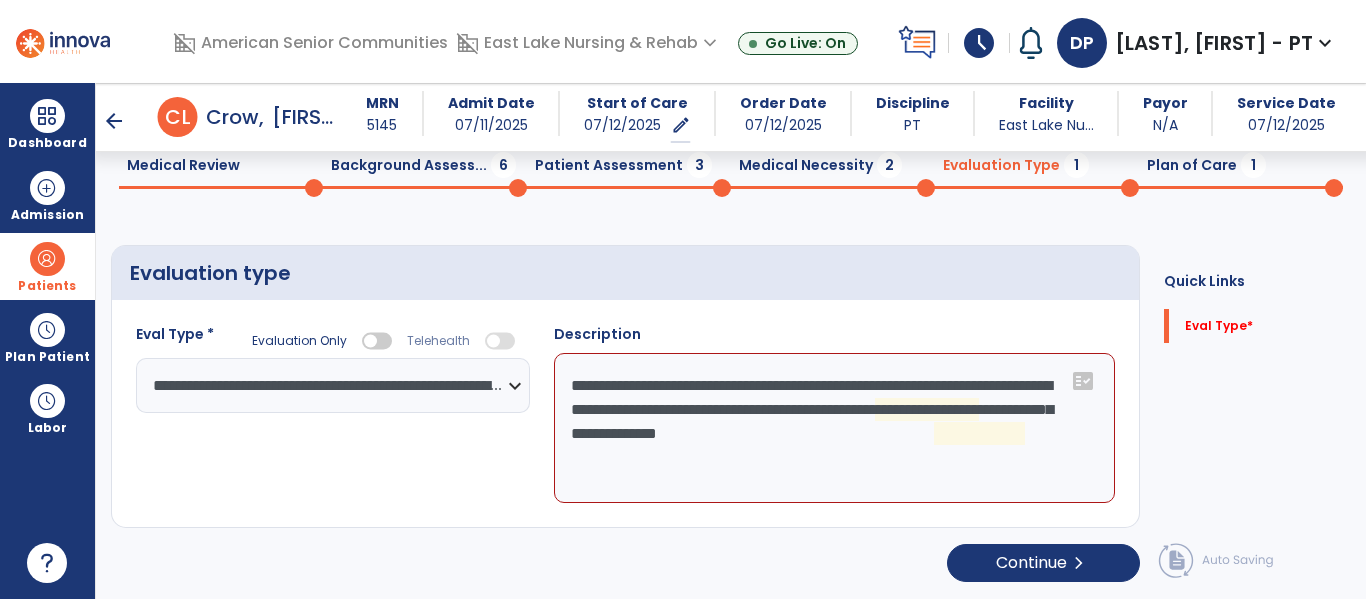 scroll, scrollTop: 83, scrollLeft: 0, axis: vertical 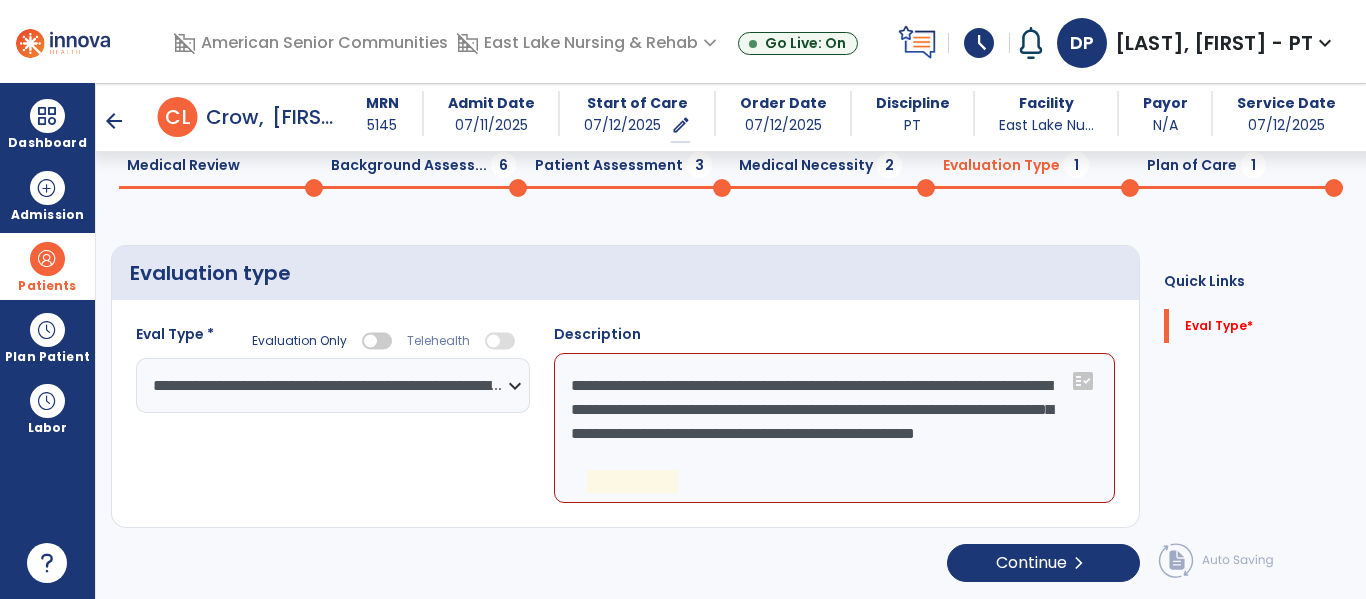 click on "**********" 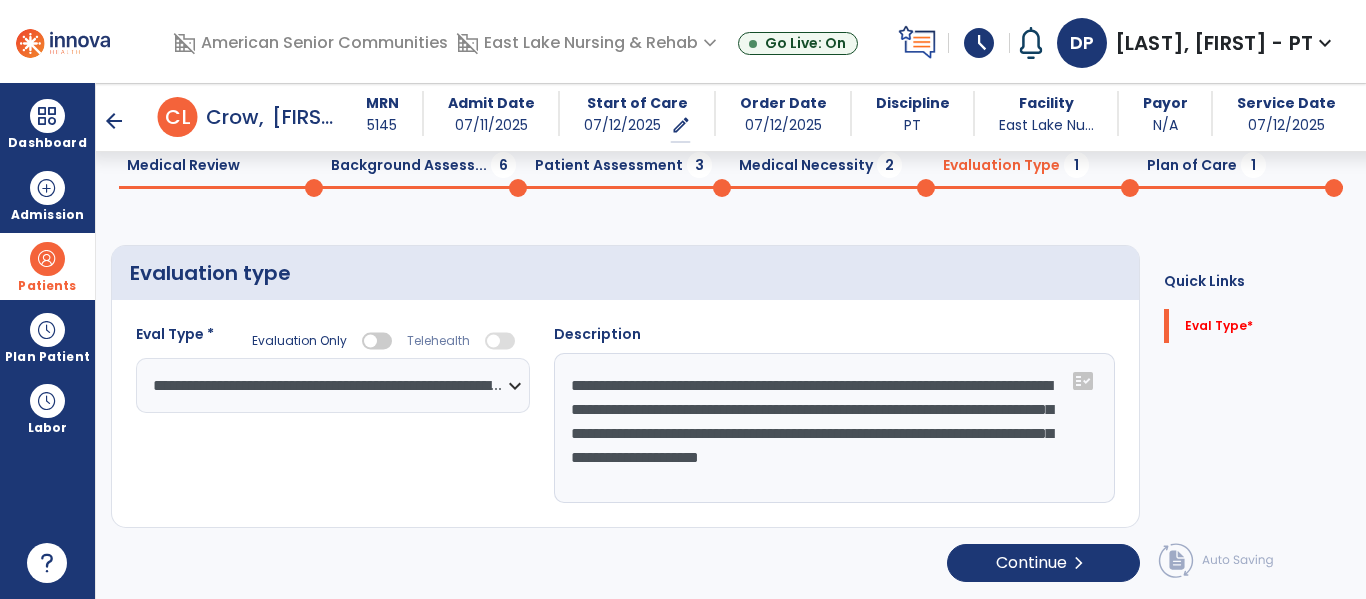 type on "**********" 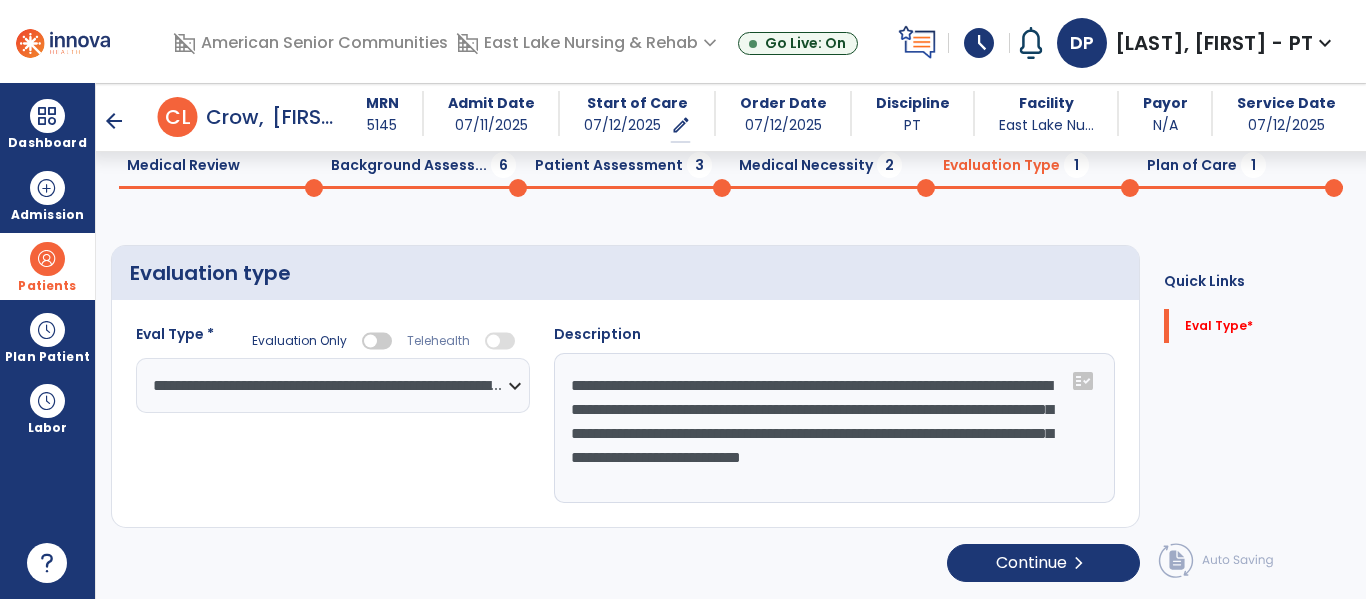 click 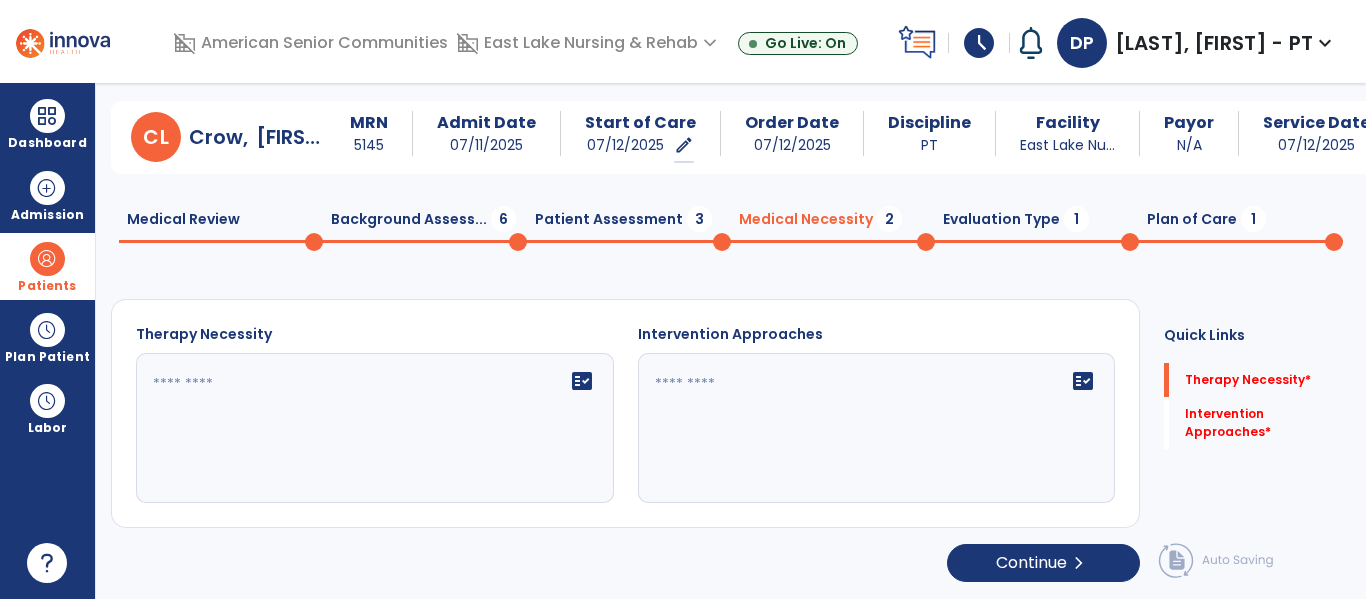 scroll, scrollTop: 29, scrollLeft: 0, axis: vertical 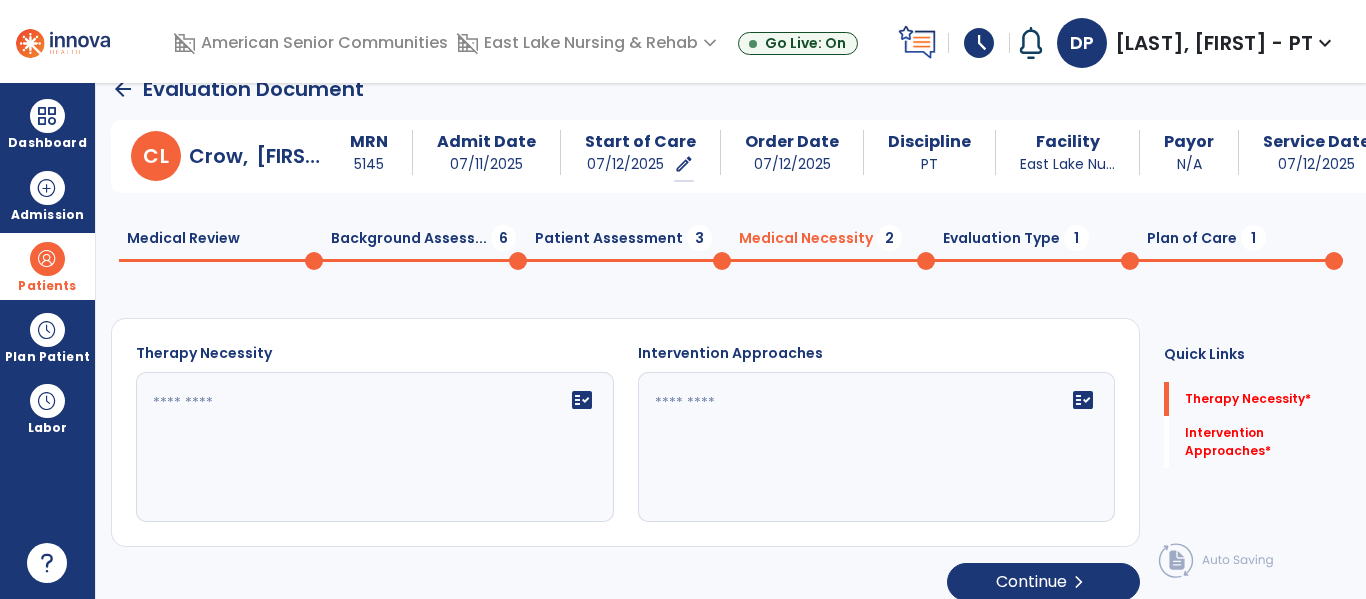 click 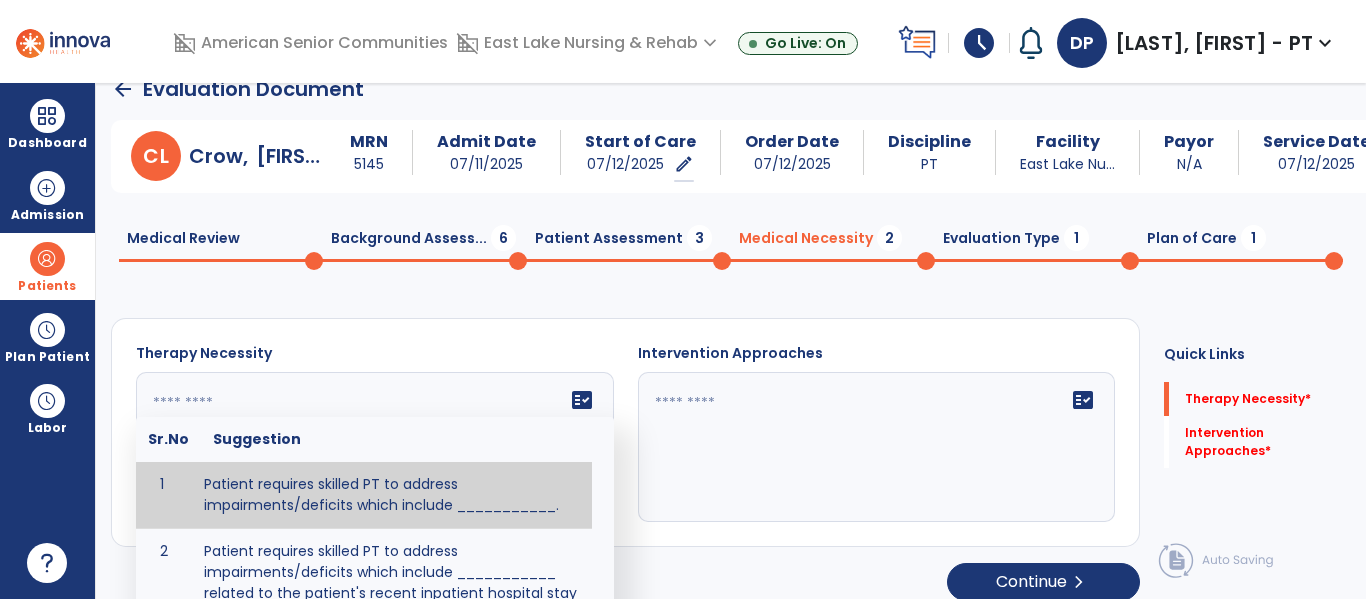 type on "**********" 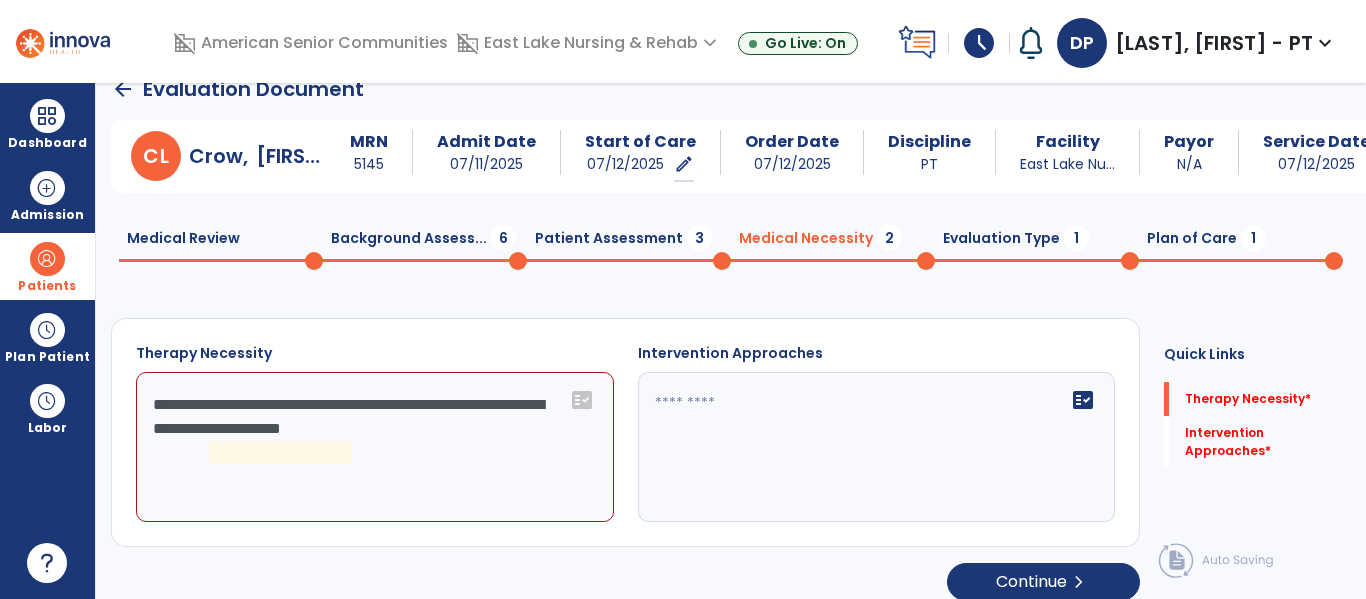 click 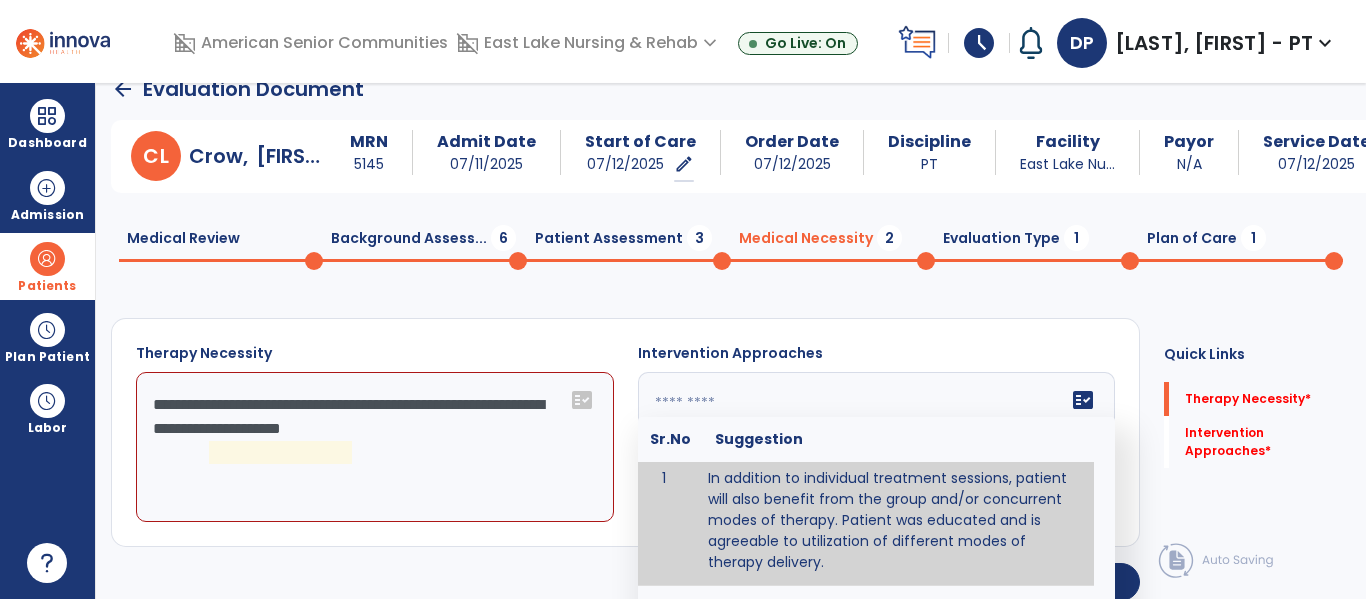 scroll, scrollTop: 0, scrollLeft: 0, axis: both 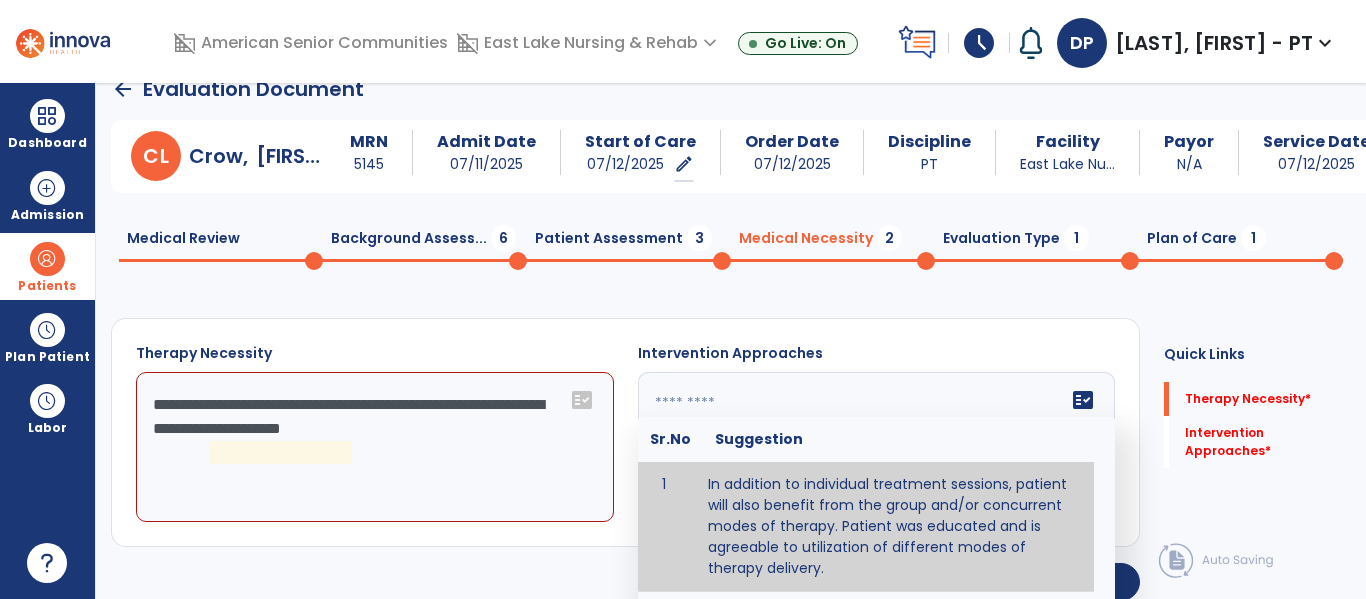 type on "**********" 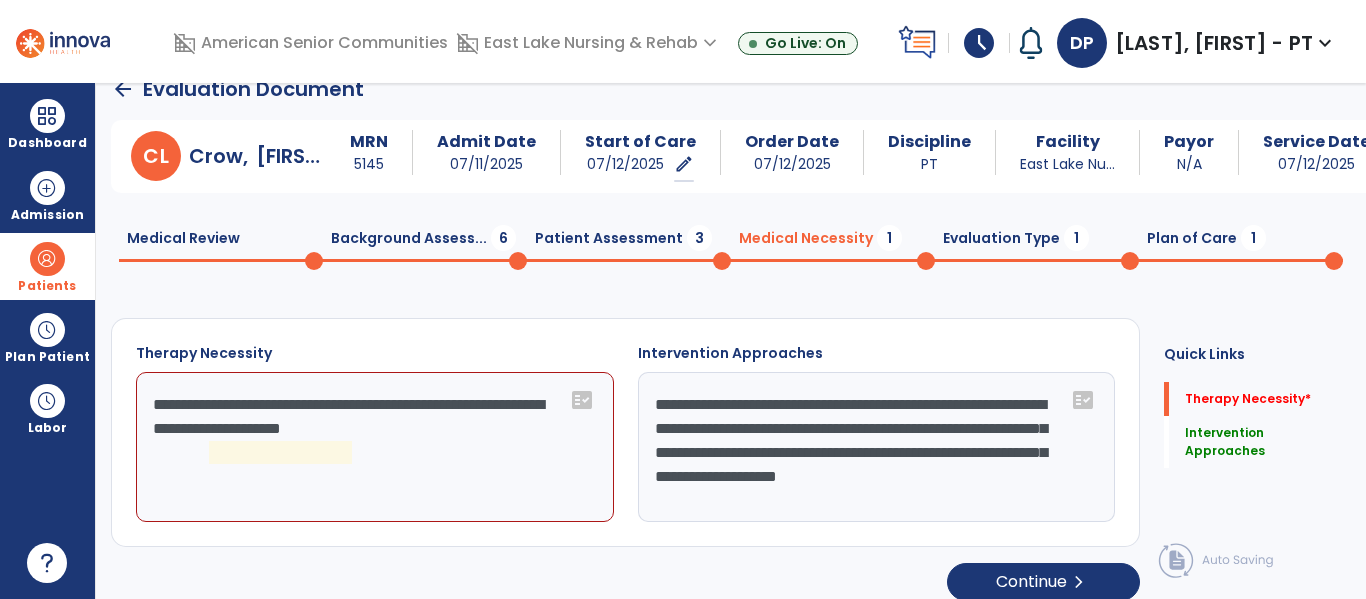 click on "**********" 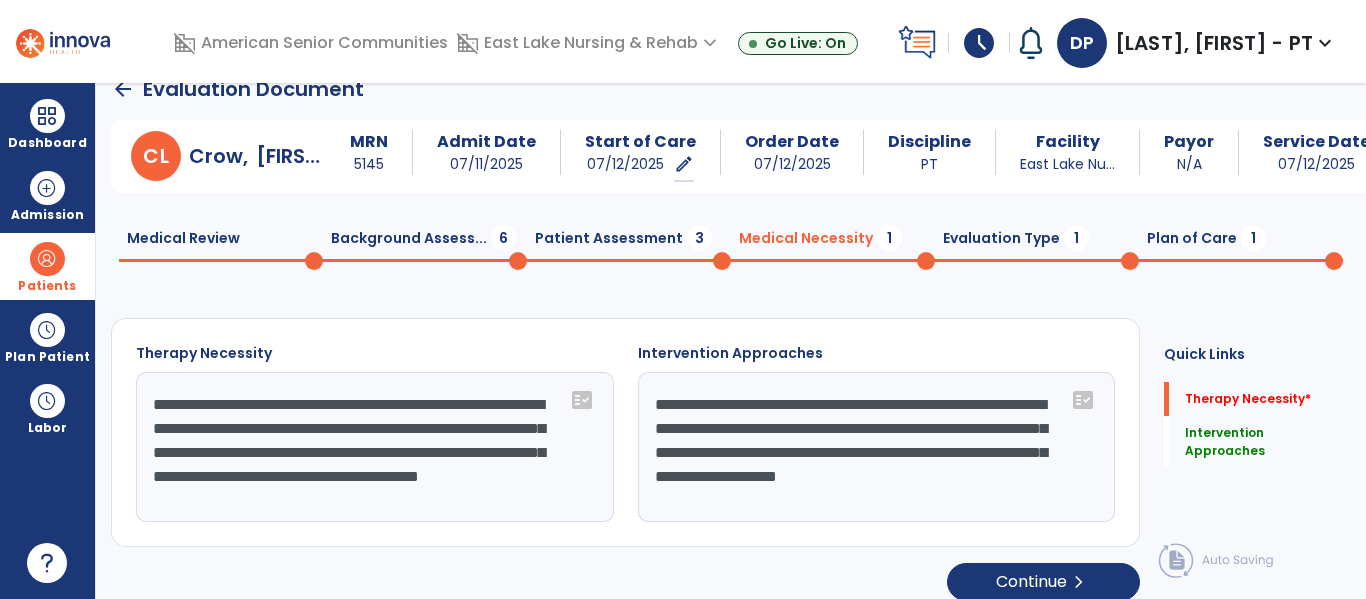 type on "**********" 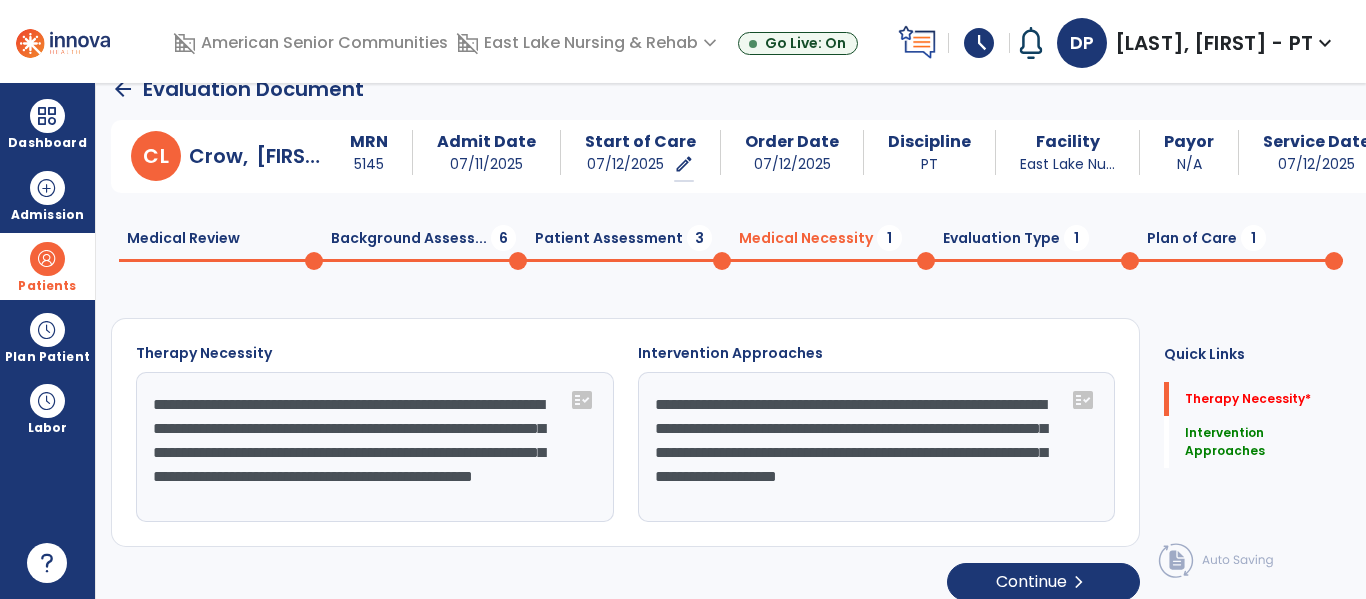 click on "Patient Assessment  3" 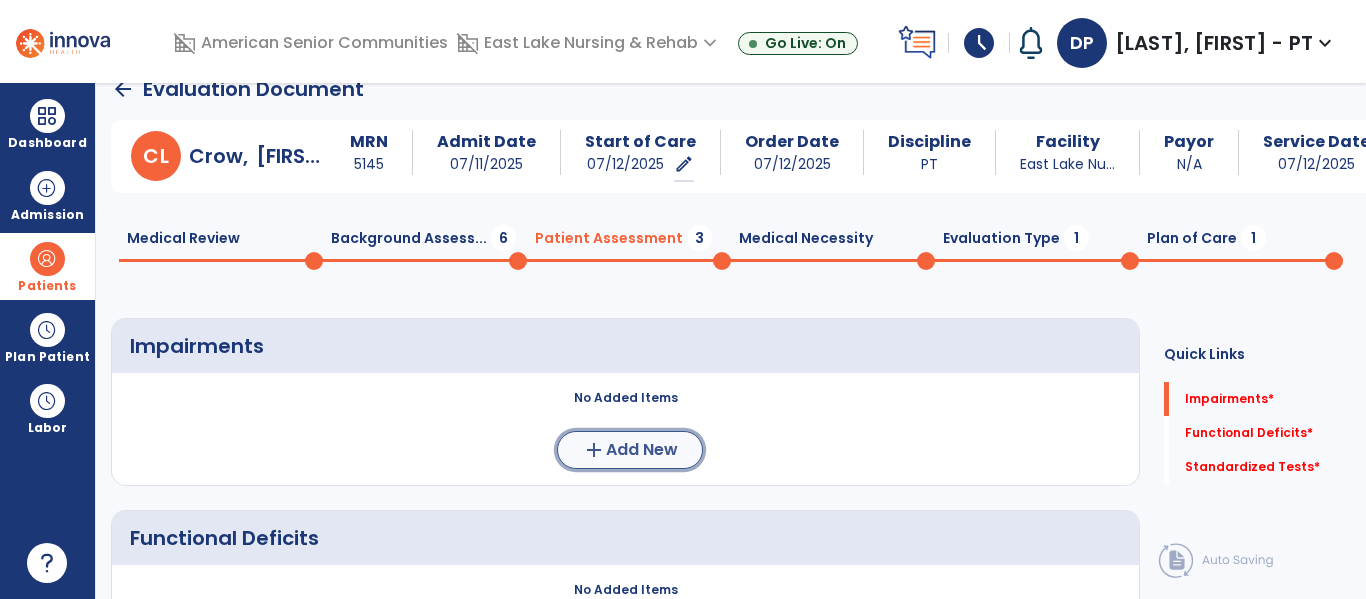 click on "Add New" 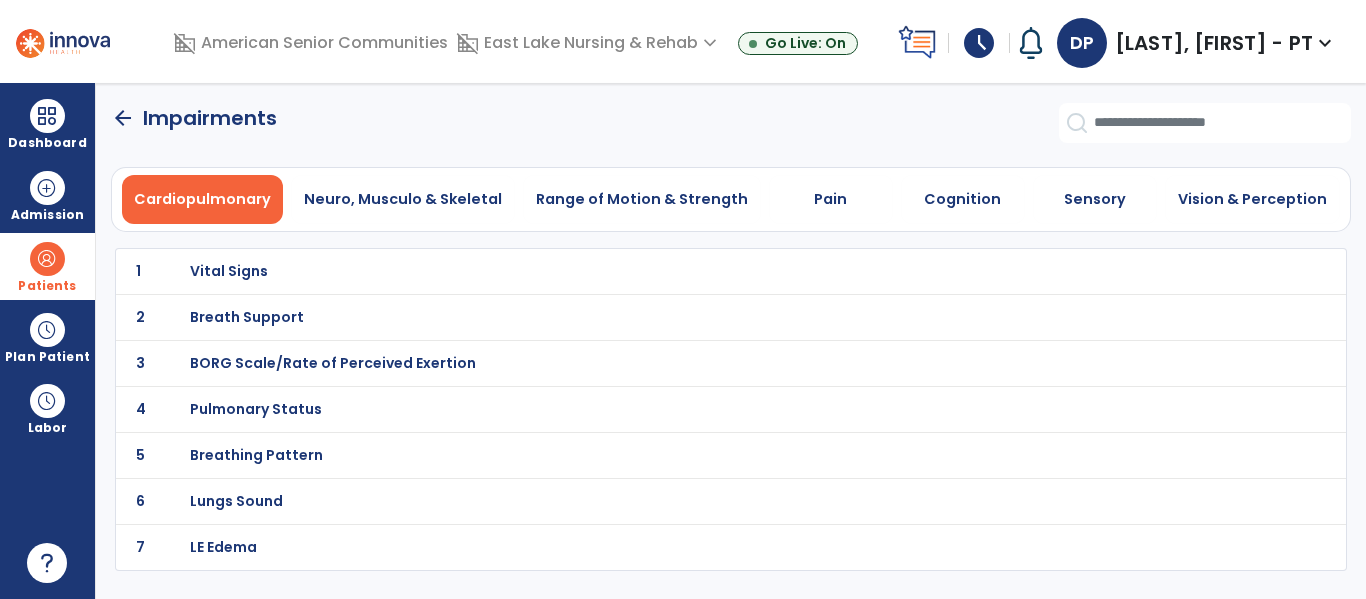 scroll, scrollTop: 0, scrollLeft: 0, axis: both 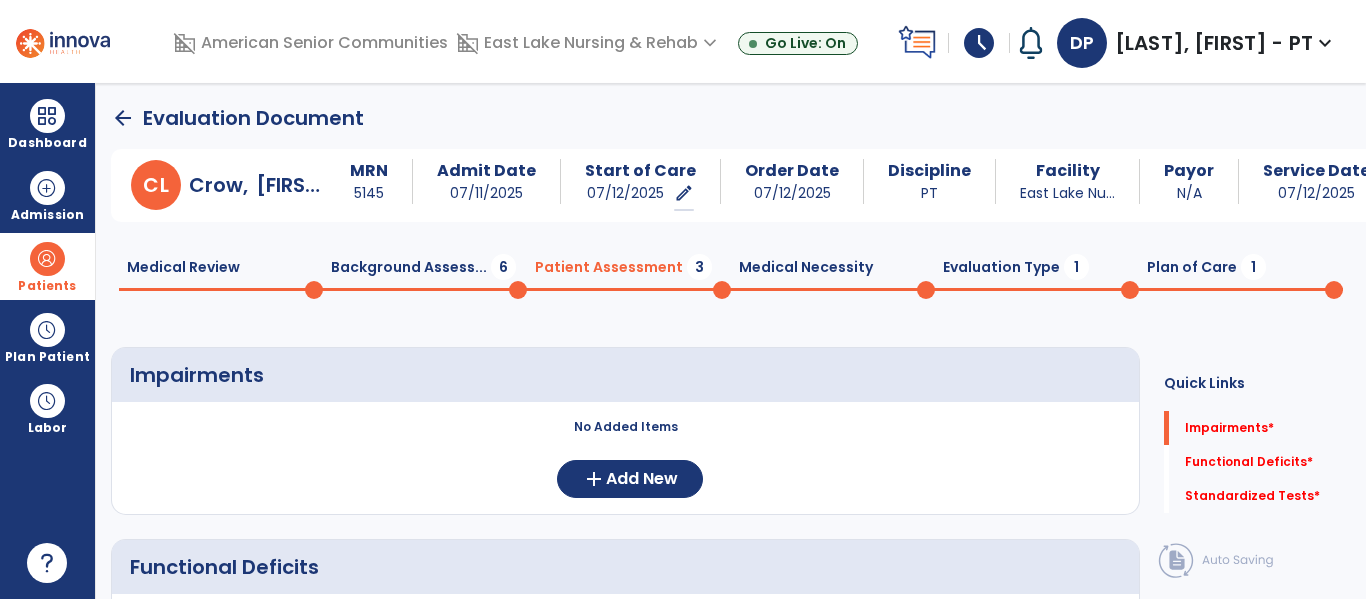 click on "Medical Review  0" 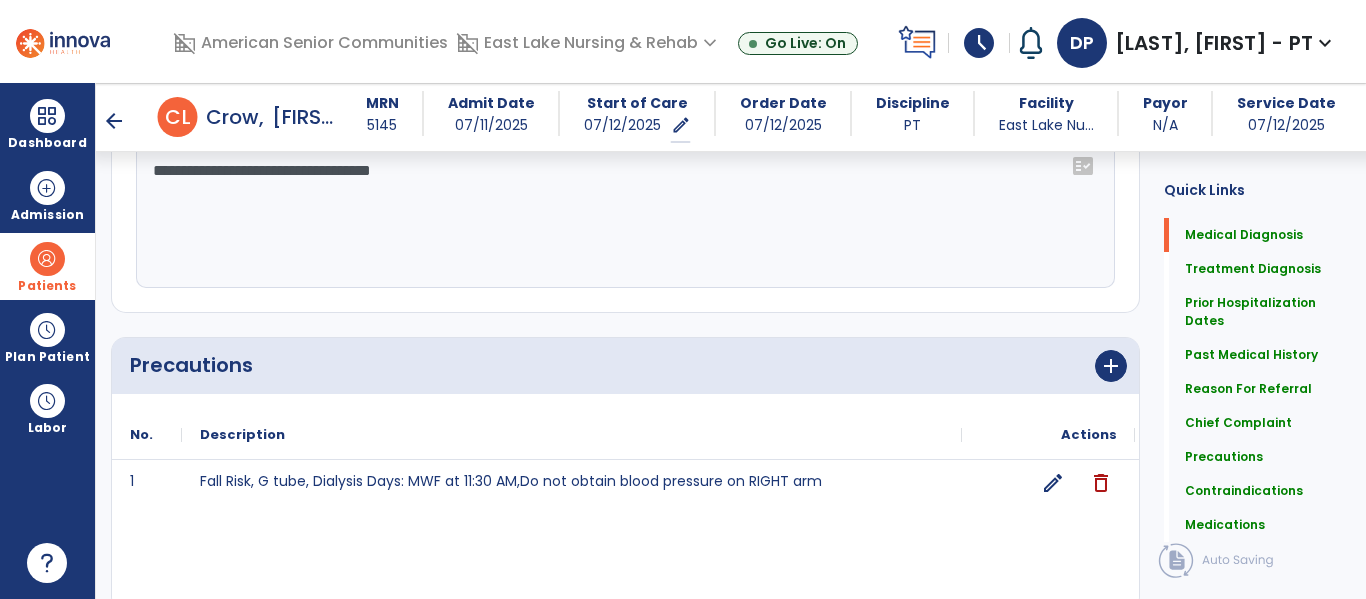scroll, scrollTop: 2409, scrollLeft: 0, axis: vertical 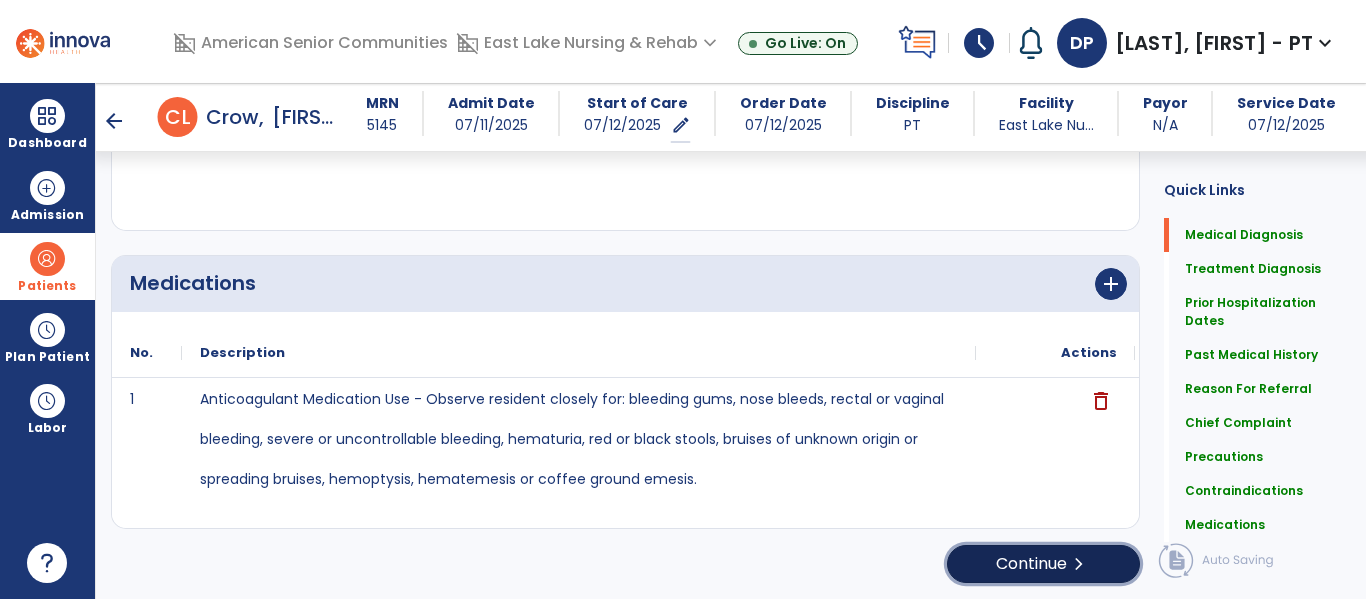 click on "Continue  chevron_right" 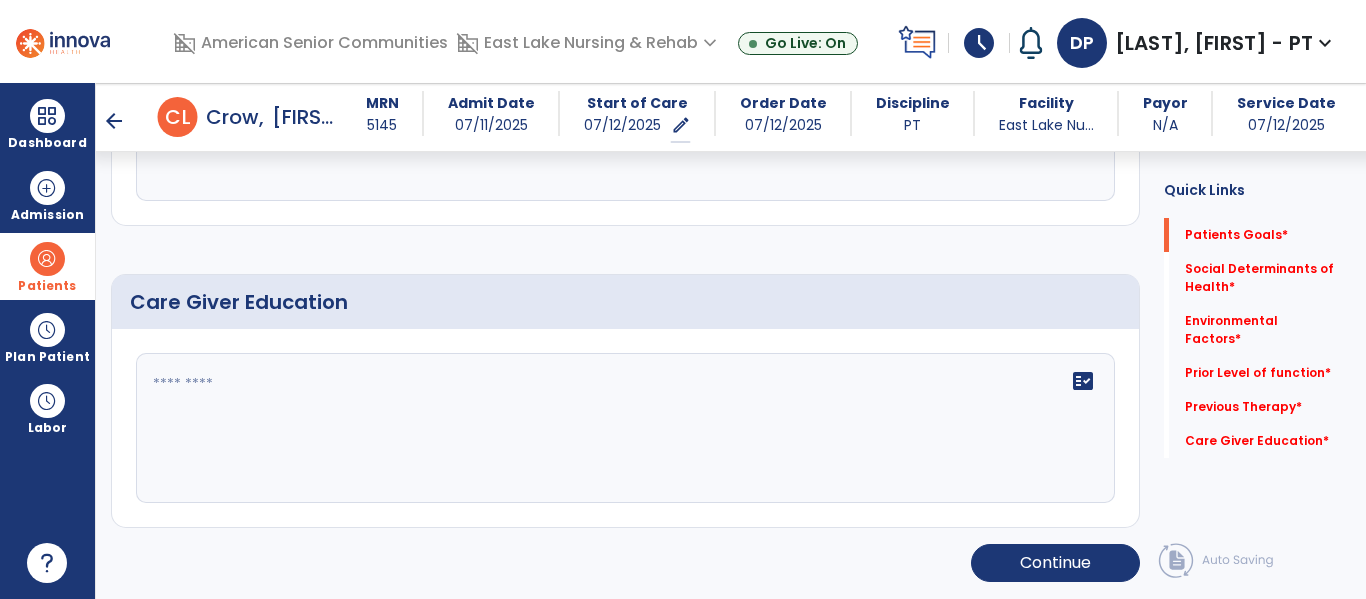 scroll, scrollTop: 105, scrollLeft: 0, axis: vertical 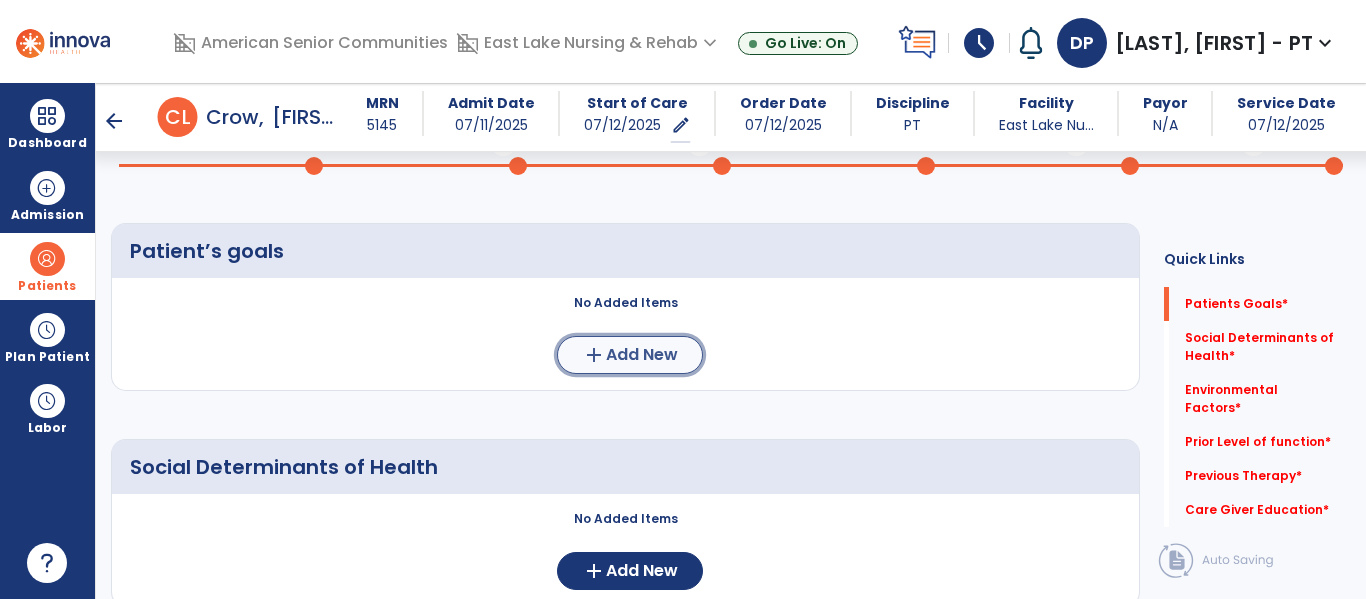 click on "Add New" 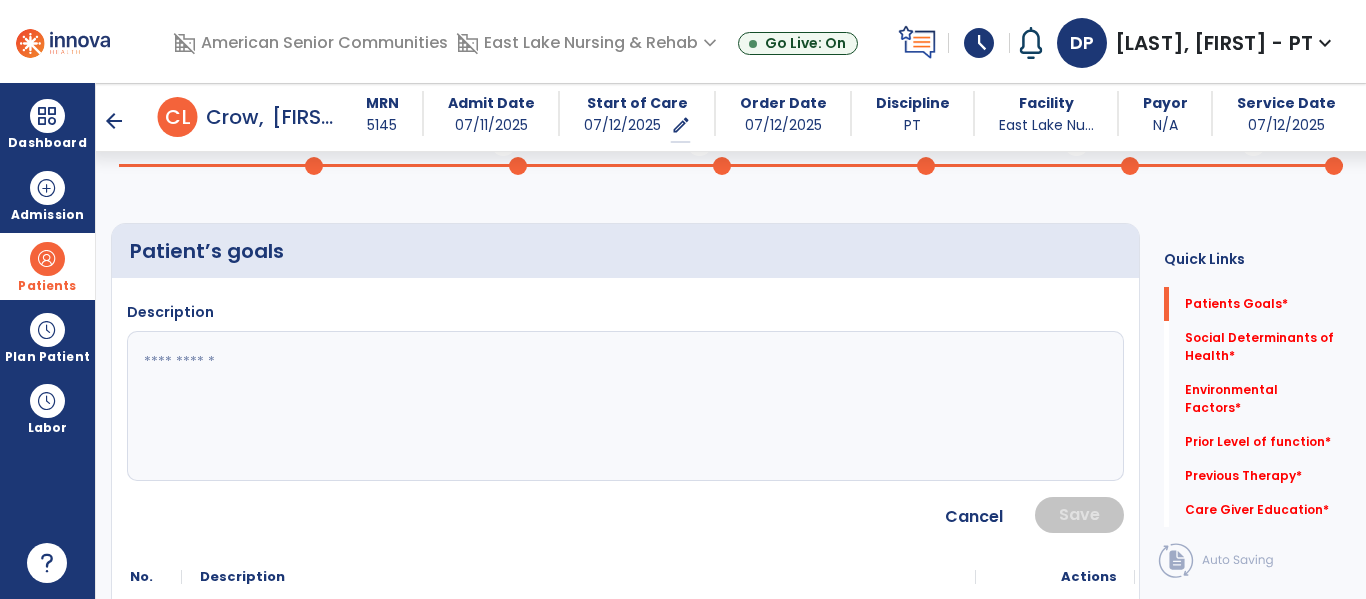 click 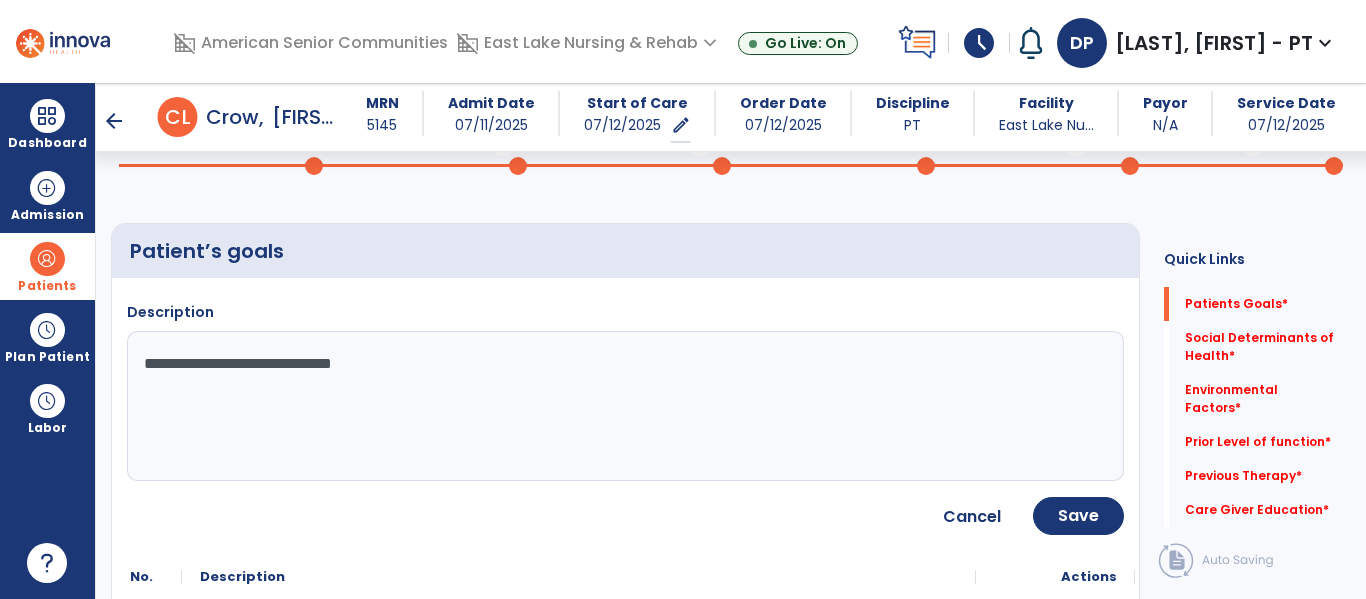 type on "**********" 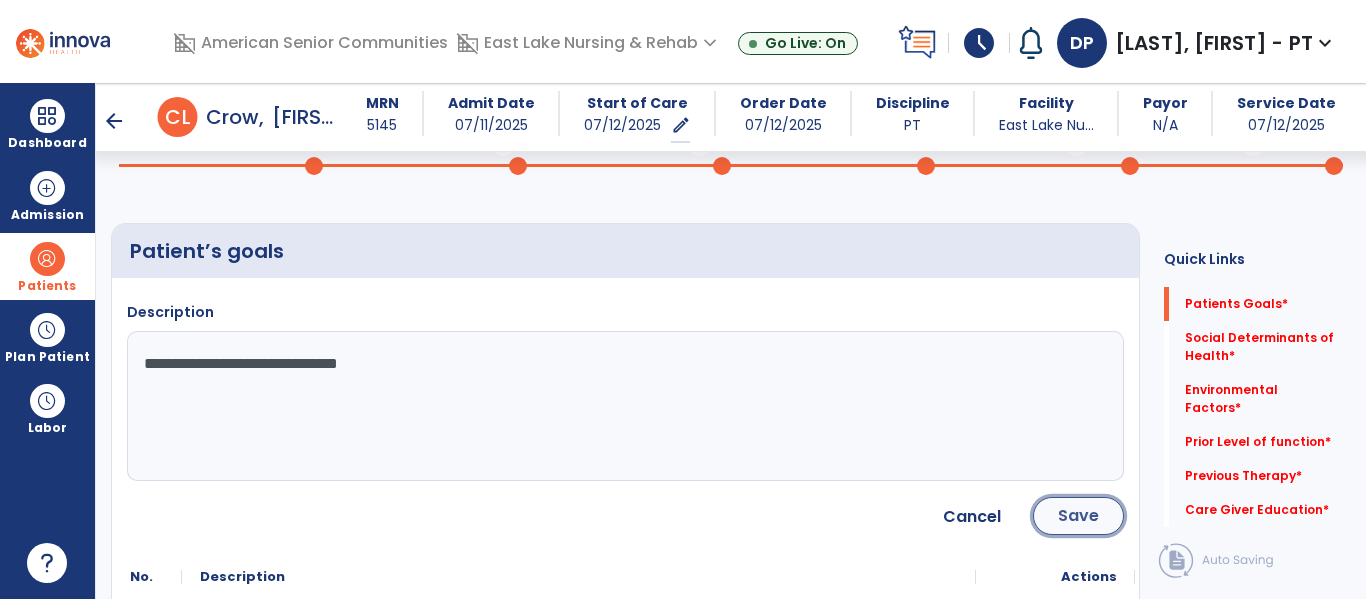 click on "Save" 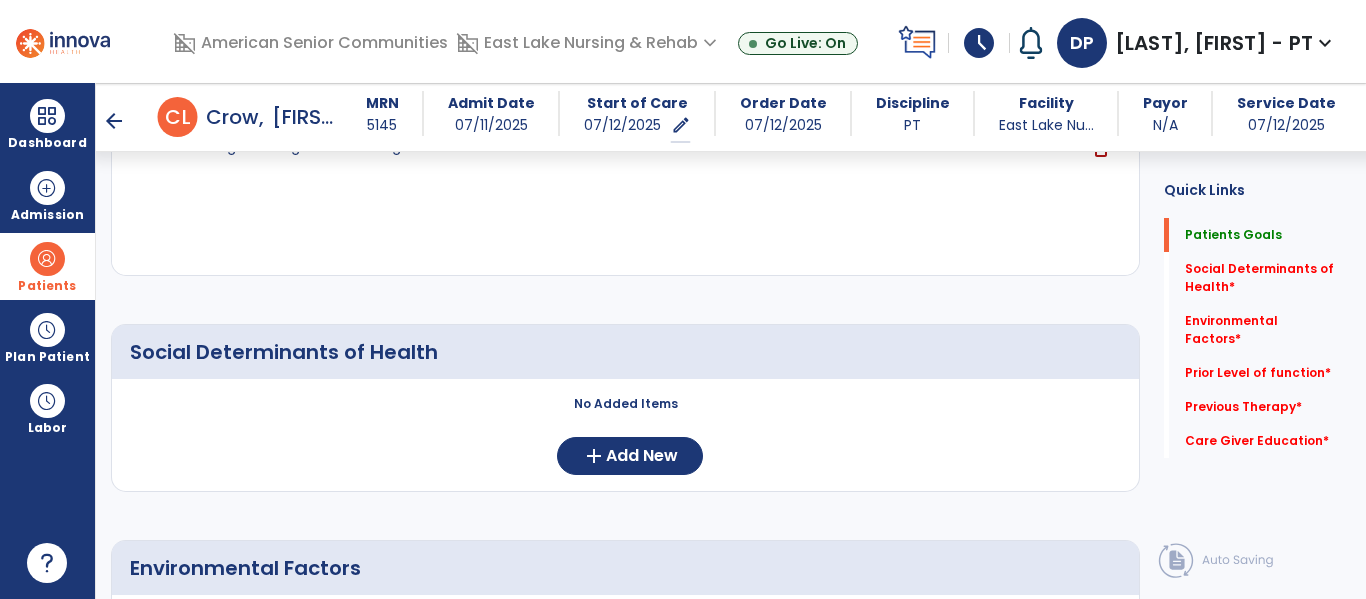 scroll, scrollTop: 327, scrollLeft: 0, axis: vertical 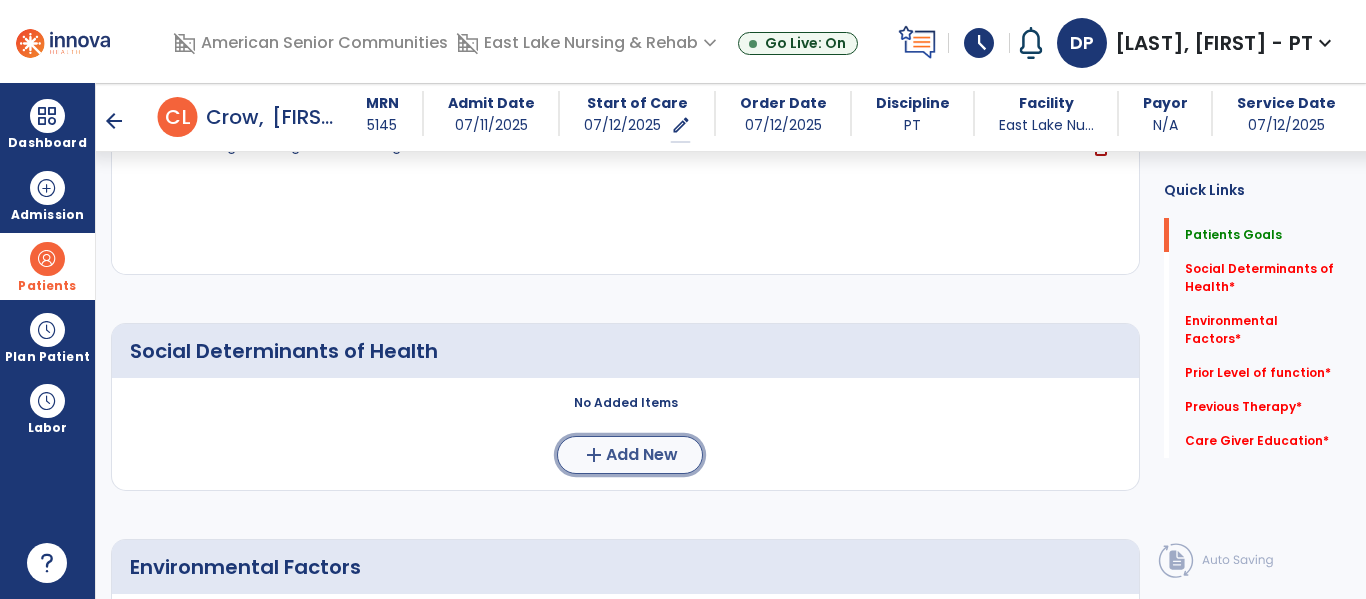 click on "Add New" 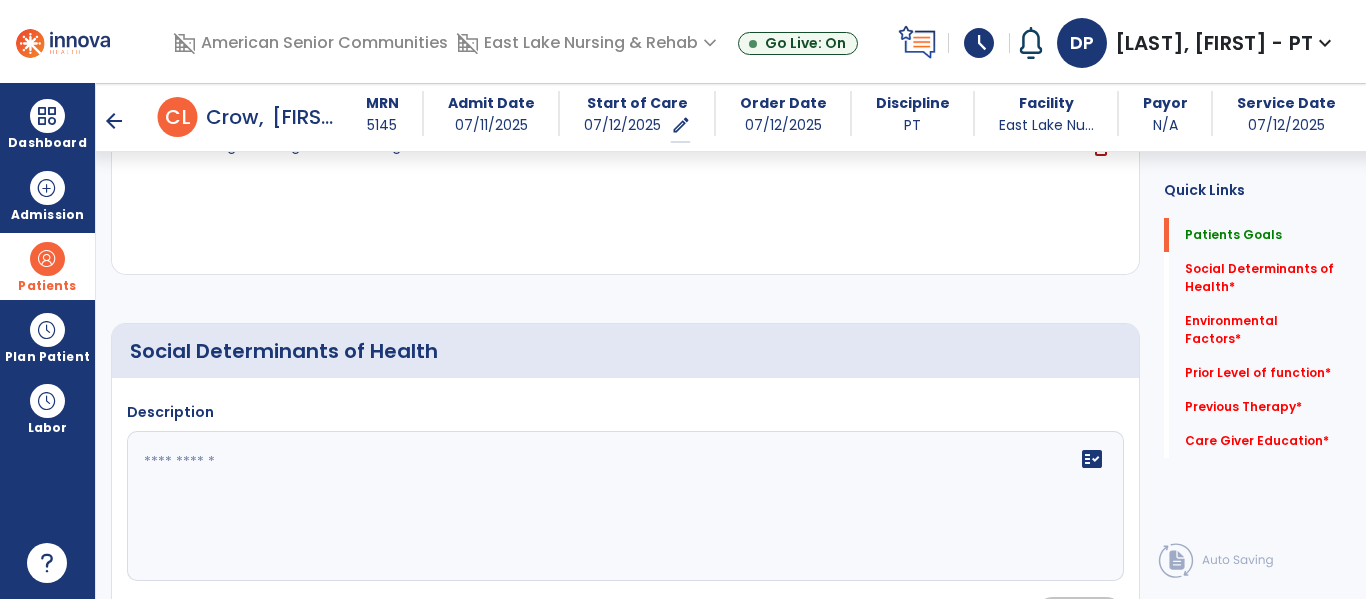 click 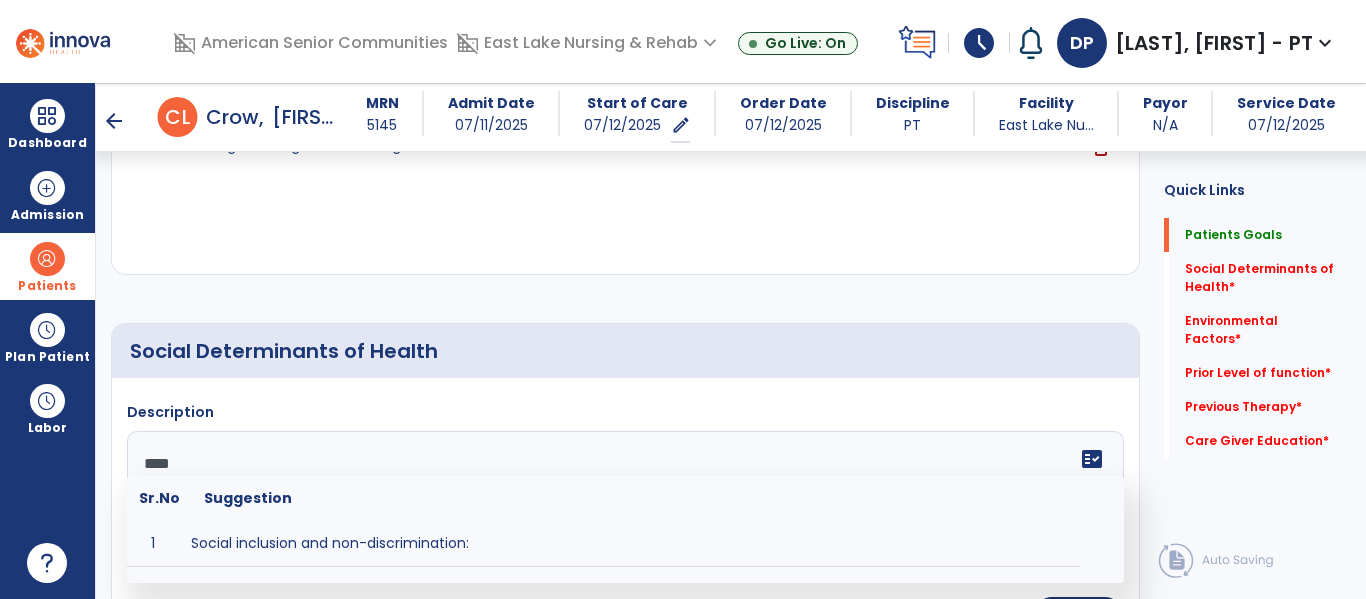 type on "****" 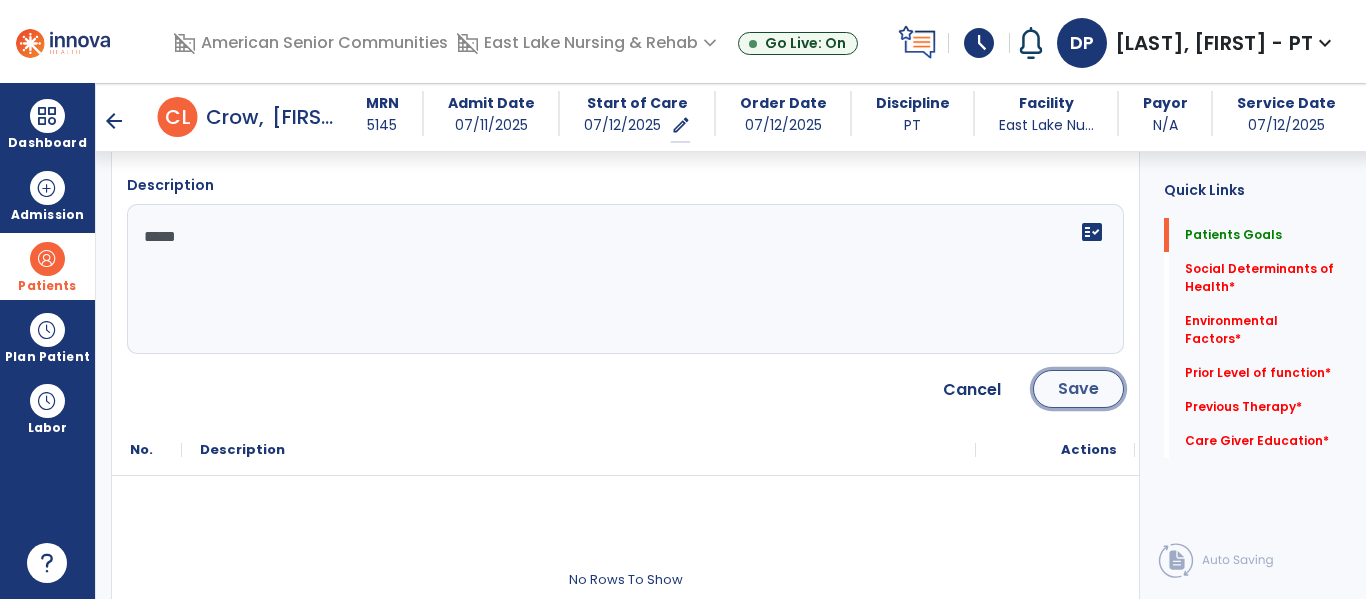 click on "Save" 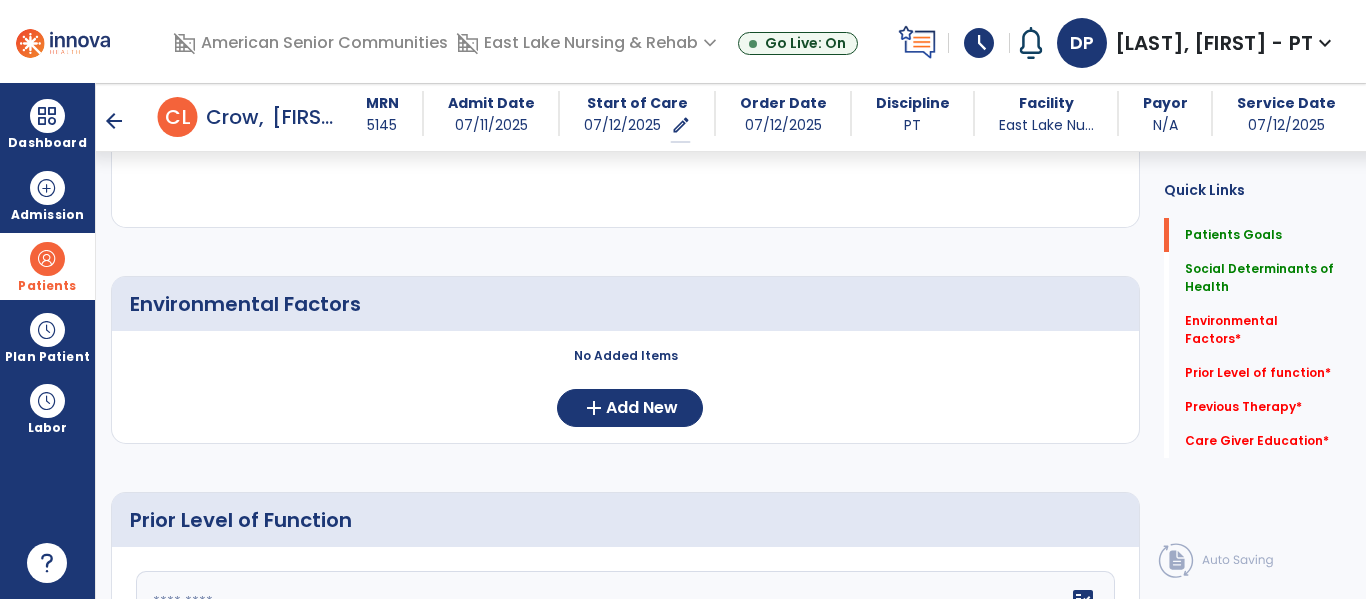 scroll, scrollTop: 723, scrollLeft: 0, axis: vertical 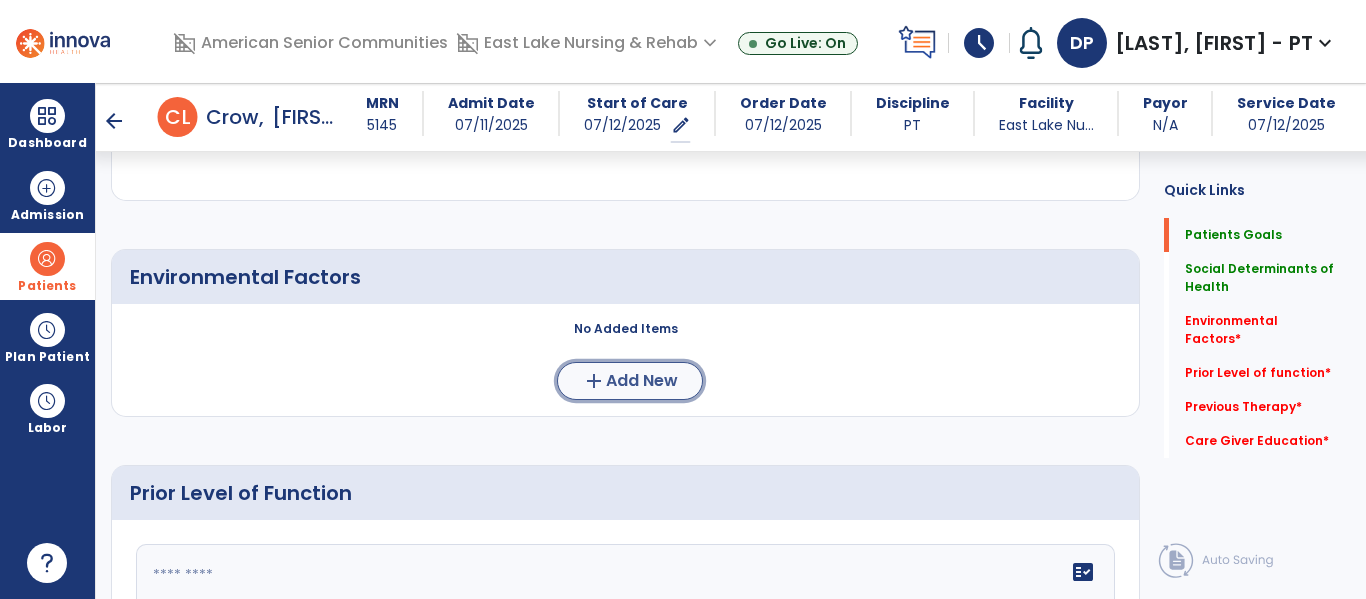 click on "Add New" 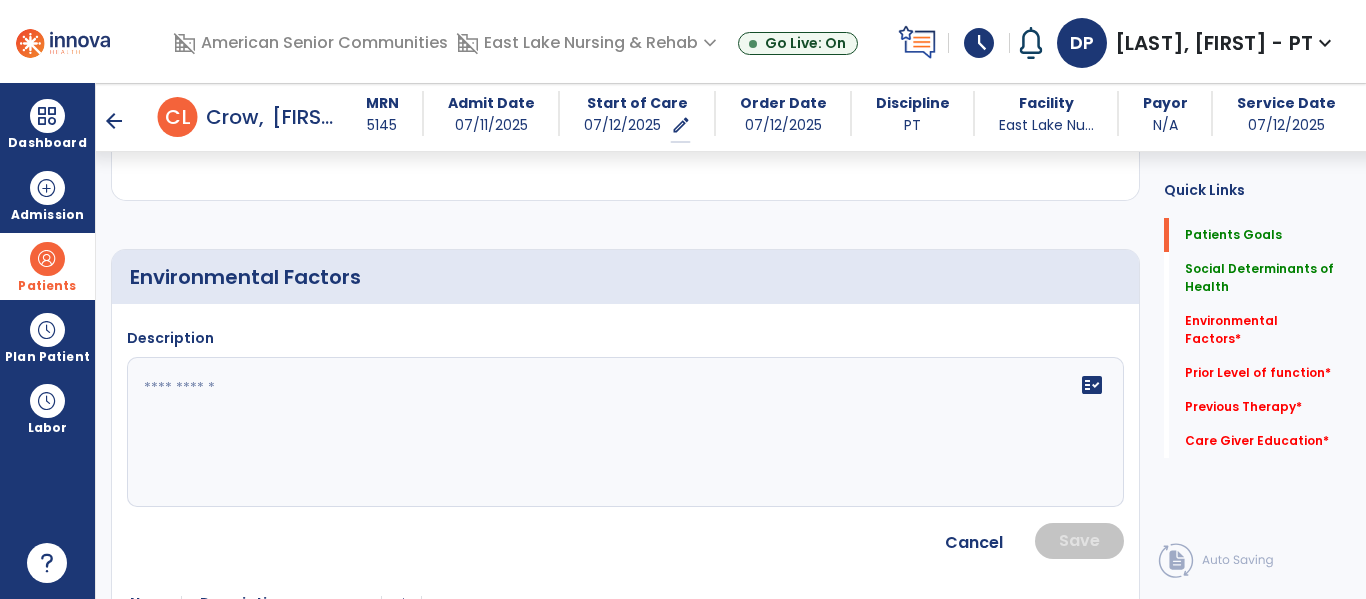 click on "Description   fact_check" 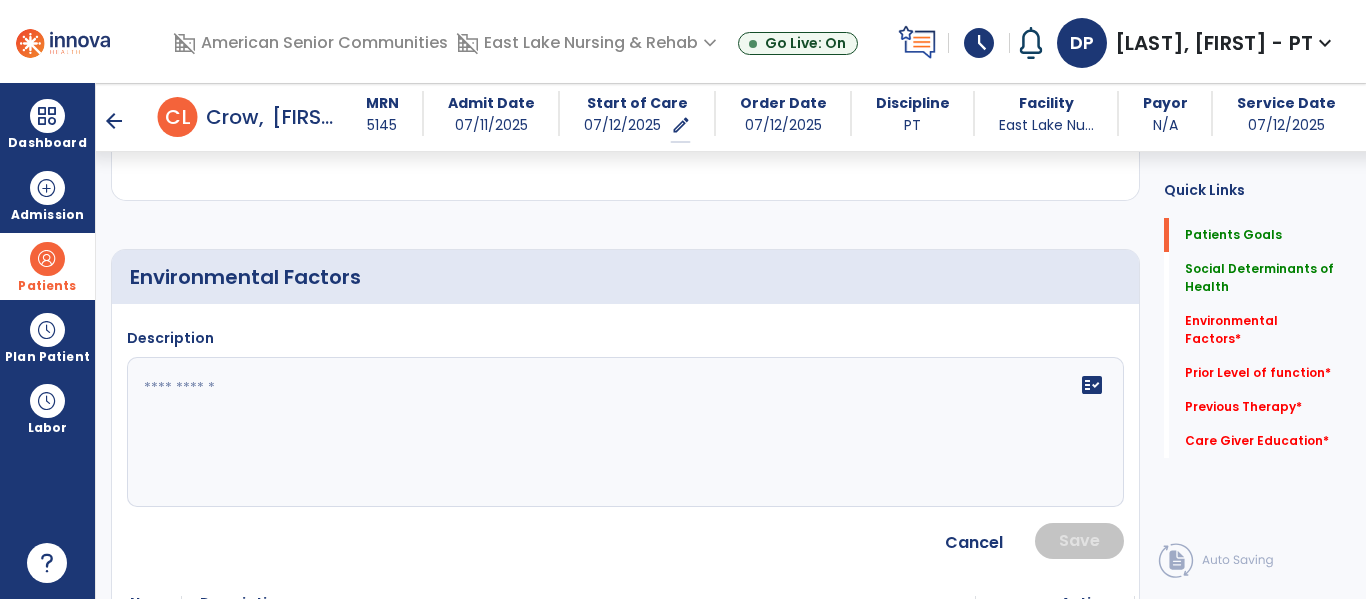 click 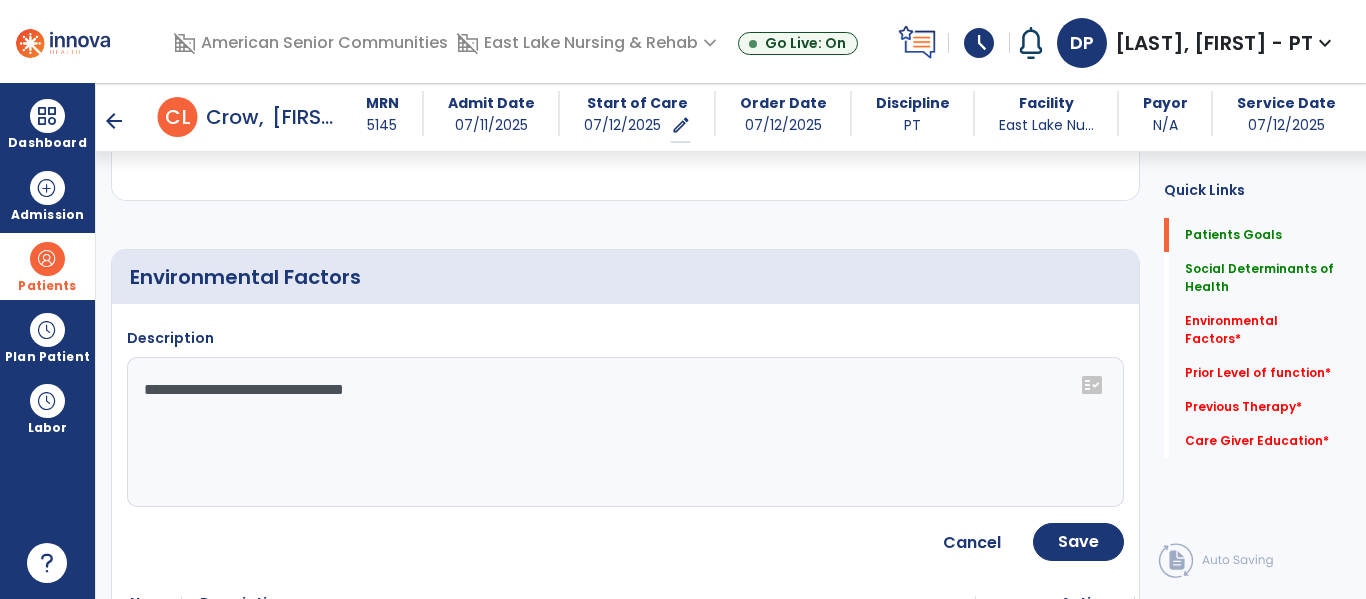click on "**********" 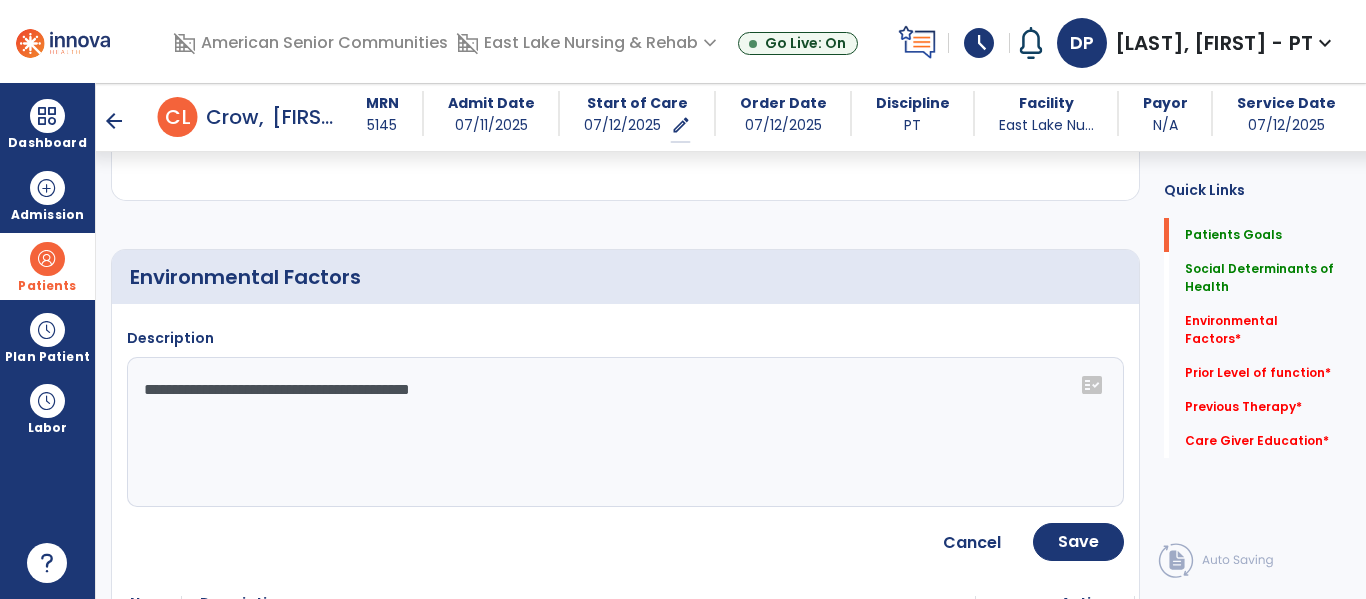 type on "**********" 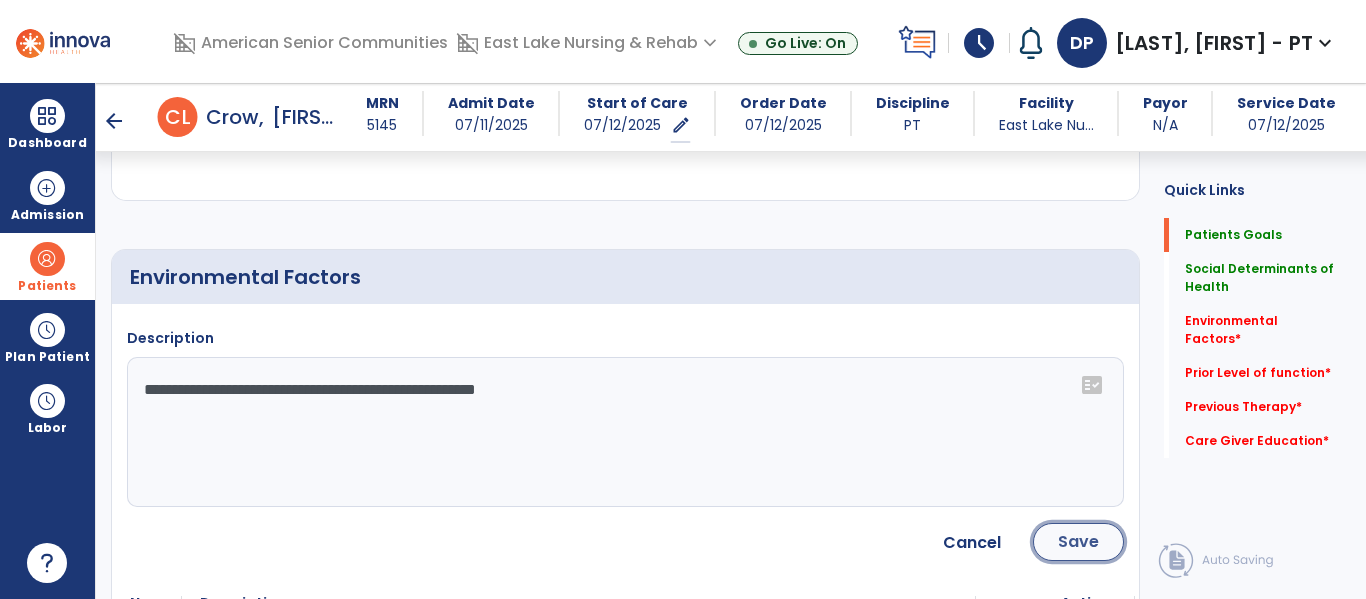 click on "Save" 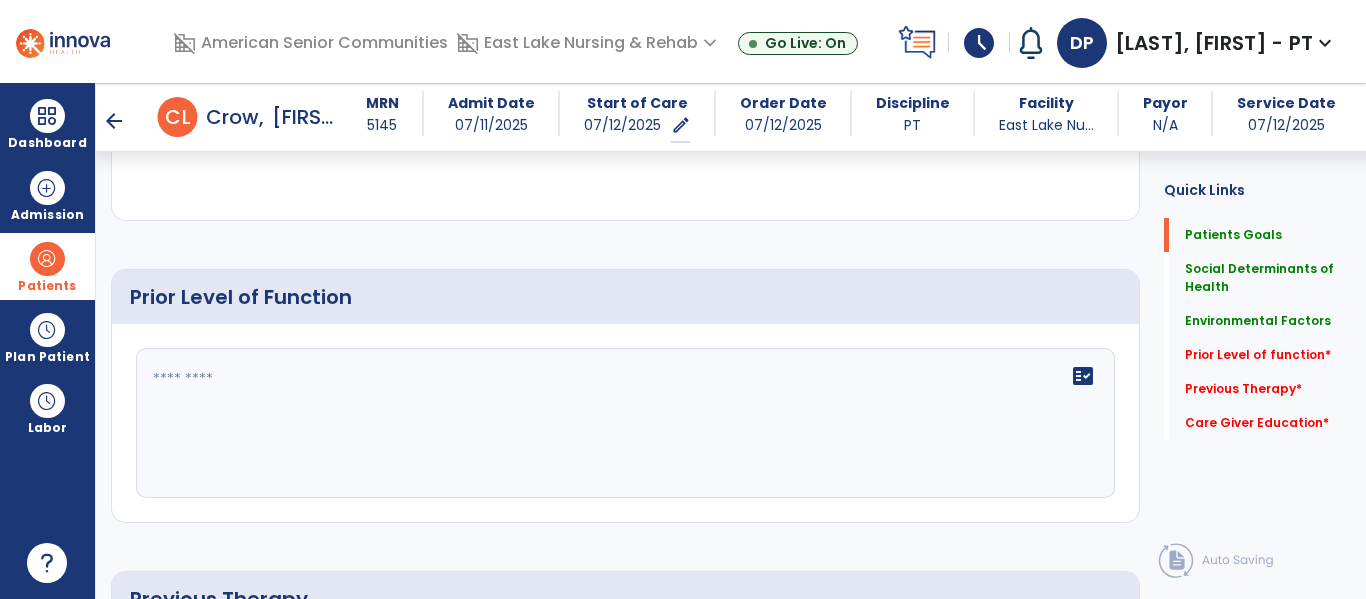 scroll, scrollTop: 1054, scrollLeft: 0, axis: vertical 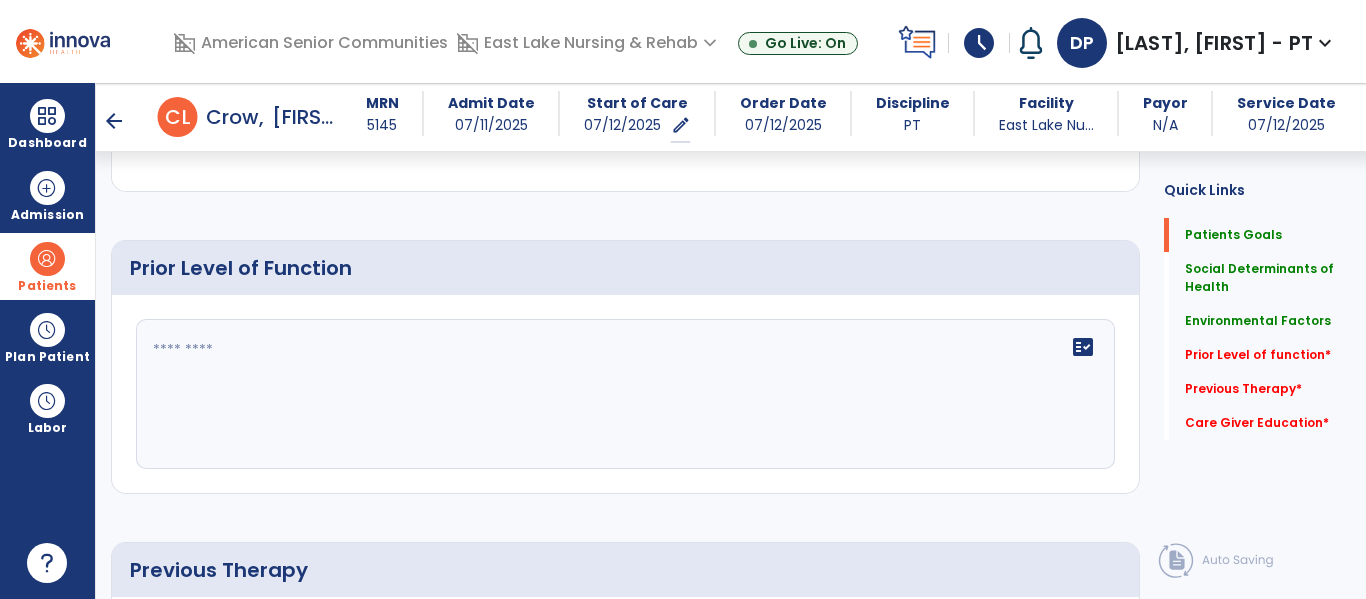 click 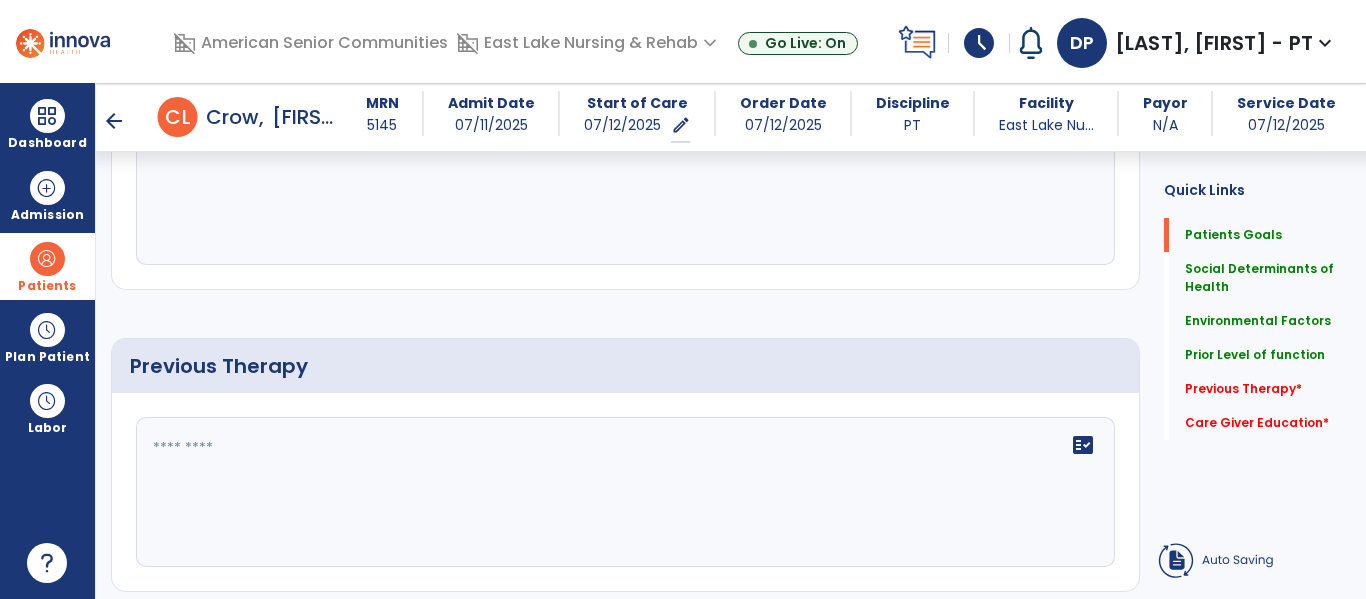 type on "**********" 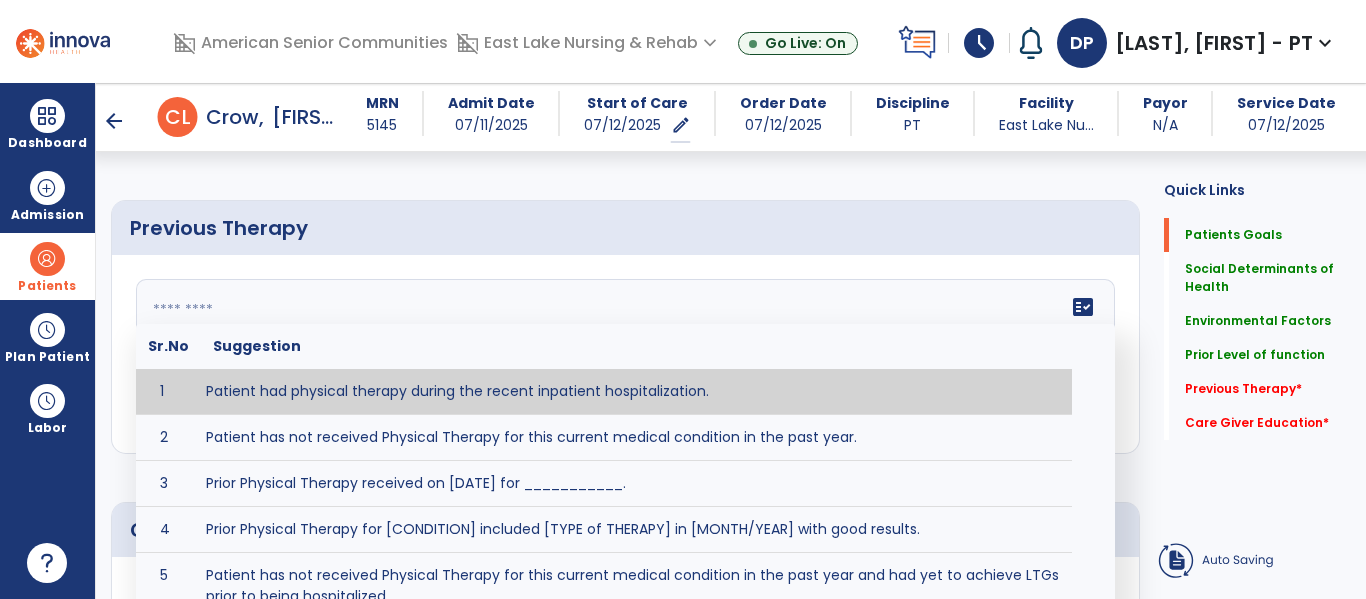 scroll, scrollTop: 1401, scrollLeft: 0, axis: vertical 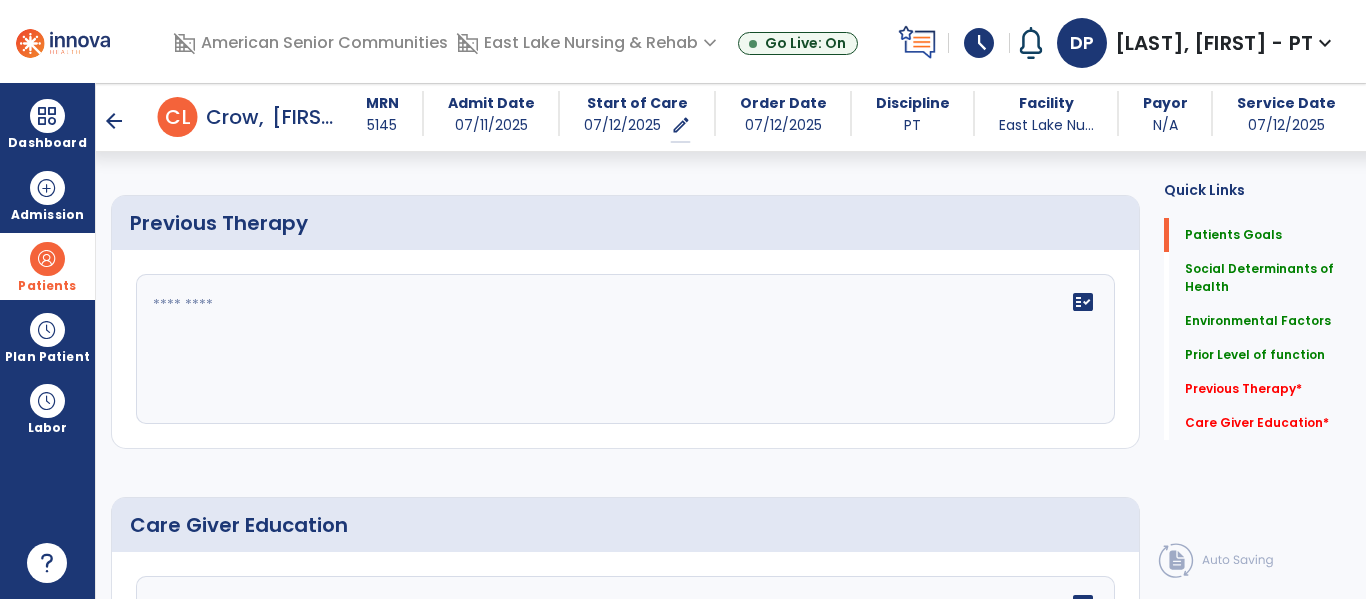 click 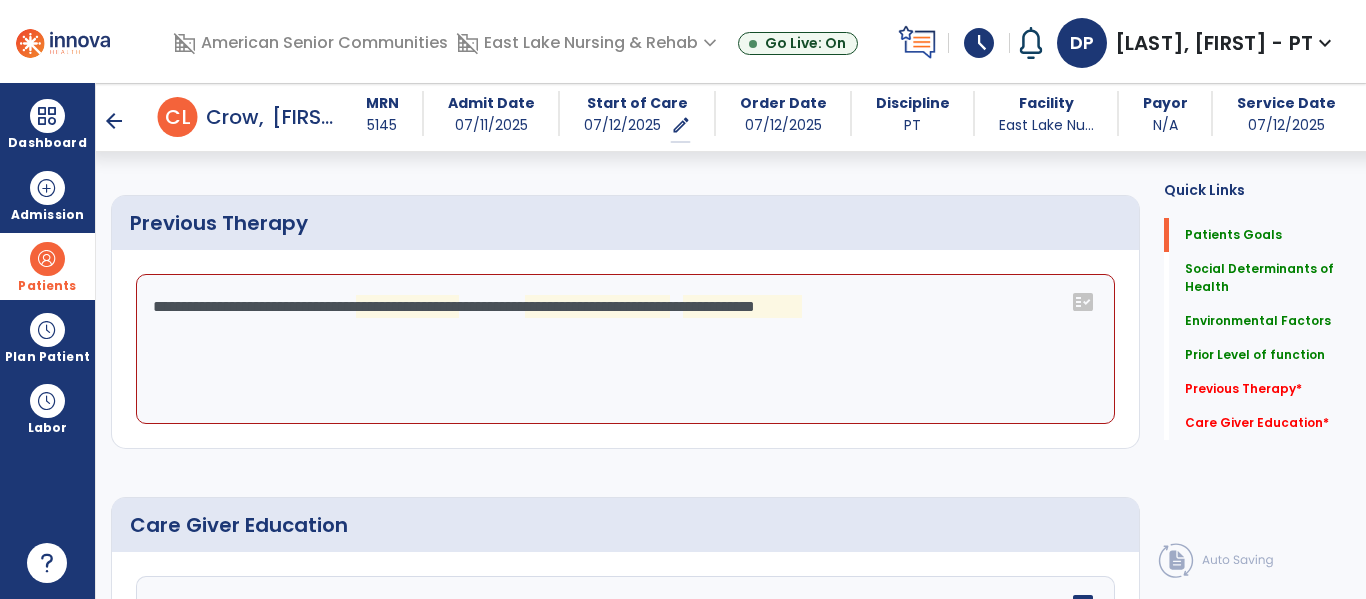 click on "Patient’s goals      add
No.
Description
Actions
1" 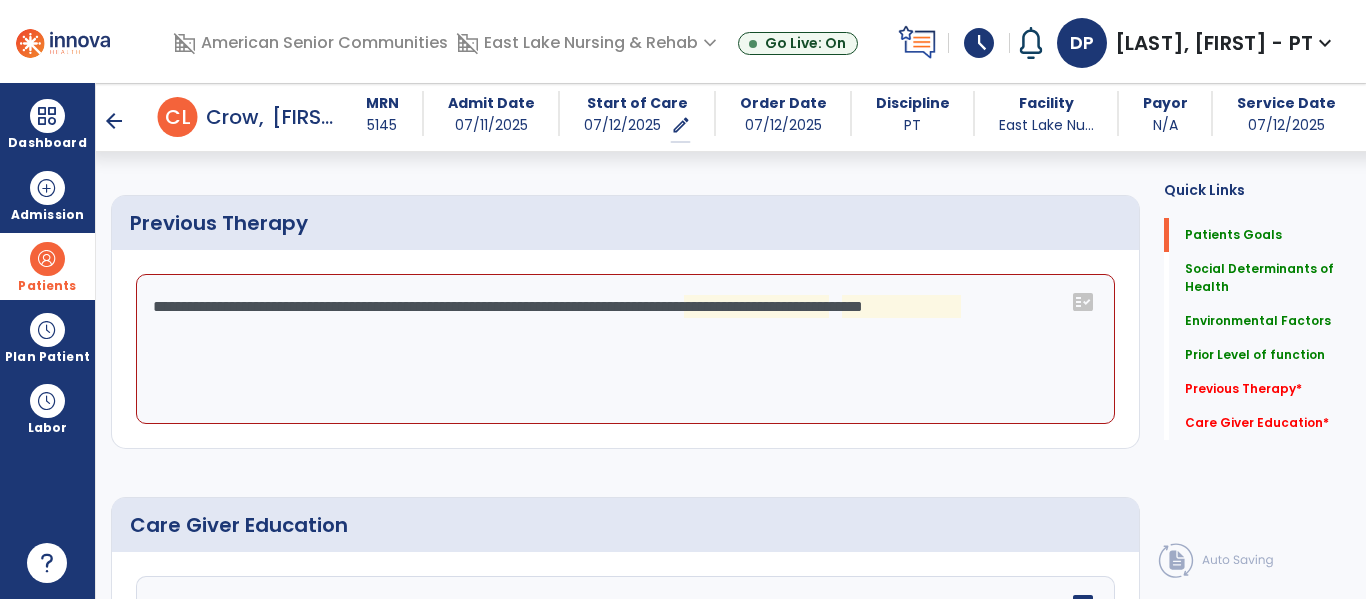 click on "**********" 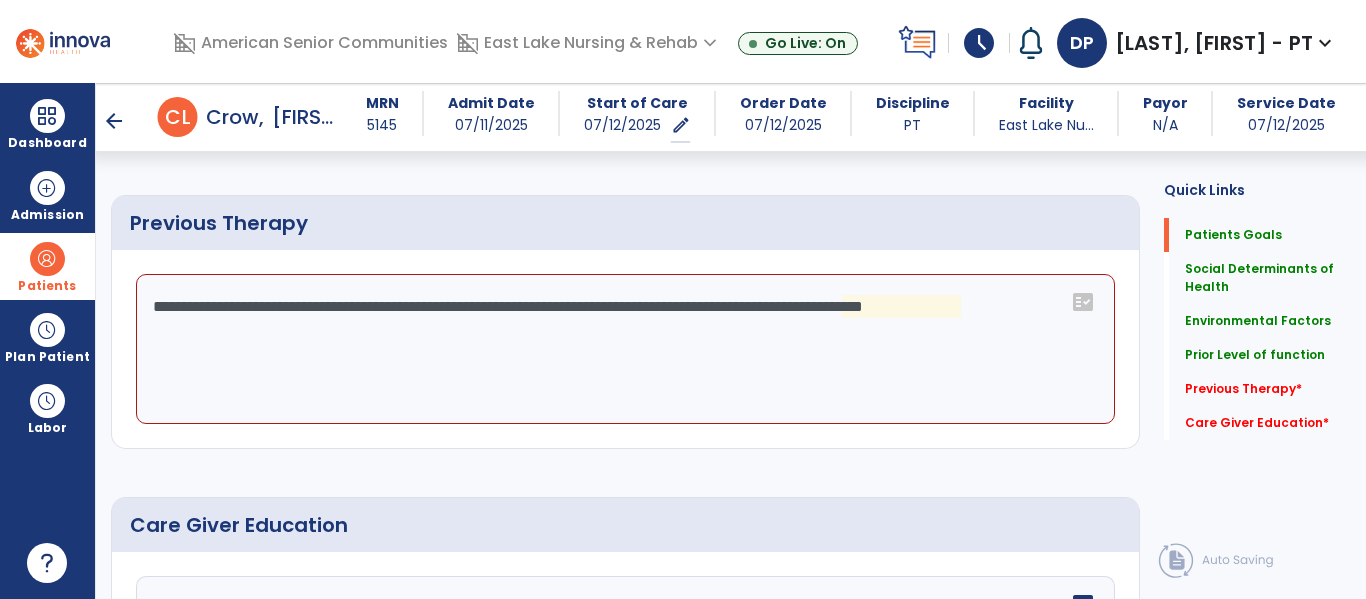 click on "**********" 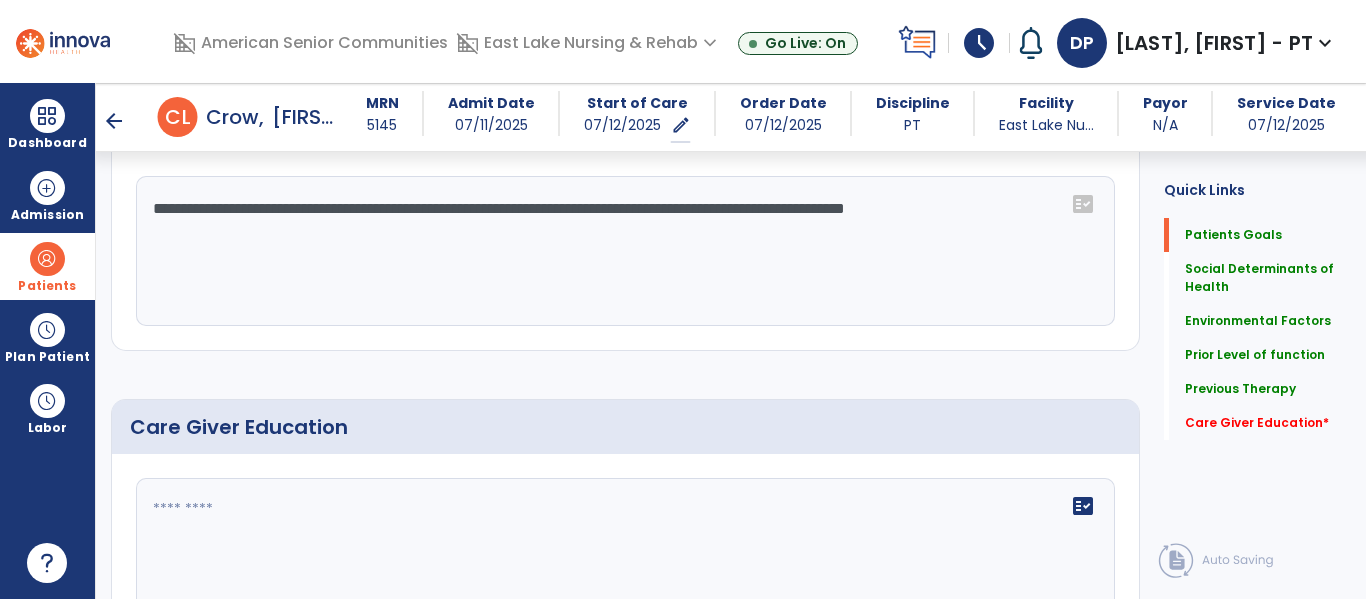 scroll, scrollTop: 1623, scrollLeft: 0, axis: vertical 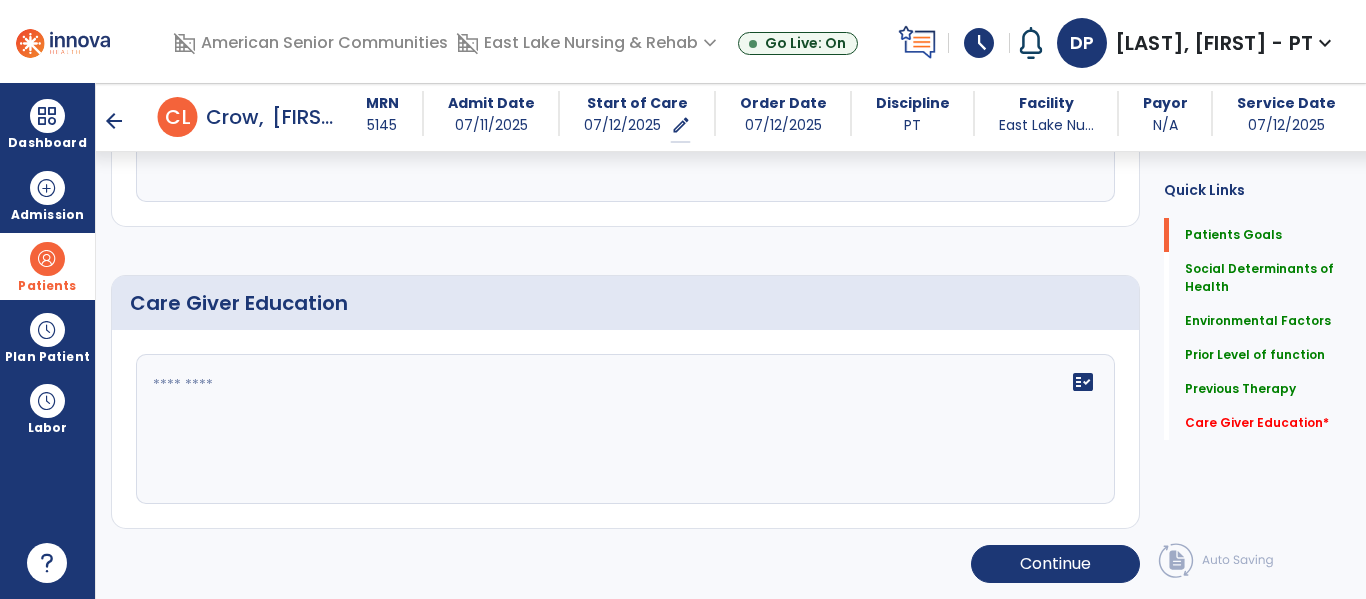 type on "**********" 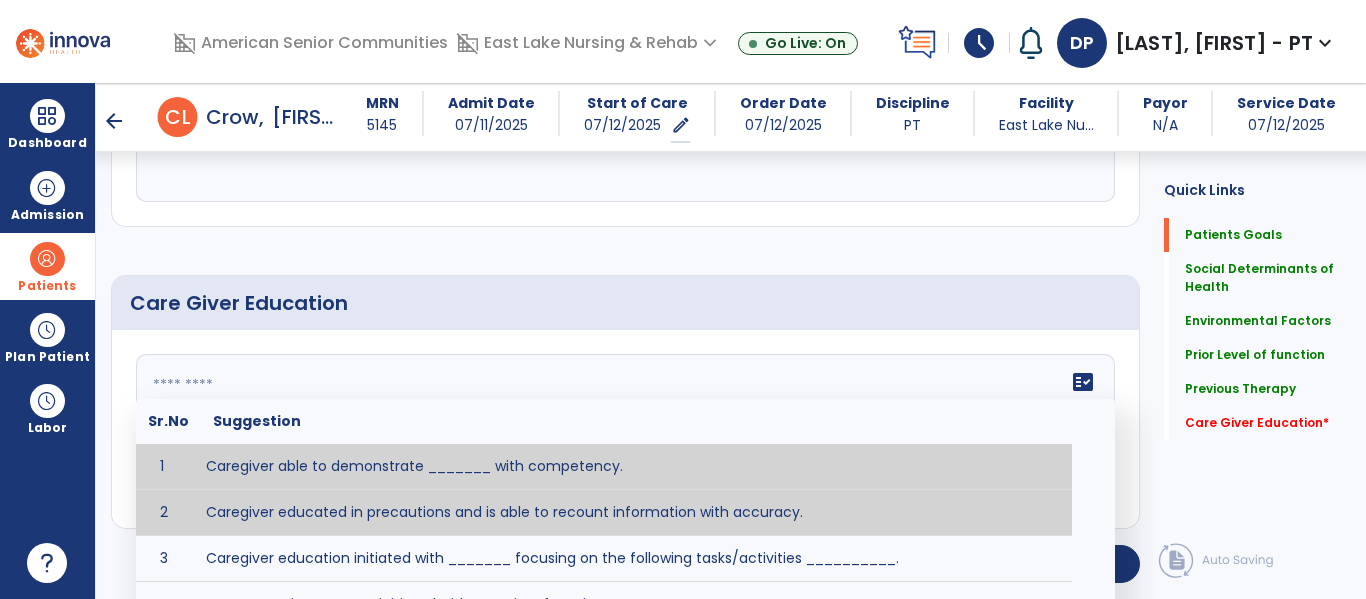 type on "**********" 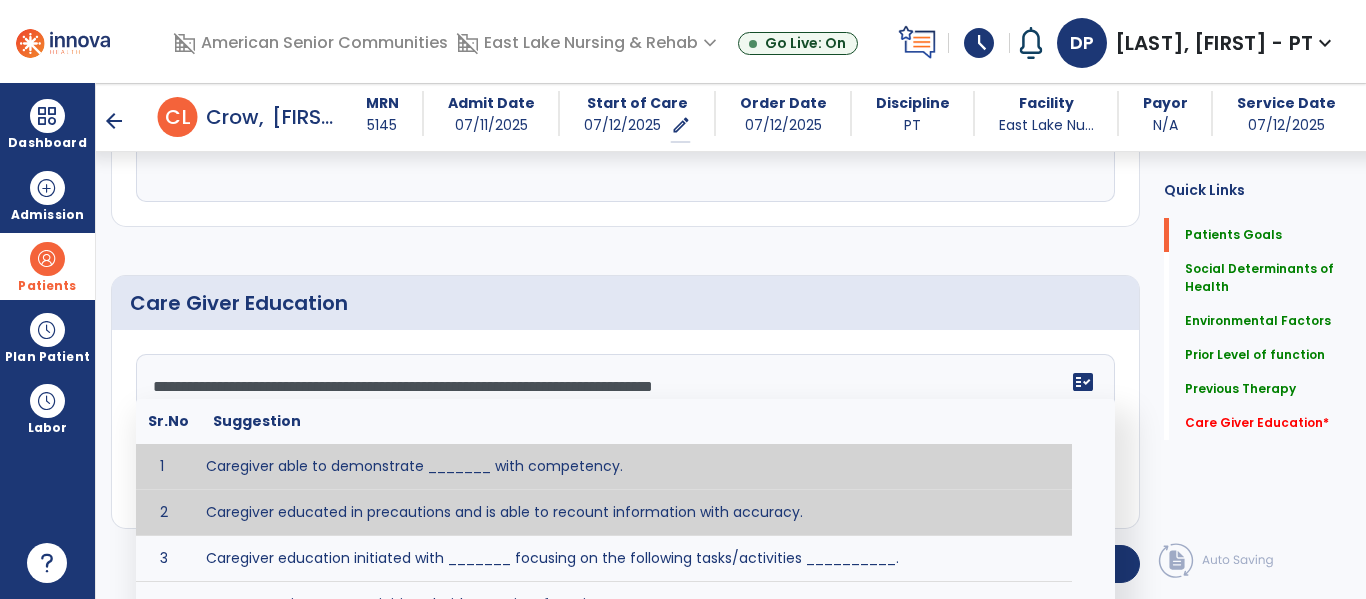 scroll, scrollTop: 1622, scrollLeft: 0, axis: vertical 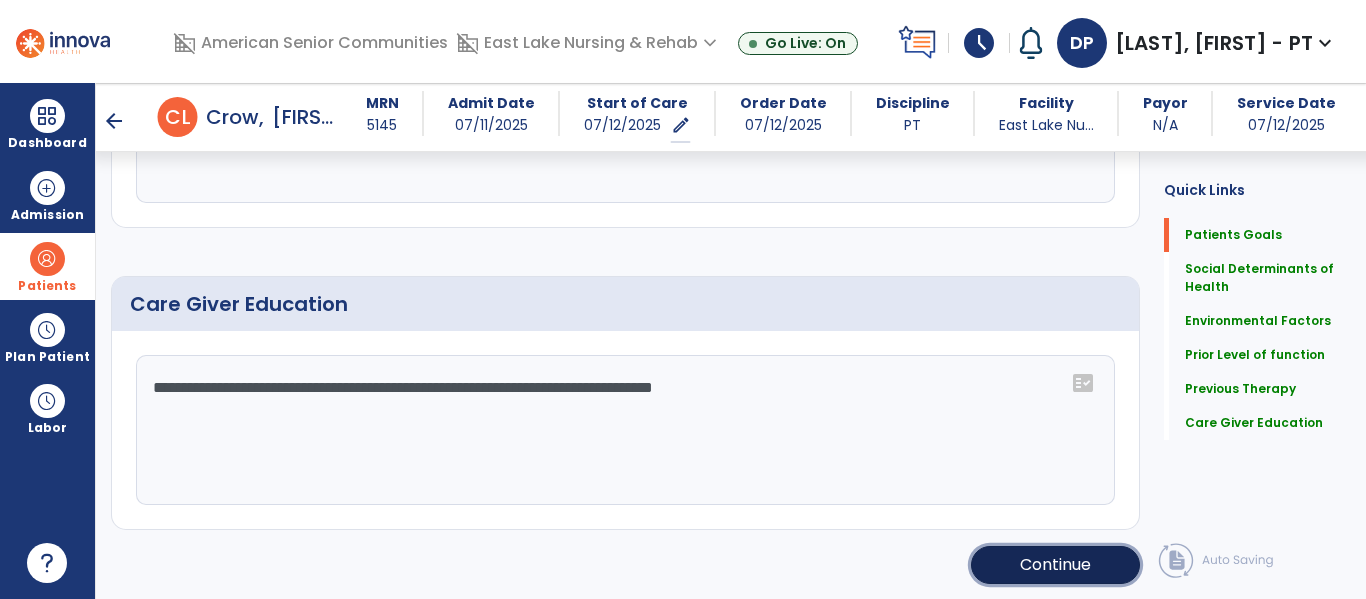 click on "Continue" 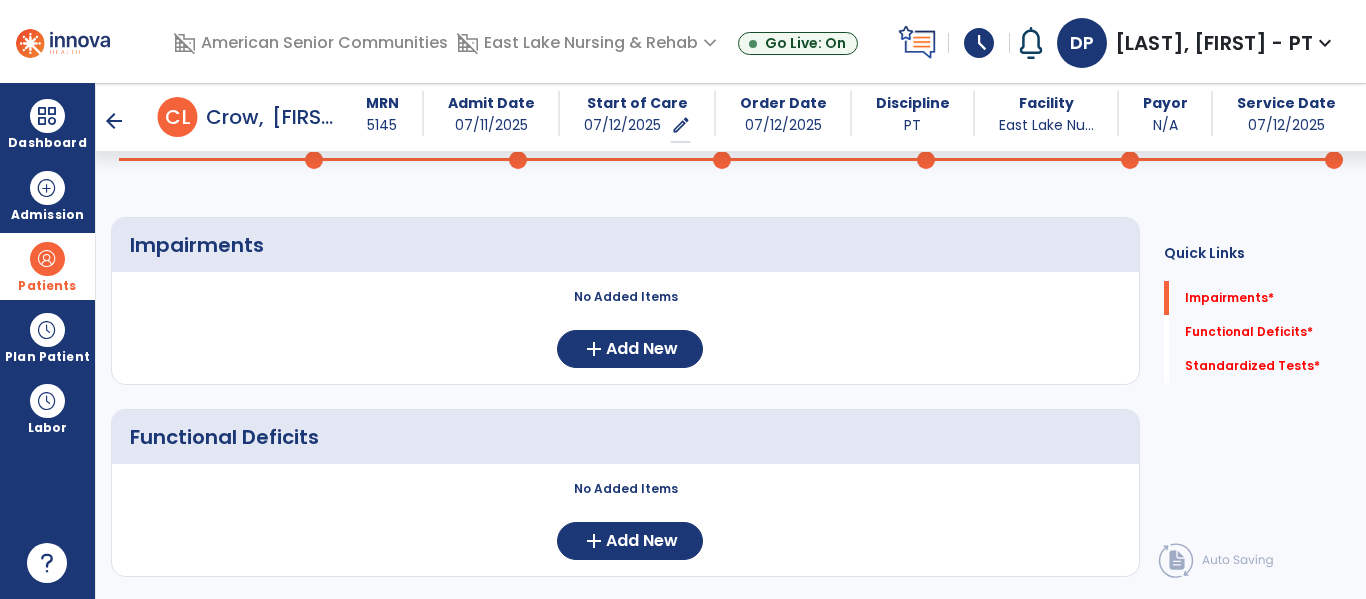 scroll, scrollTop: 110, scrollLeft: 0, axis: vertical 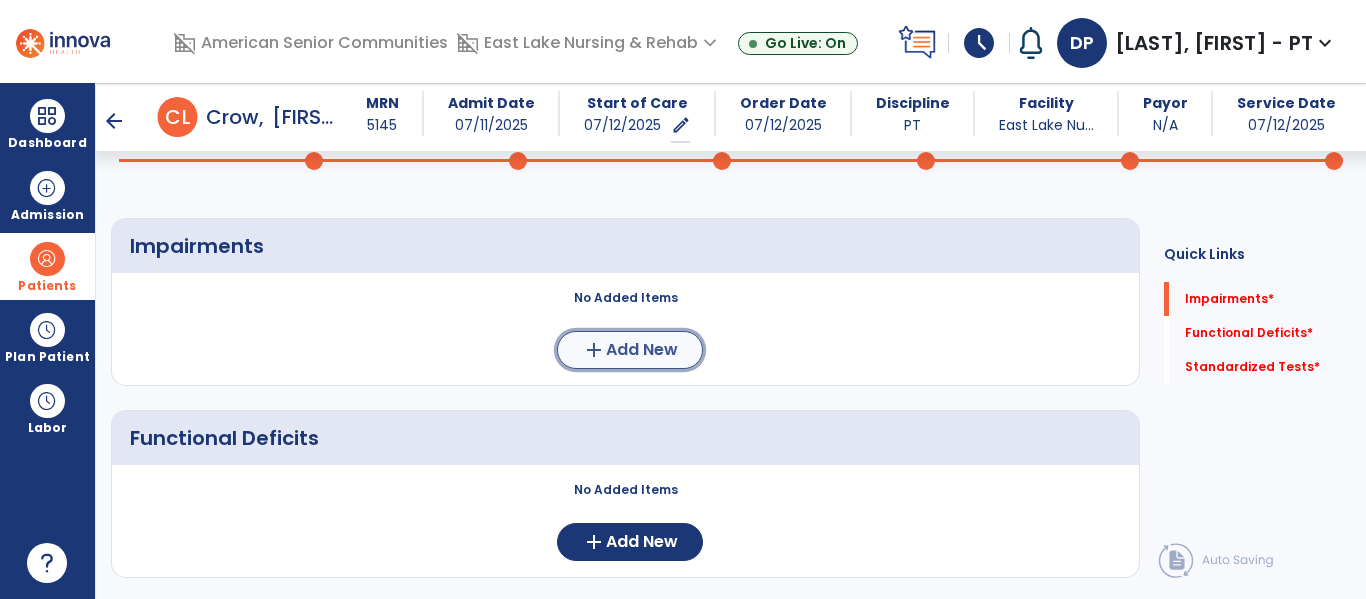 click on "Add New" 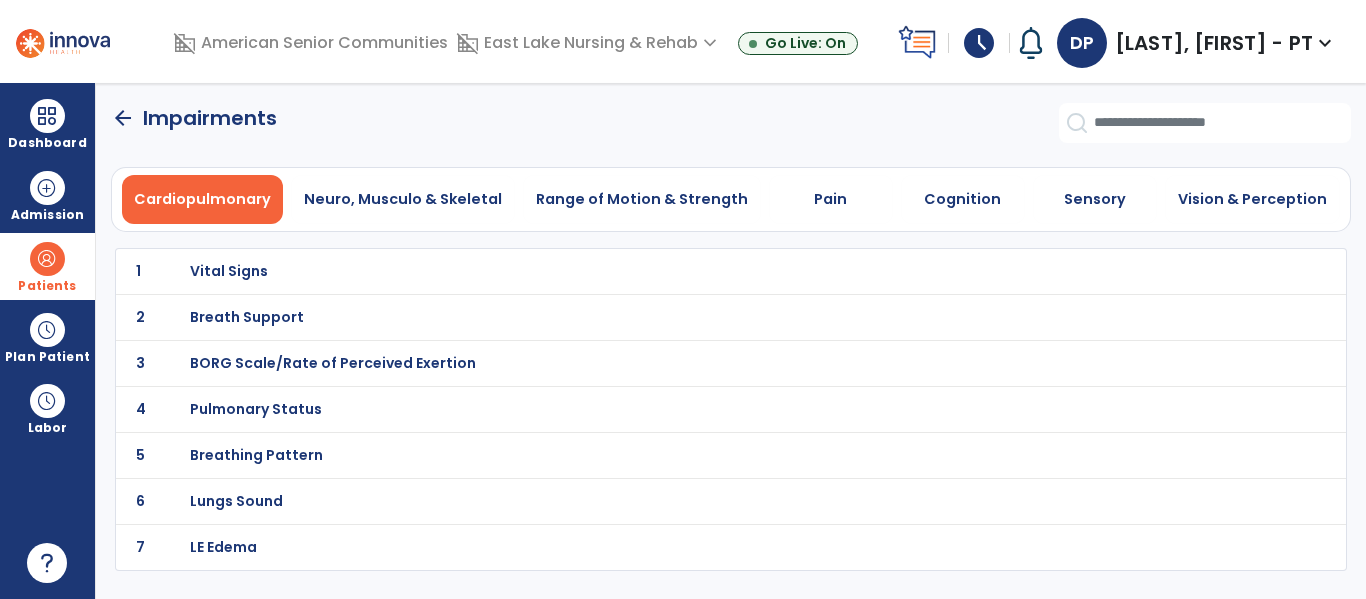 scroll, scrollTop: 0, scrollLeft: 0, axis: both 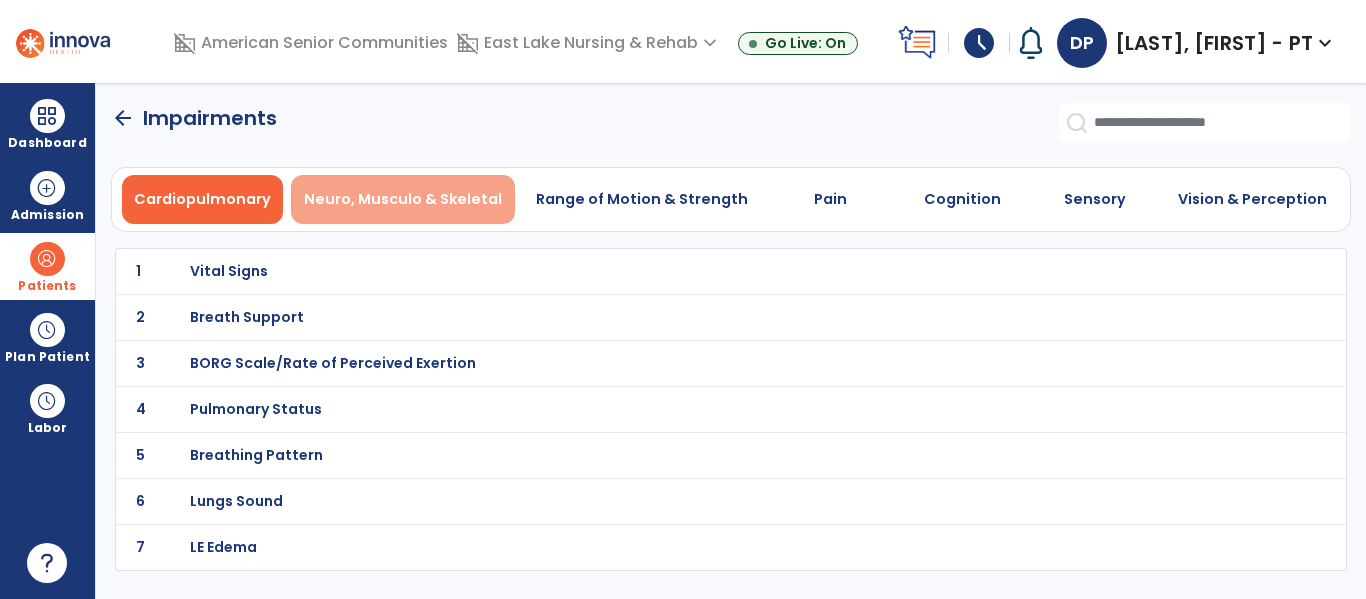 click on "Neuro, Musculo & Skeletal" at bounding box center (403, 199) 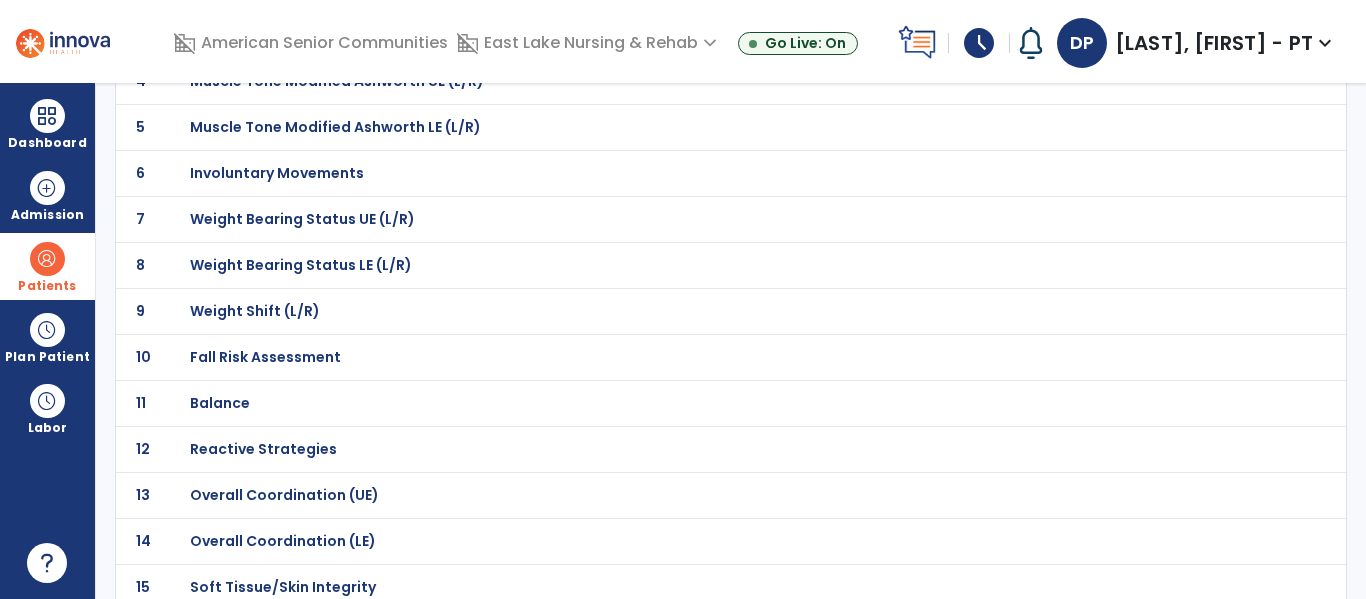 scroll, scrollTop: 333, scrollLeft: 0, axis: vertical 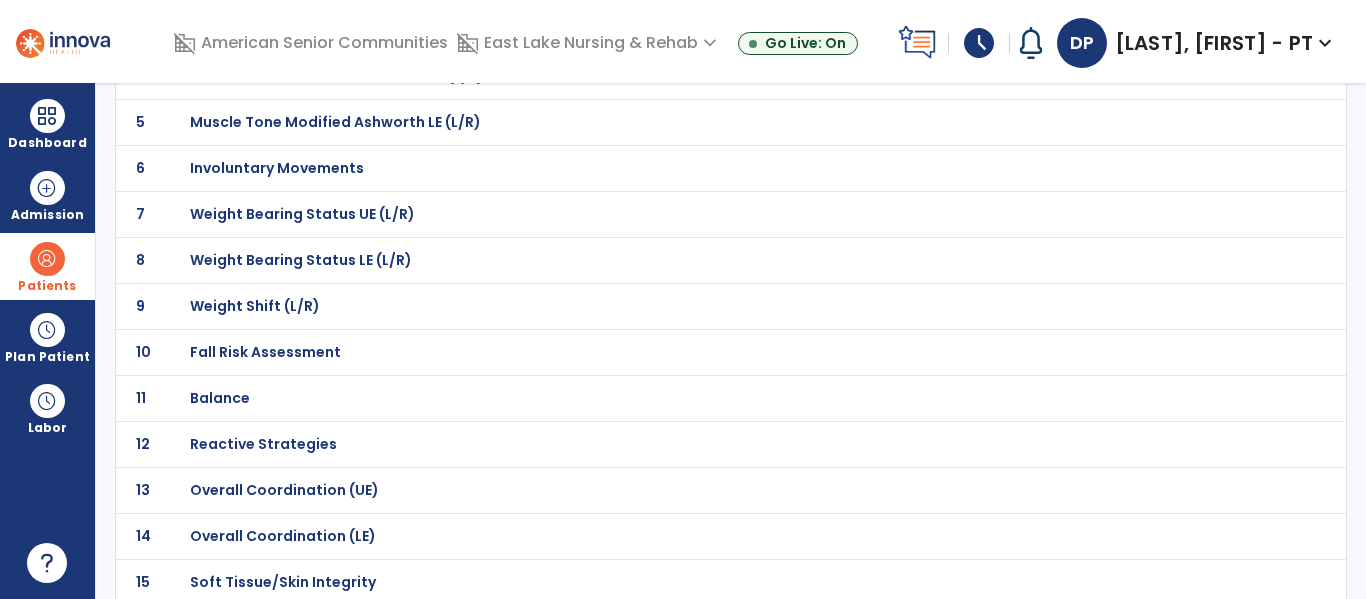 click on "11 Balance" 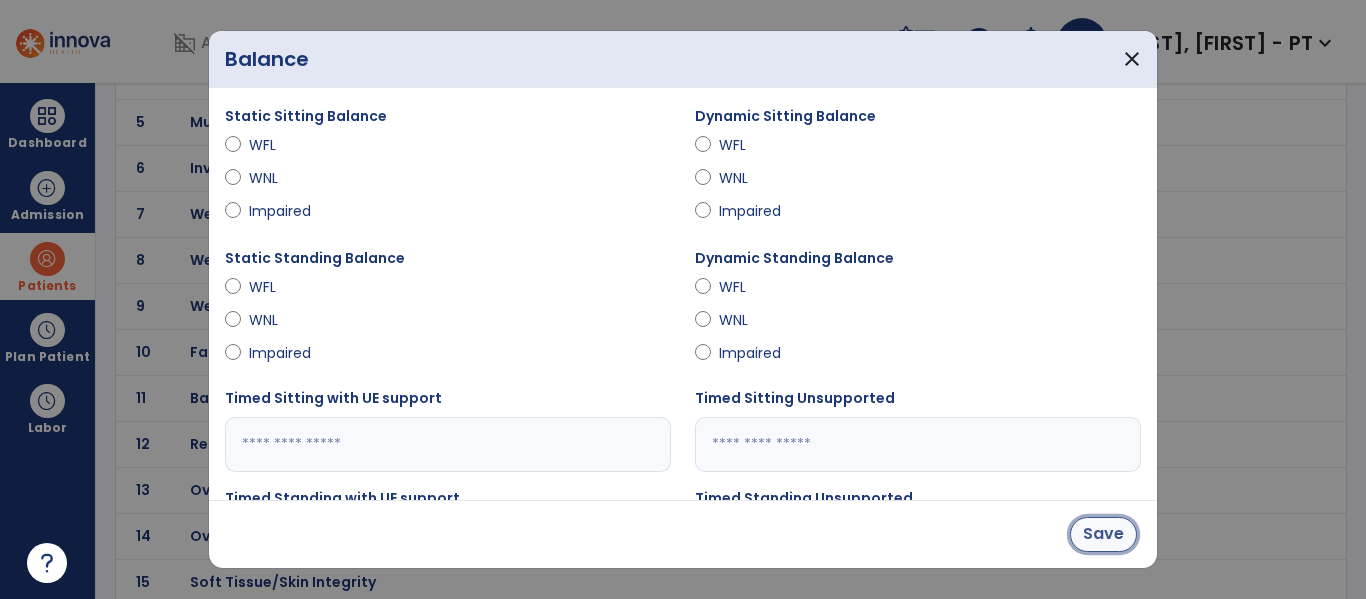 click on "Save" at bounding box center [1103, 534] 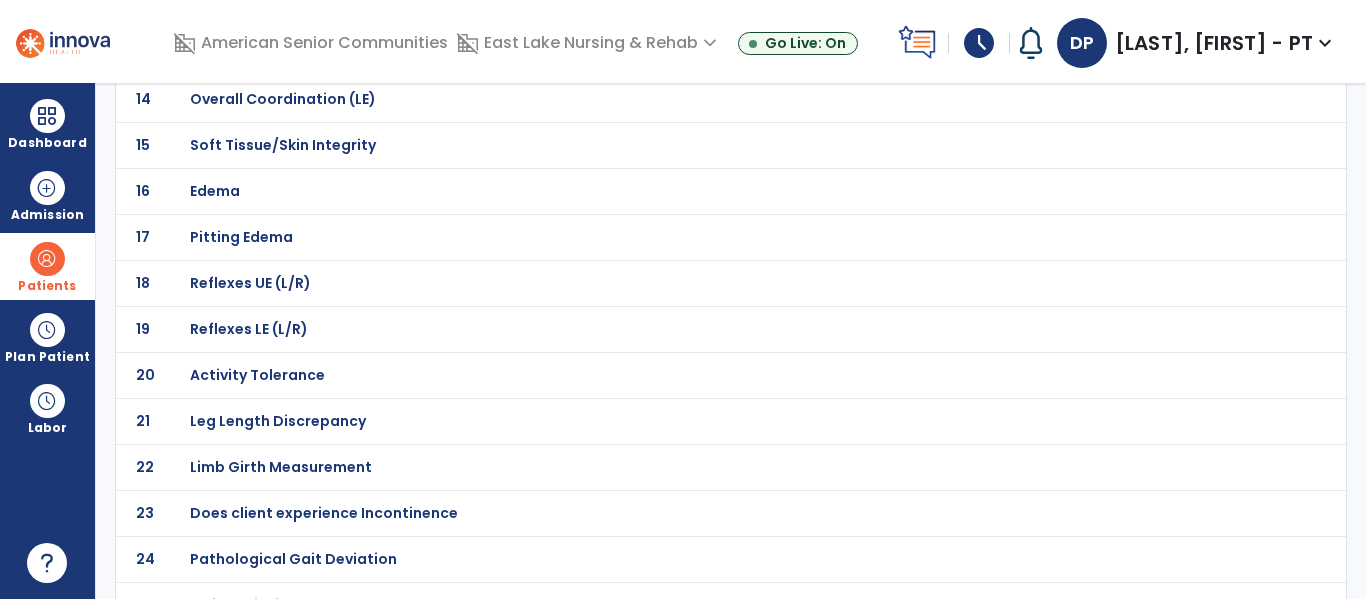 scroll, scrollTop: 772, scrollLeft: 0, axis: vertical 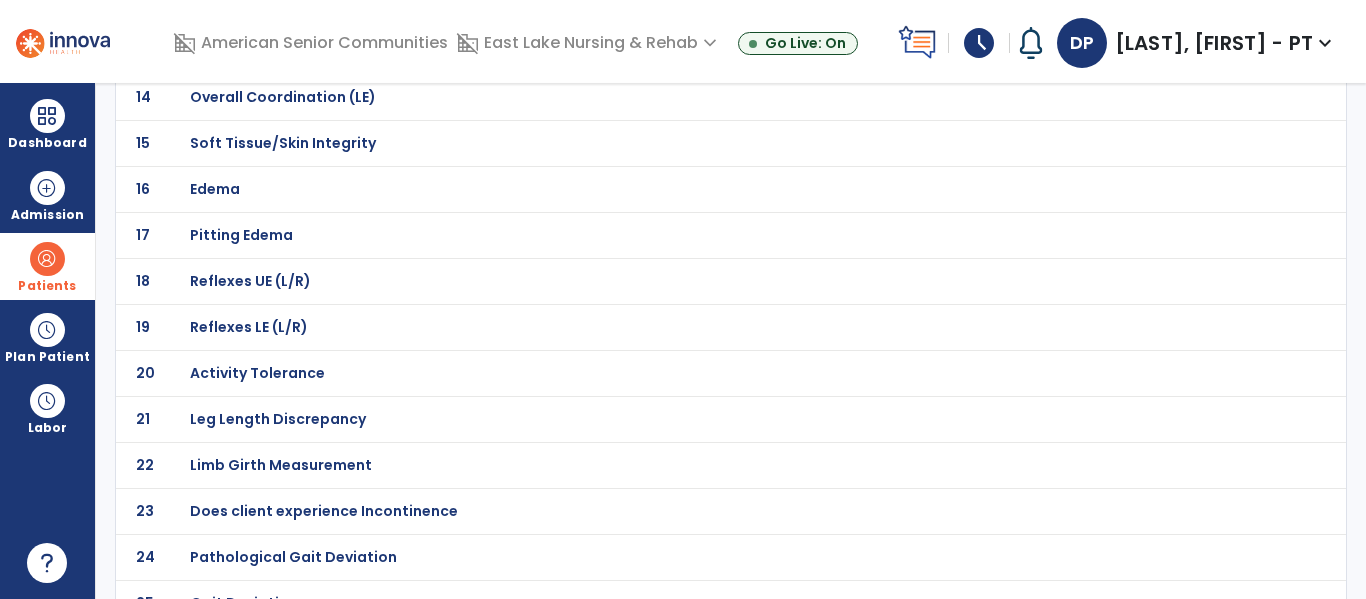click on "Activity Tolerance" at bounding box center [687, -501] 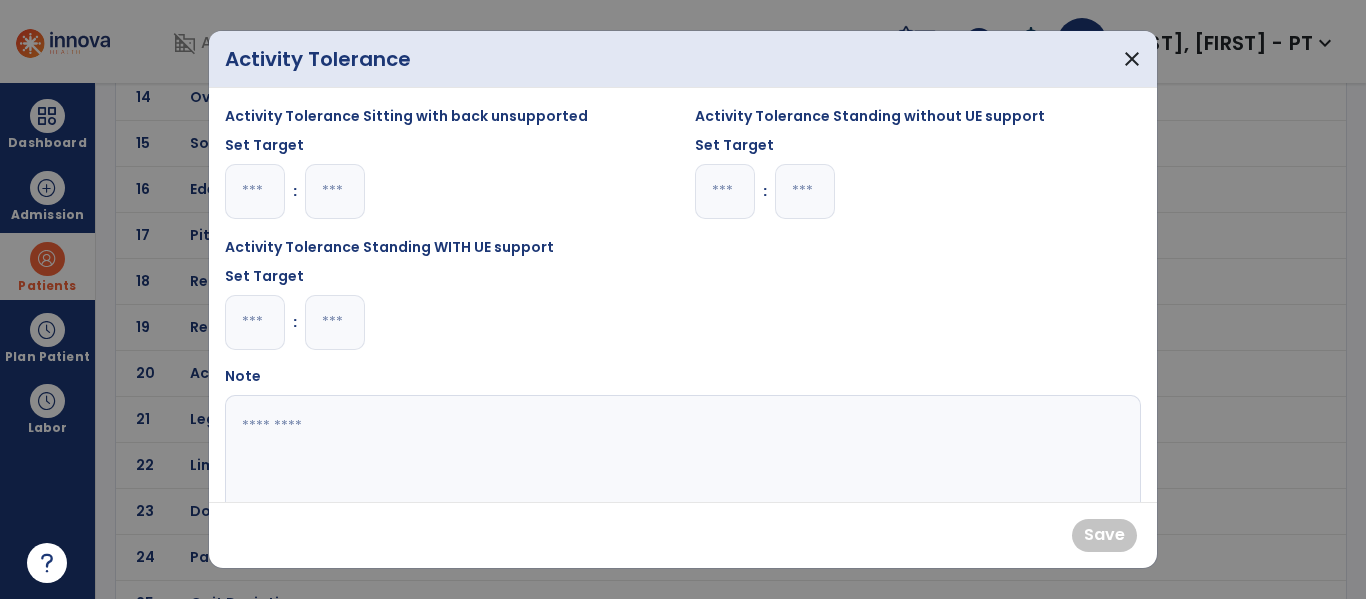 click at bounding box center (335, 322) 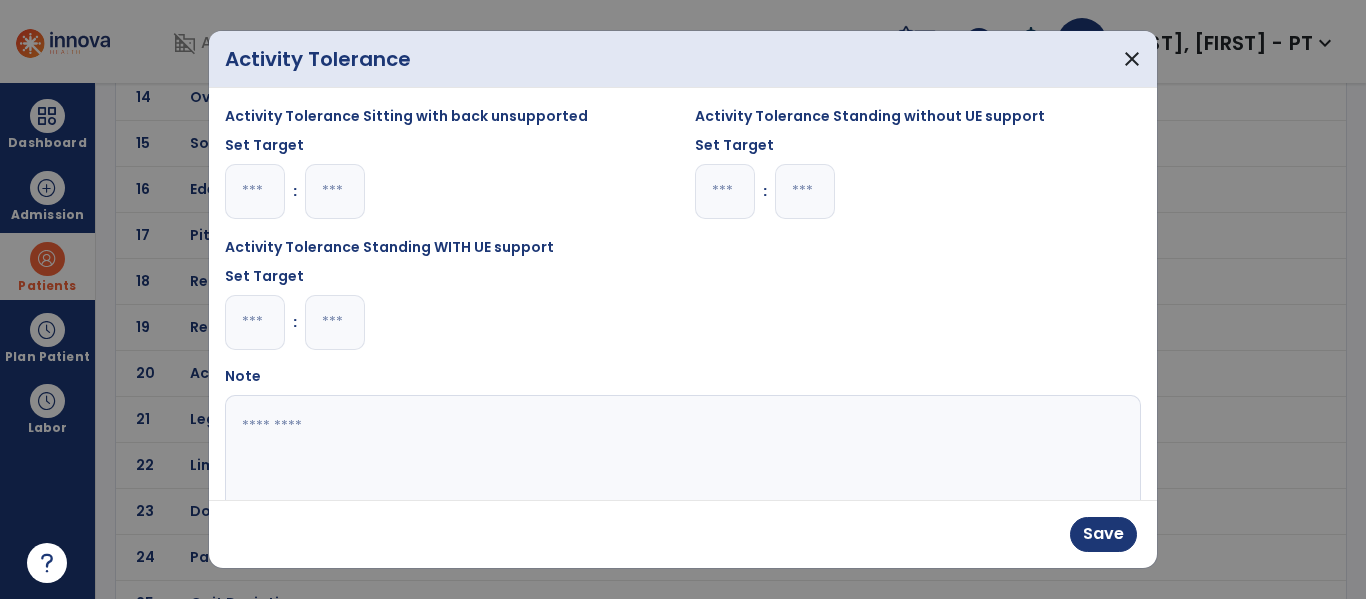 type on "**" 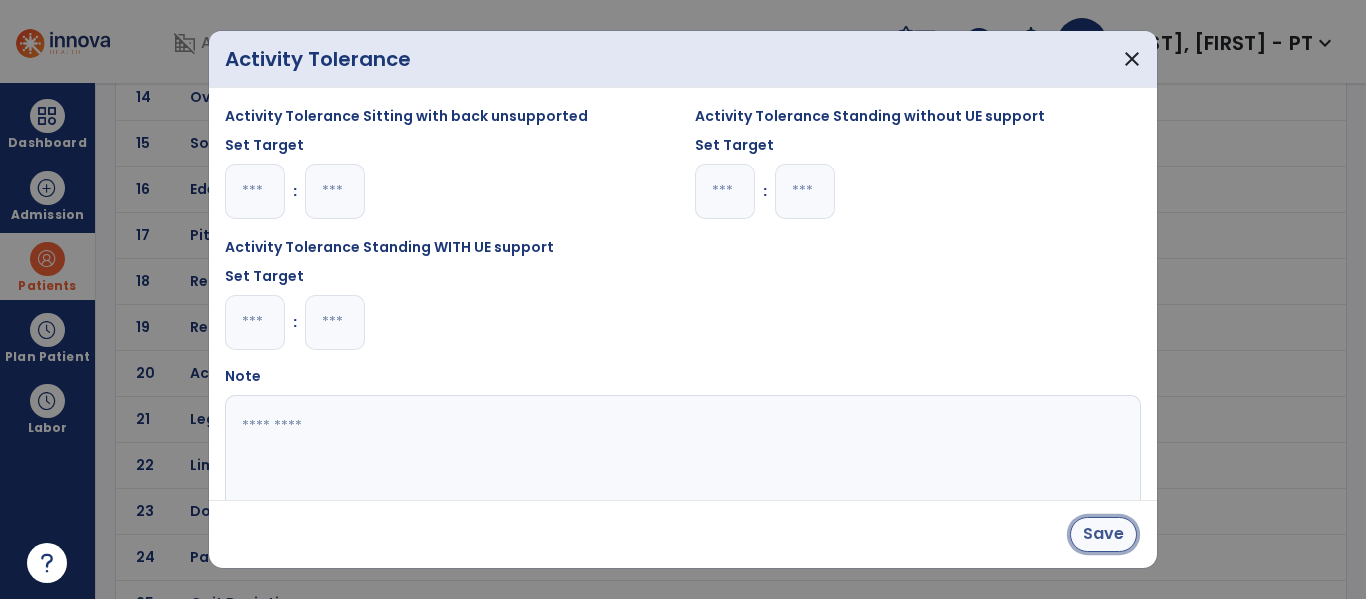 click on "Save" at bounding box center (1103, 534) 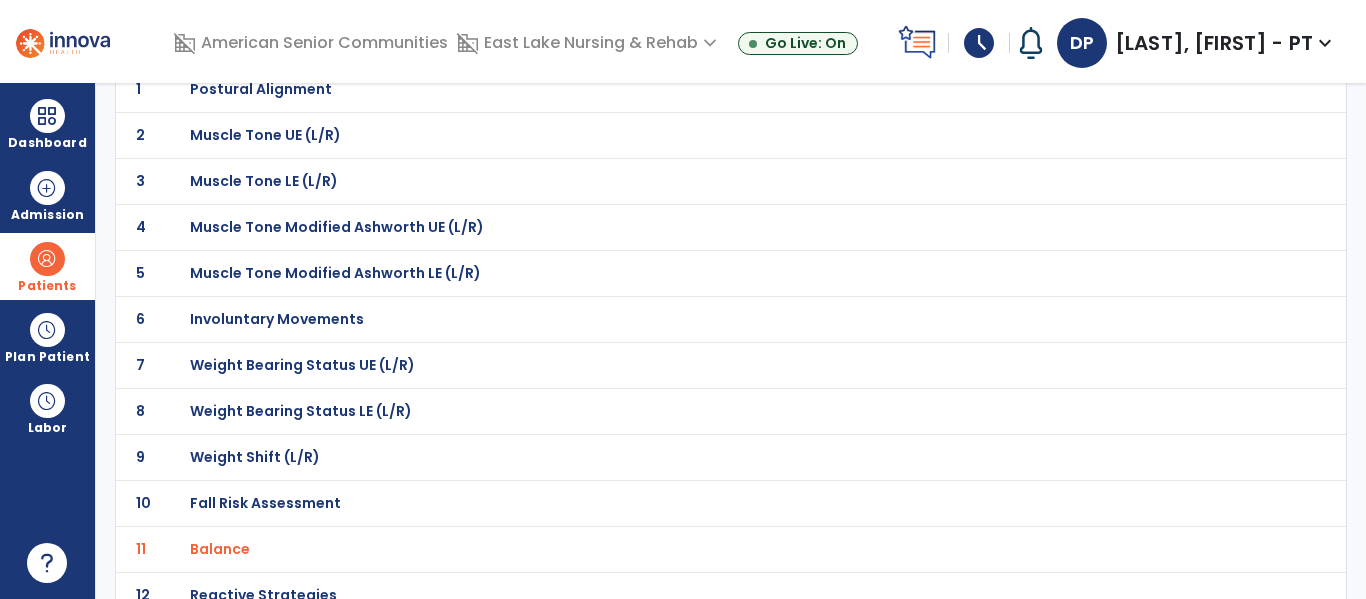 scroll, scrollTop: 0, scrollLeft: 0, axis: both 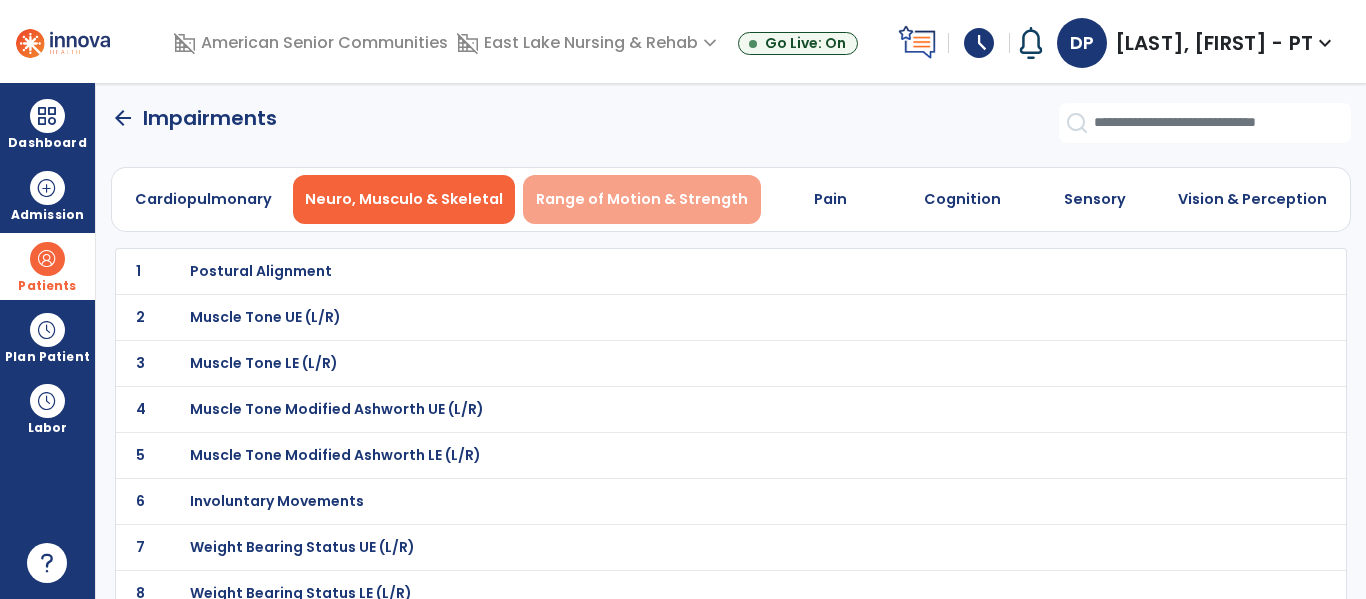 click on "Range of Motion & Strength" at bounding box center (642, 199) 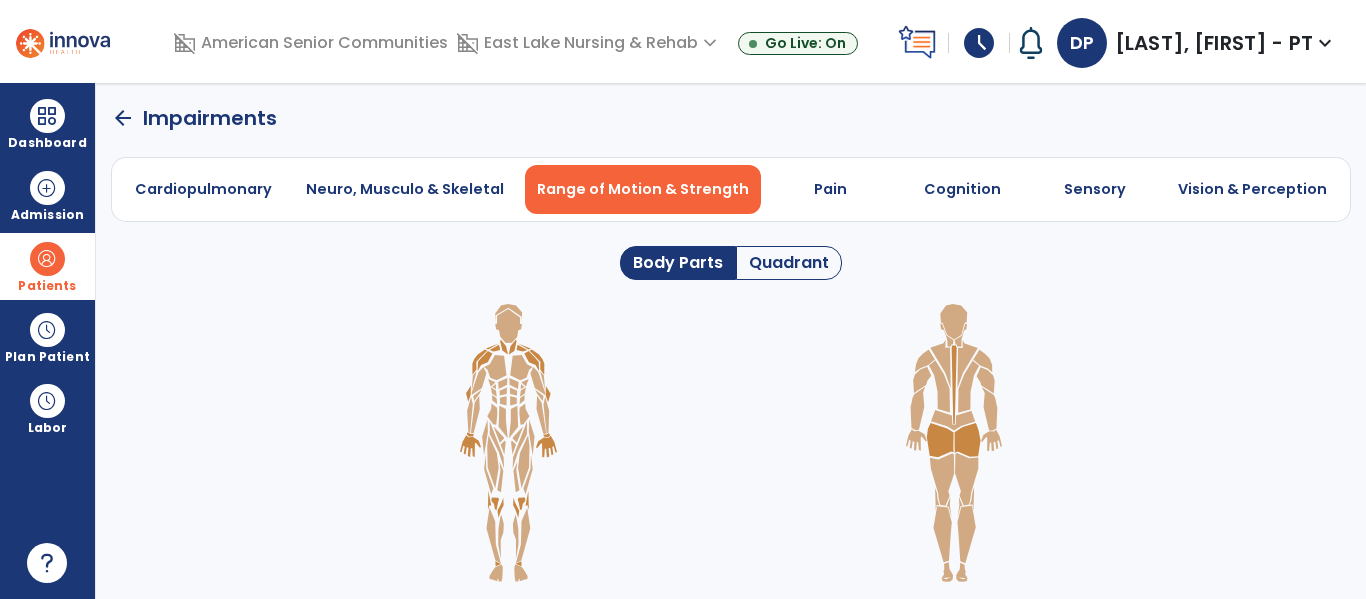 click on "Quadrant" 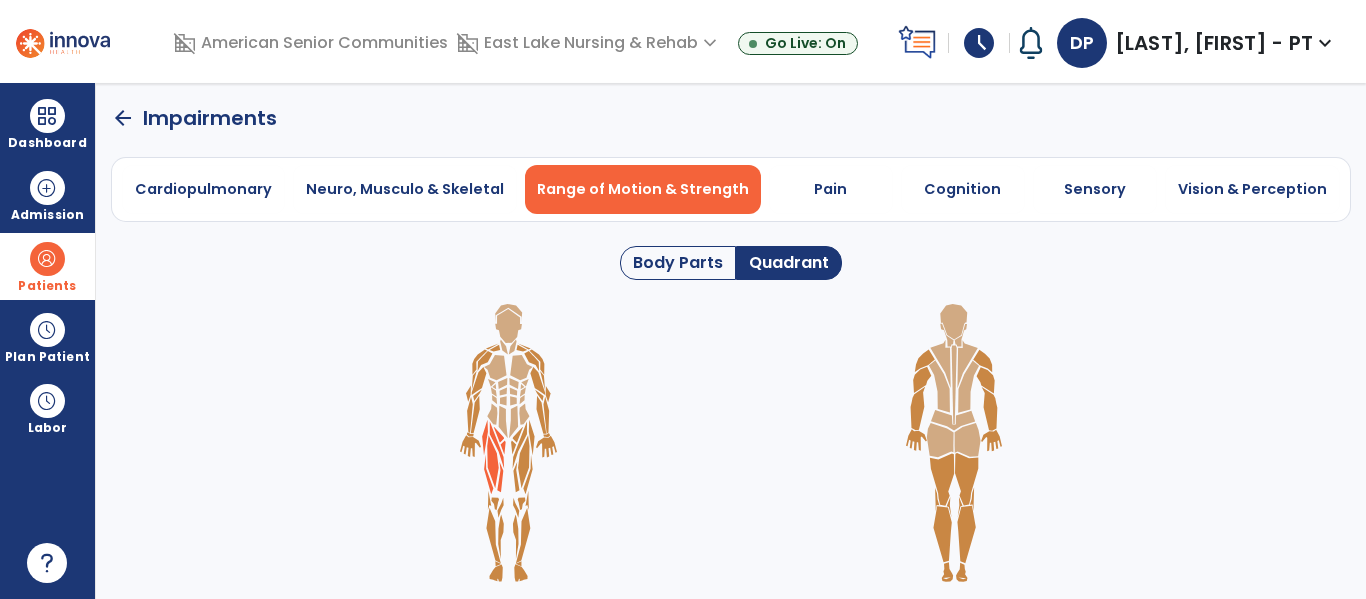 click 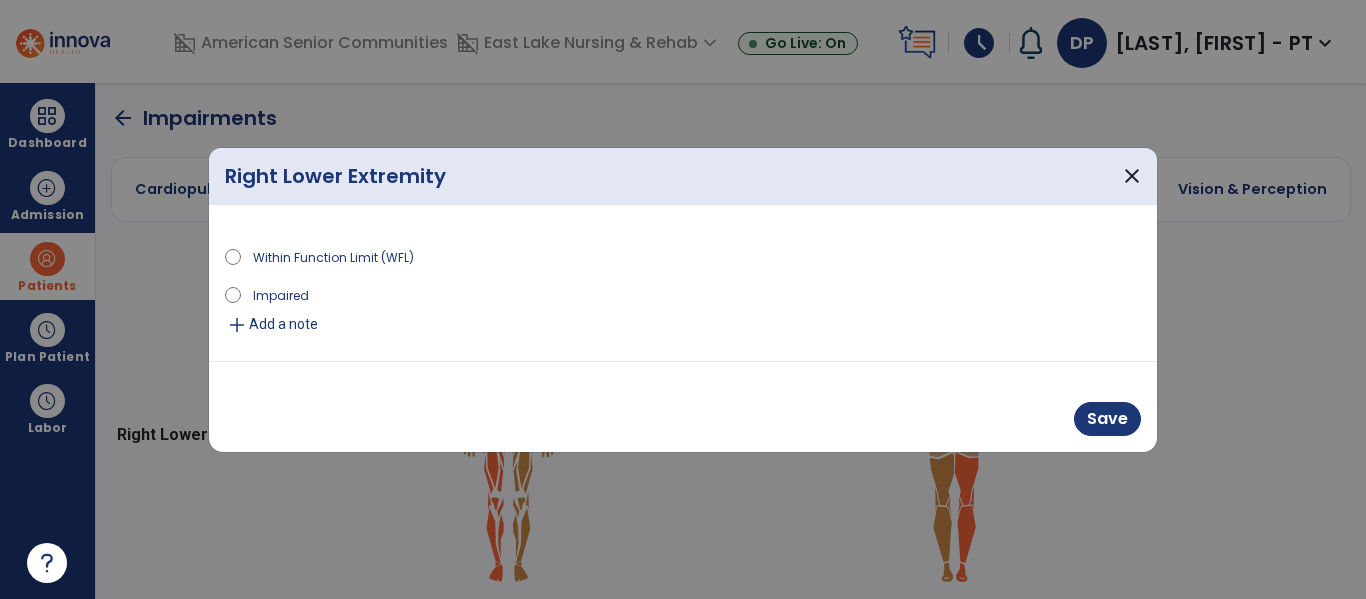 click on "Impaired" at bounding box center [281, 294] 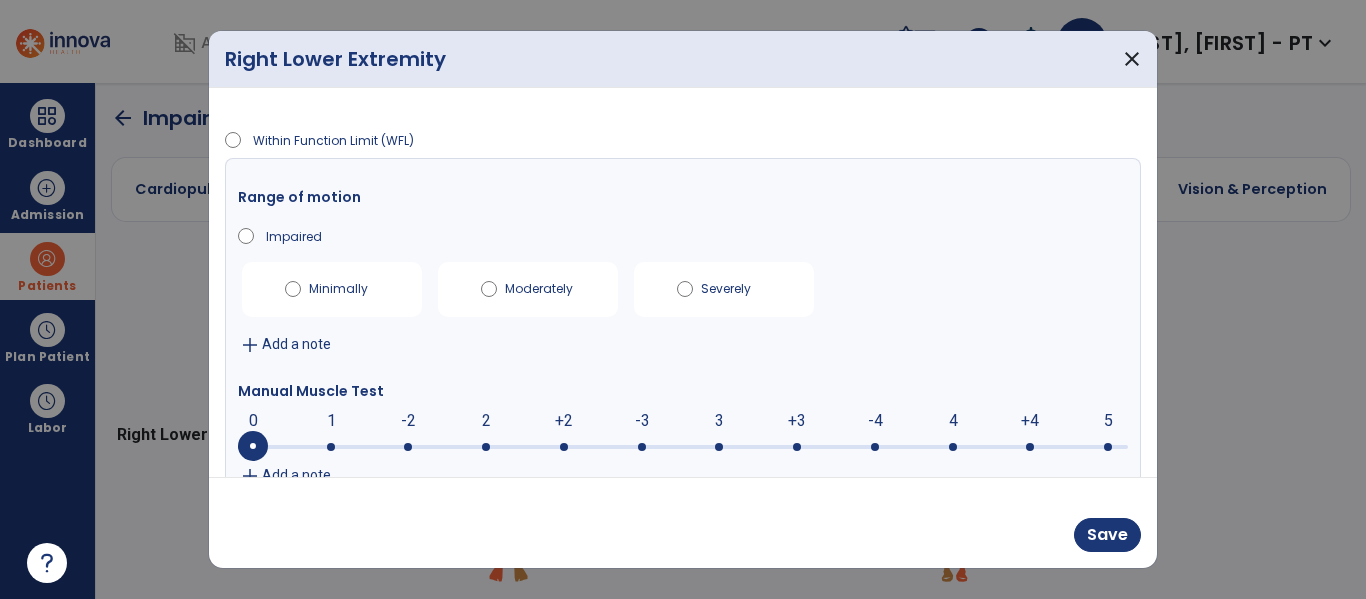 click at bounding box center [564, 447] 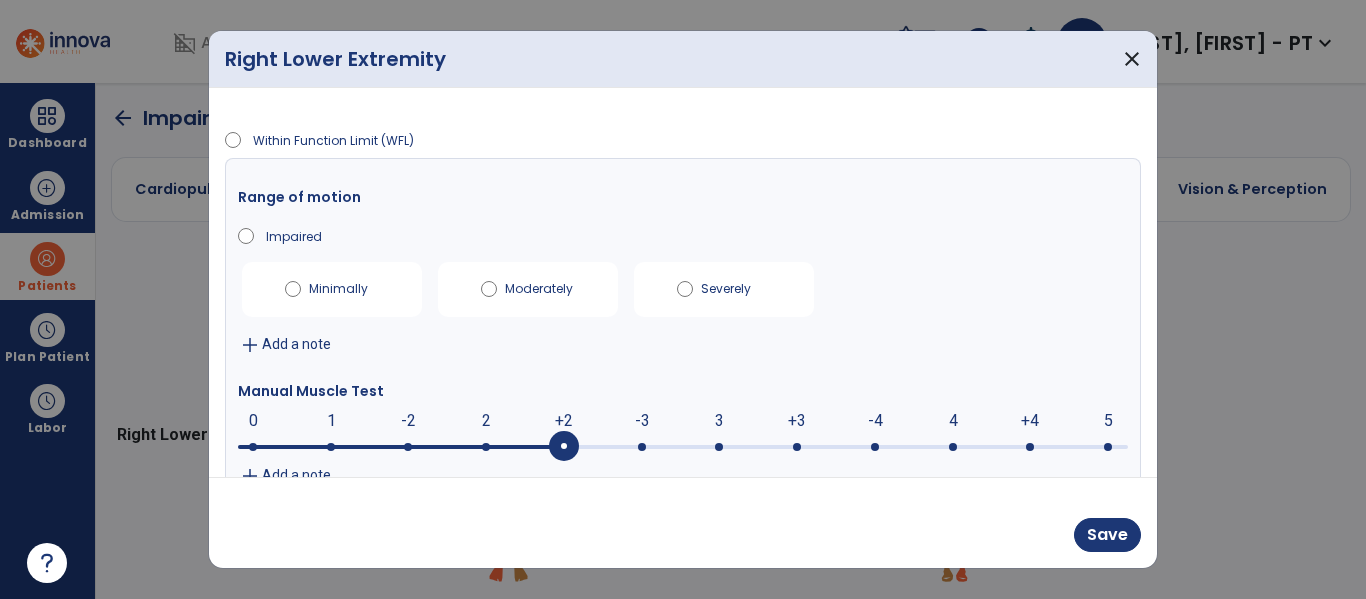 click on "Save" at bounding box center (683, 522) 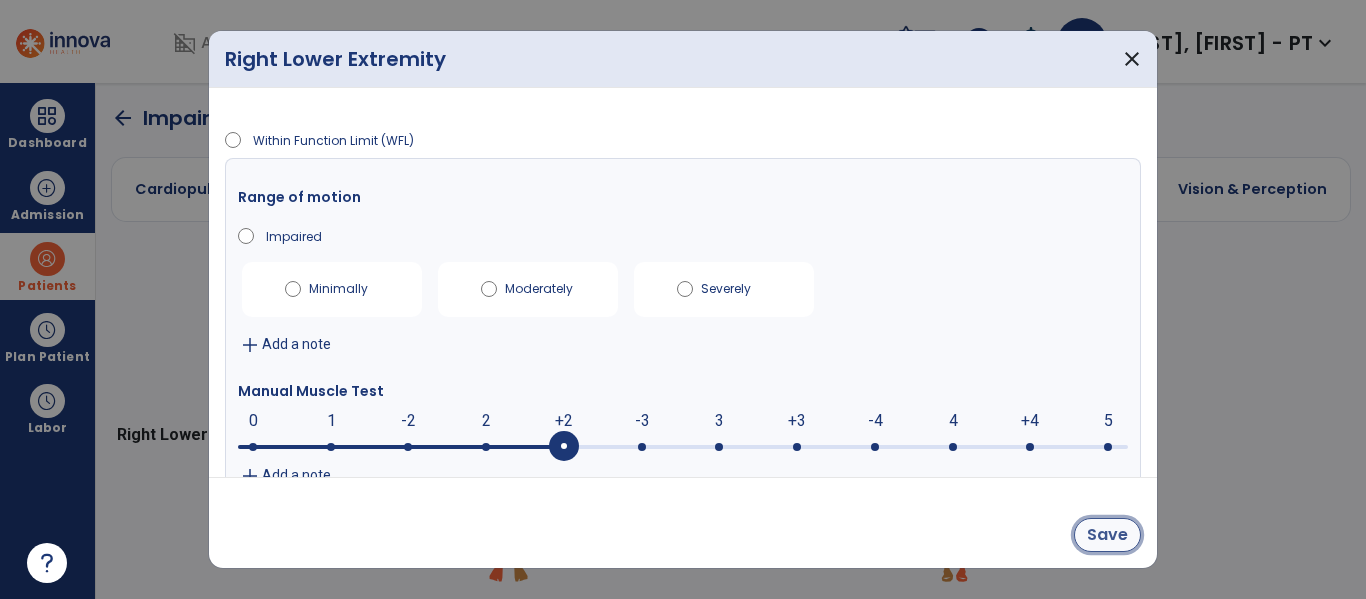 click on "Save" at bounding box center (1107, 535) 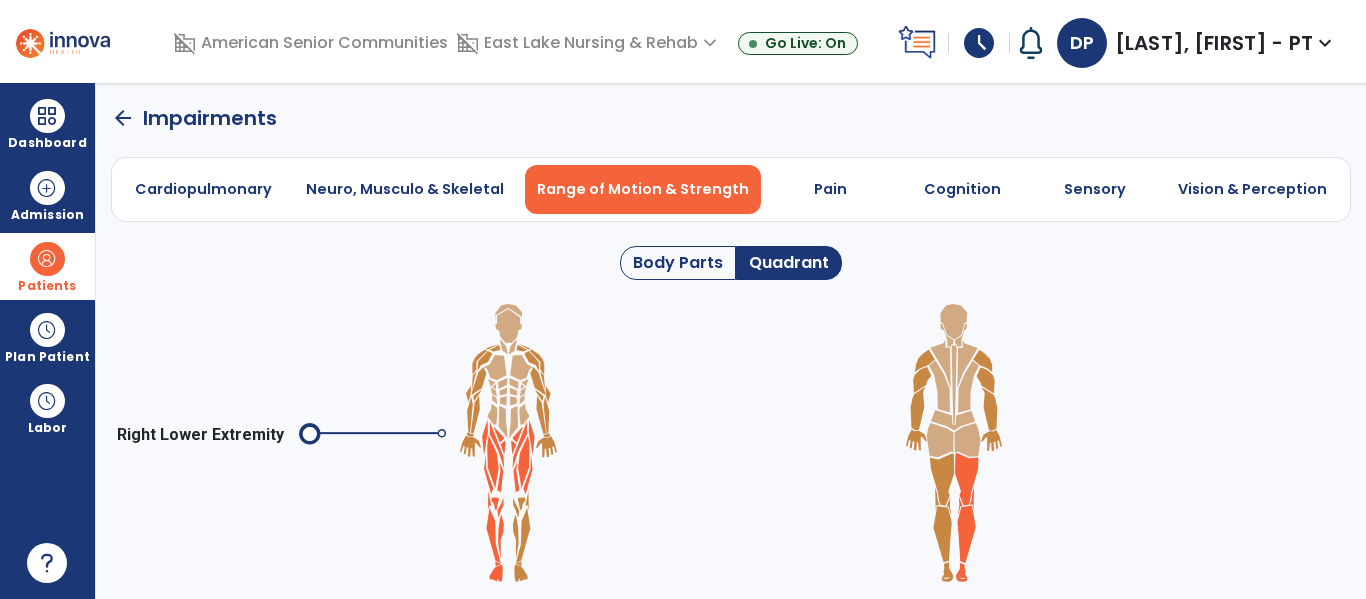 click 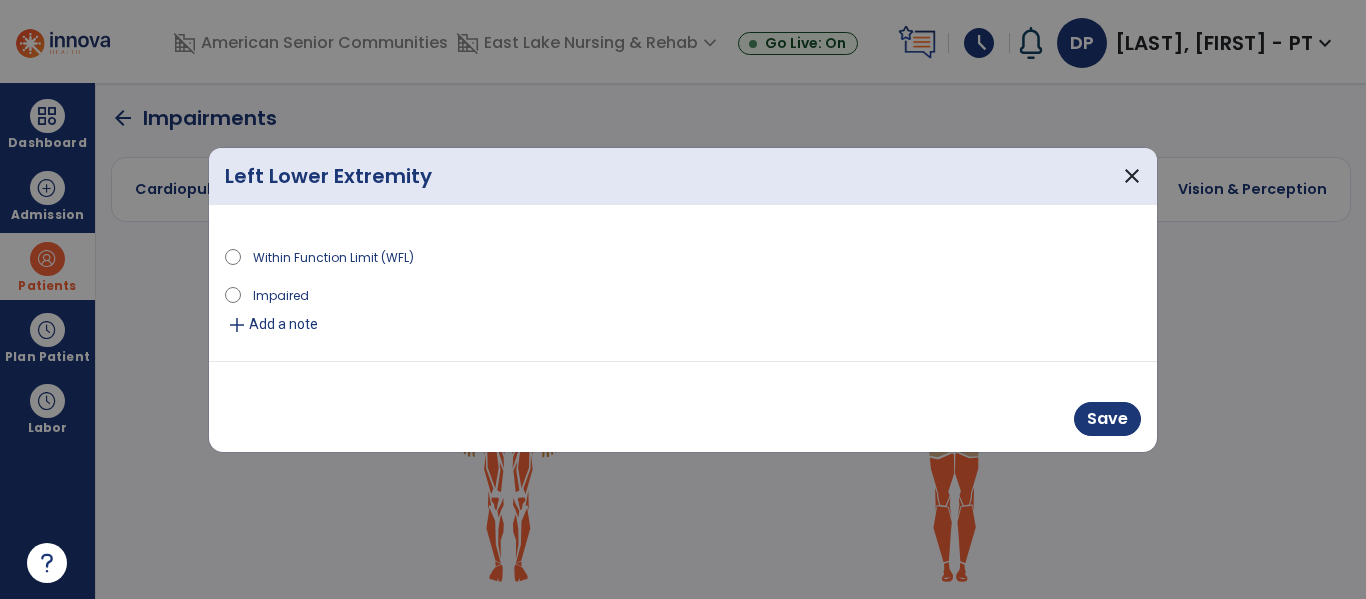 click on "Impaired" at bounding box center (281, 294) 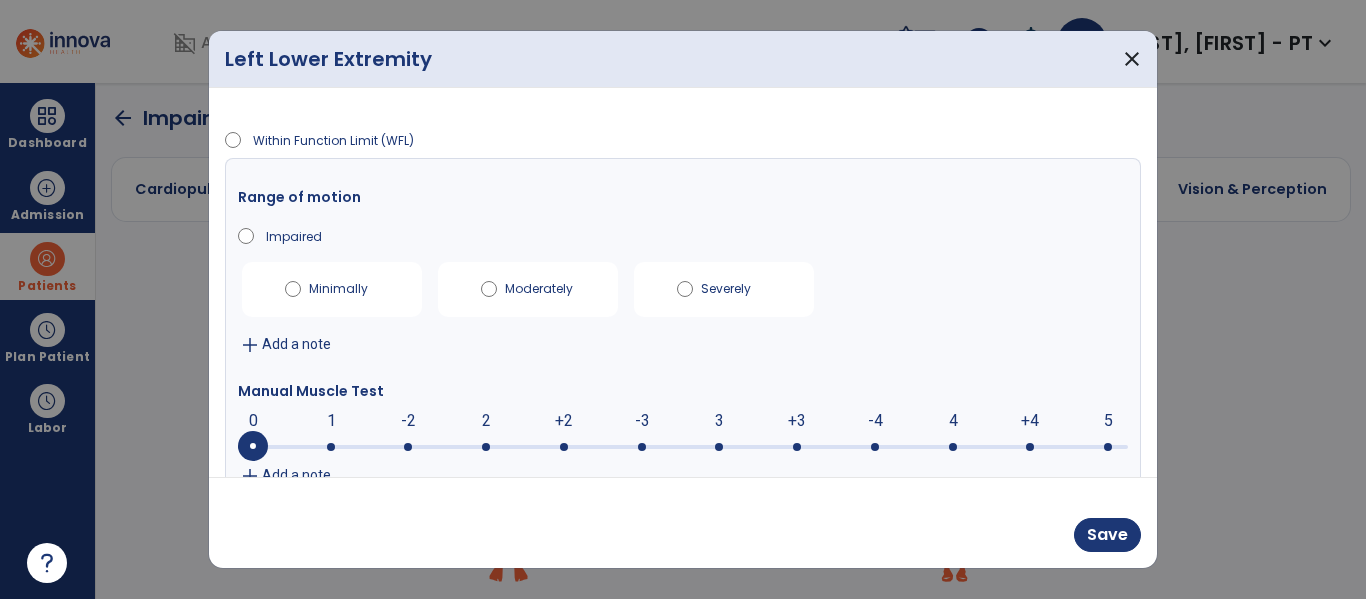 click at bounding box center (683, 447) 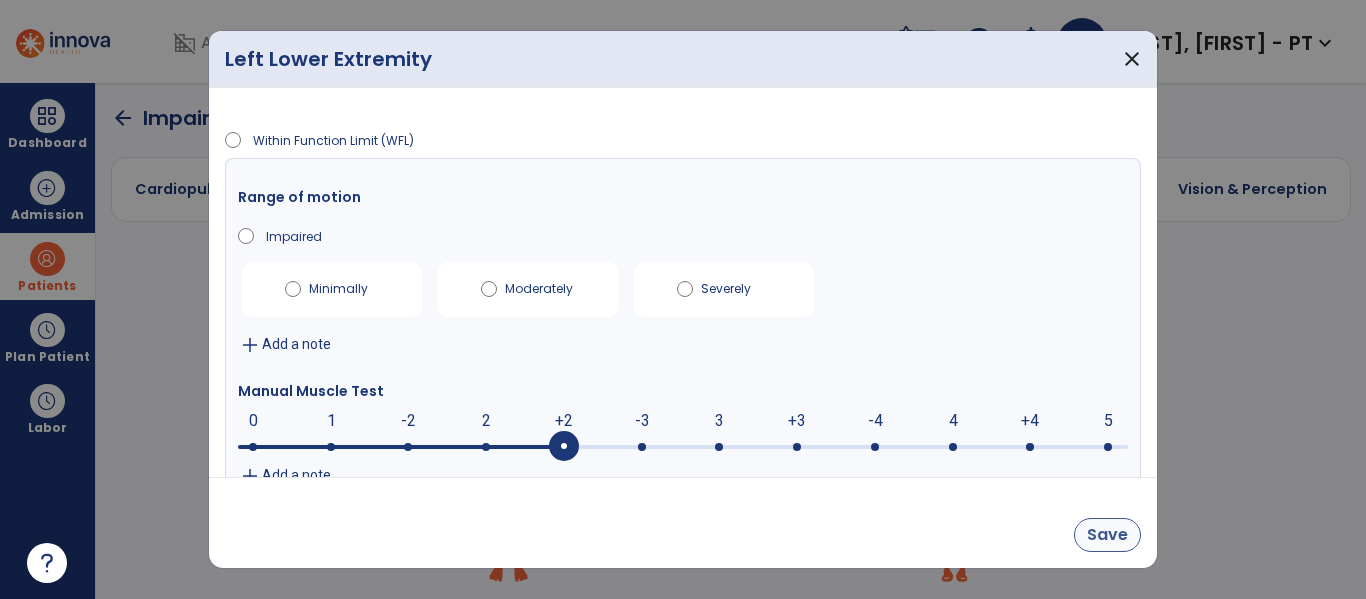click on "Save" at bounding box center [1107, 535] 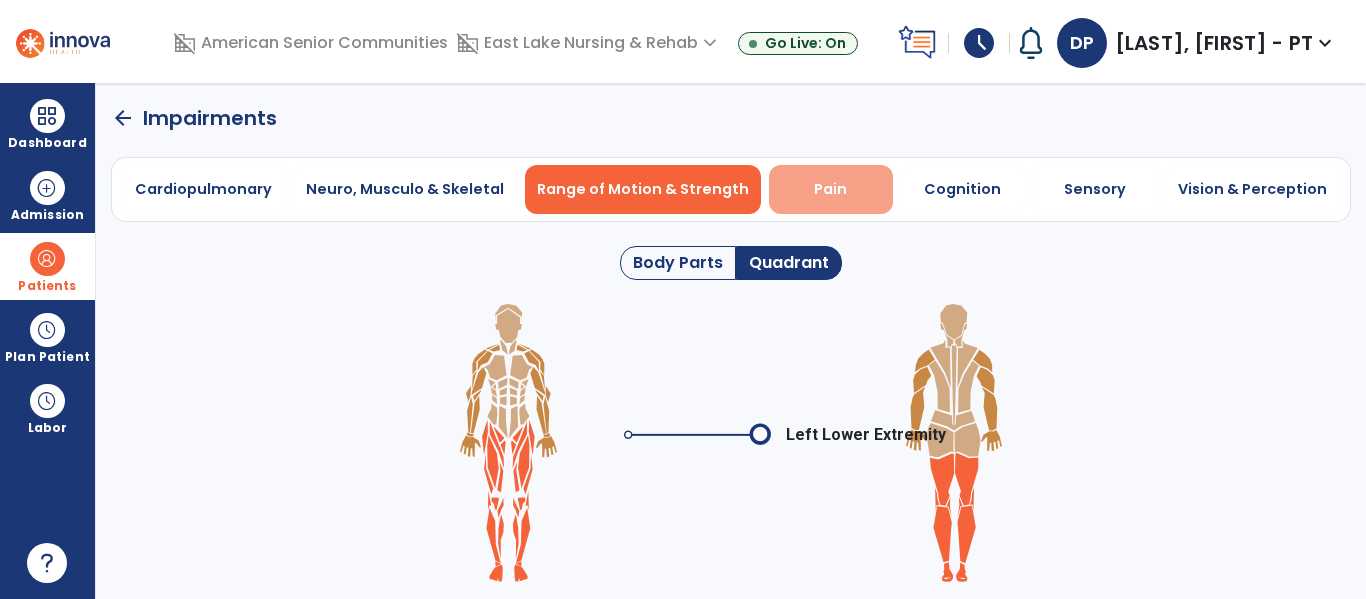 click on "Pain" at bounding box center (830, 189) 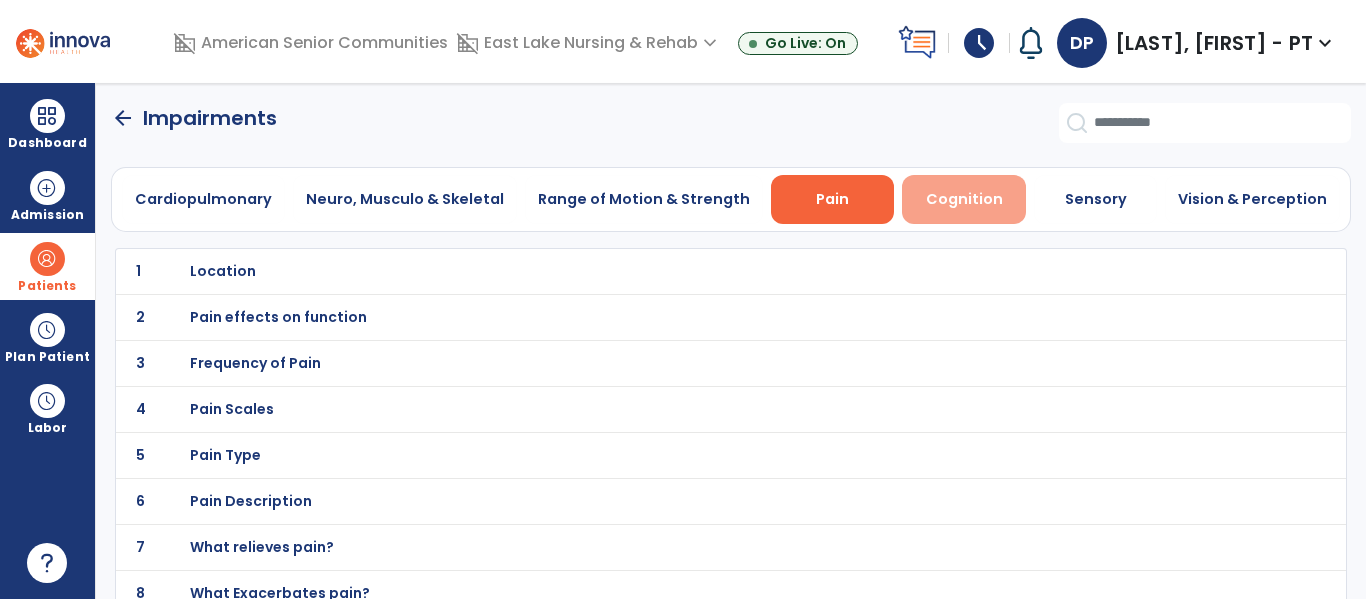 click on "Cognition" at bounding box center (964, 199) 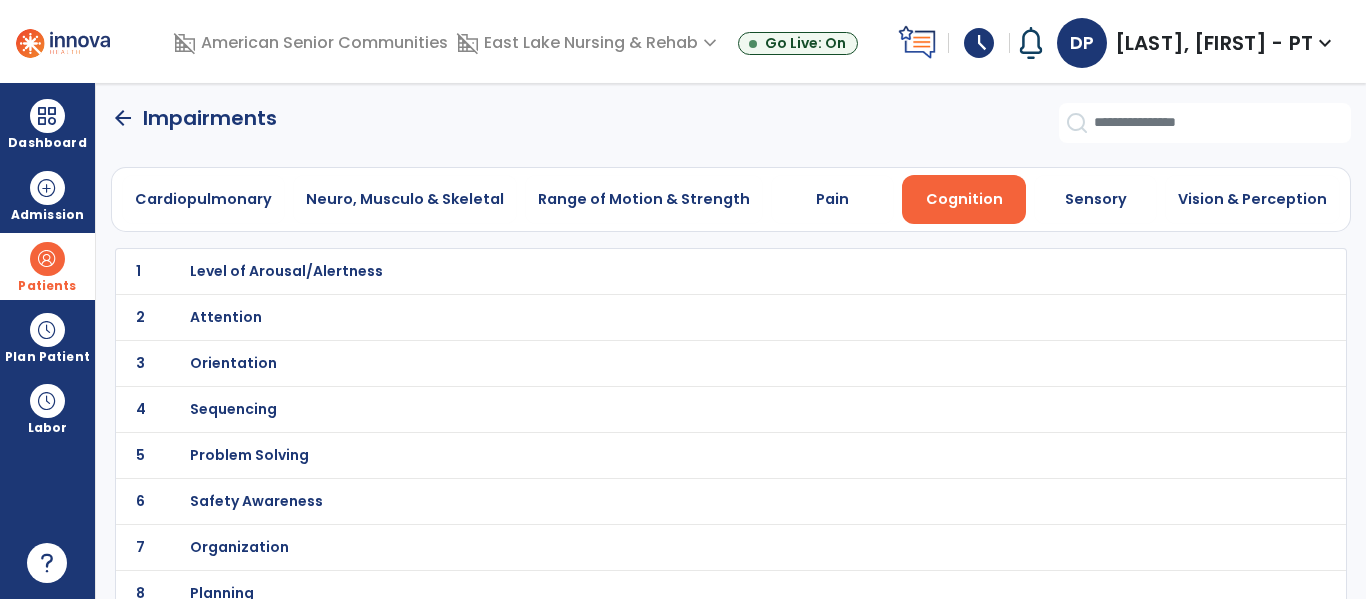 click on "arrow_back" 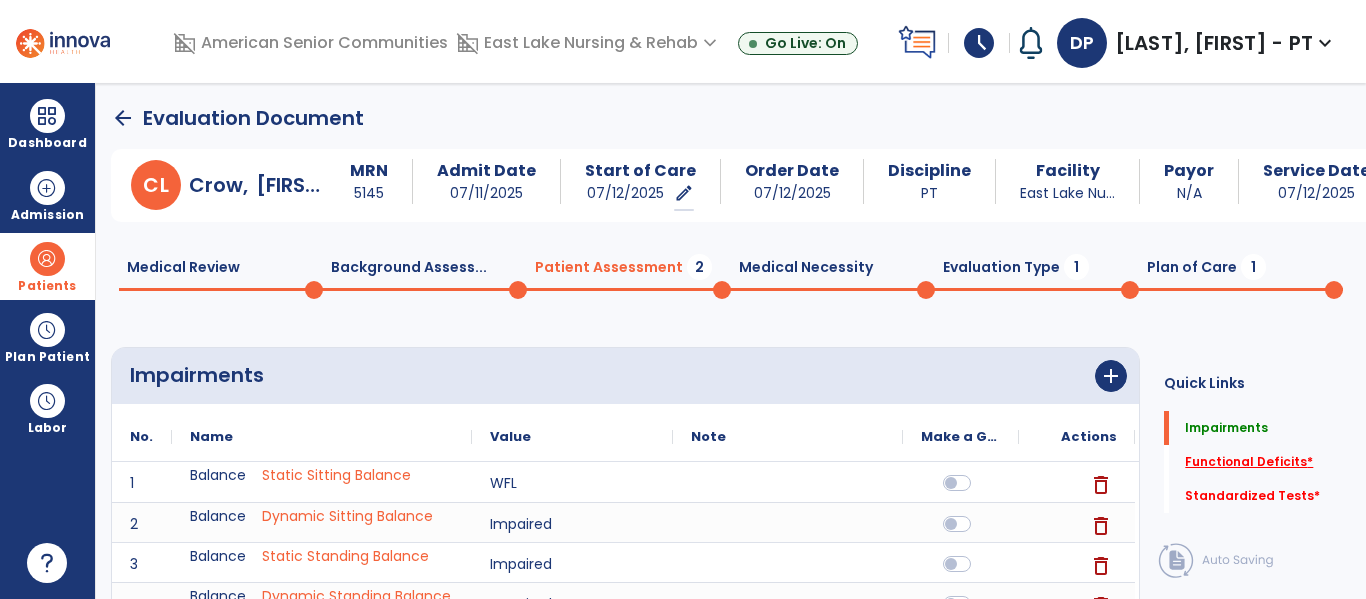 click on "Functional Deficits   *" 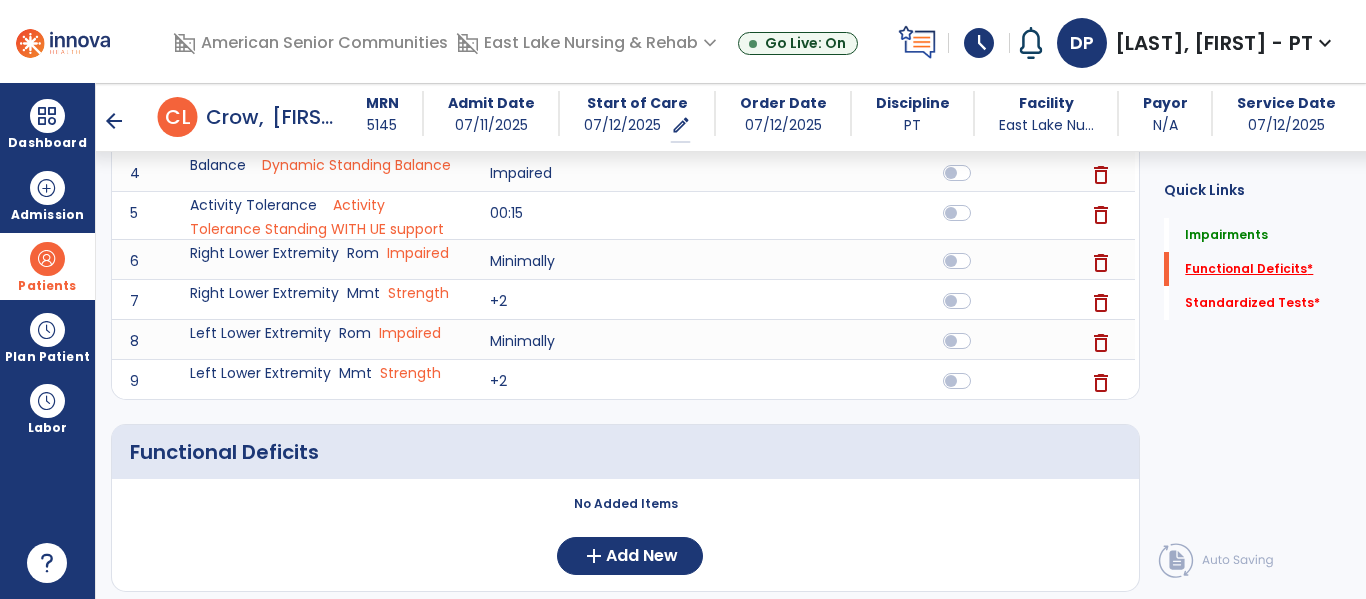 scroll, scrollTop: 599, scrollLeft: 0, axis: vertical 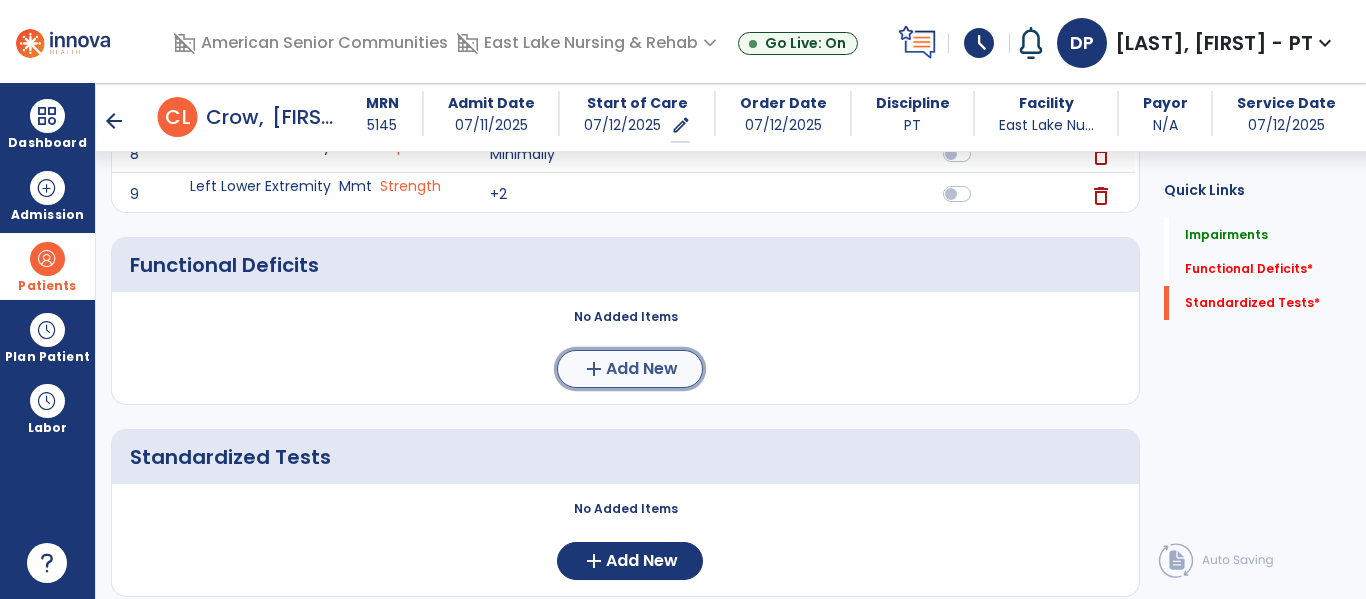 click on "Add New" 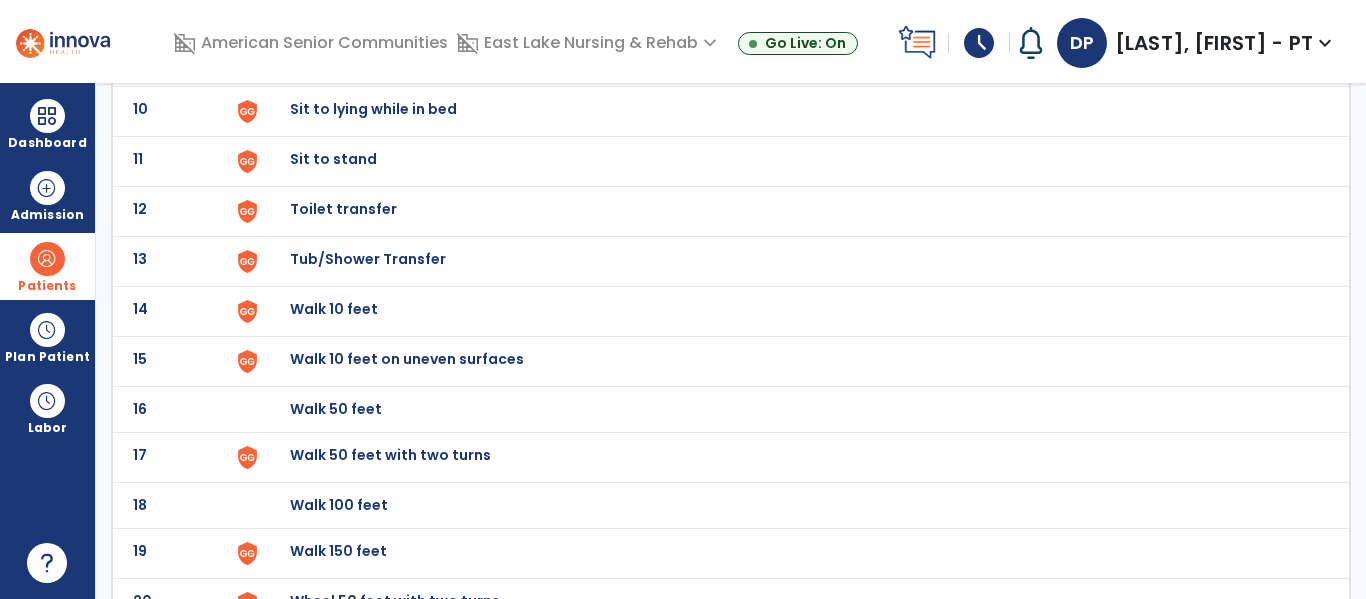 scroll, scrollTop: 0, scrollLeft: 0, axis: both 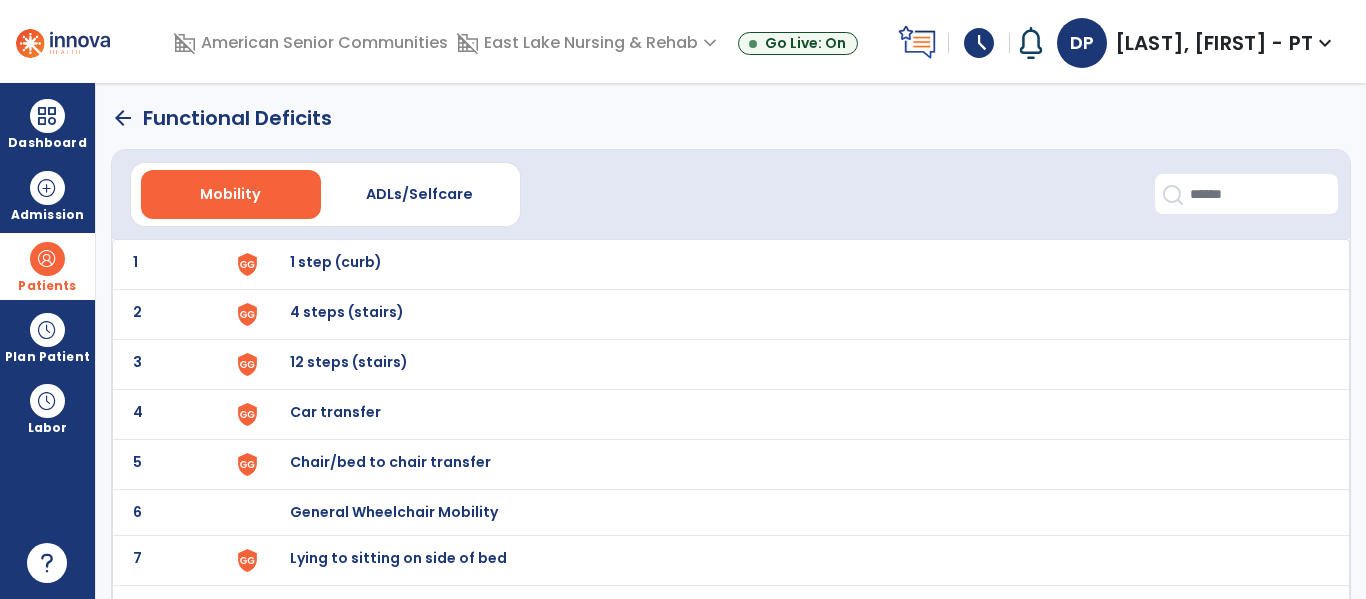 click on "Chair/bed to chair transfer" at bounding box center [789, 264] 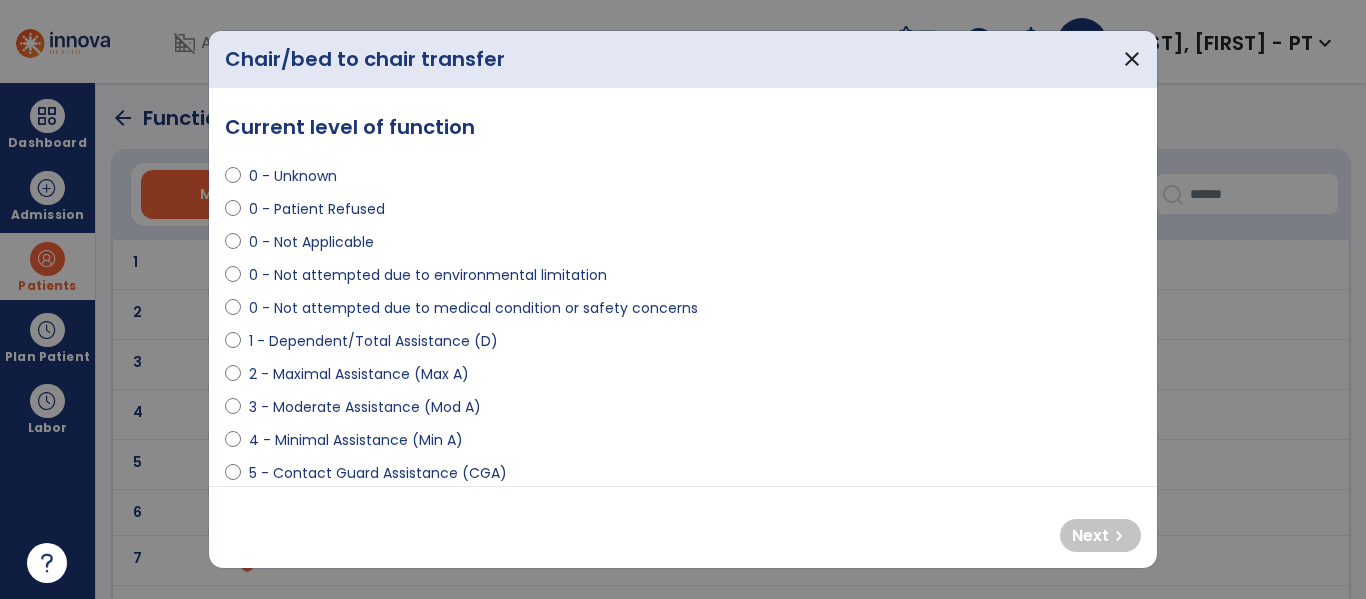 select on "**********" 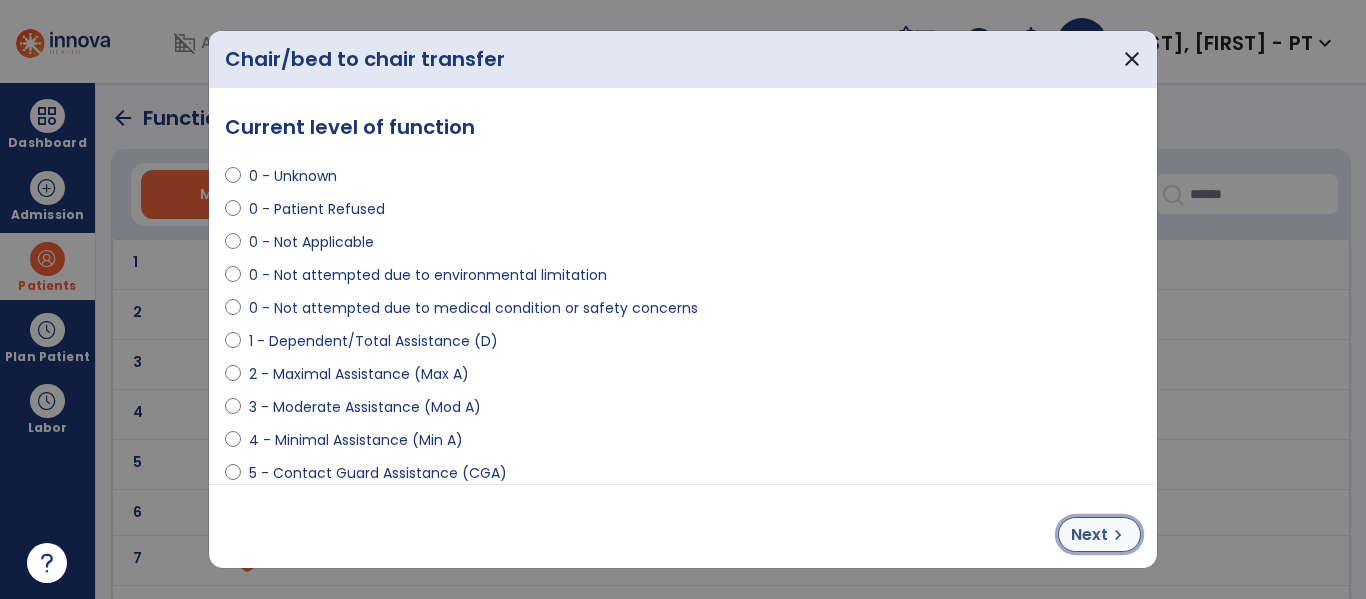 click on "Next" at bounding box center [1089, 535] 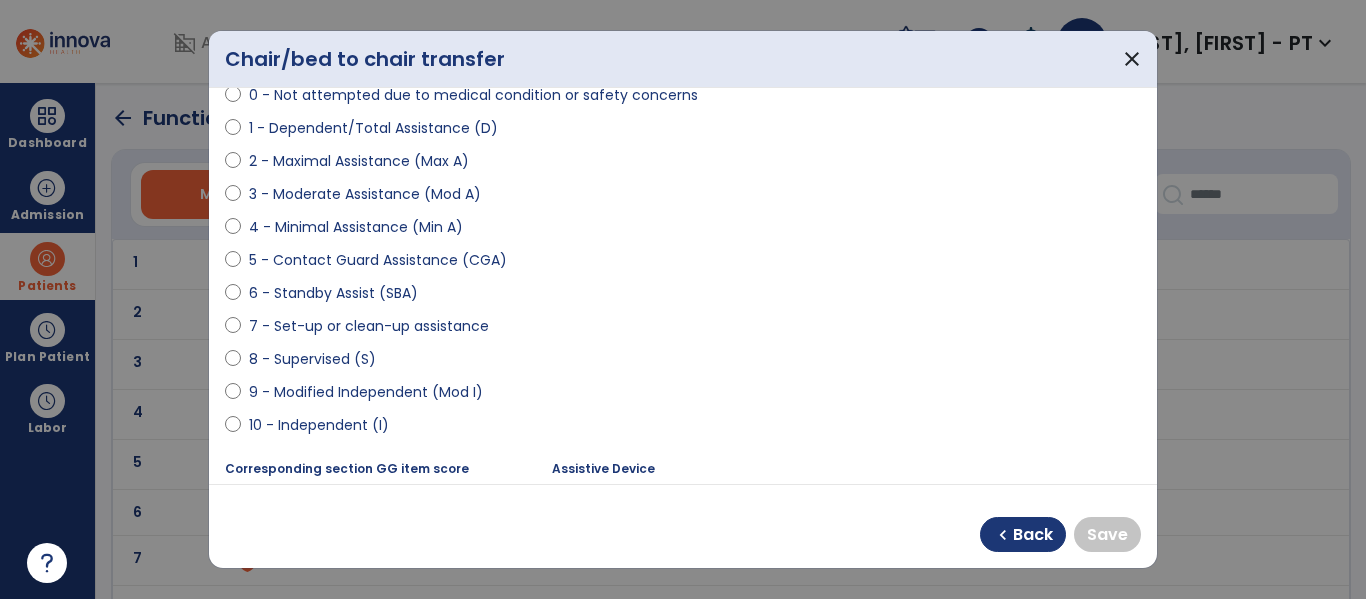 scroll, scrollTop: 211, scrollLeft: 0, axis: vertical 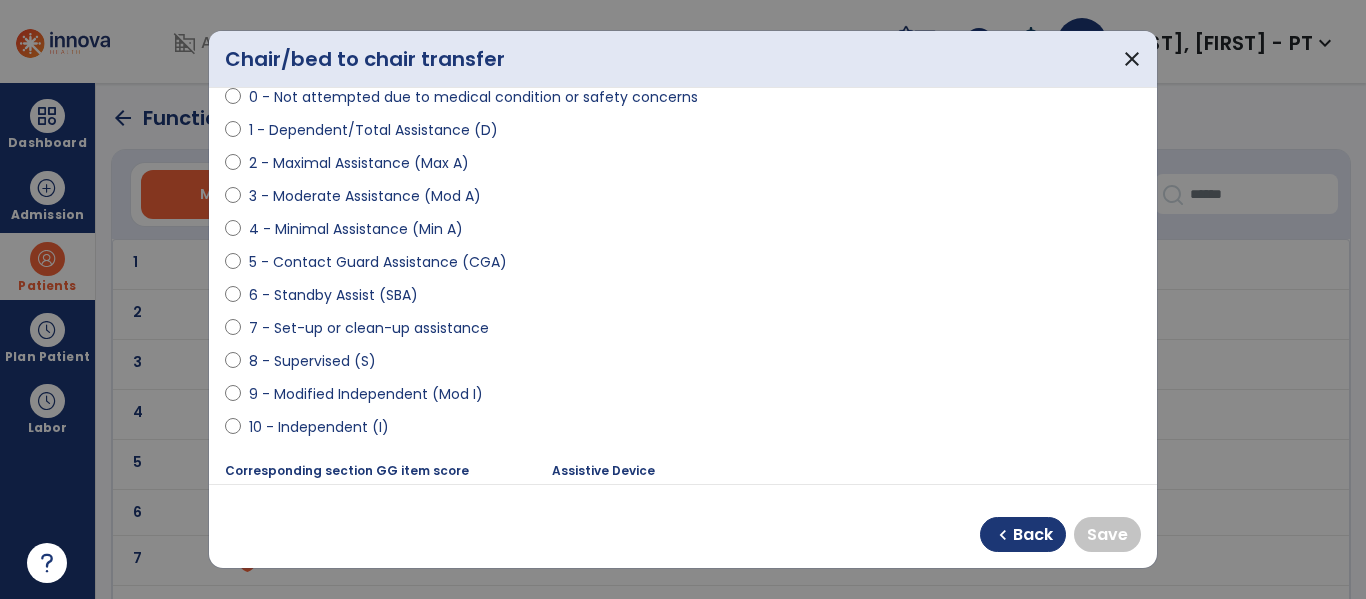 select on "**********" 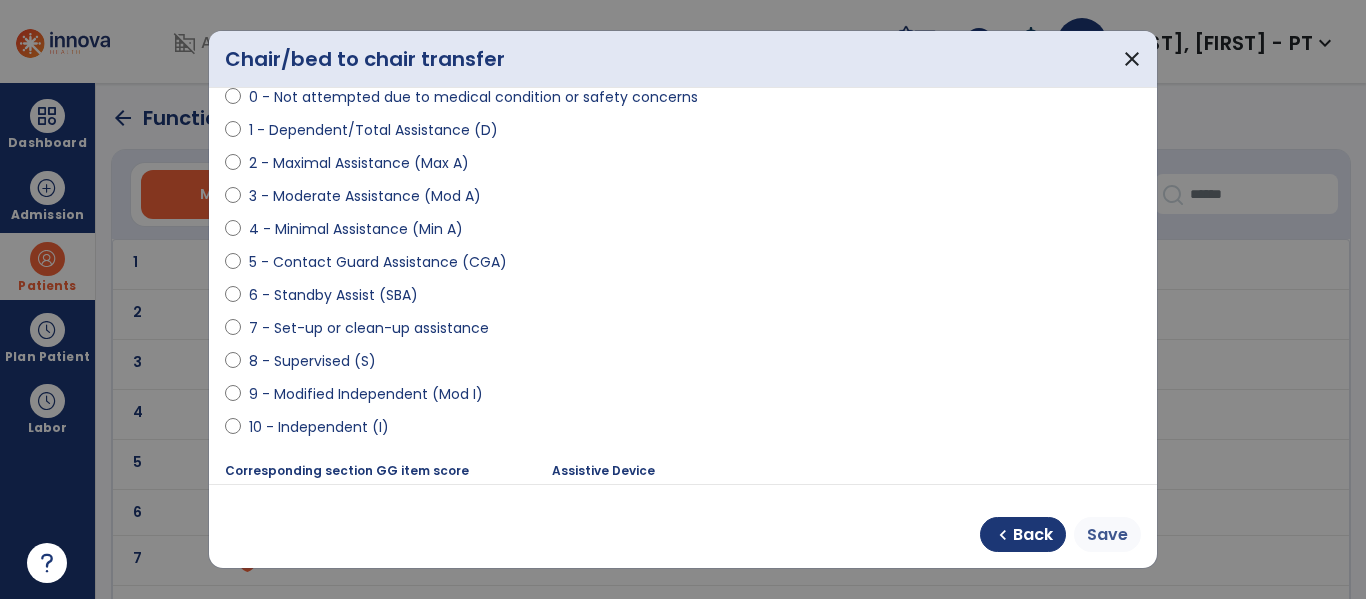 click on "Save" at bounding box center [1107, 535] 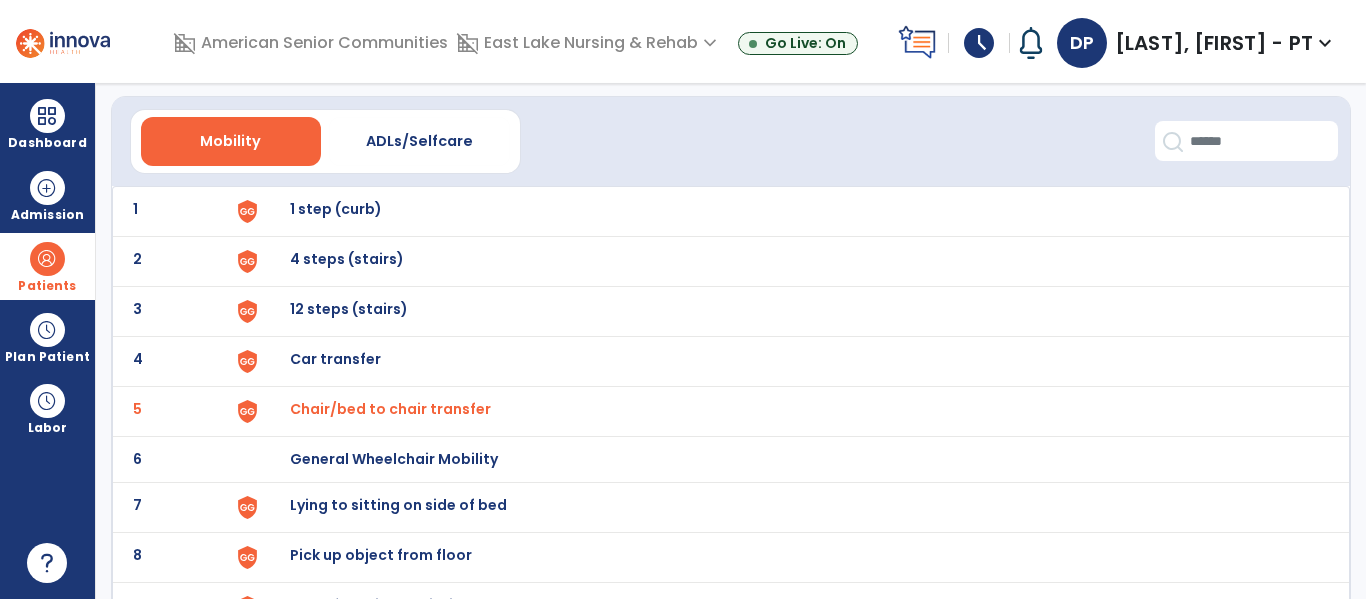 scroll, scrollTop: 67, scrollLeft: 0, axis: vertical 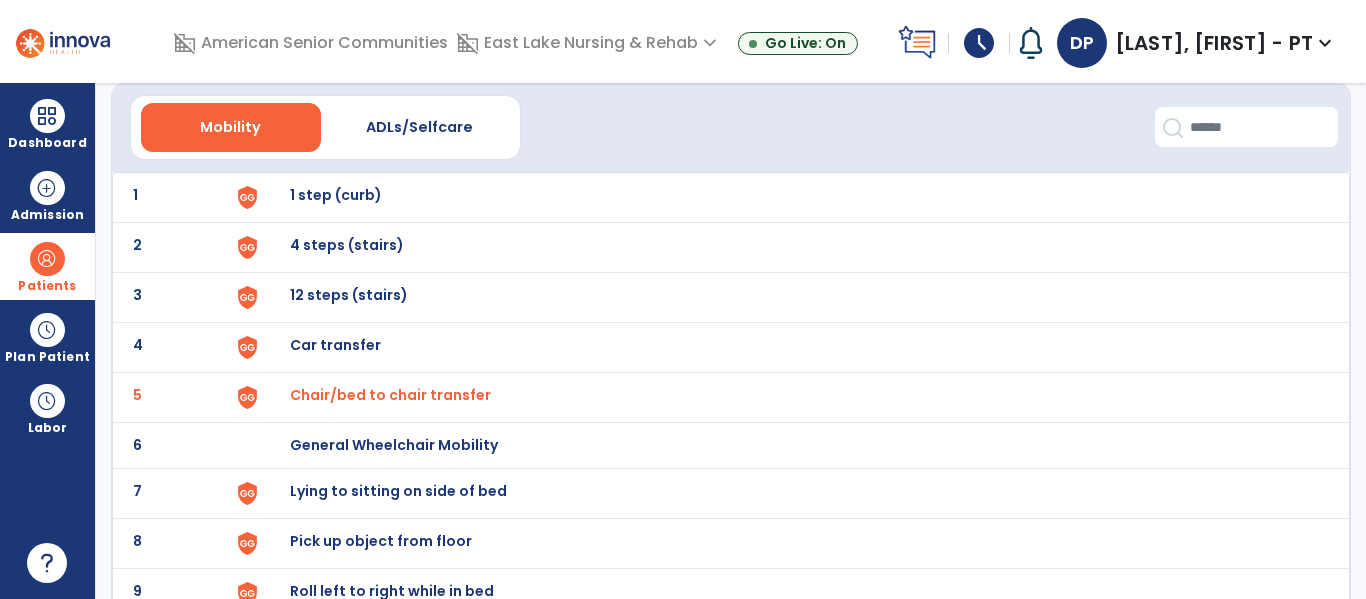 click on "Lying to sitting on side of bed" at bounding box center [336, 195] 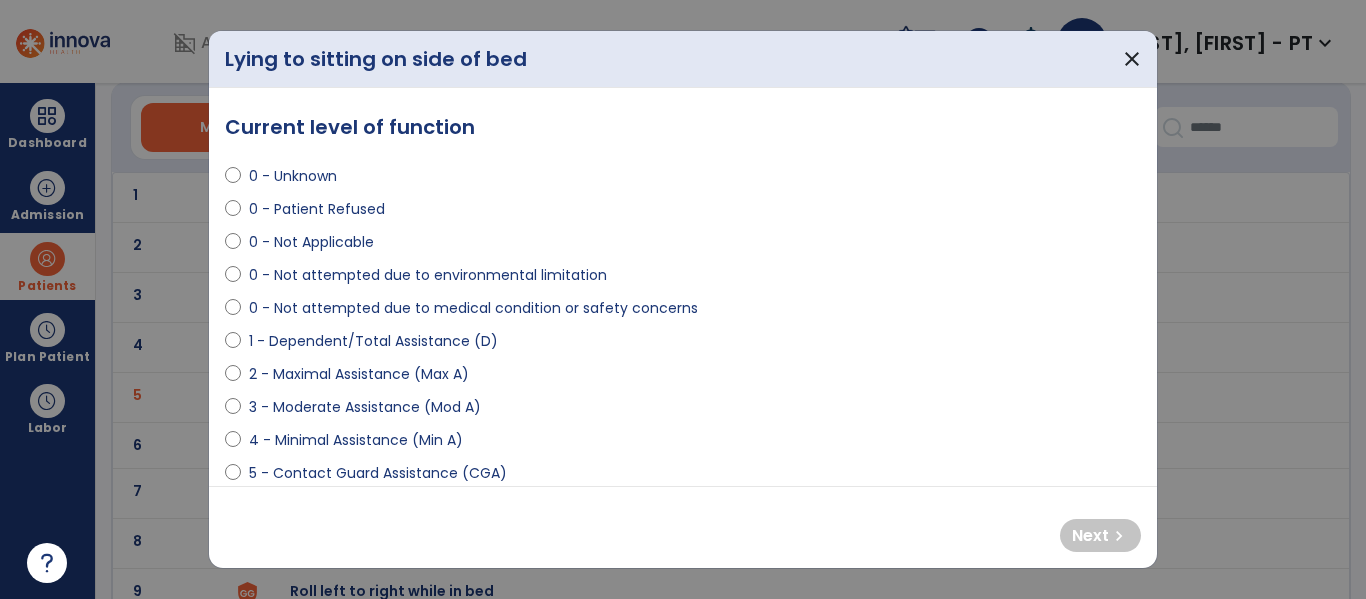 select on "**********" 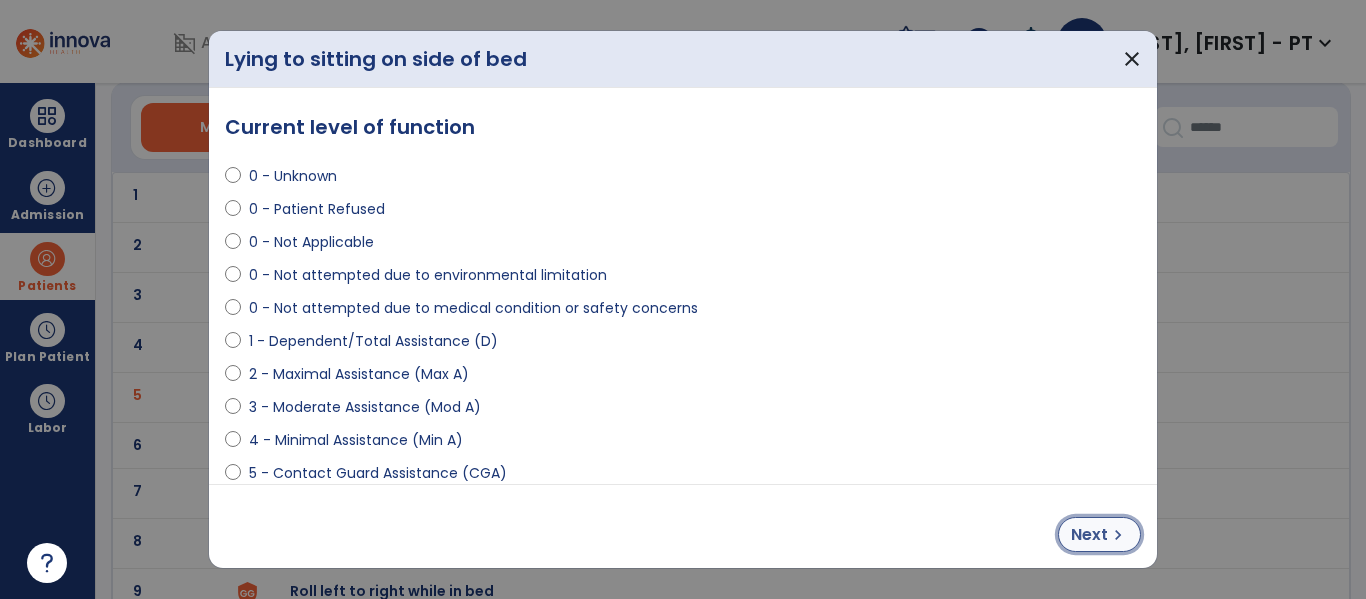 click on "chevron_right" at bounding box center (1118, 535) 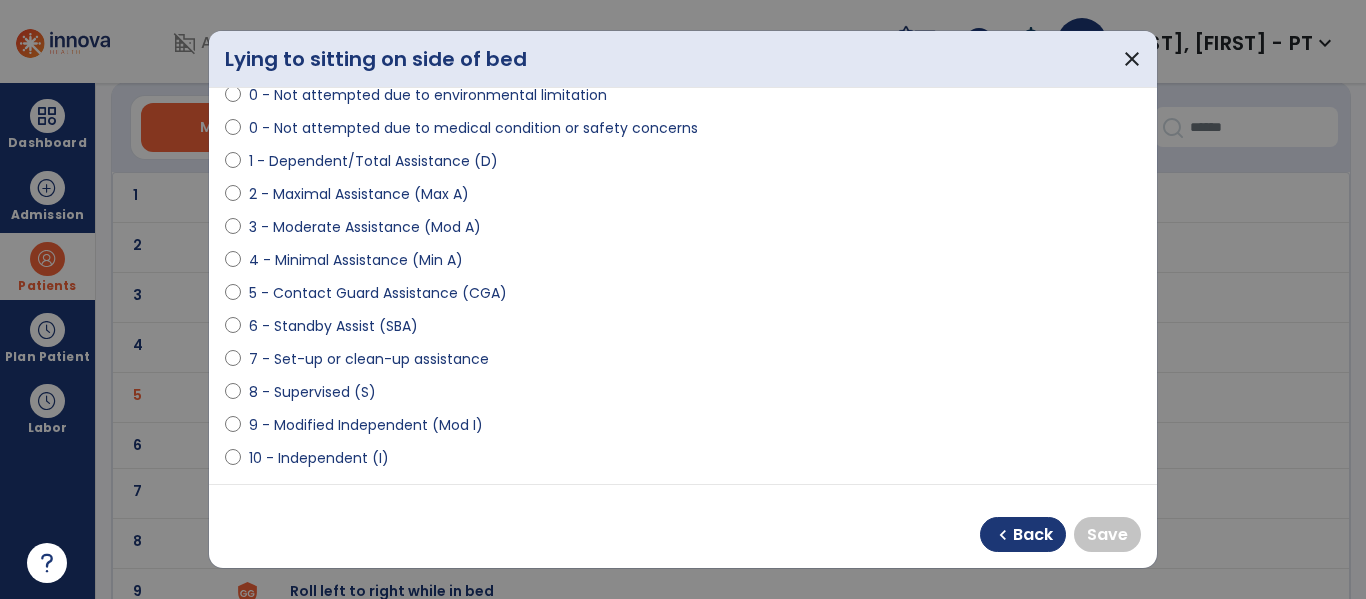 scroll, scrollTop: 181, scrollLeft: 0, axis: vertical 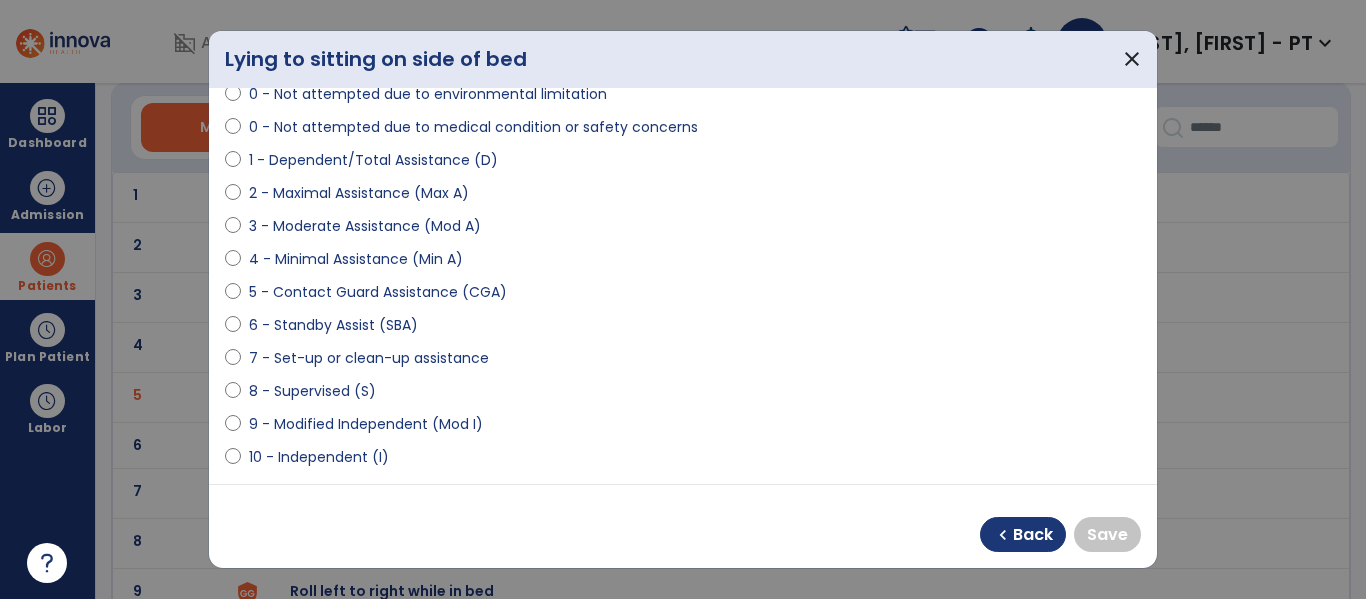 select on "**********" 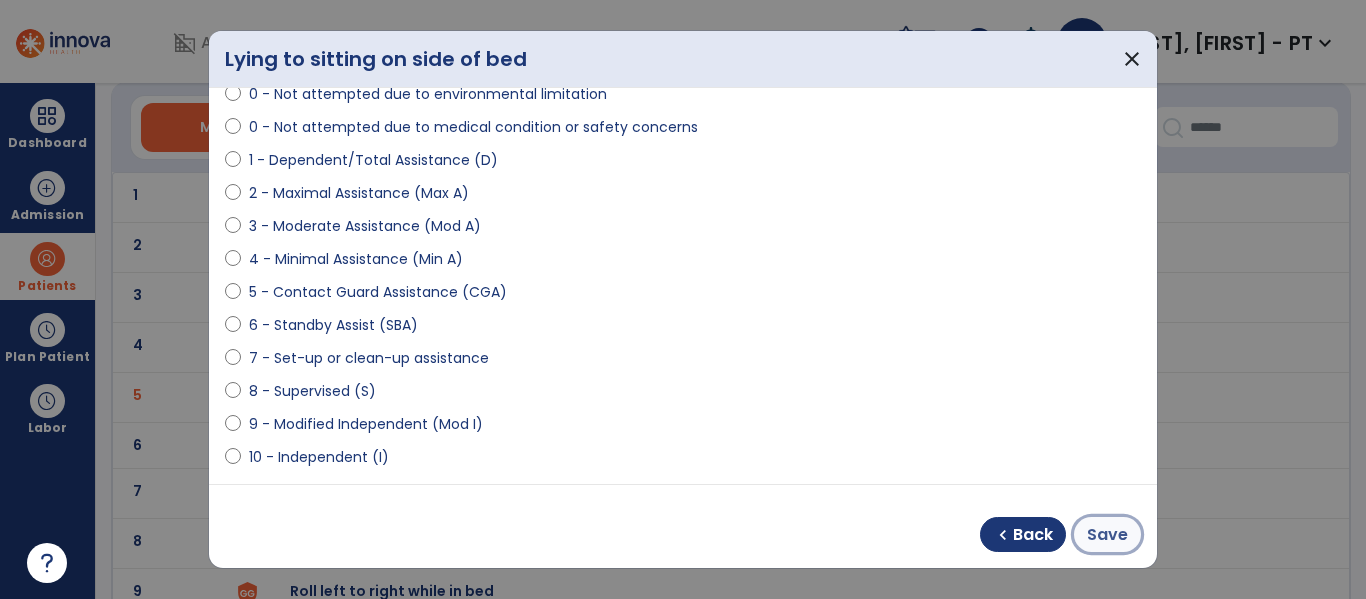 click on "Save" at bounding box center (1107, 535) 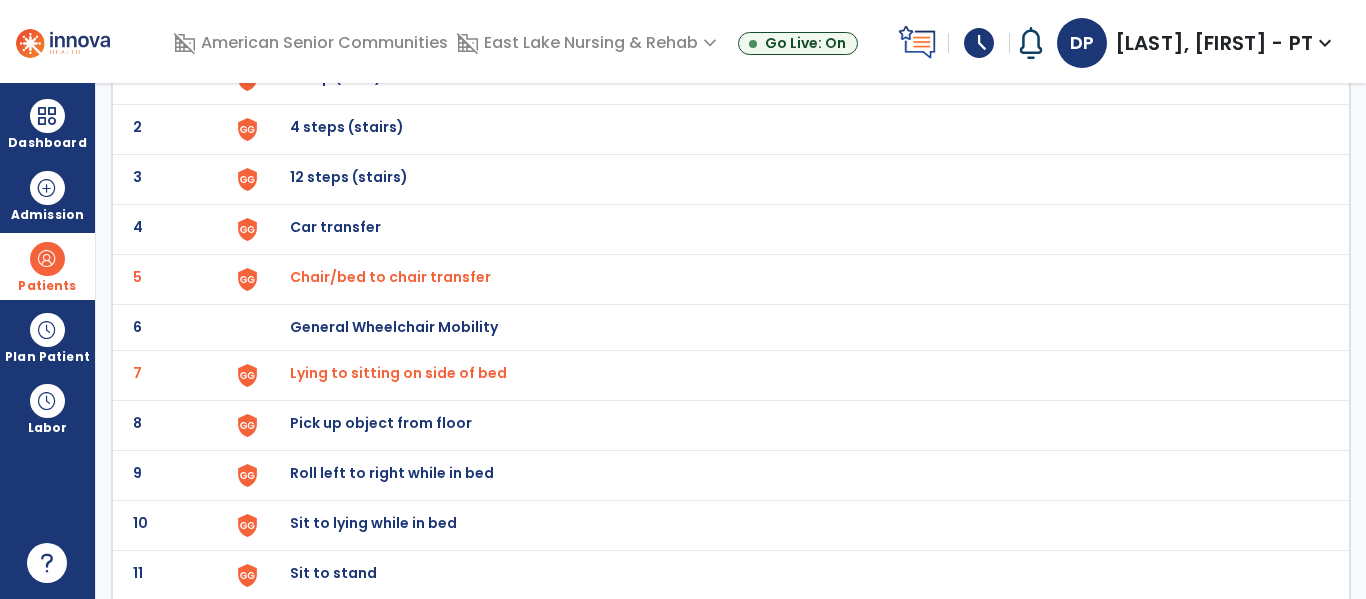 scroll, scrollTop: 192, scrollLeft: 0, axis: vertical 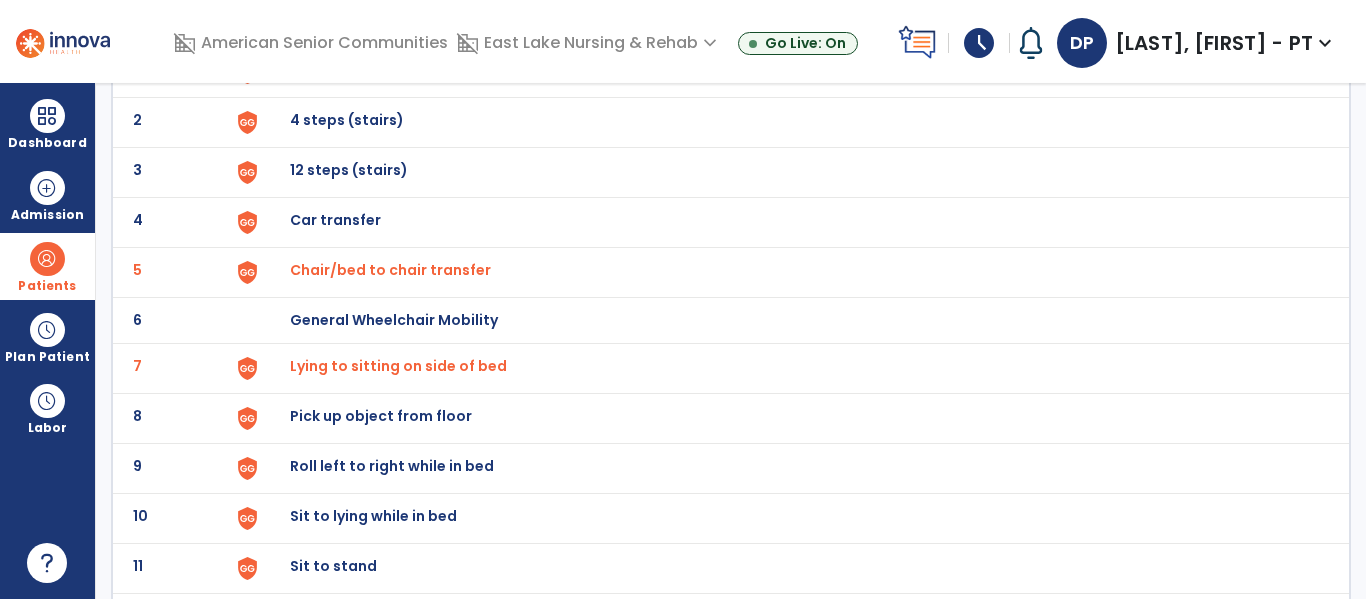 click on "Sit to lying while in bed" at bounding box center [789, 72] 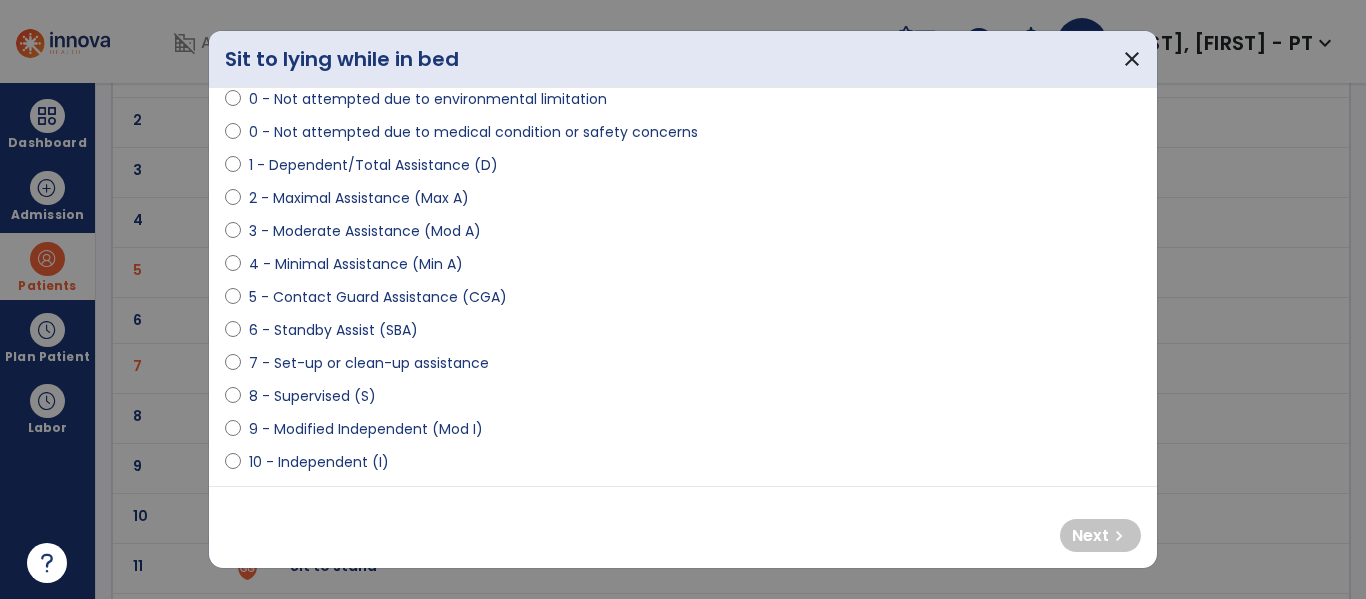 scroll, scrollTop: 190, scrollLeft: 0, axis: vertical 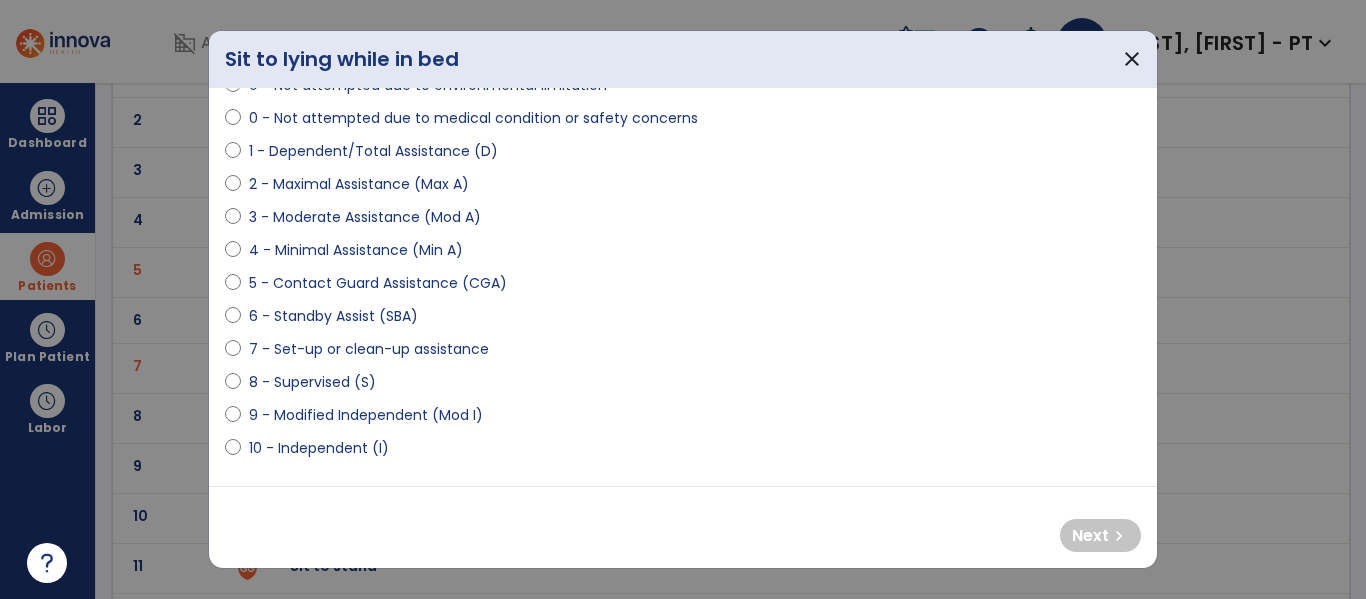 select on "**********" 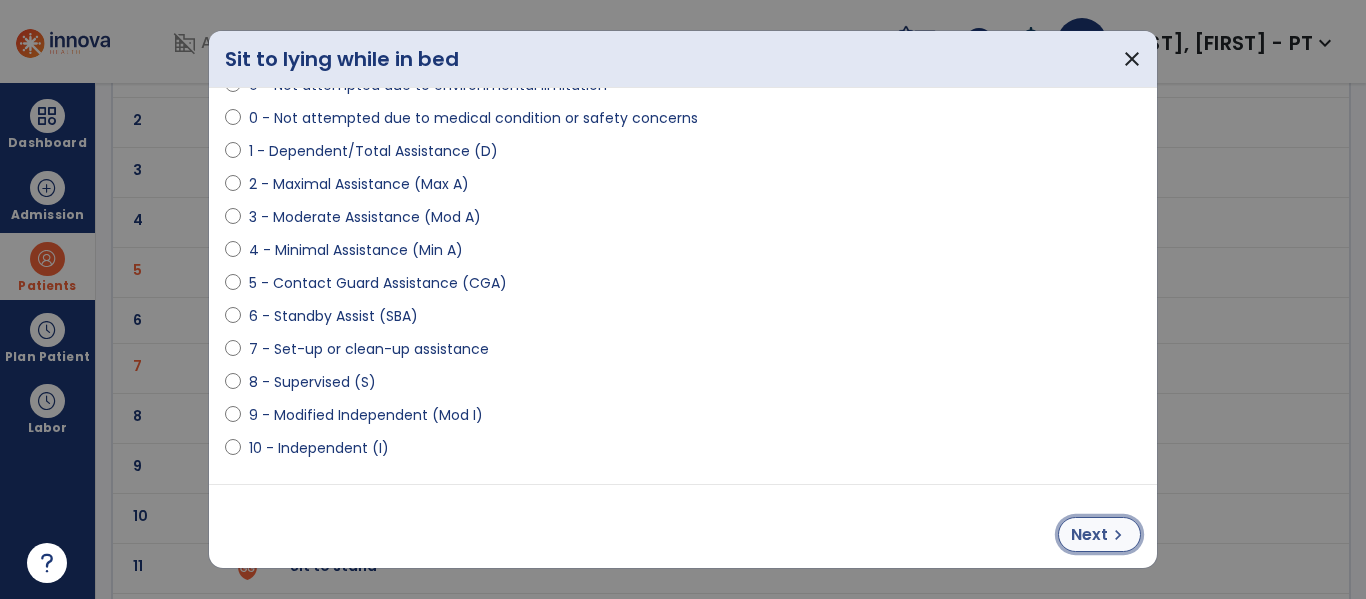 click on "chevron_right" at bounding box center (1118, 535) 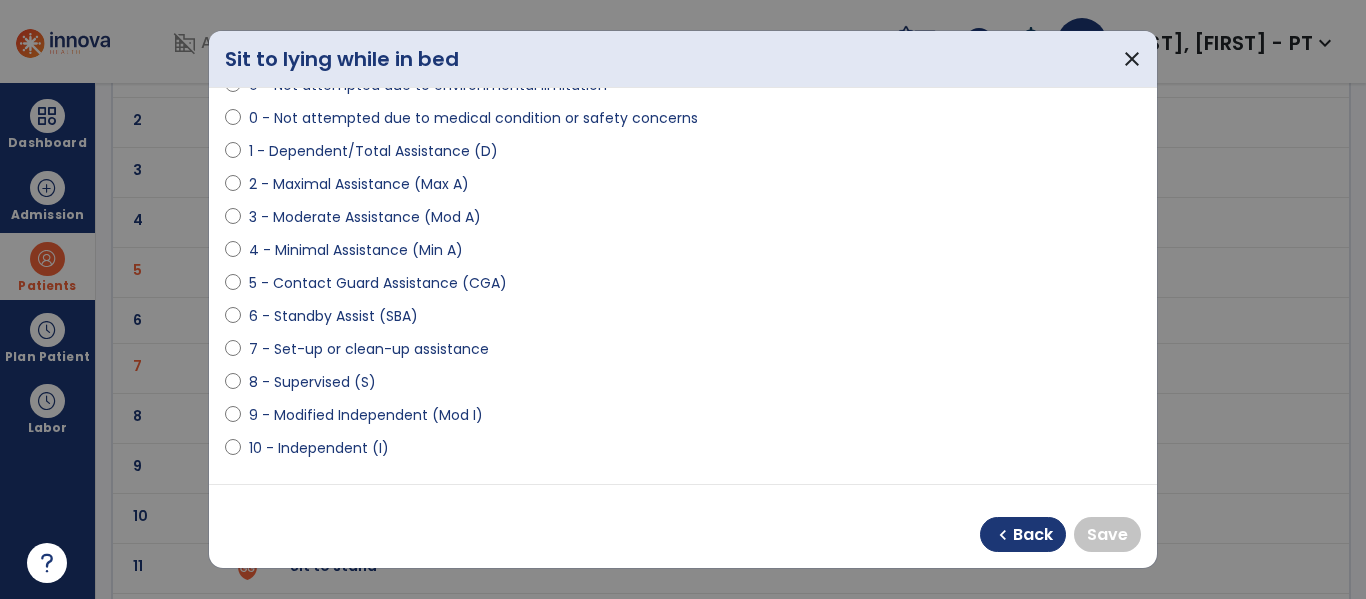 select on "**********" 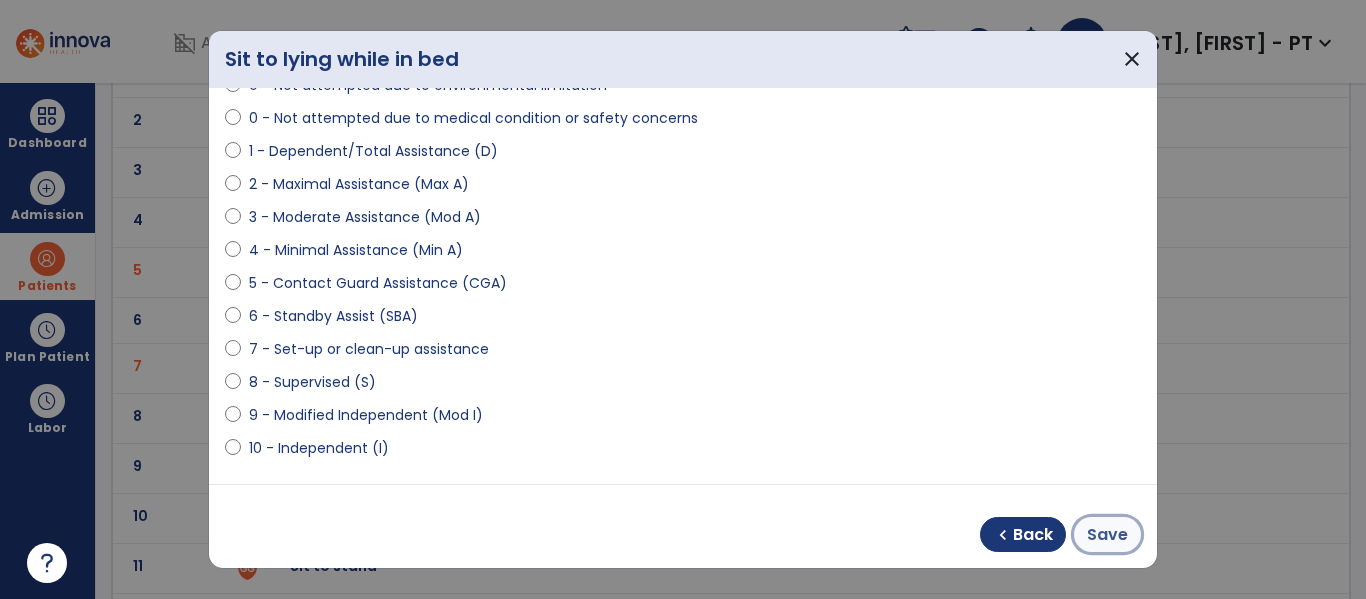 click on "Save" at bounding box center [1107, 535] 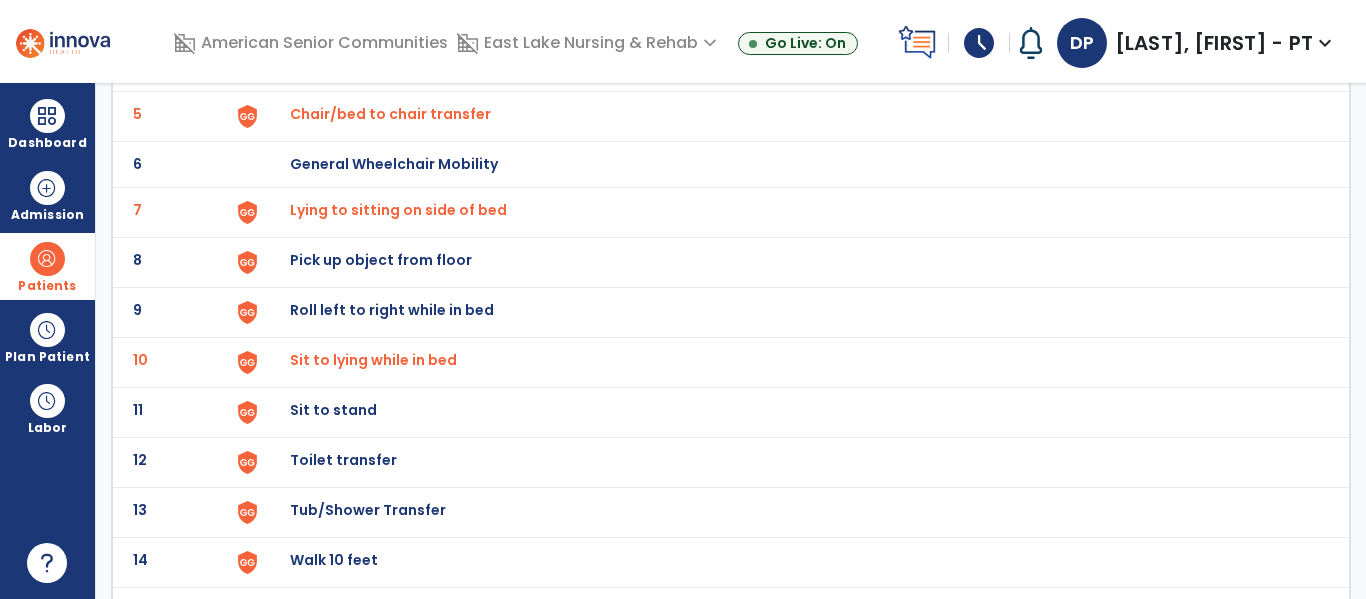 scroll, scrollTop: 351, scrollLeft: 0, axis: vertical 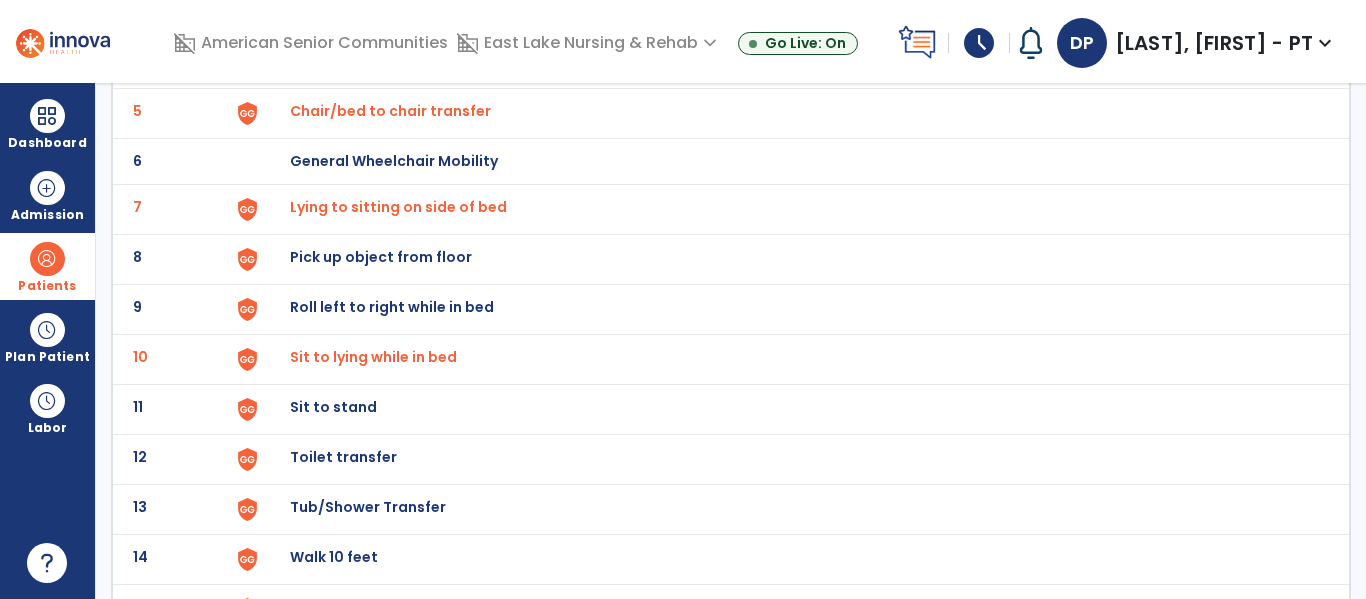 click on "Sit to stand" at bounding box center [789, -87] 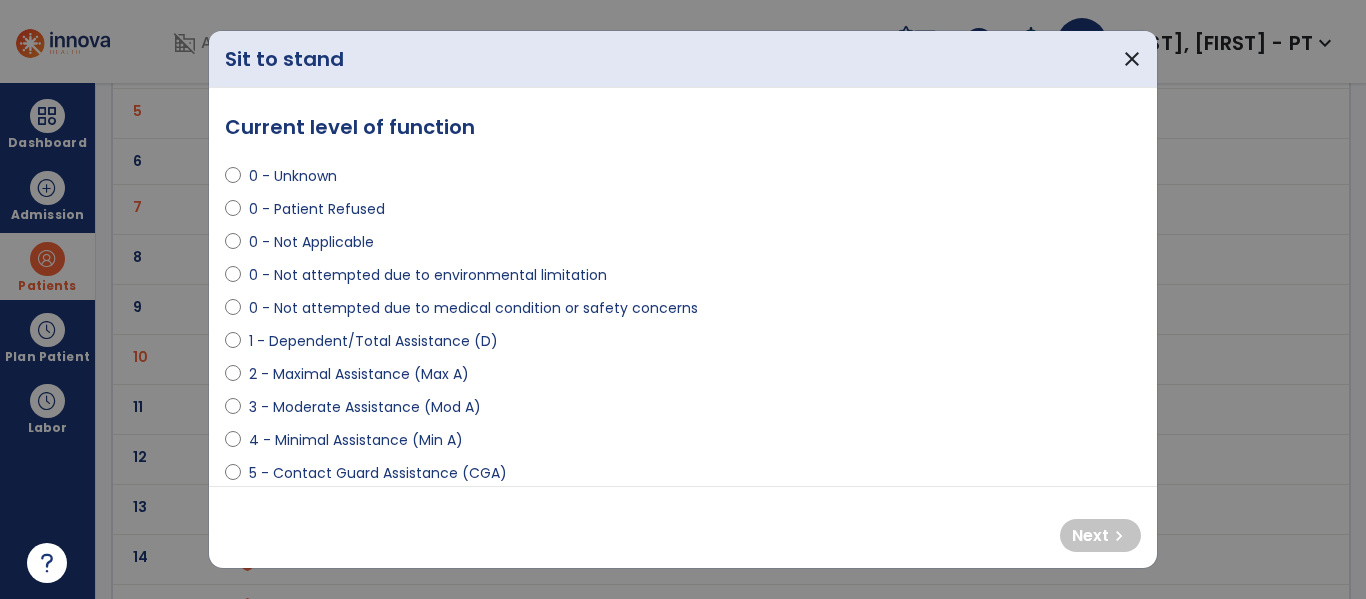 select on "**********" 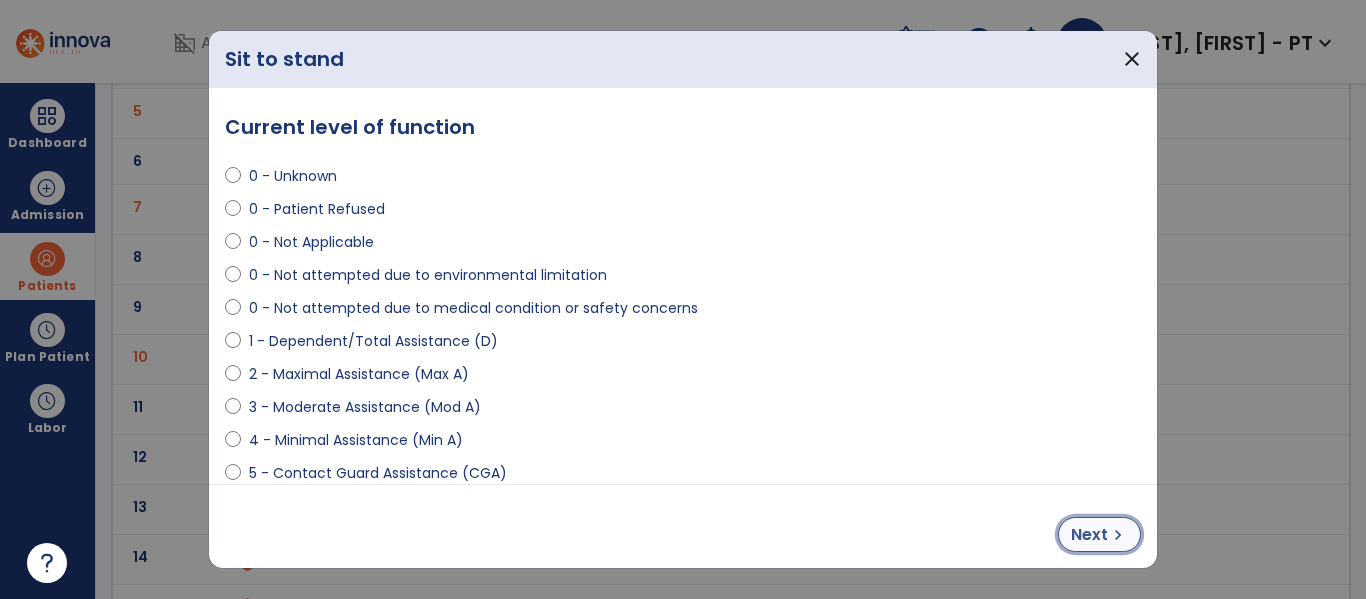 click on "chevron_right" at bounding box center (1118, 535) 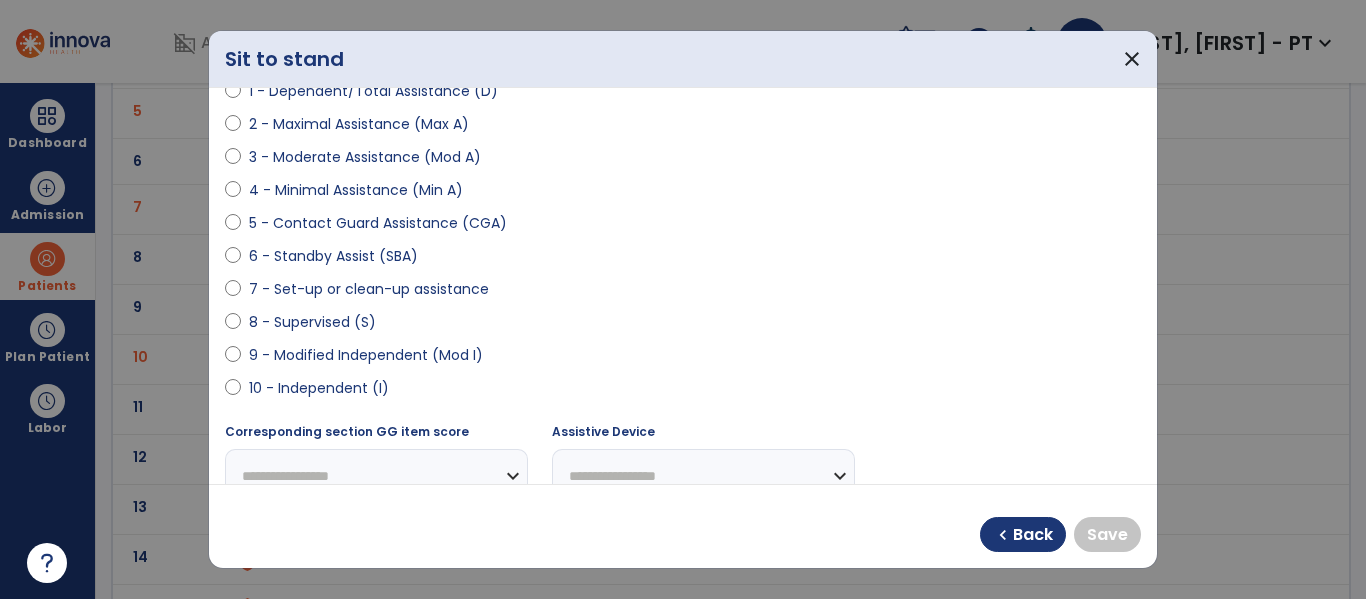 scroll, scrollTop: 275, scrollLeft: 0, axis: vertical 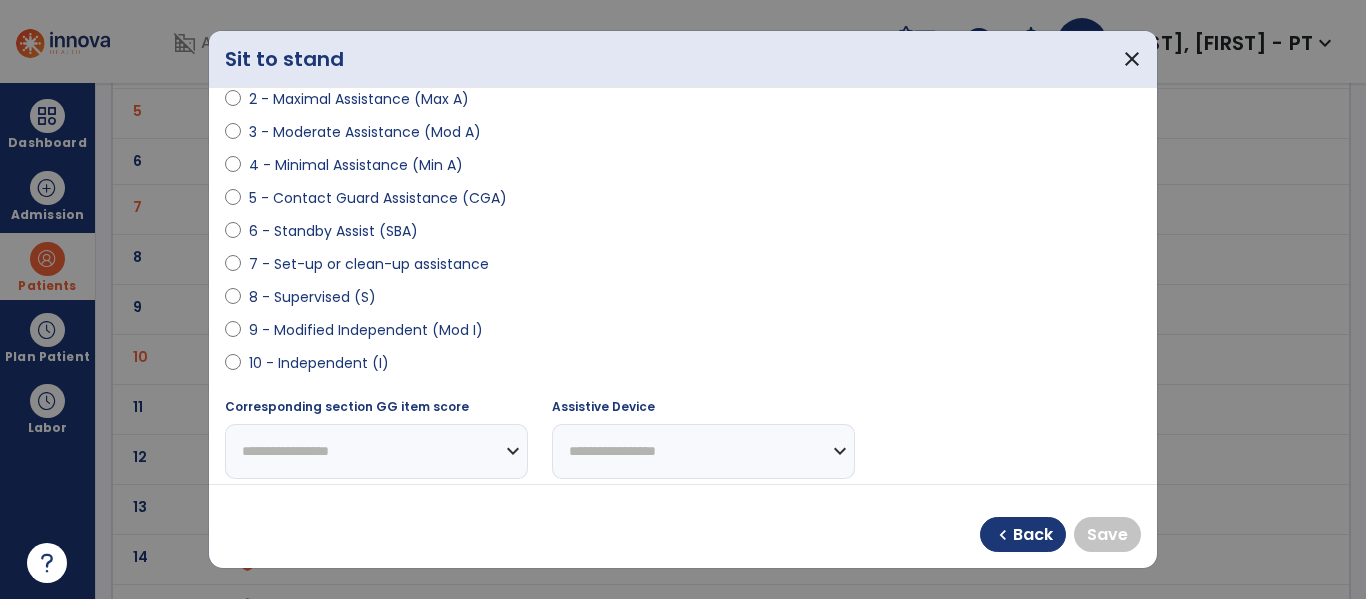 select on "**********" 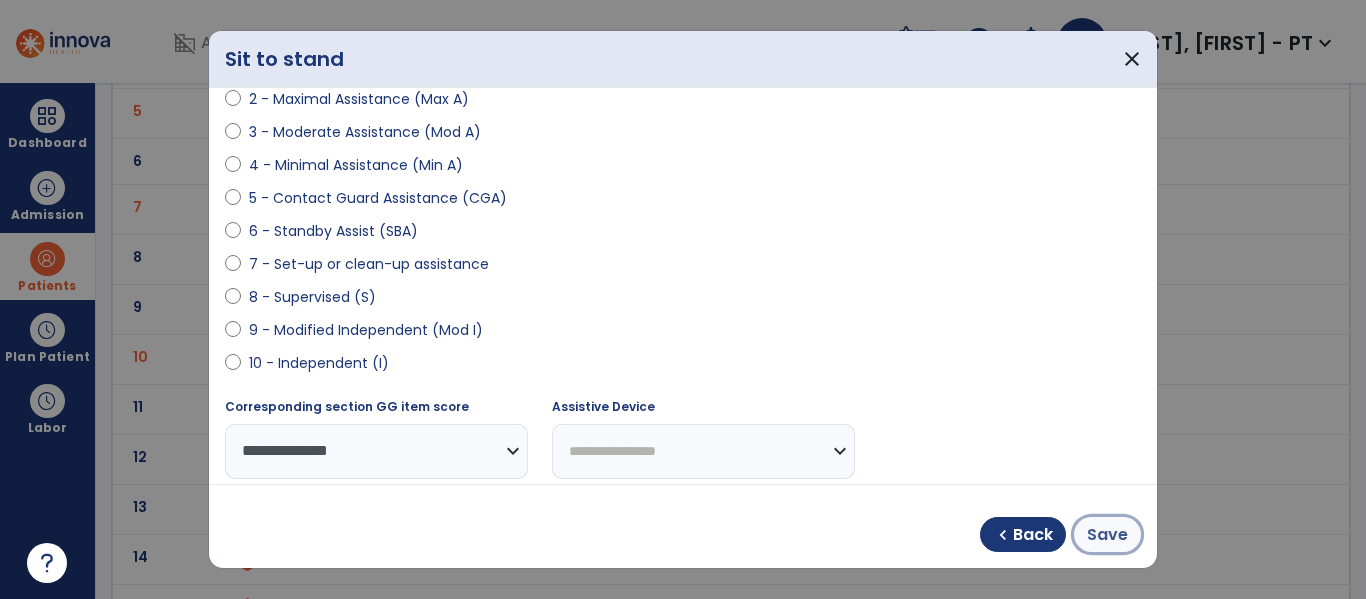 click on "Save" at bounding box center (1107, 535) 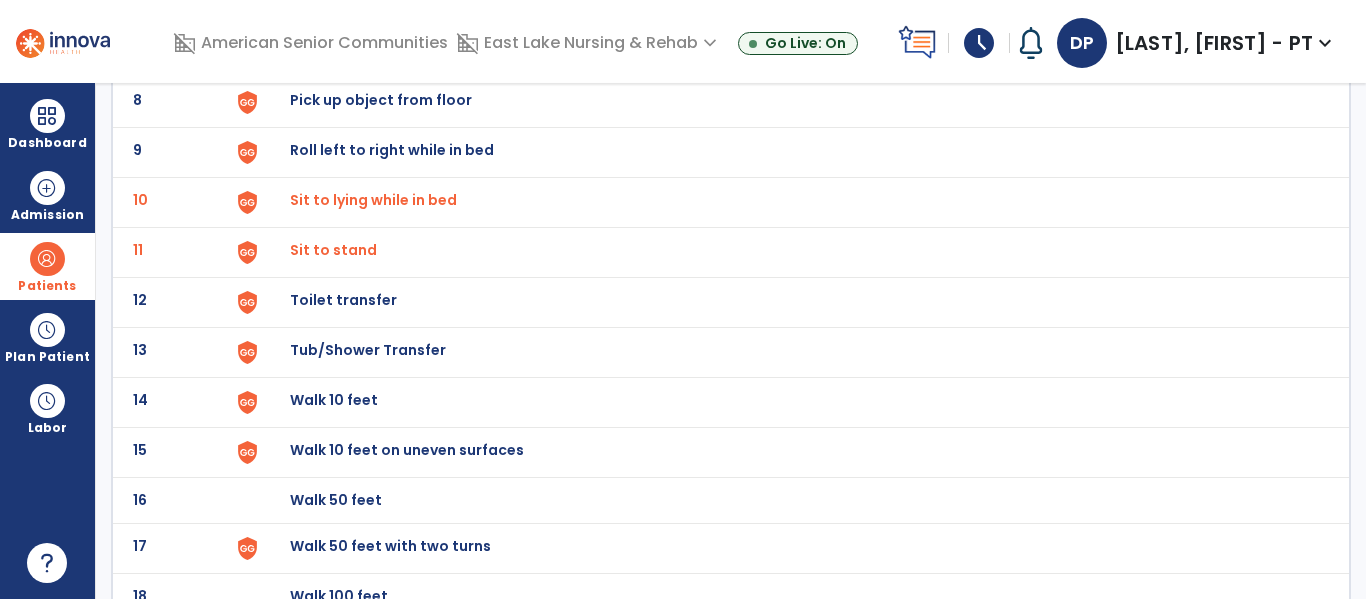 scroll, scrollTop: 514, scrollLeft: 0, axis: vertical 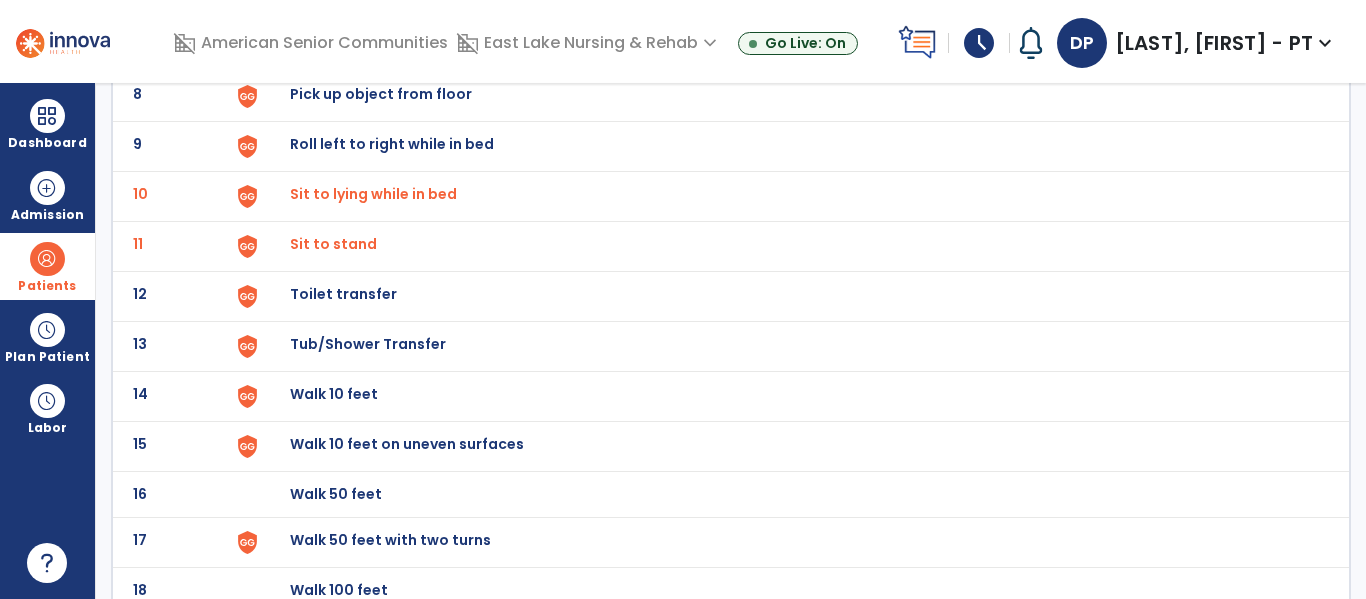 click on "Walk 10 feet" at bounding box center [789, -250] 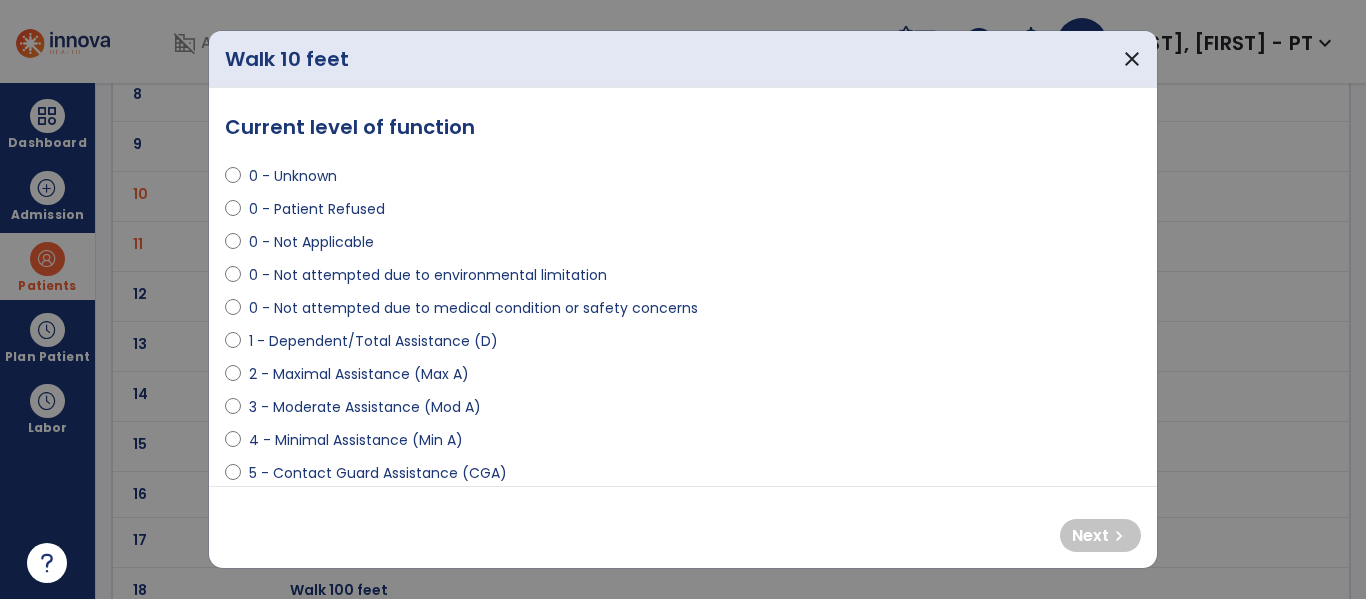 select on "**********" 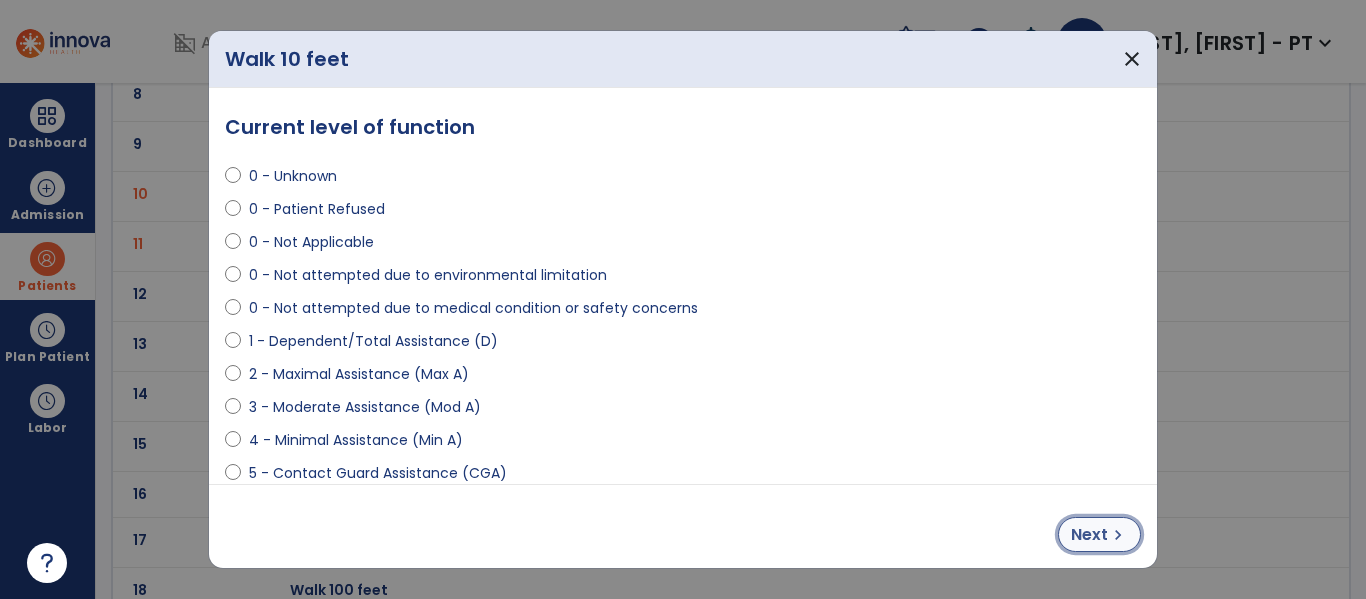 click on "chevron_right" at bounding box center [1118, 535] 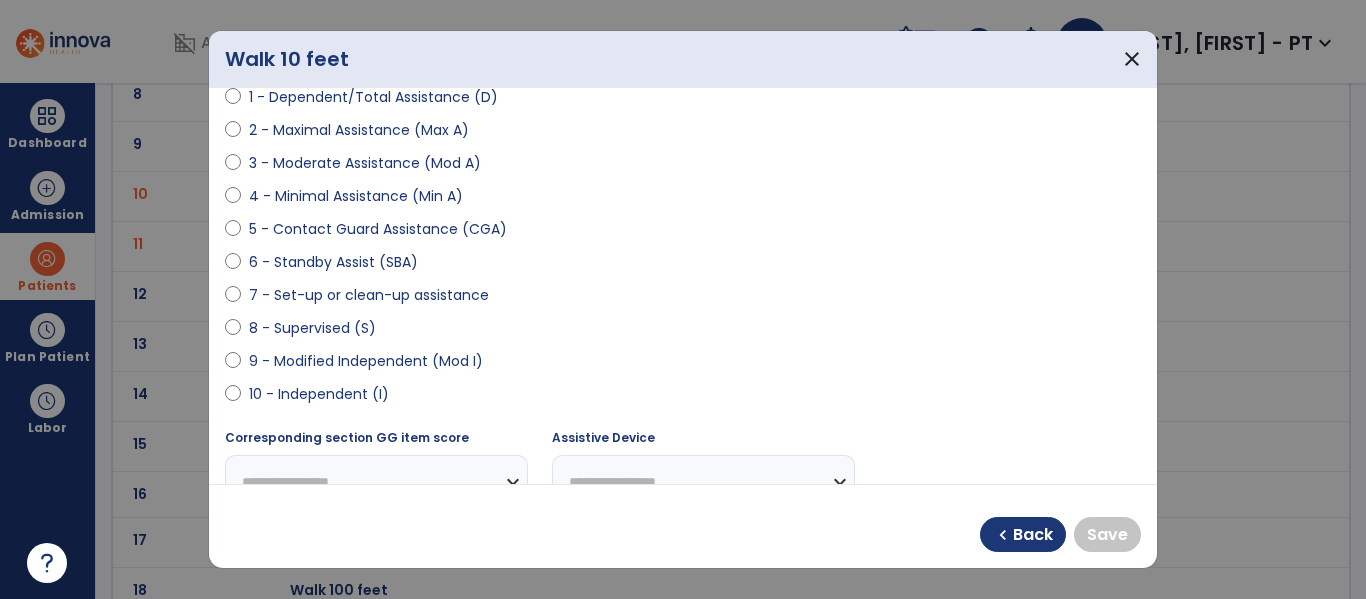 scroll, scrollTop: 245, scrollLeft: 0, axis: vertical 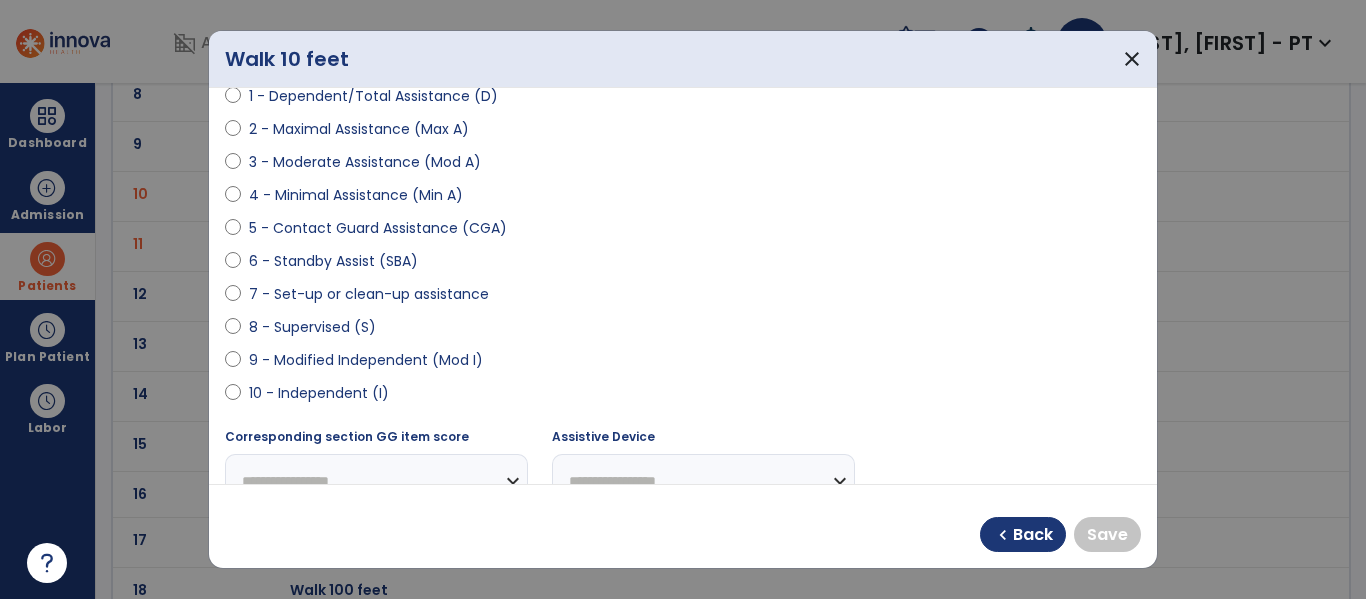 select on "**********" 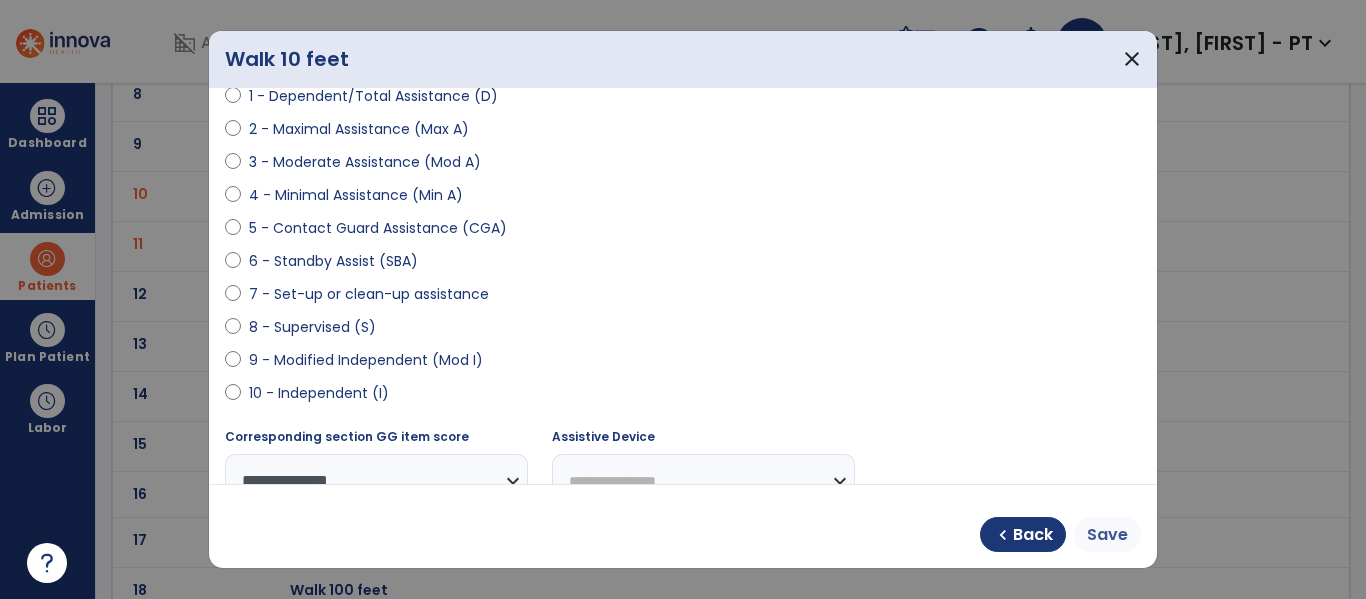 click on "Save" at bounding box center [1107, 535] 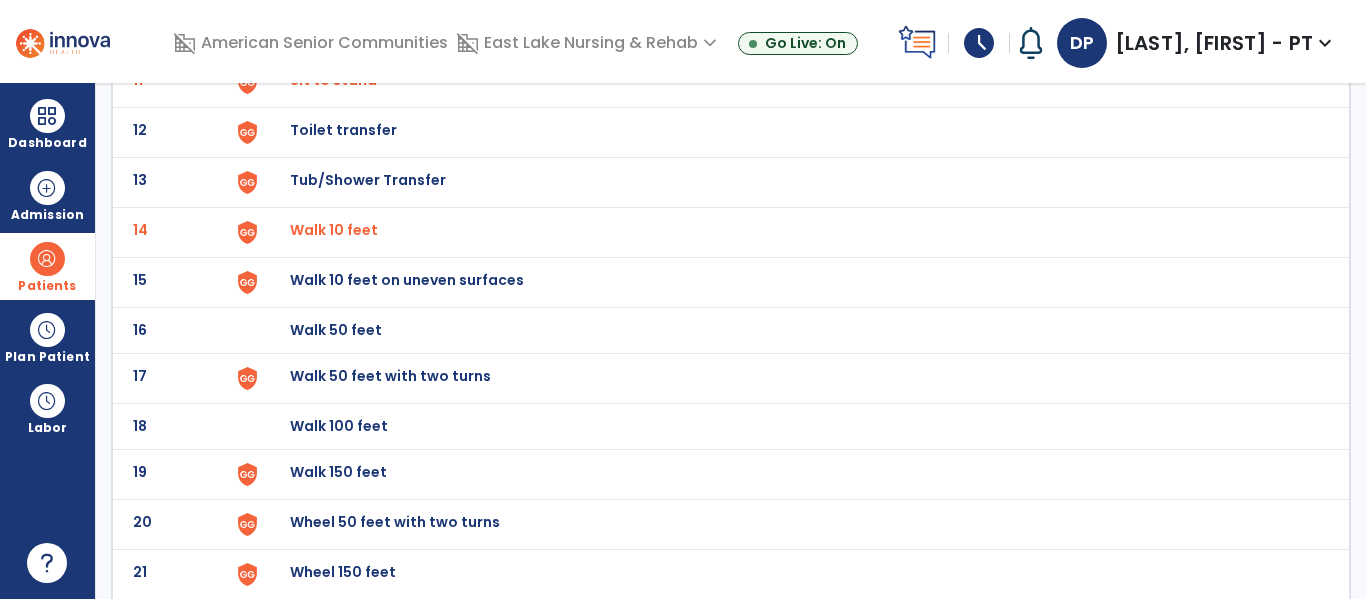 scroll, scrollTop: 681, scrollLeft: 0, axis: vertical 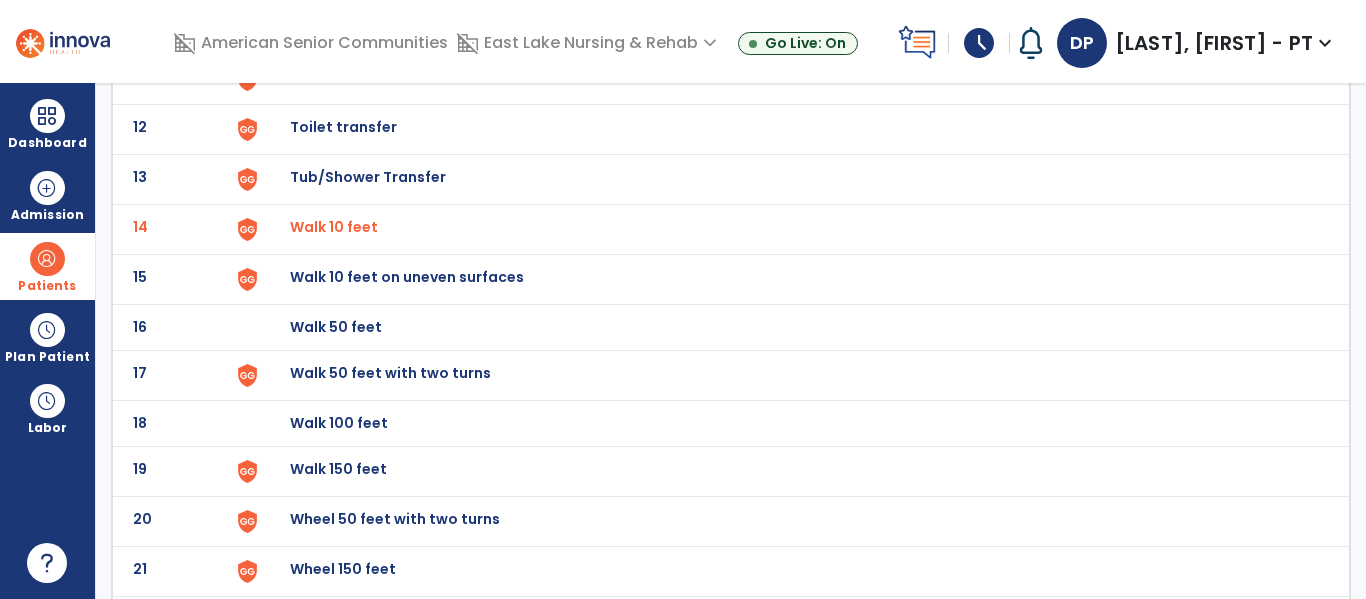 click on "17 Walk 50 feet with two turns" 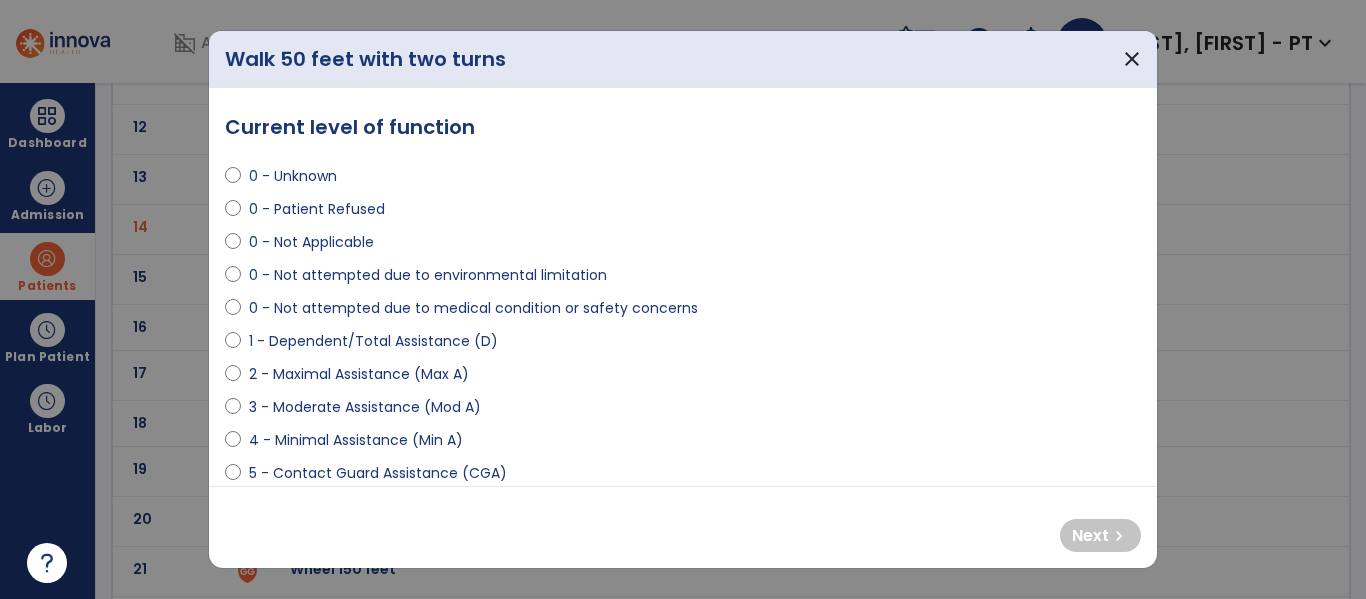 select on "**********" 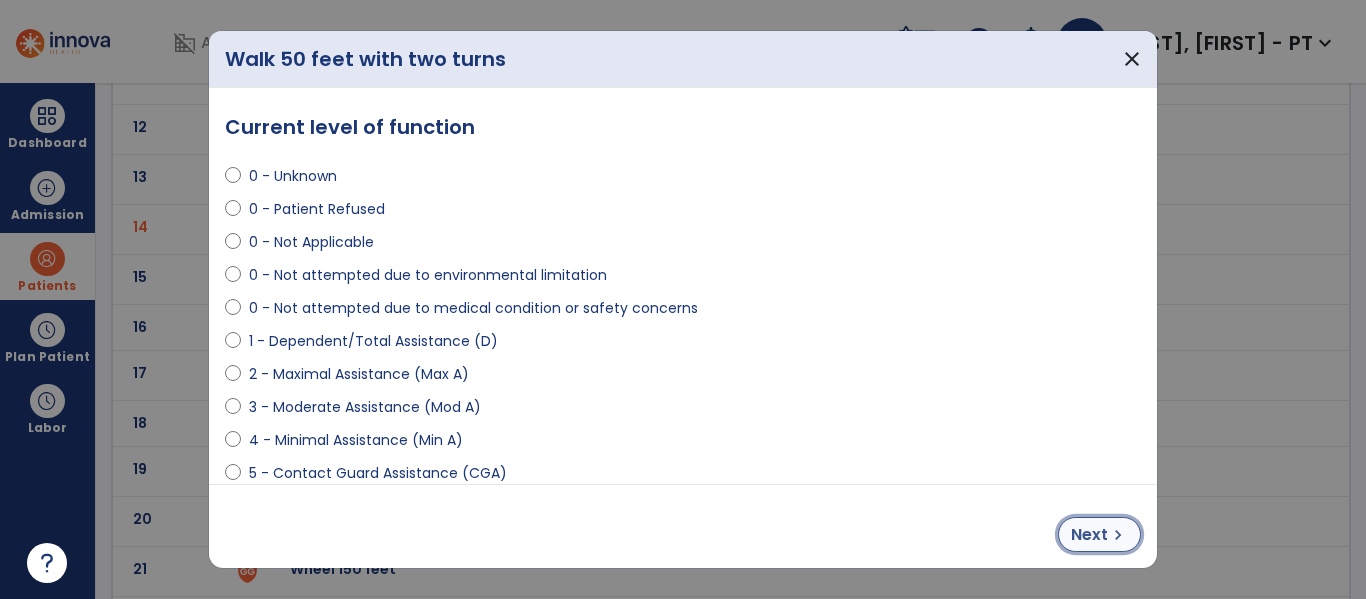 click on "Next" at bounding box center (1089, 535) 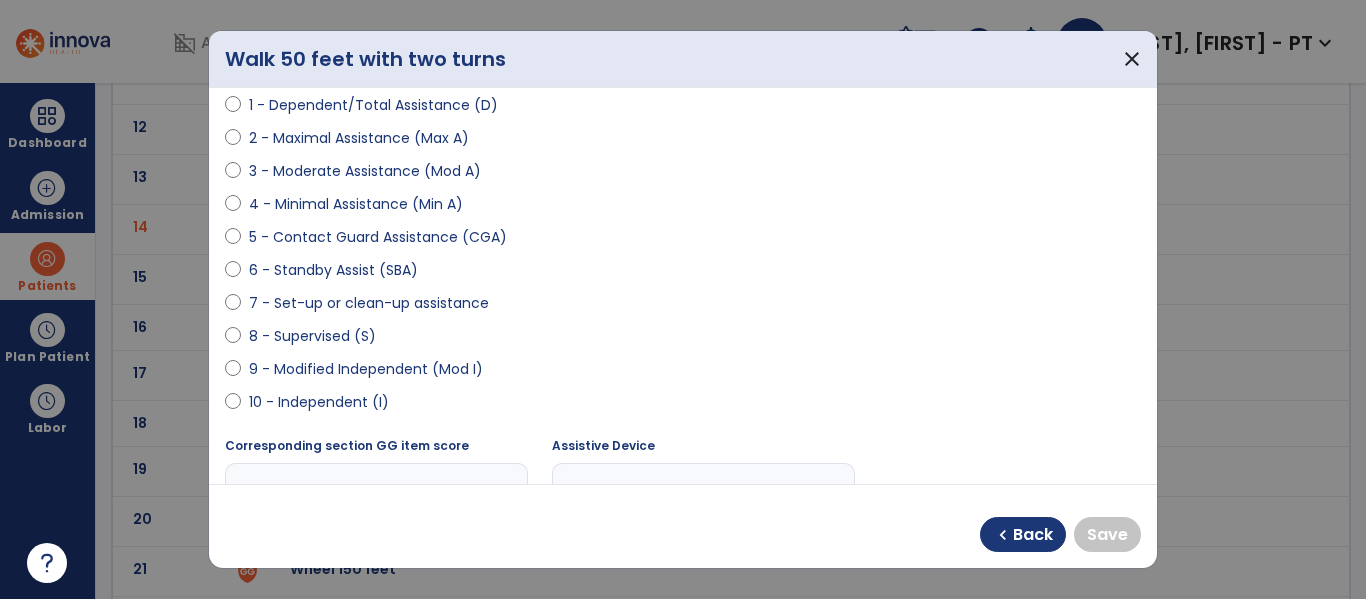 scroll, scrollTop: 237, scrollLeft: 0, axis: vertical 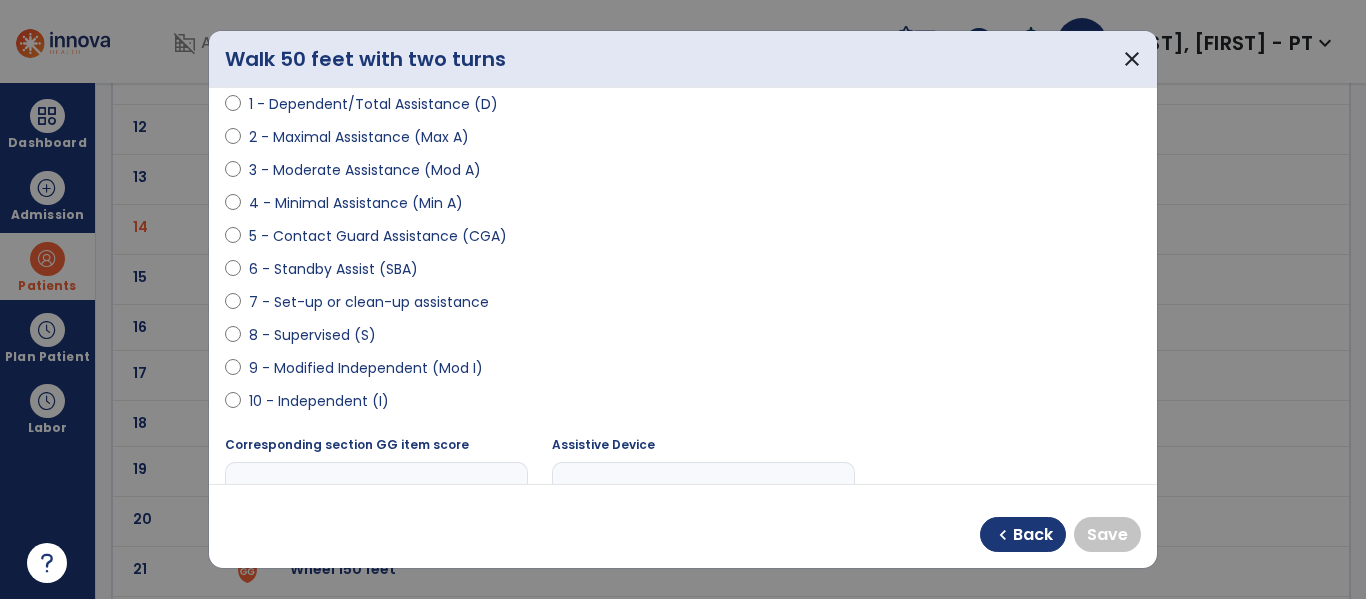 select on "**********" 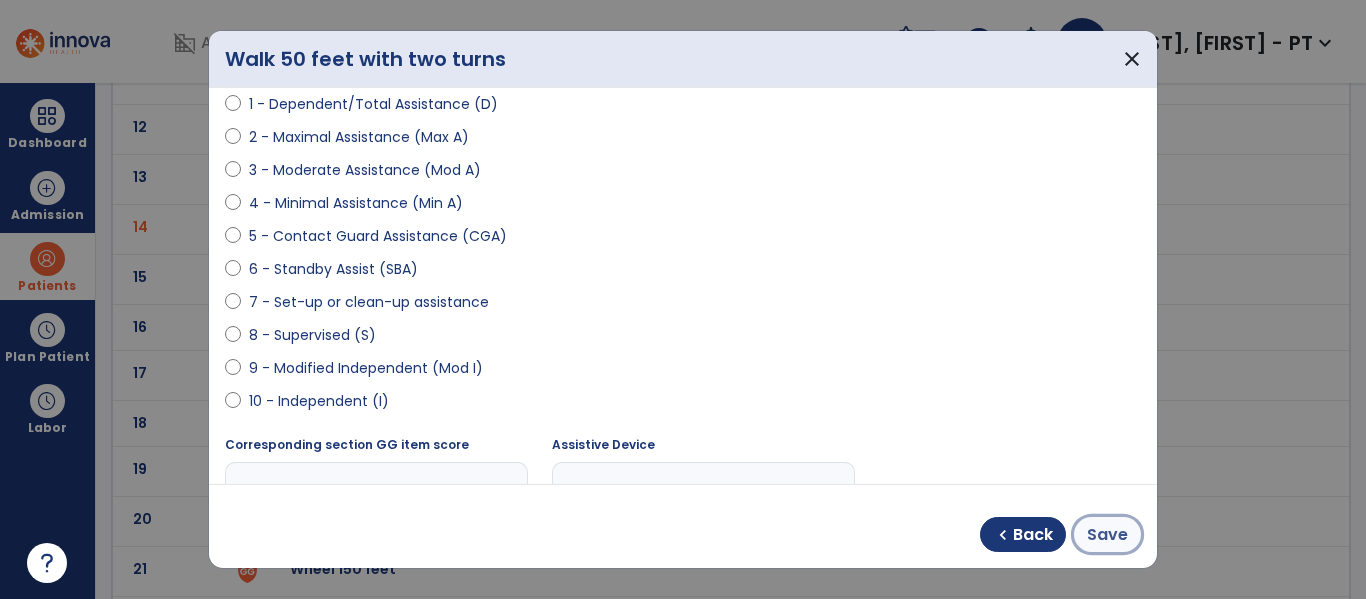 click on "Save" at bounding box center (1107, 534) 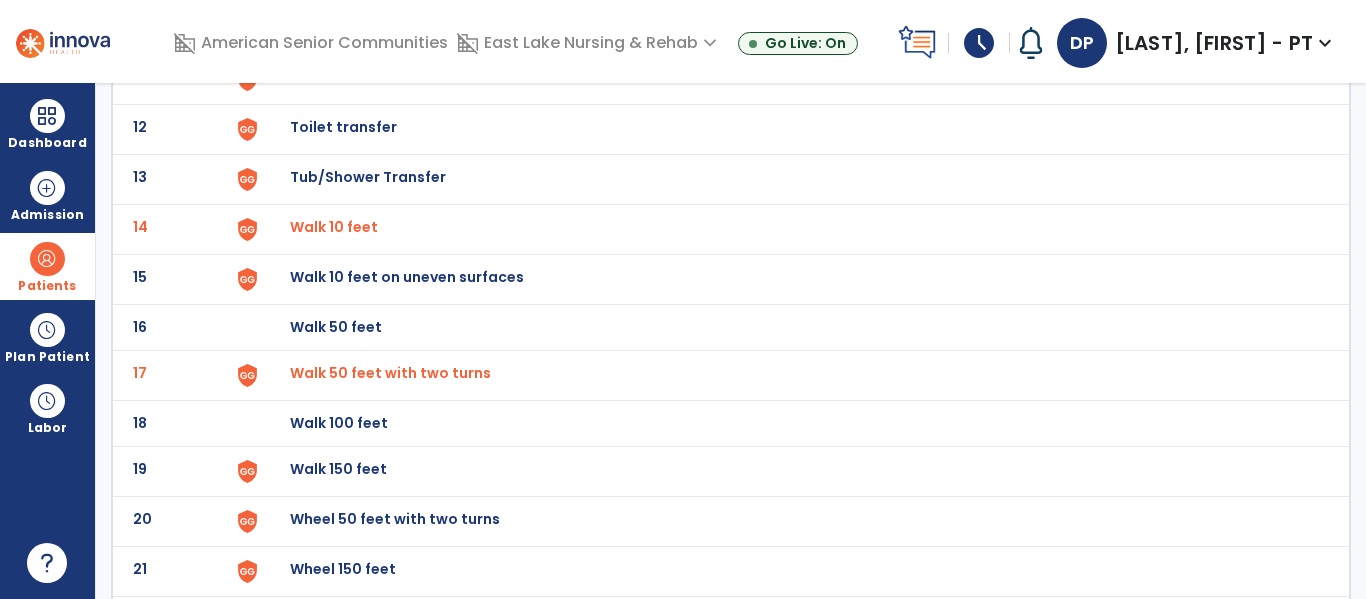 click on "Walk 150 feet" at bounding box center [789, -417] 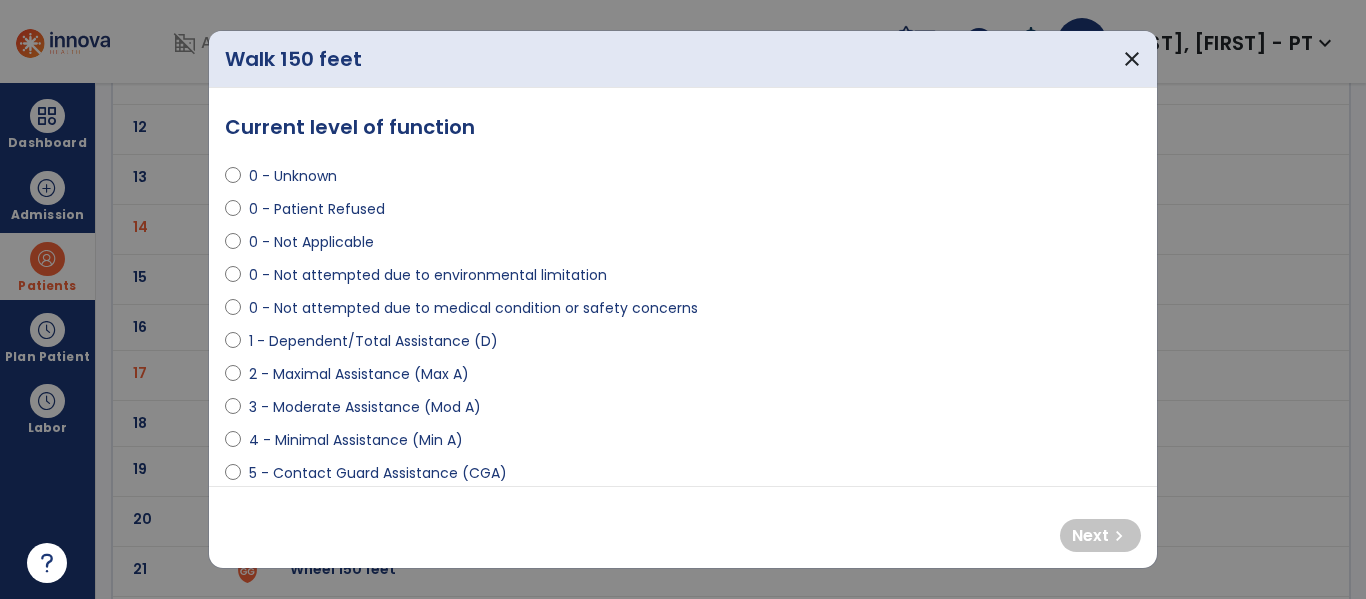 select on "**********" 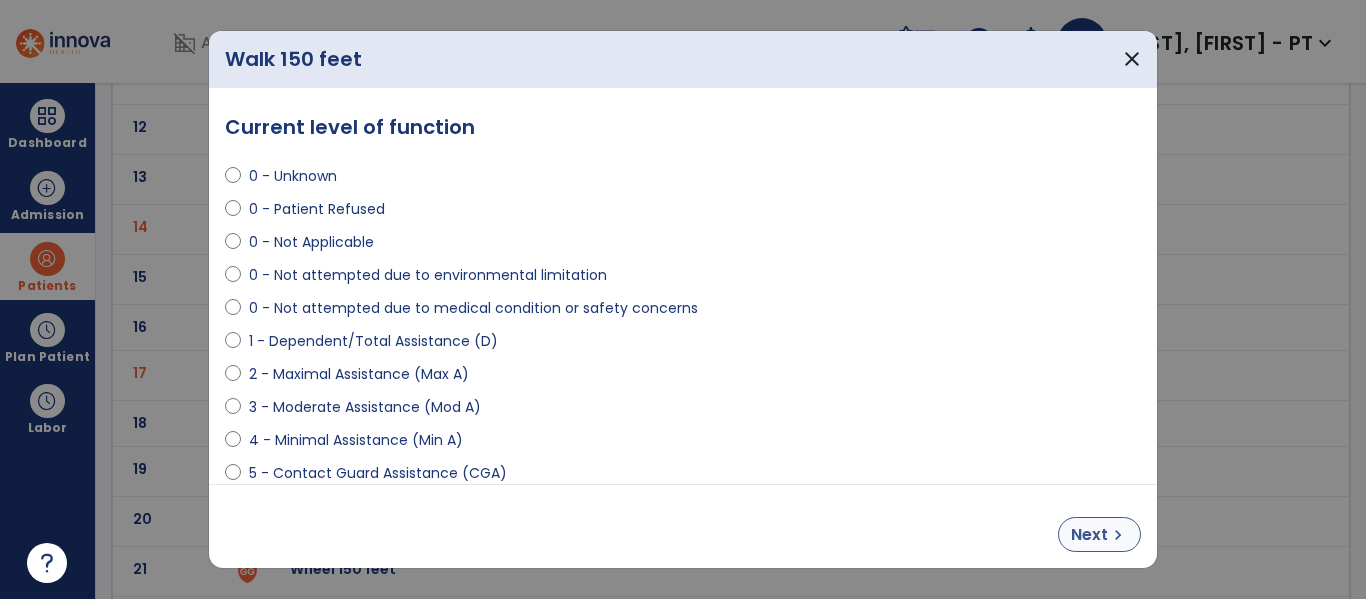 click on "Next" at bounding box center (1089, 535) 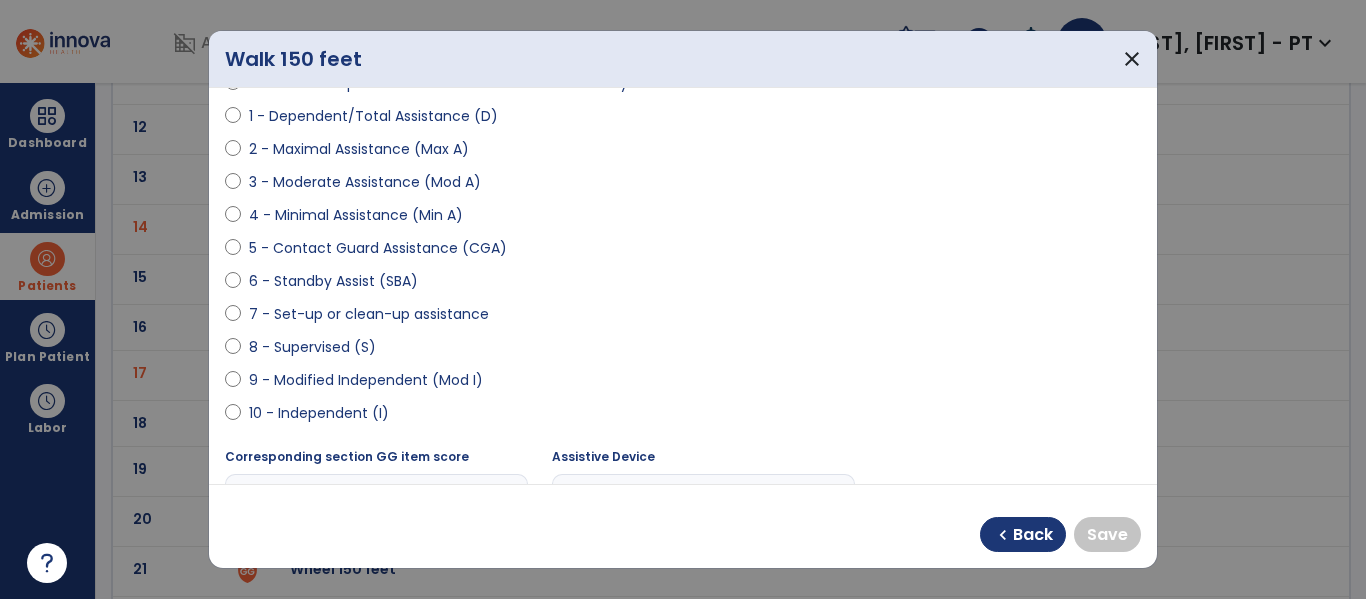 scroll, scrollTop: 229, scrollLeft: 0, axis: vertical 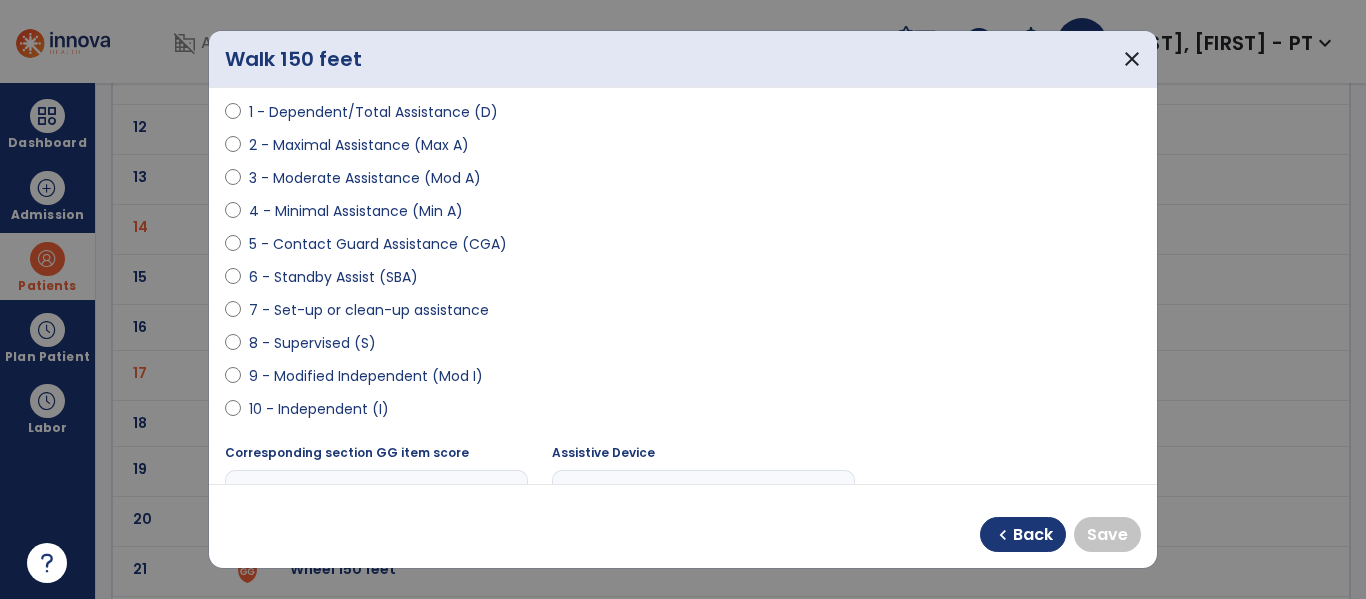 select on "**********" 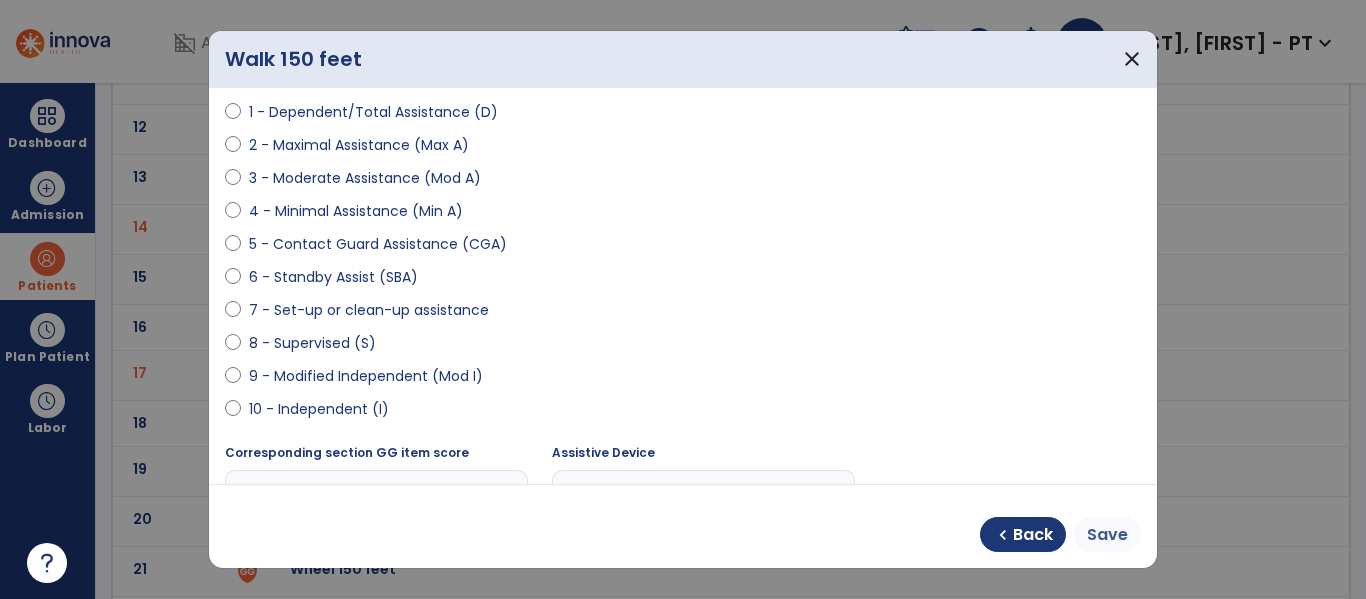 click on "Save" at bounding box center [1107, 535] 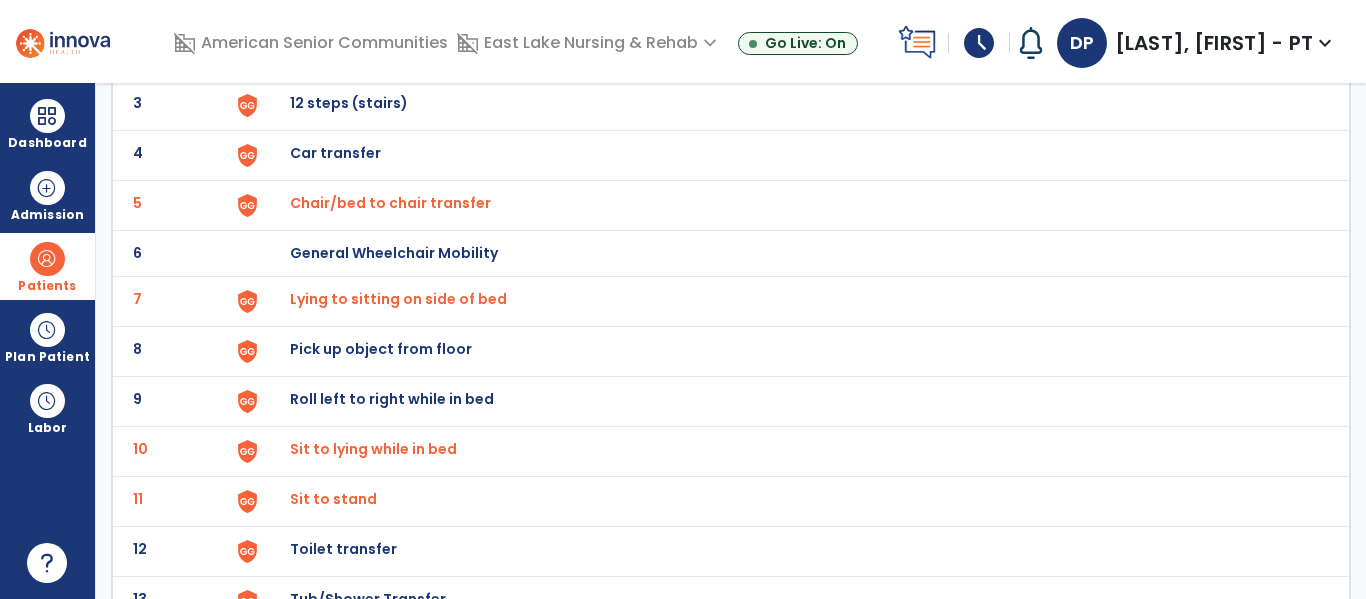 scroll, scrollTop: 0, scrollLeft: 0, axis: both 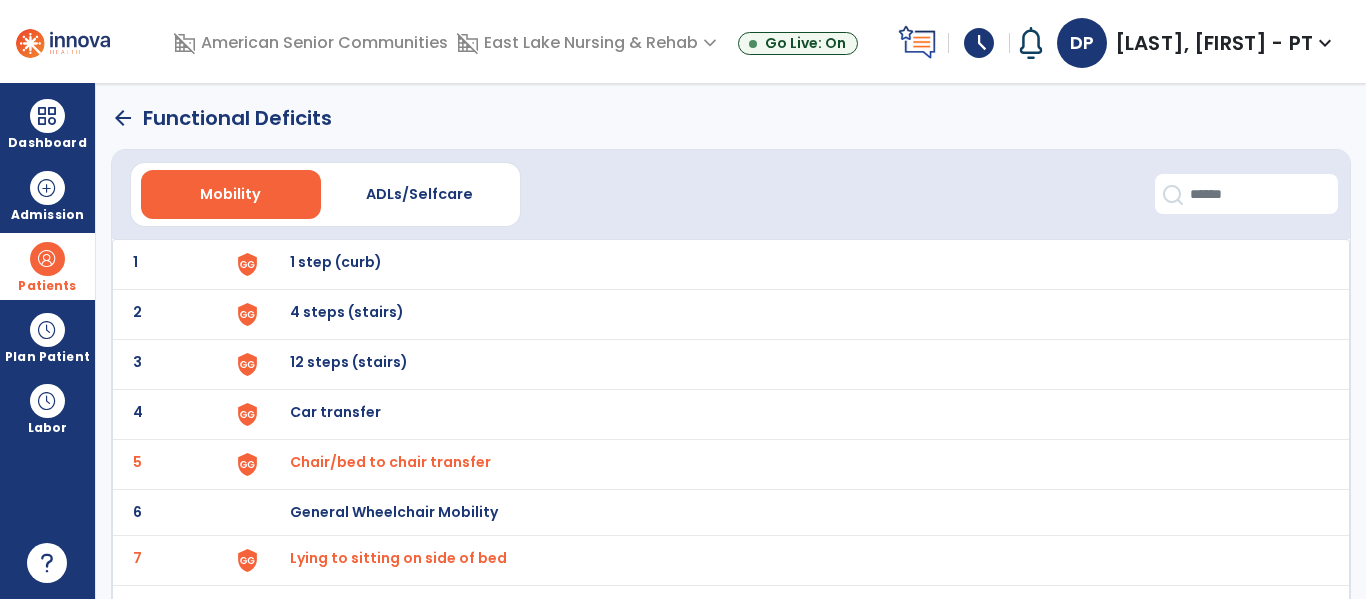 click on "arrow_back" 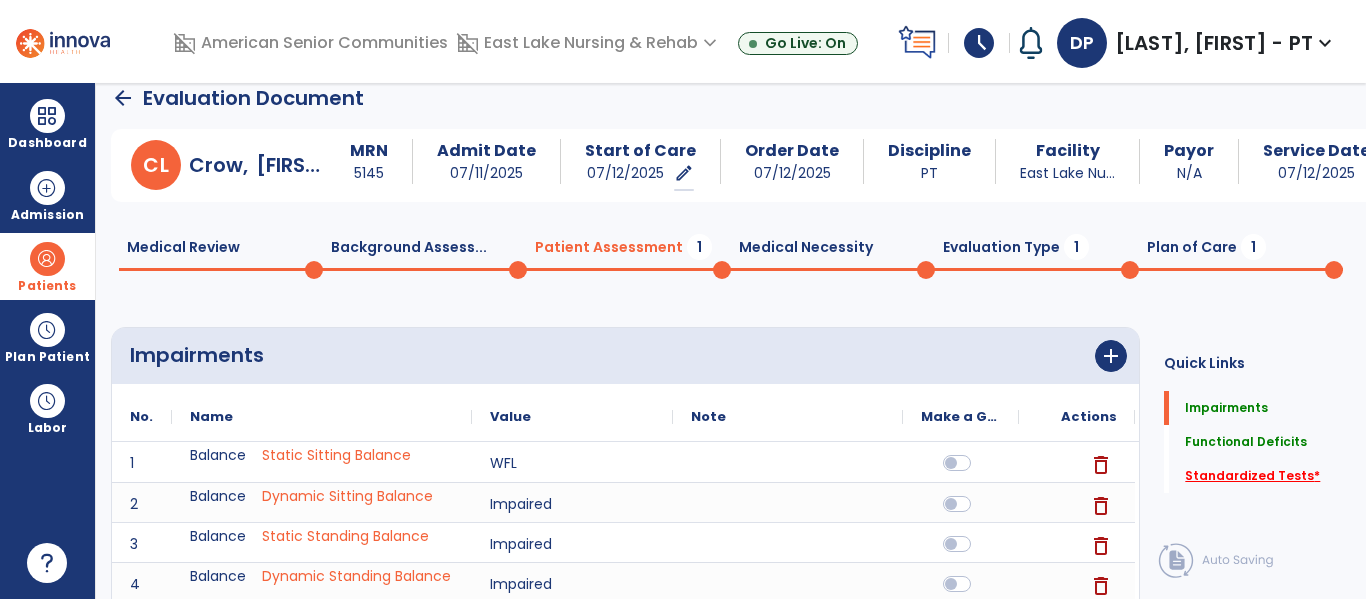 click on "Standardized Tests   *" 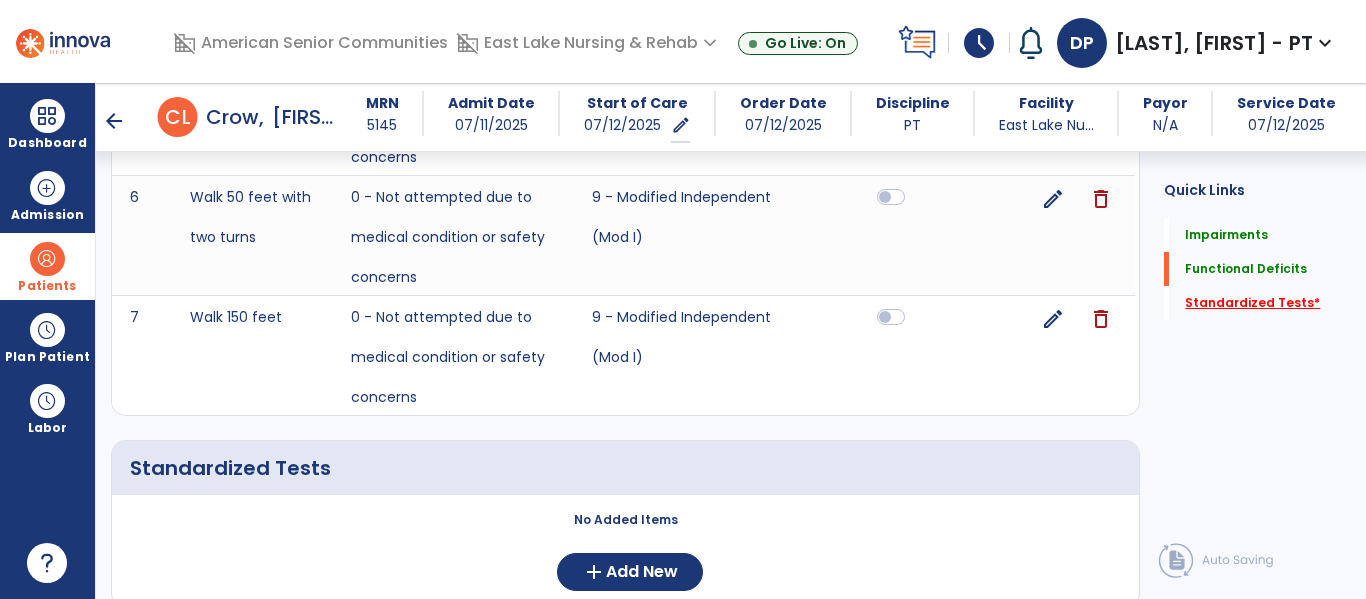 scroll, scrollTop: 1295, scrollLeft: 0, axis: vertical 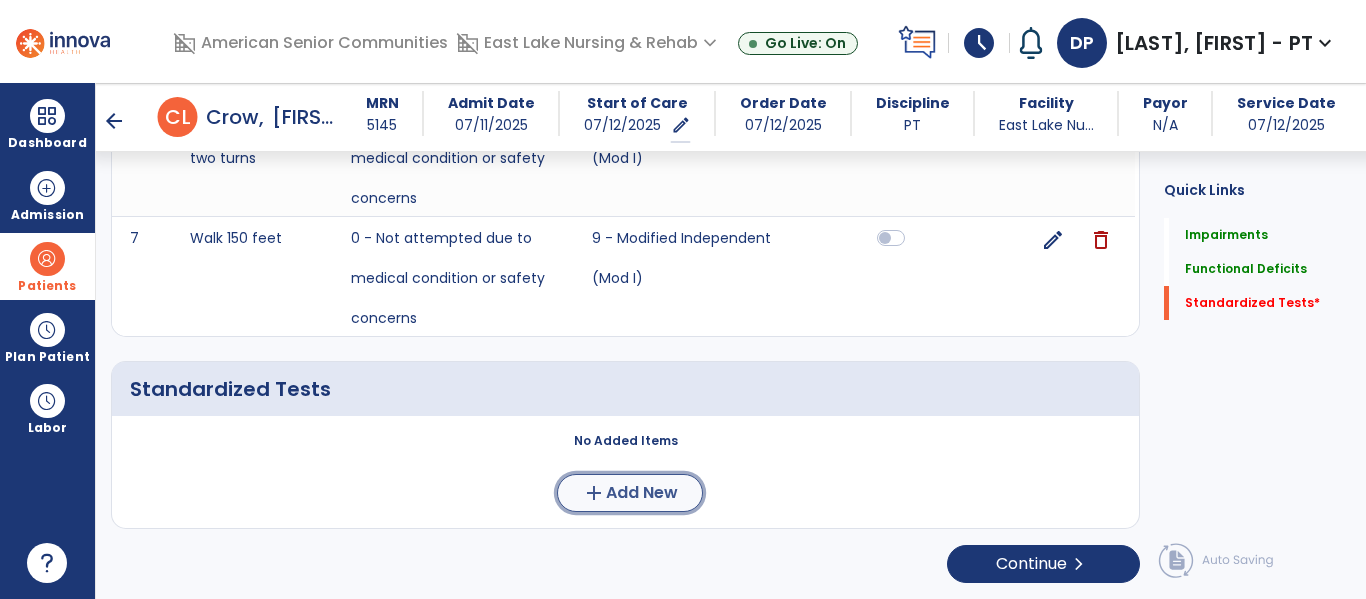 click on "Add New" 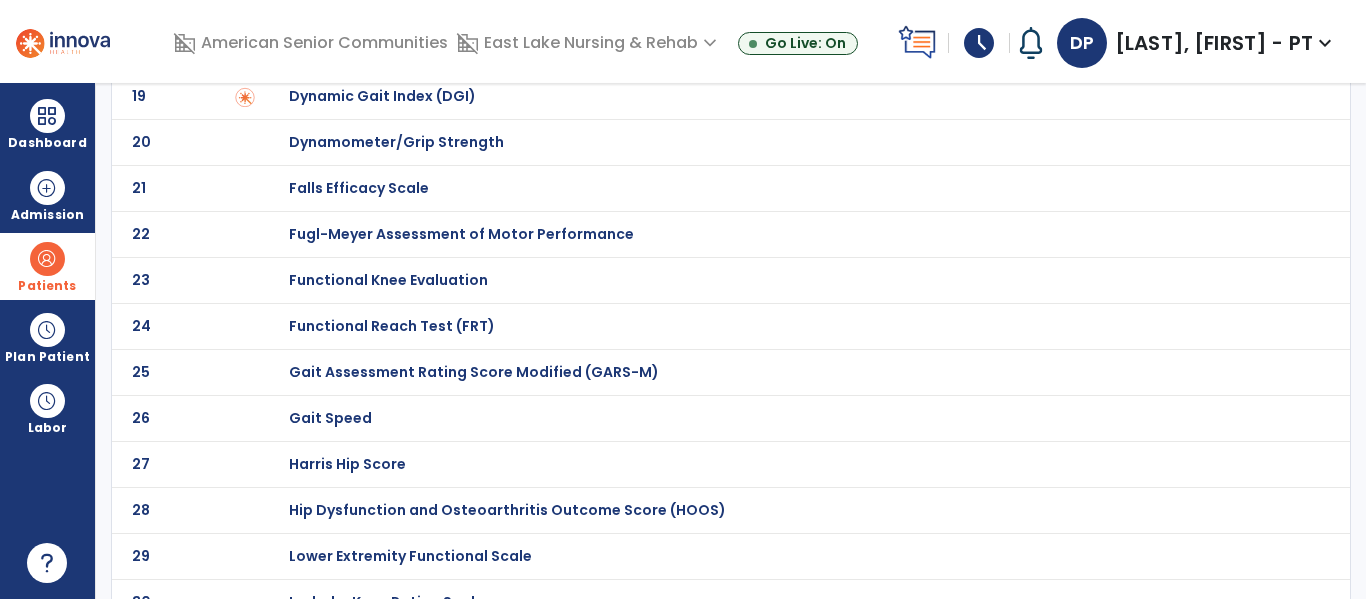 scroll, scrollTop: 936, scrollLeft: 0, axis: vertical 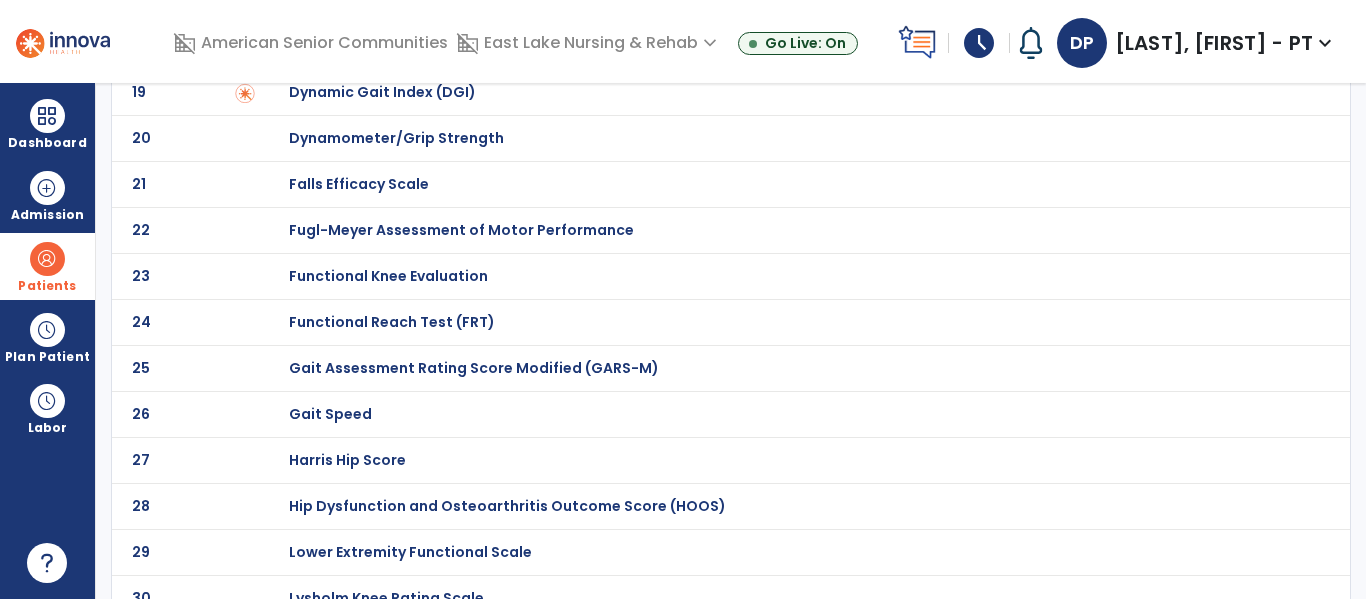 click on "Functional Reach Test (FRT)" at bounding box center [360, -736] 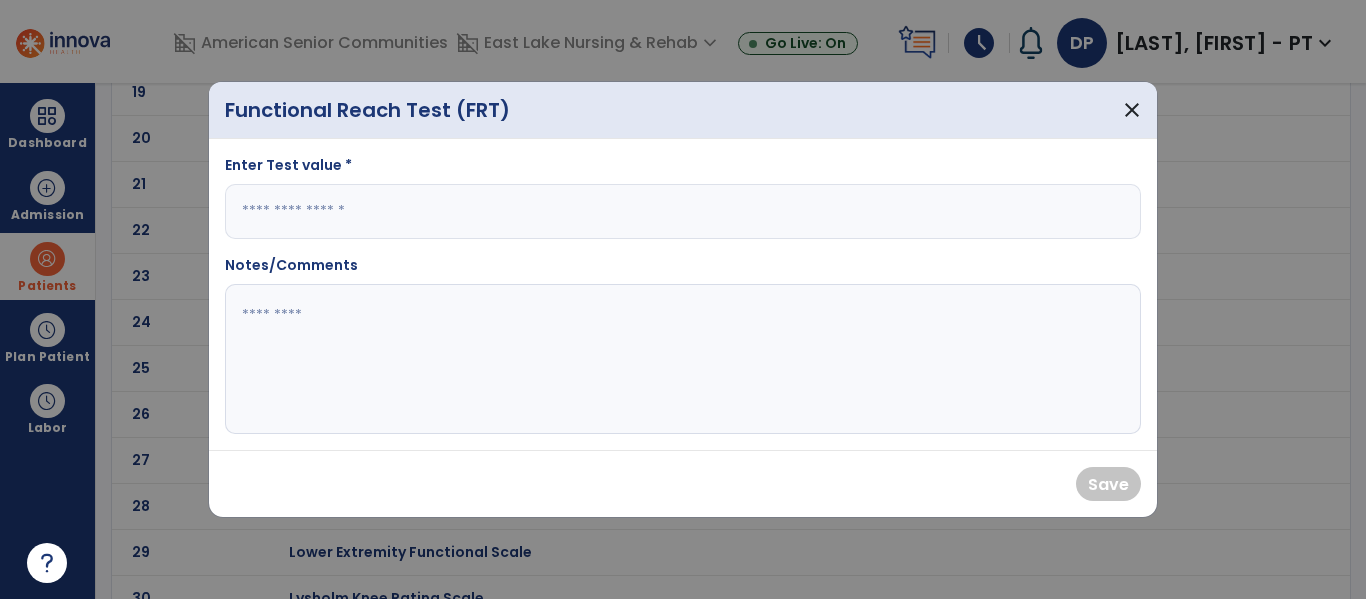 click at bounding box center [683, 211] 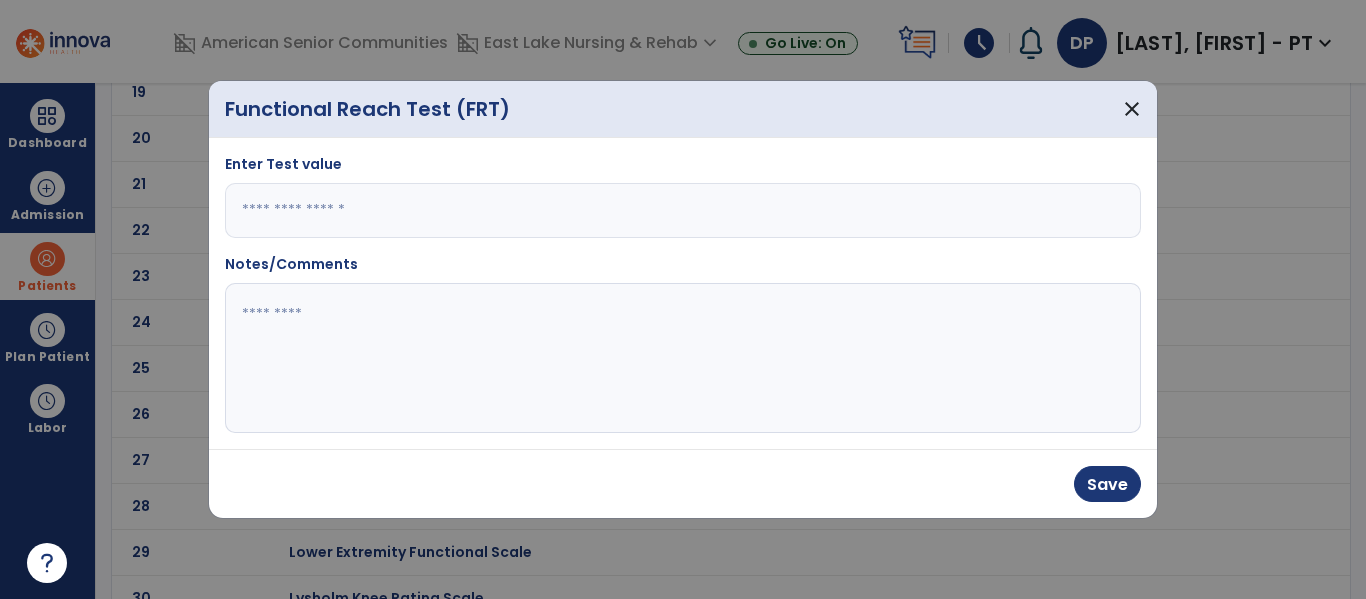 type on "*" 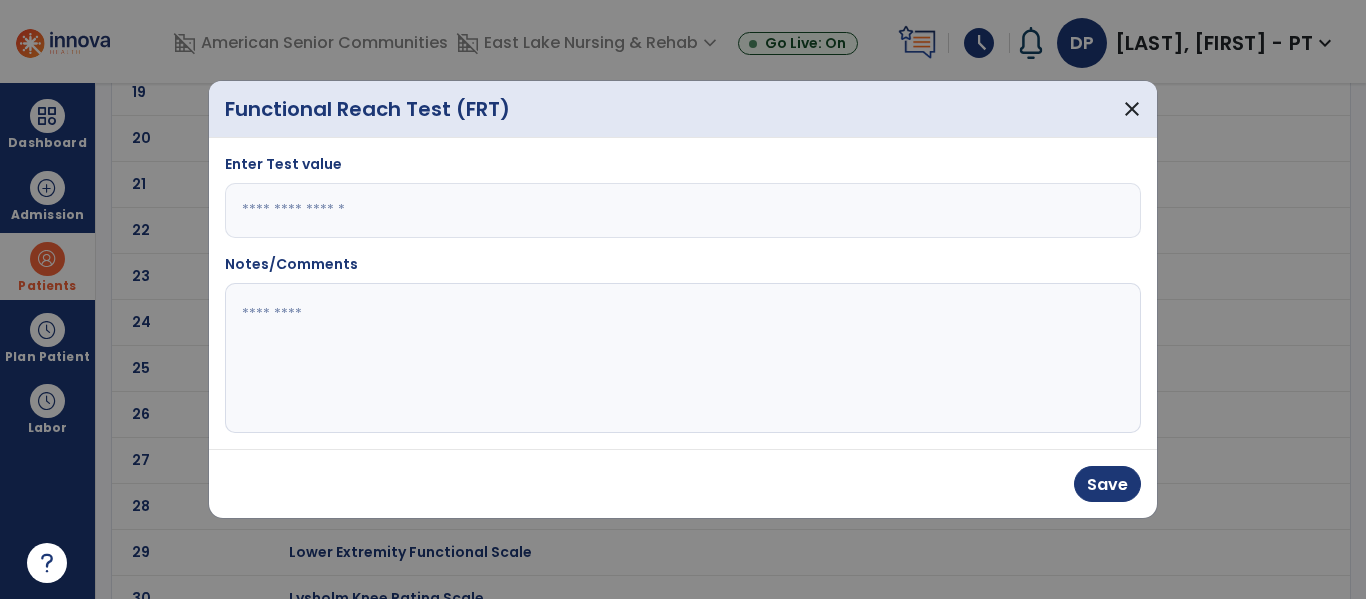 click 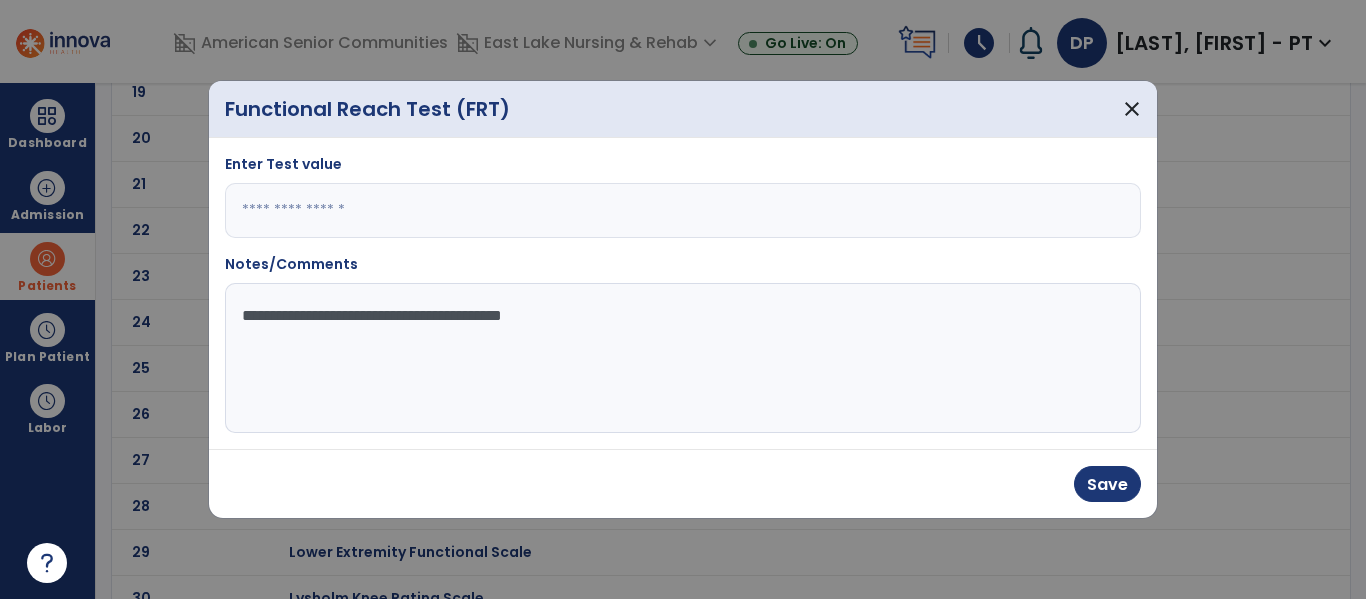 type on "**********" 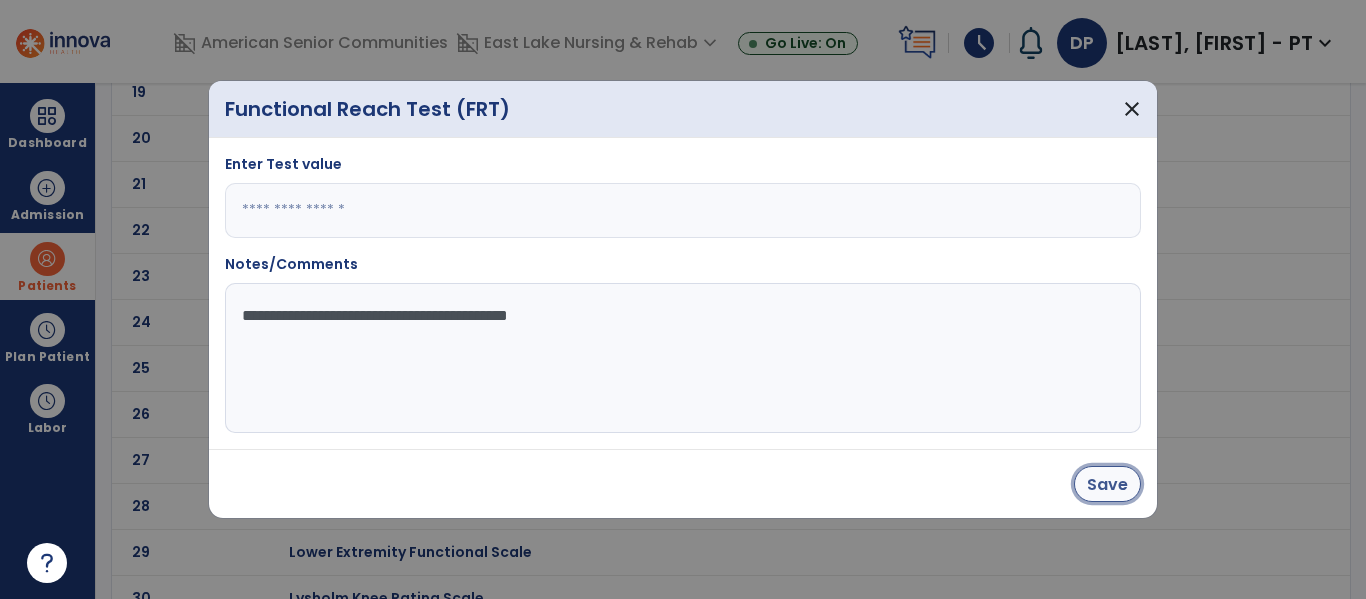 click on "Save" at bounding box center [1107, 484] 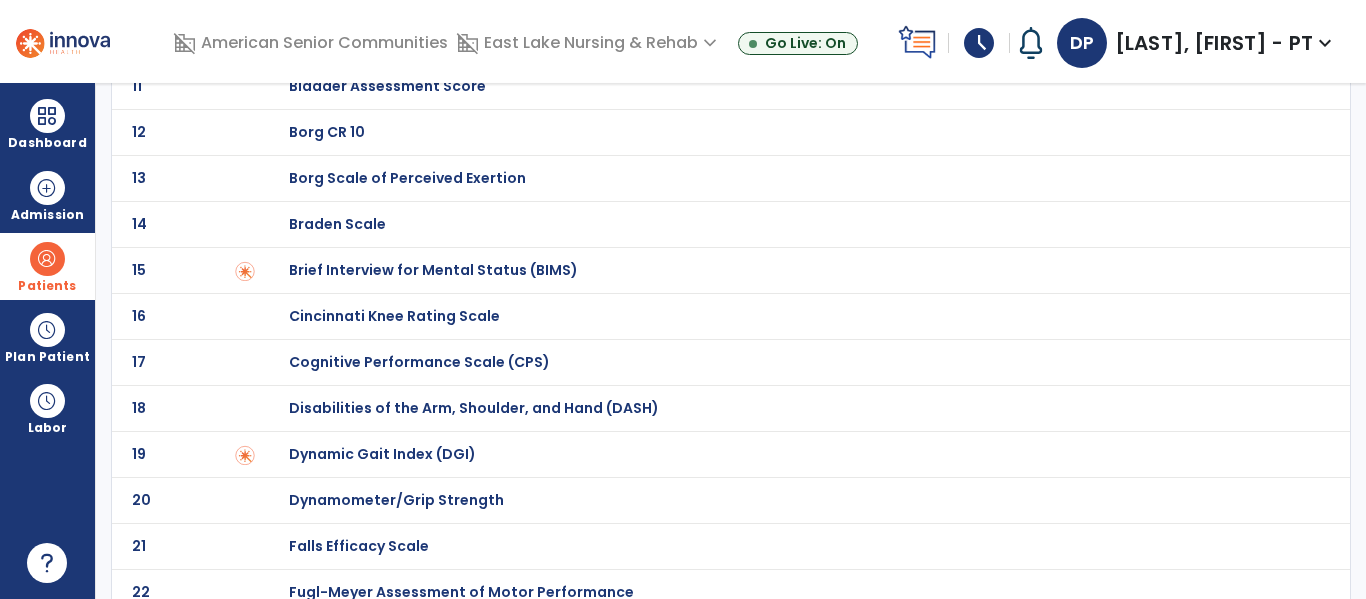 scroll, scrollTop: 0, scrollLeft: 0, axis: both 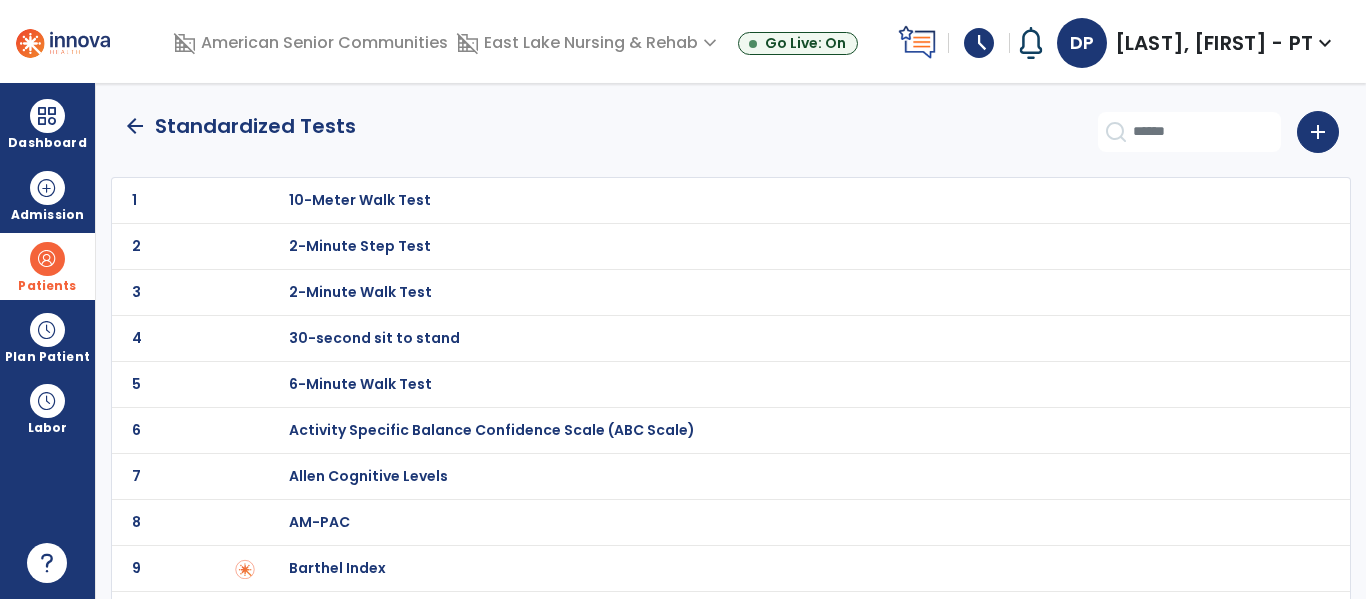click on "arrow_back" 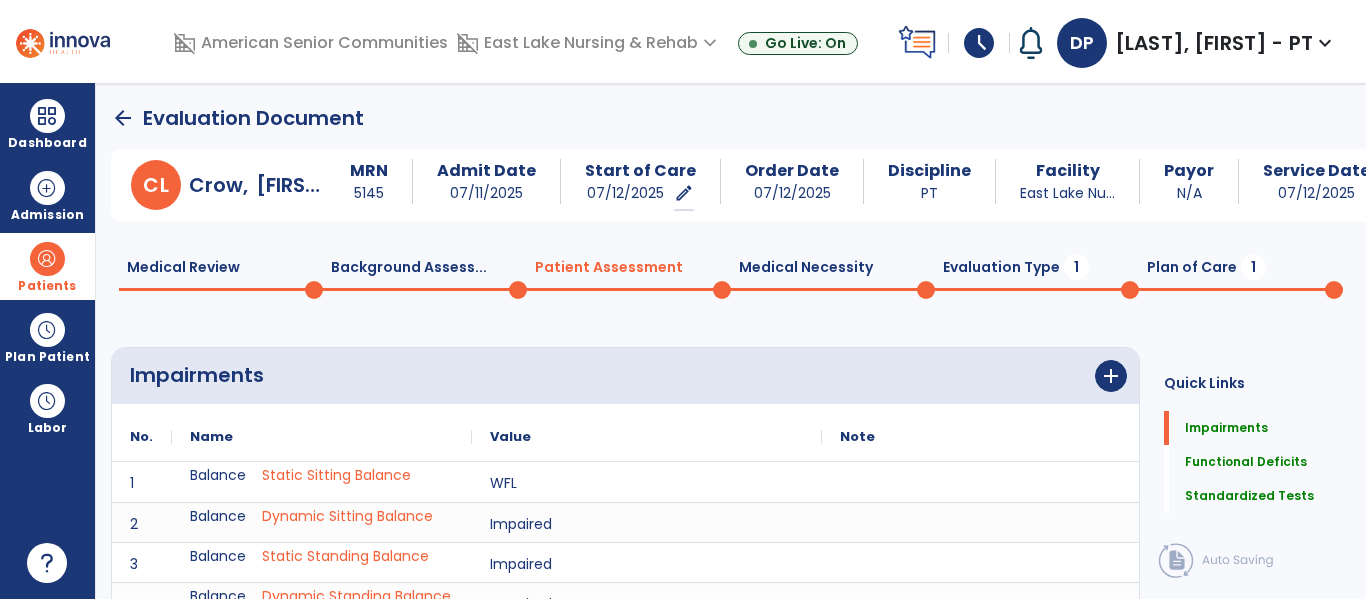 scroll, scrollTop: 20, scrollLeft: 0, axis: vertical 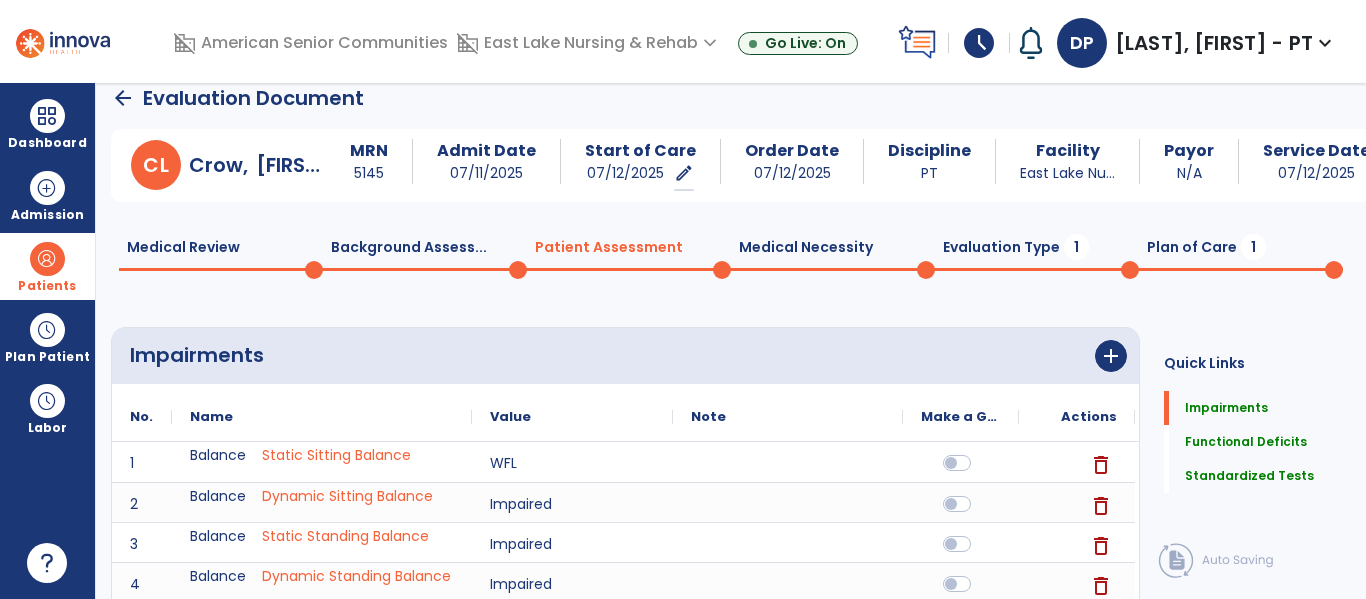 click on "Evaluation Type  1" 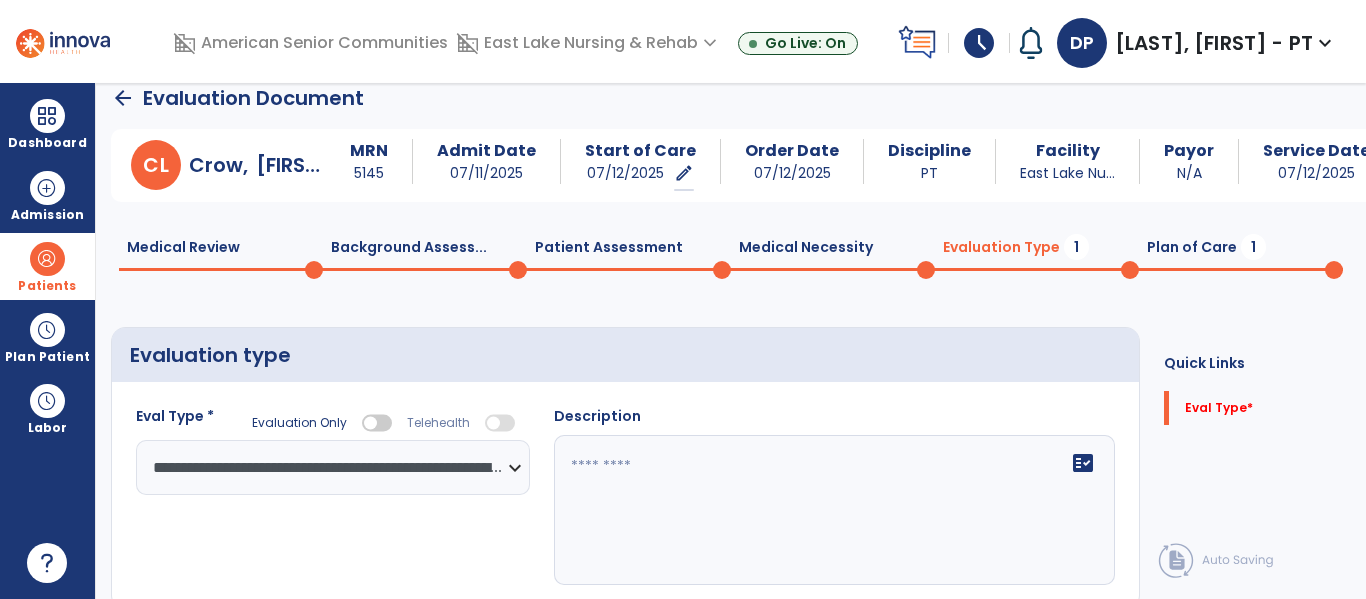 click 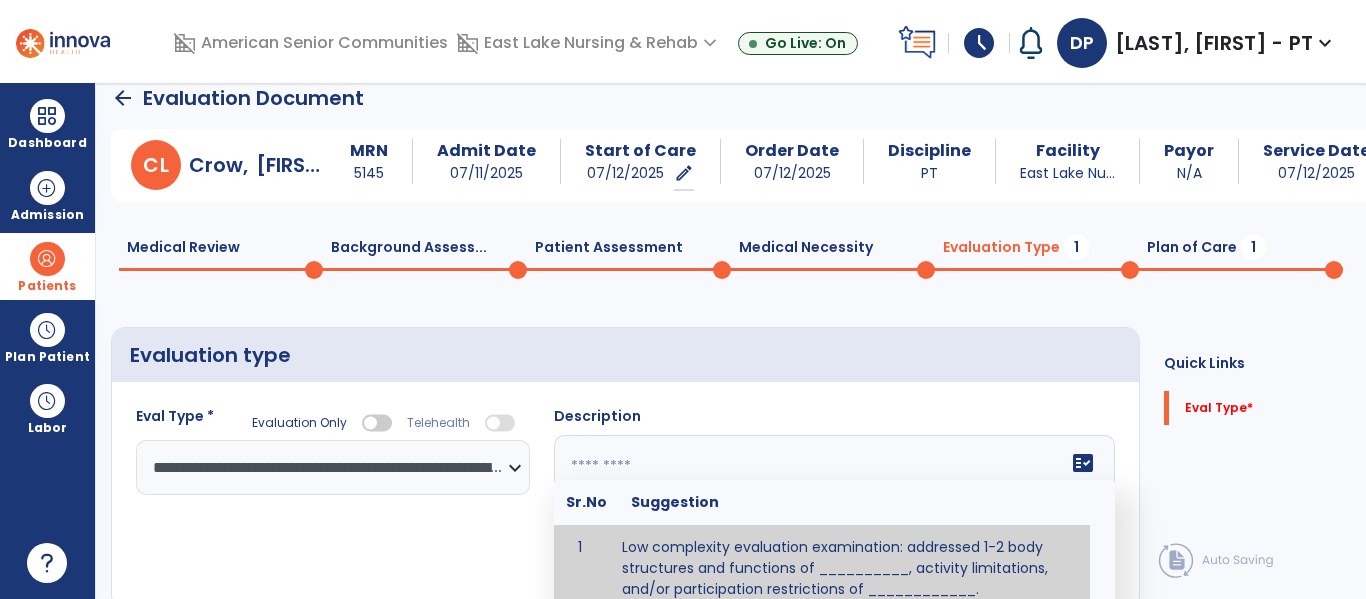 scroll, scrollTop: 14, scrollLeft: 0, axis: vertical 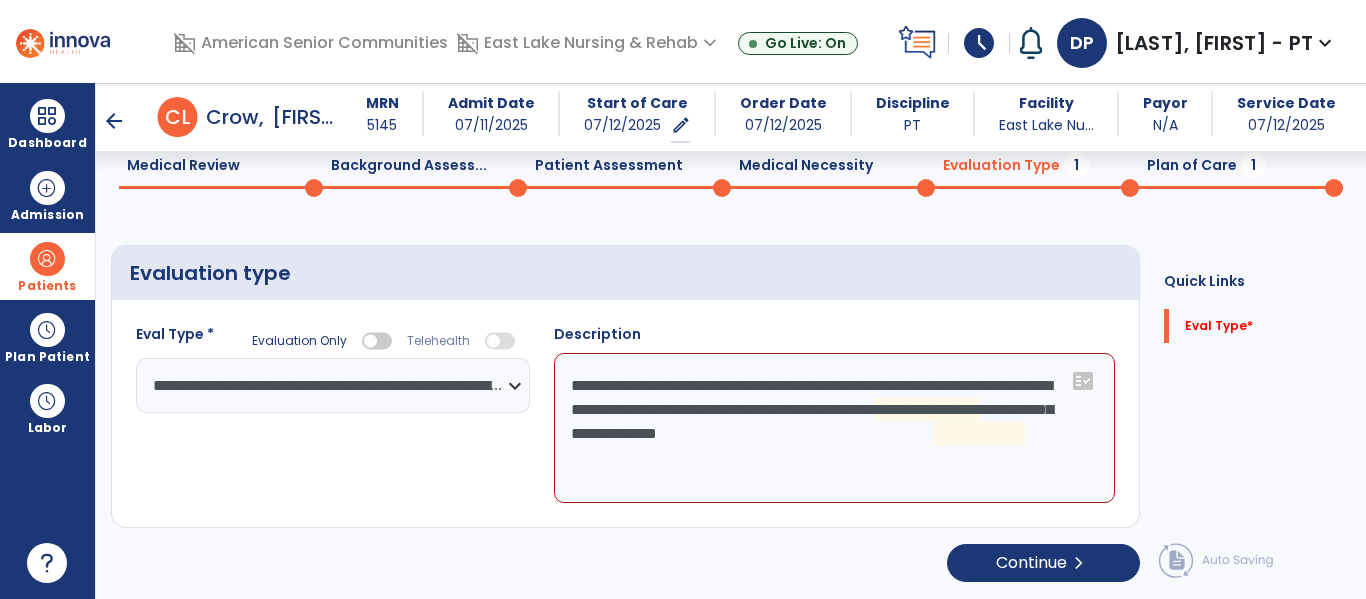 click on "**********" 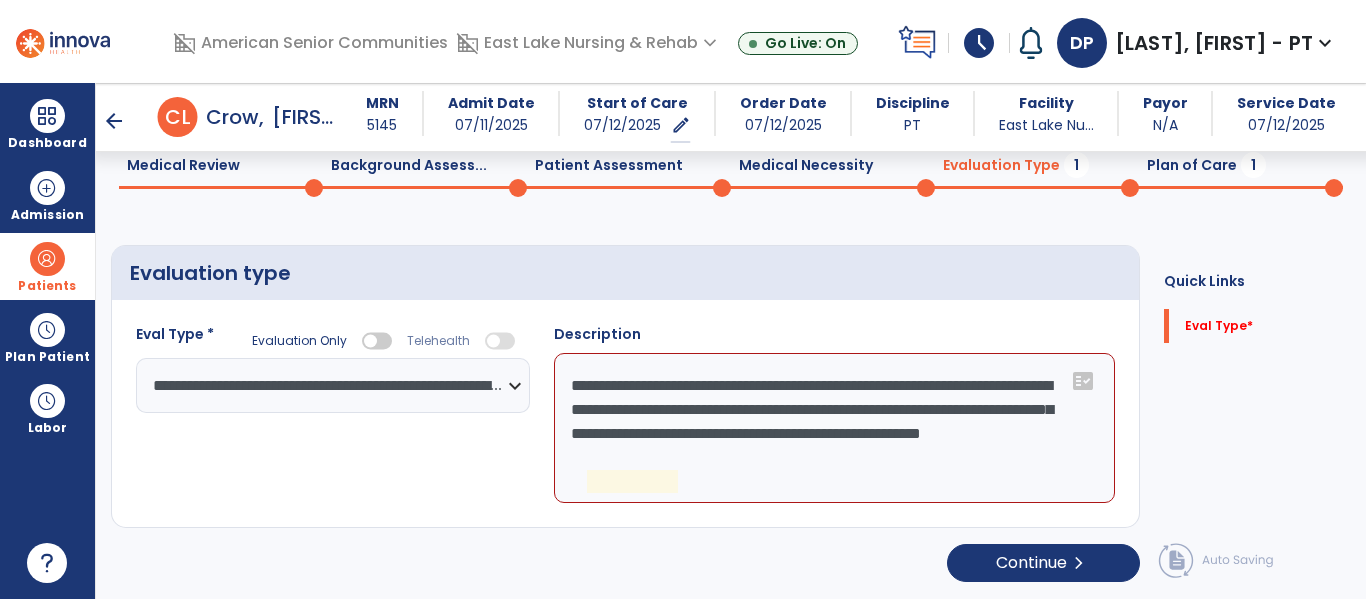 click on "**********" 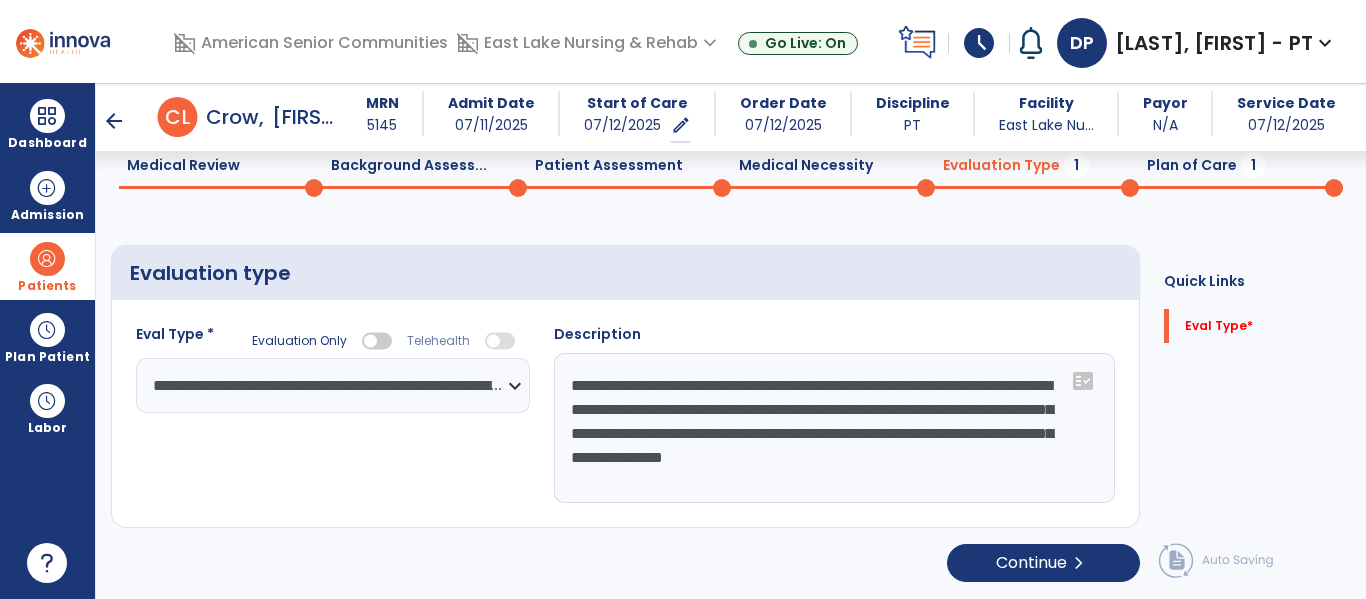 type on "**********" 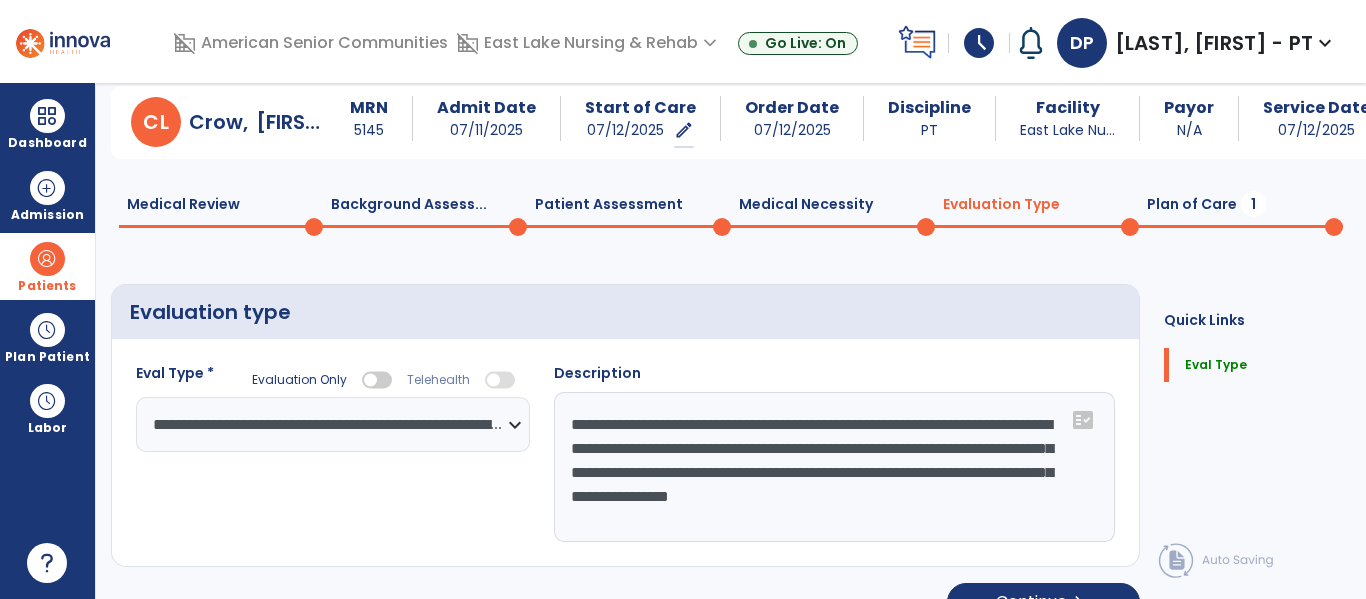 scroll, scrollTop: 51, scrollLeft: 0, axis: vertical 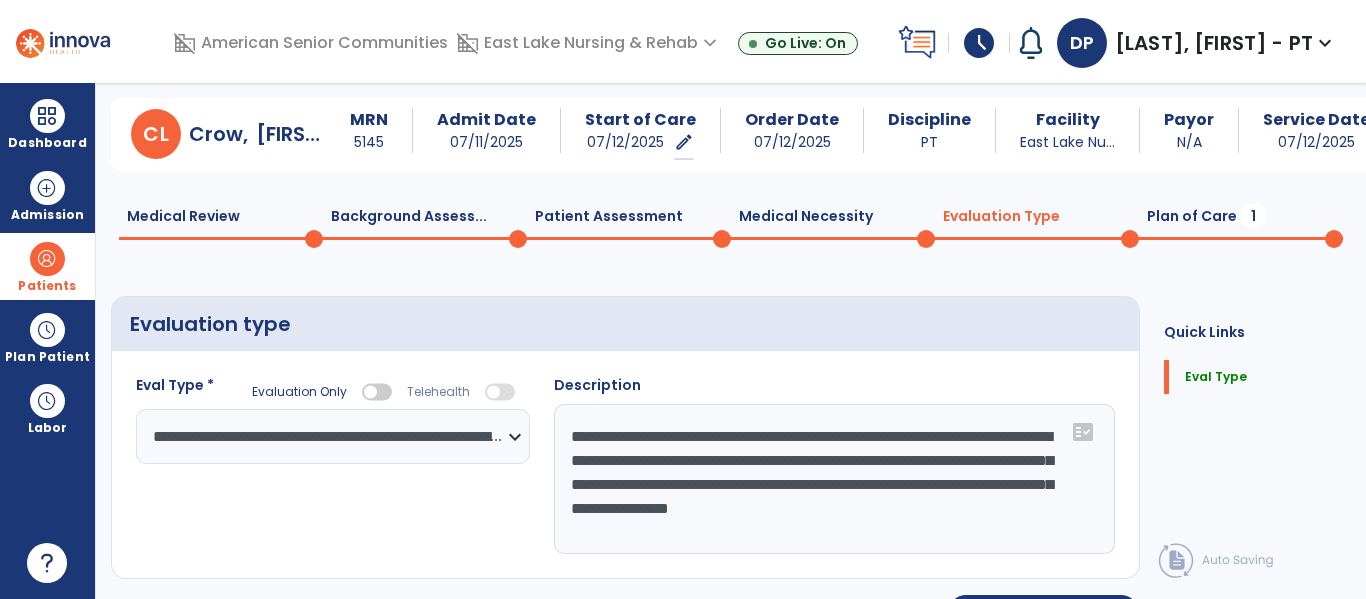click 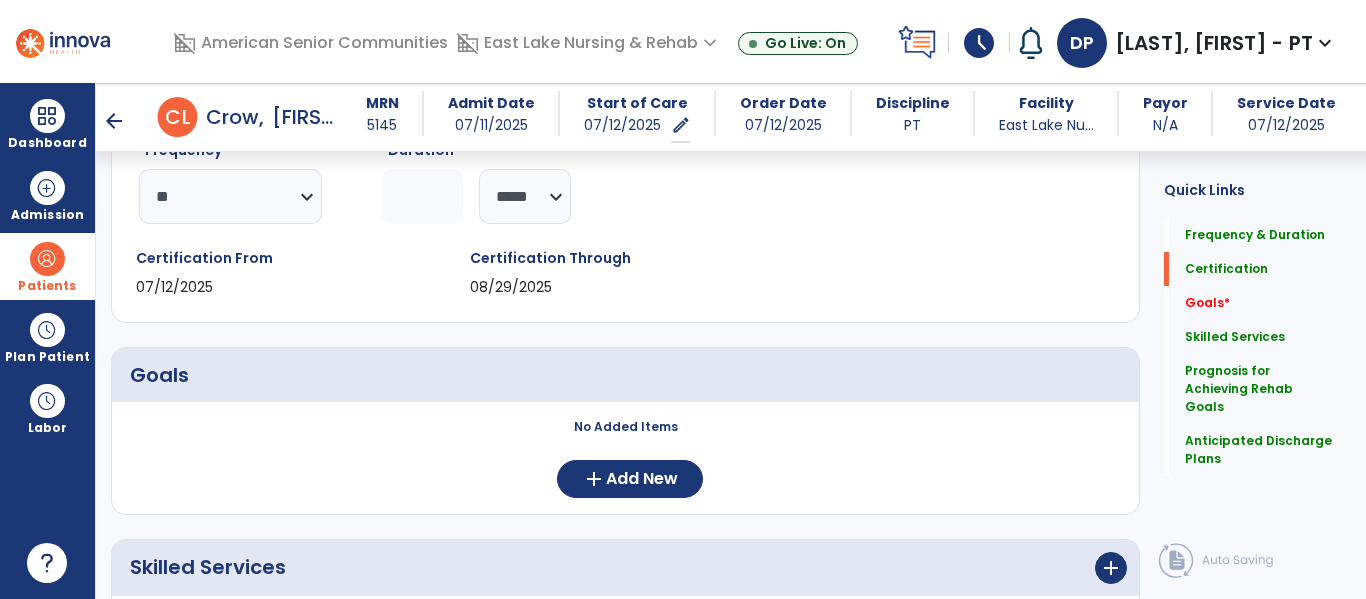 scroll, scrollTop: 286, scrollLeft: 0, axis: vertical 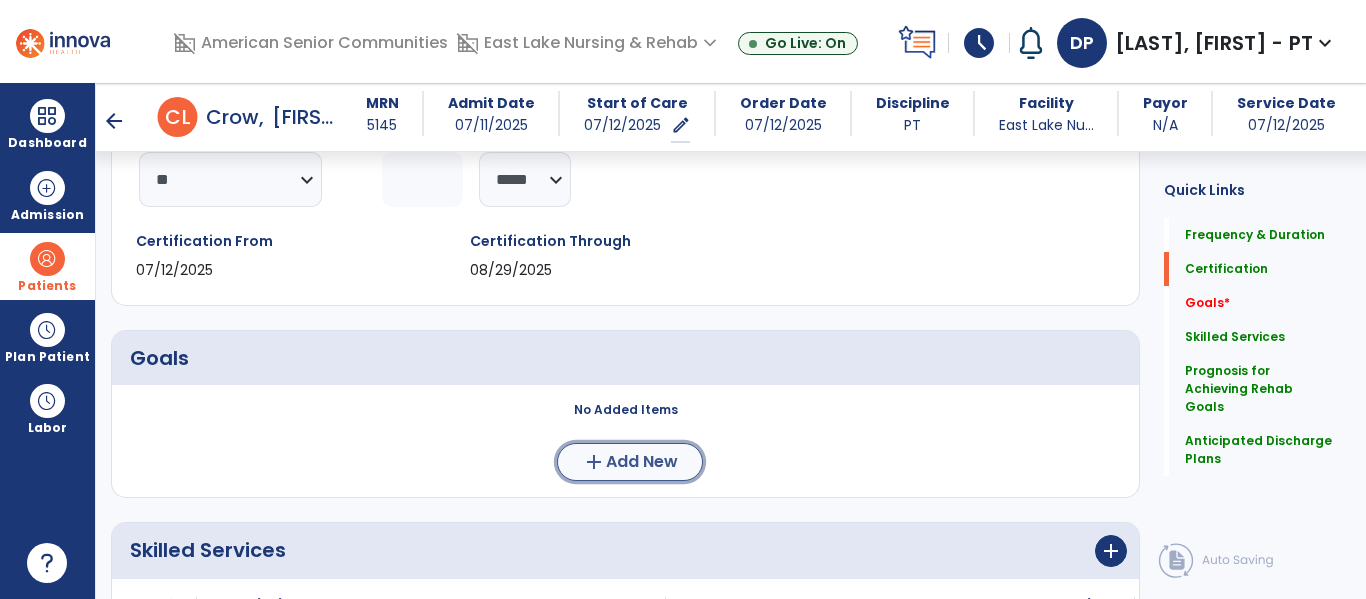 click on "Add New" at bounding box center [642, 462] 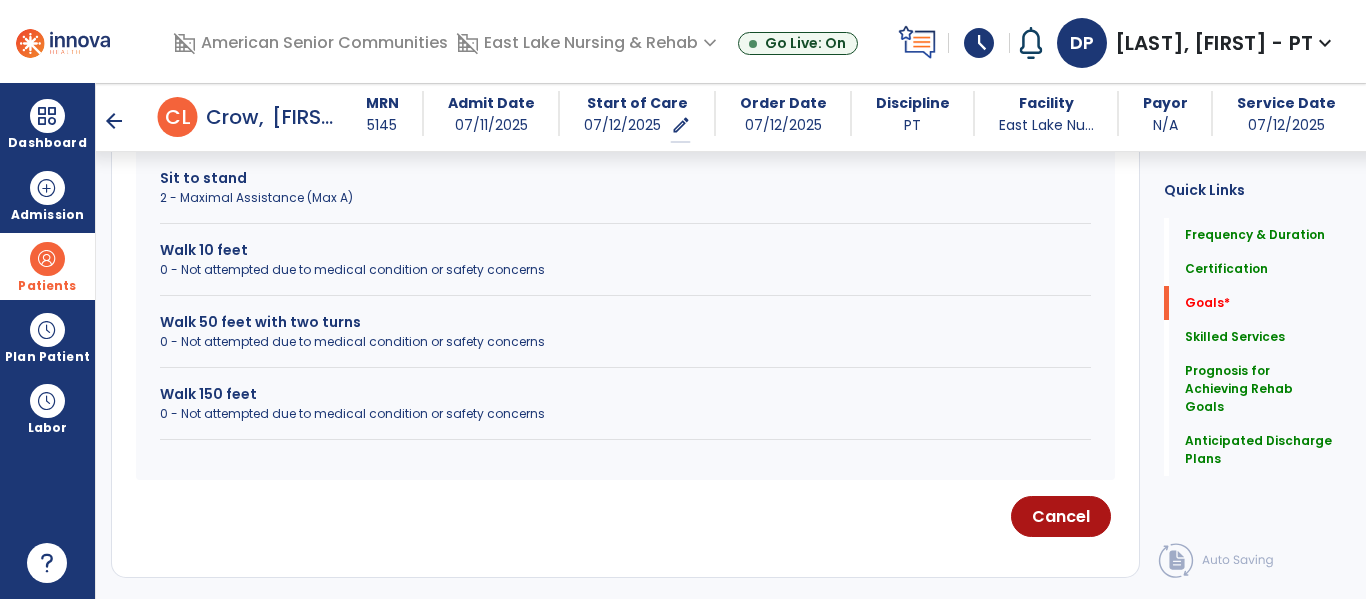click on "0 - Not attempted due to medical condition or safety concerns" at bounding box center [625, 414] 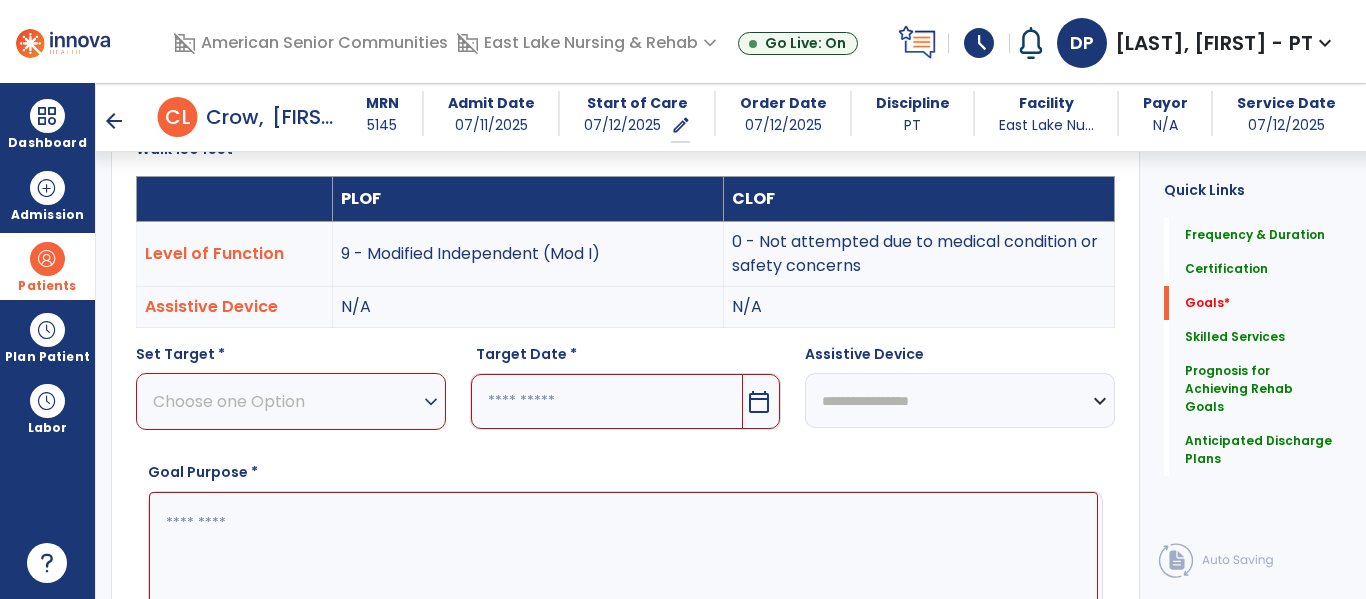 scroll, scrollTop: 551, scrollLeft: 0, axis: vertical 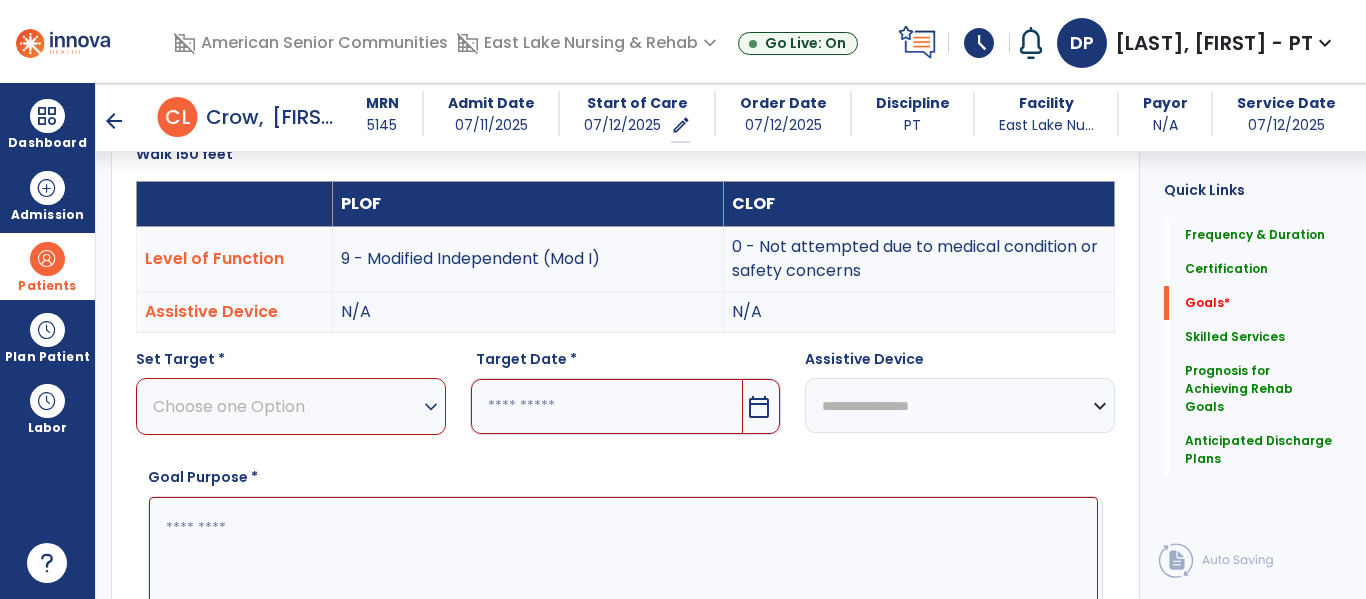 click on "Choose one Option" at bounding box center [286, 406] 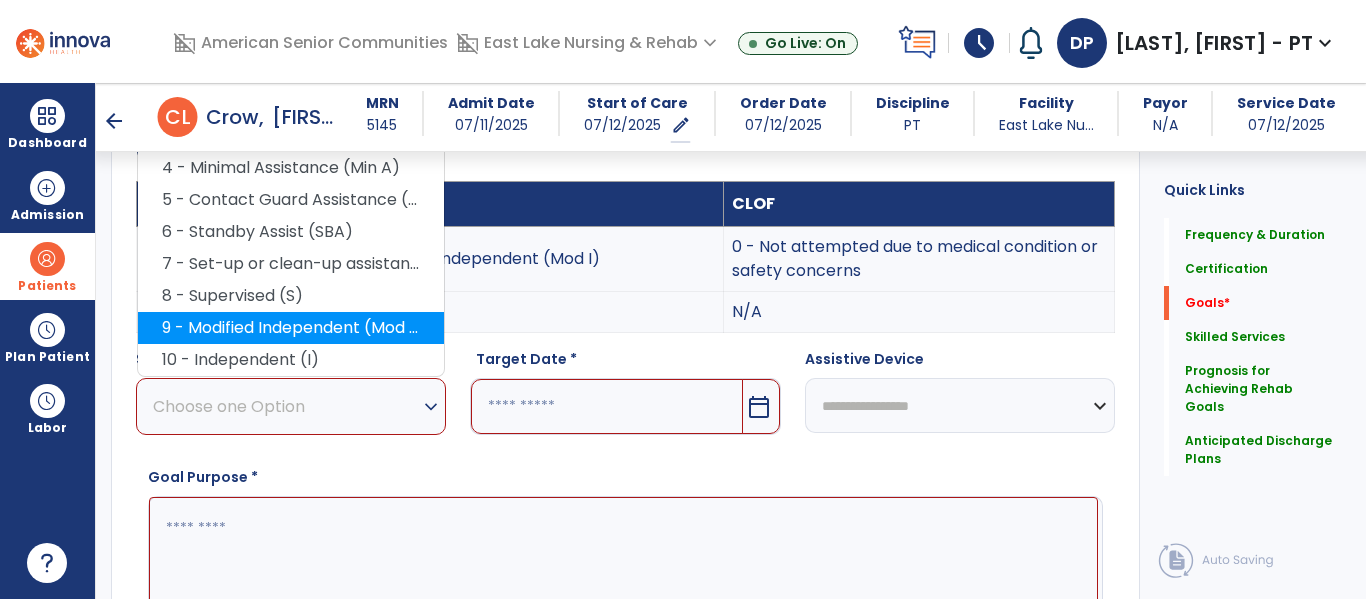 click on "9 - Modified Independent (Mod I)" at bounding box center [291, 328] 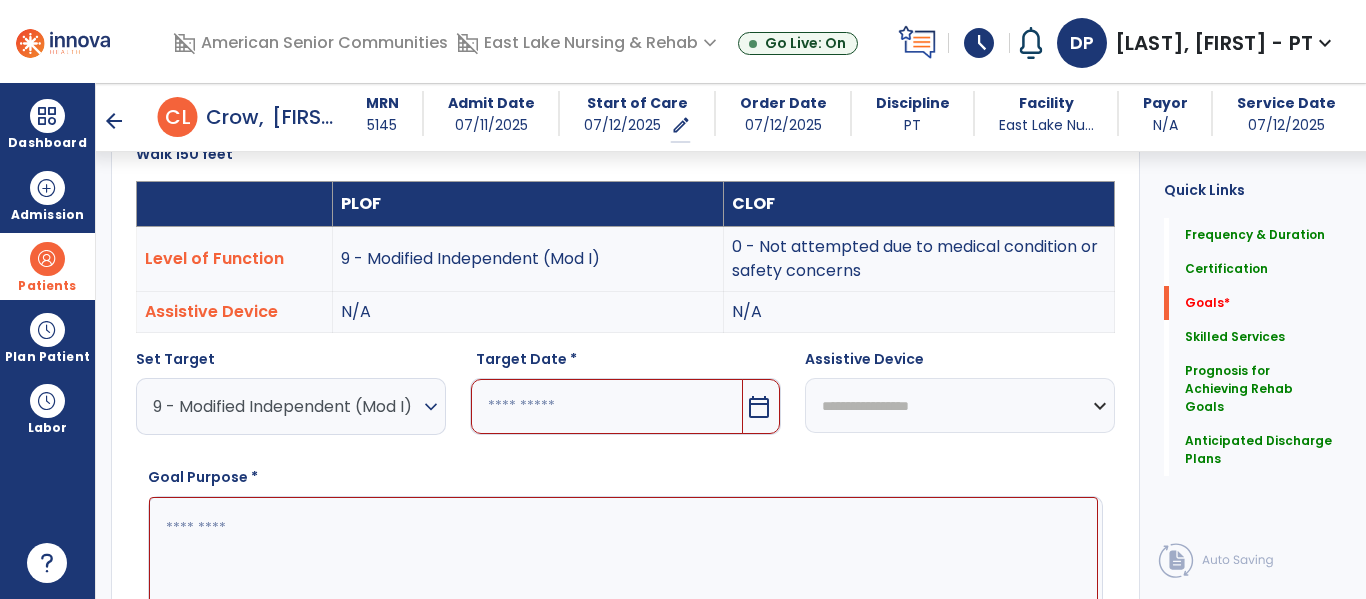 click on "calendar_today" at bounding box center (759, 407) 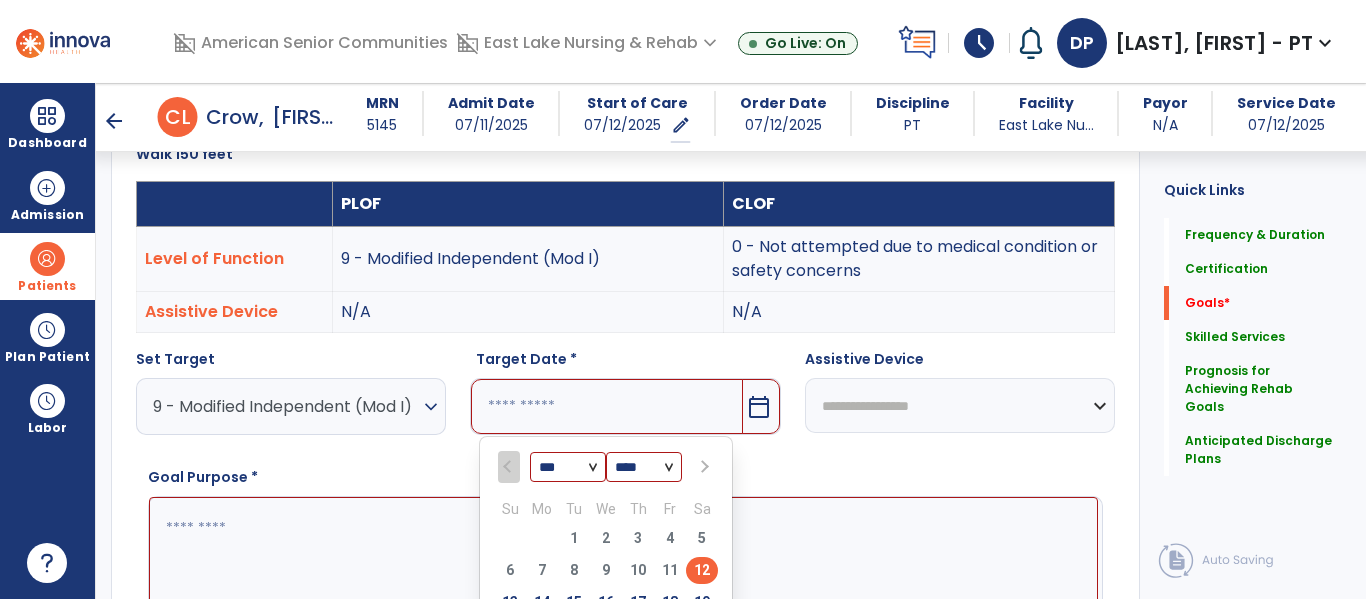 click at bounding box center [703, 467] 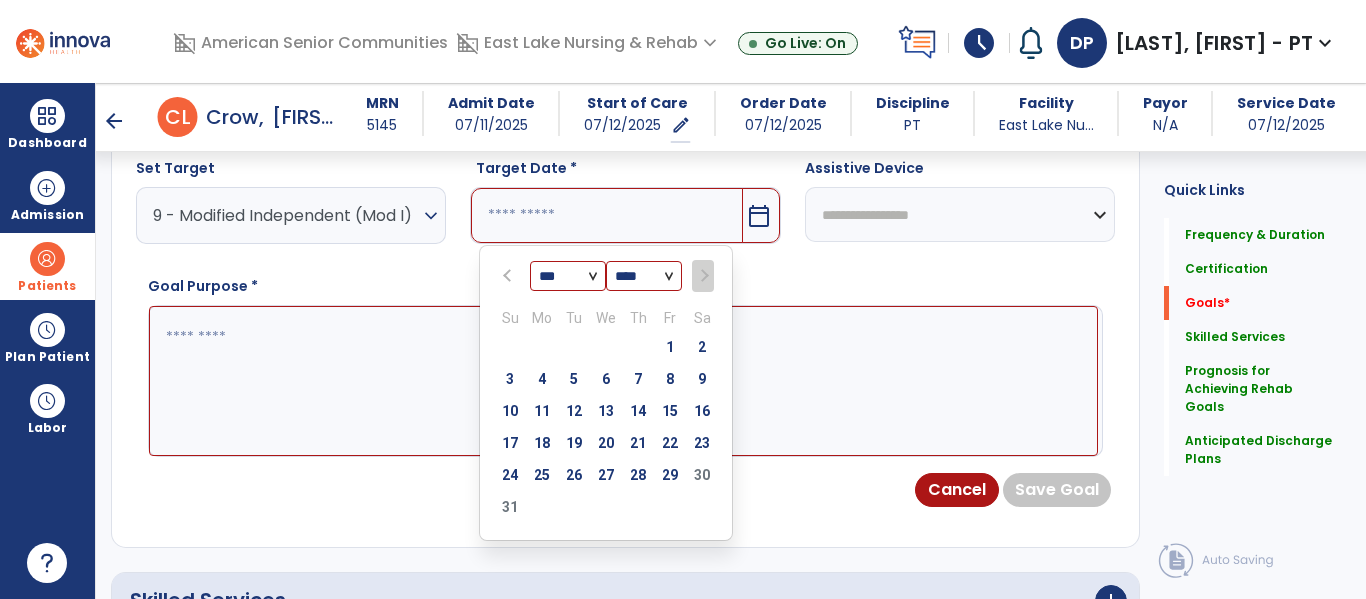 scroll, scrollTop: 769, scrollLeft: 0, axis: vertical 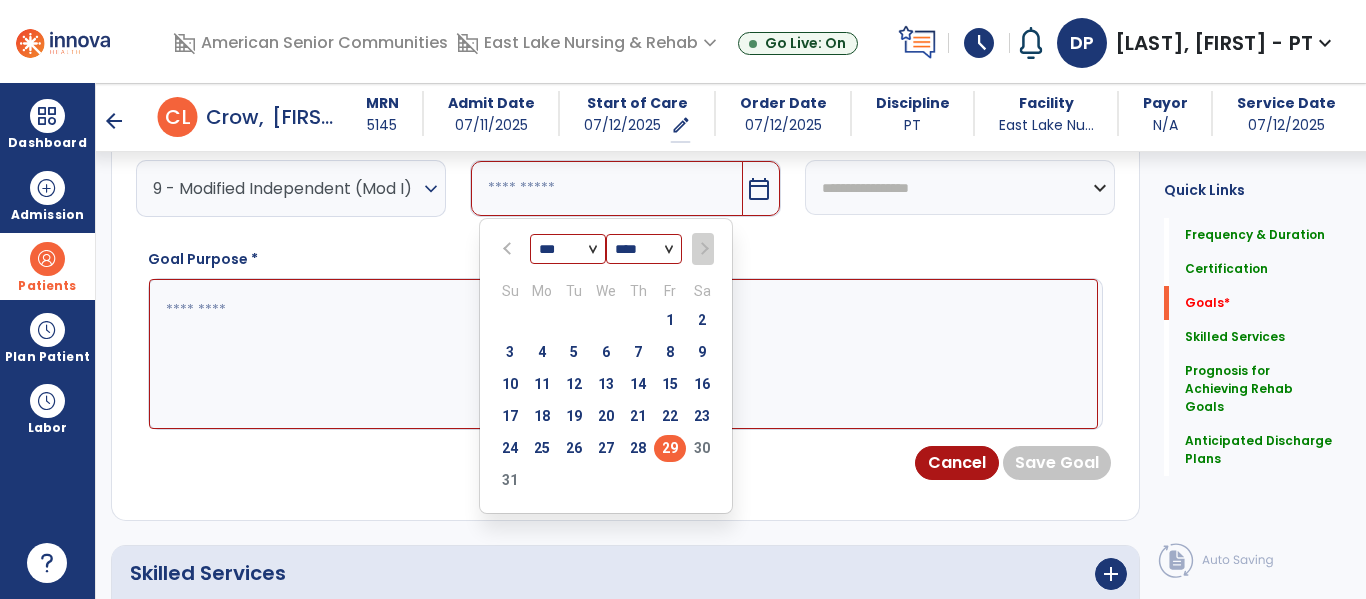 click on "29" at bounding box center [670, 448] 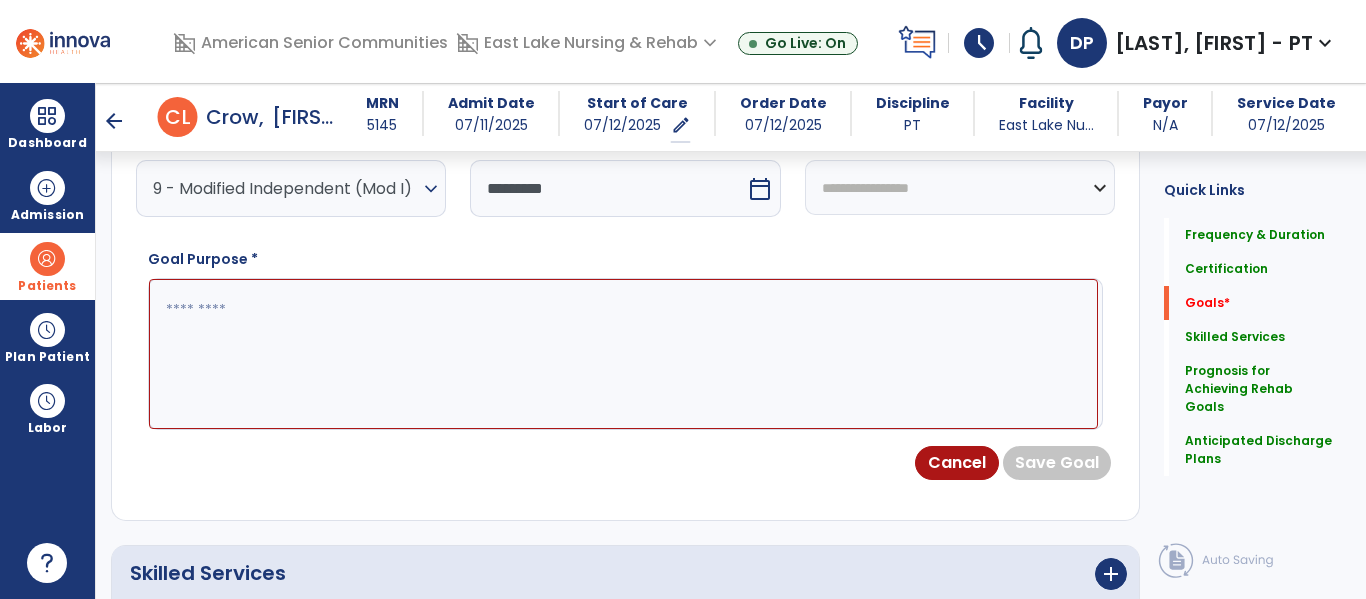 click at bounding box center [623, 354] 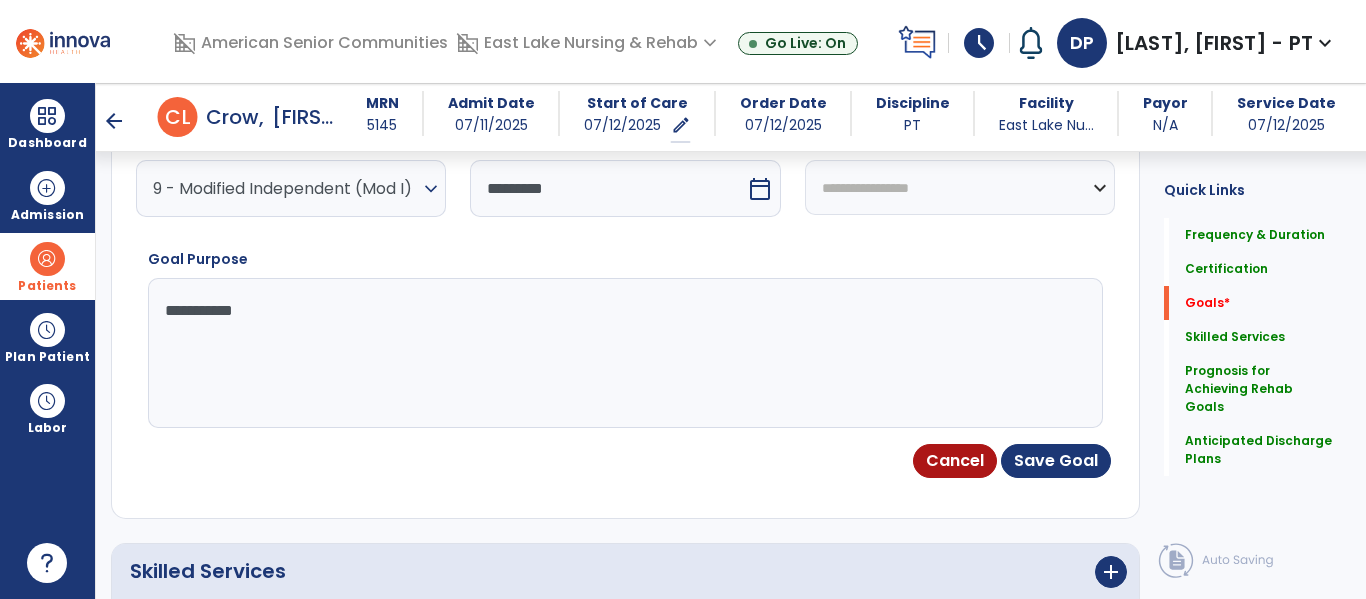 type on "**********" 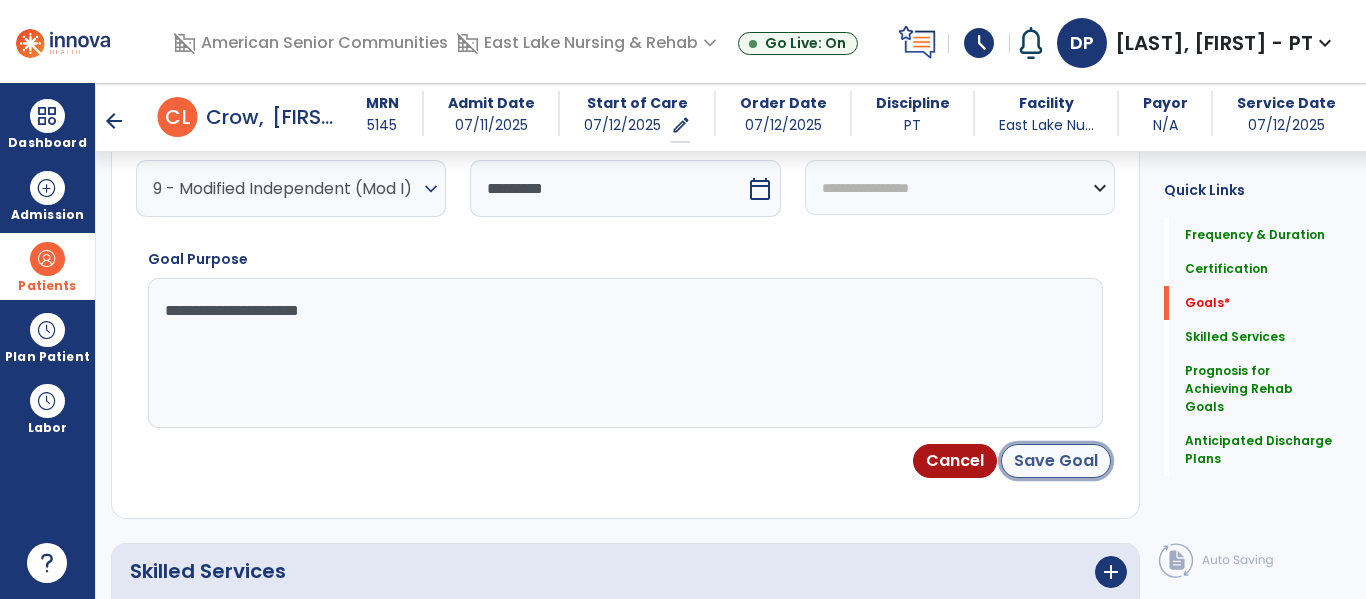 click on "Save Goal" at bounding box center (1056, 461) 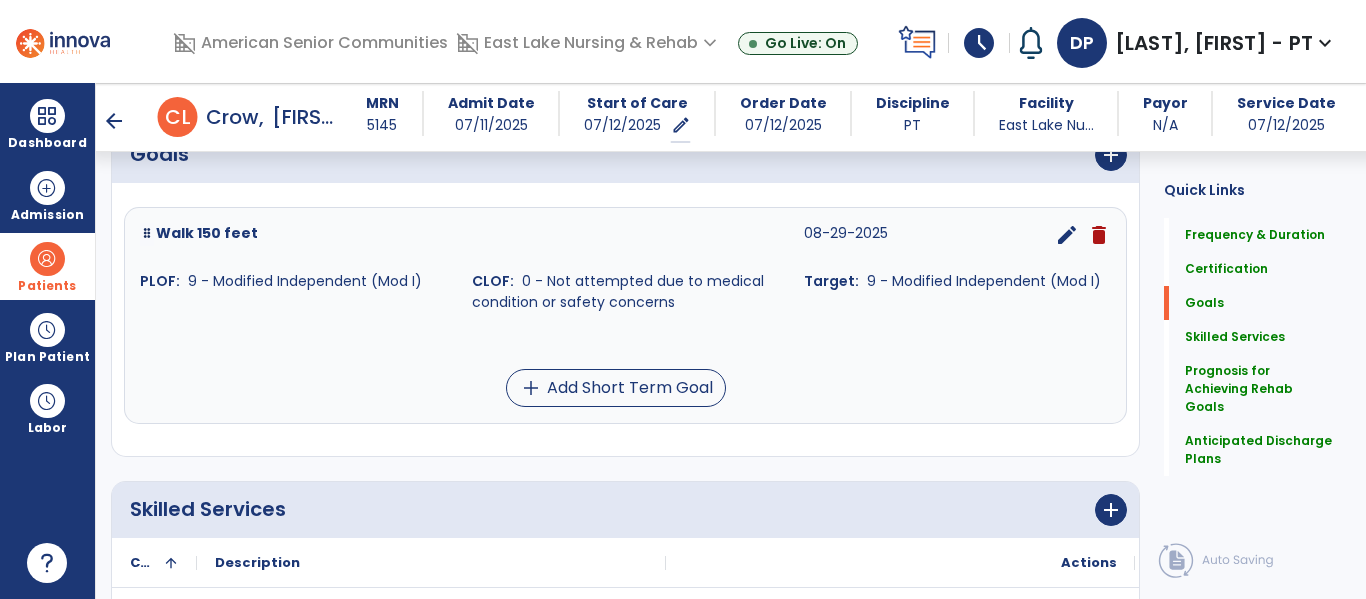 scroll, scrollTop: 497, scrollLeft: 0, axis: vertical 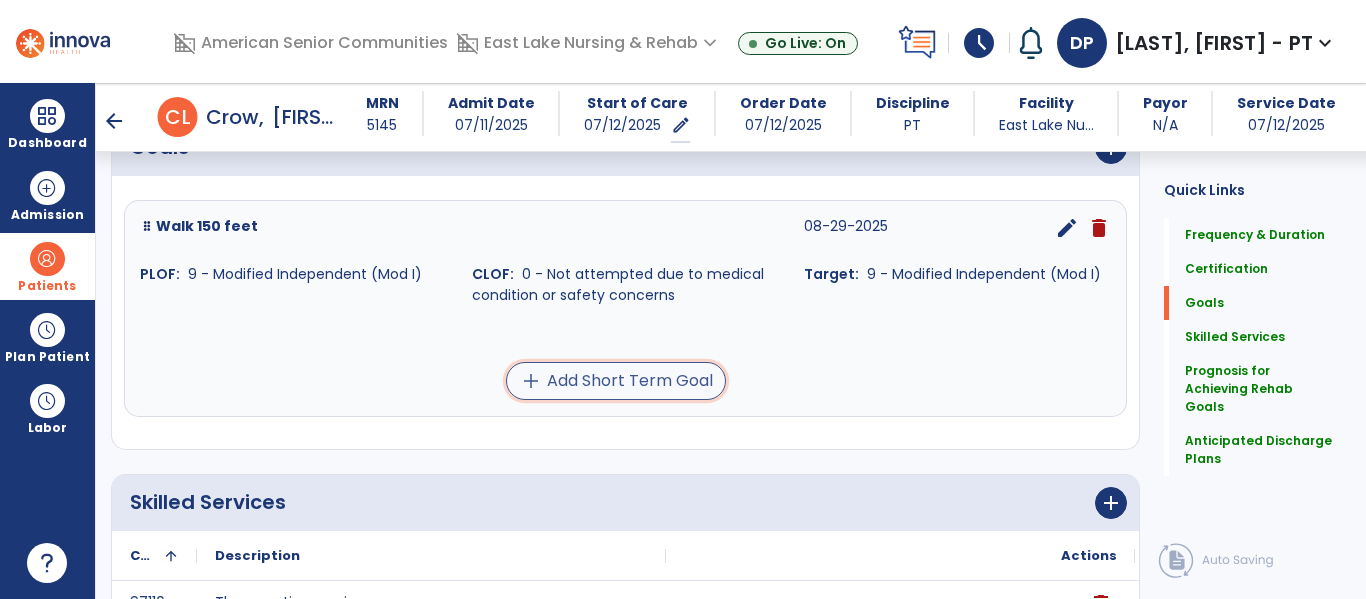 click on "add  Add Short Term Goal" at bounding box center [616, 381] 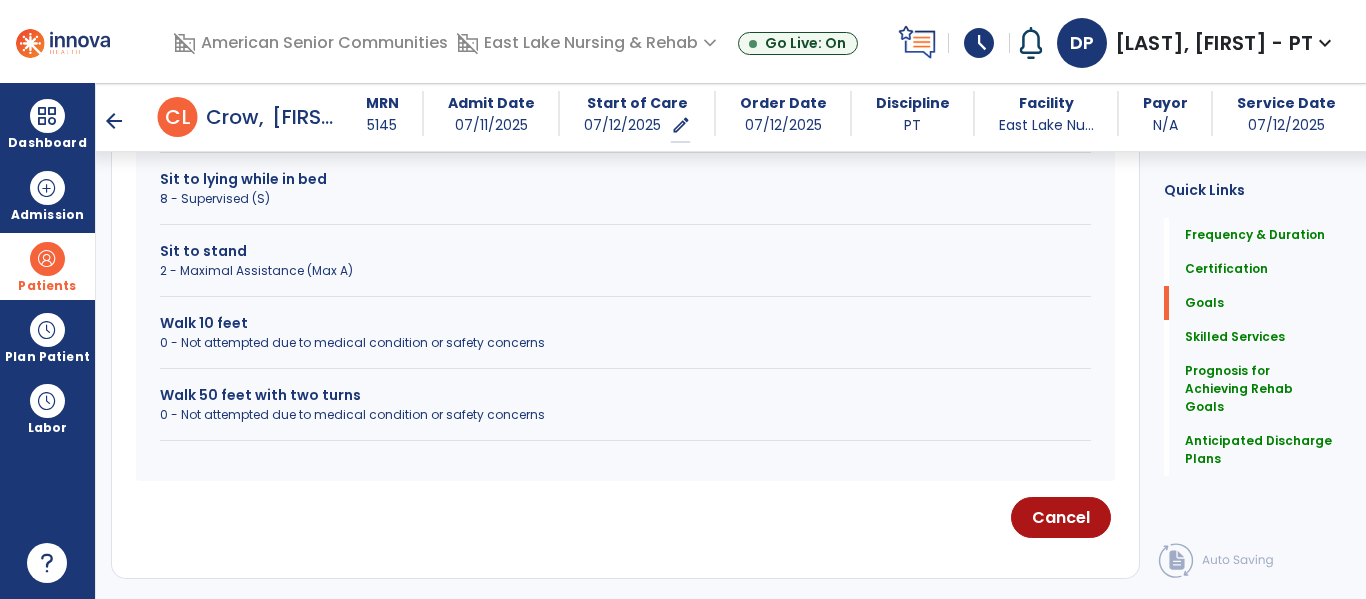 click on "0 - Not attempted due to medical condition or safety concerns" at bounding box center [625, 415] 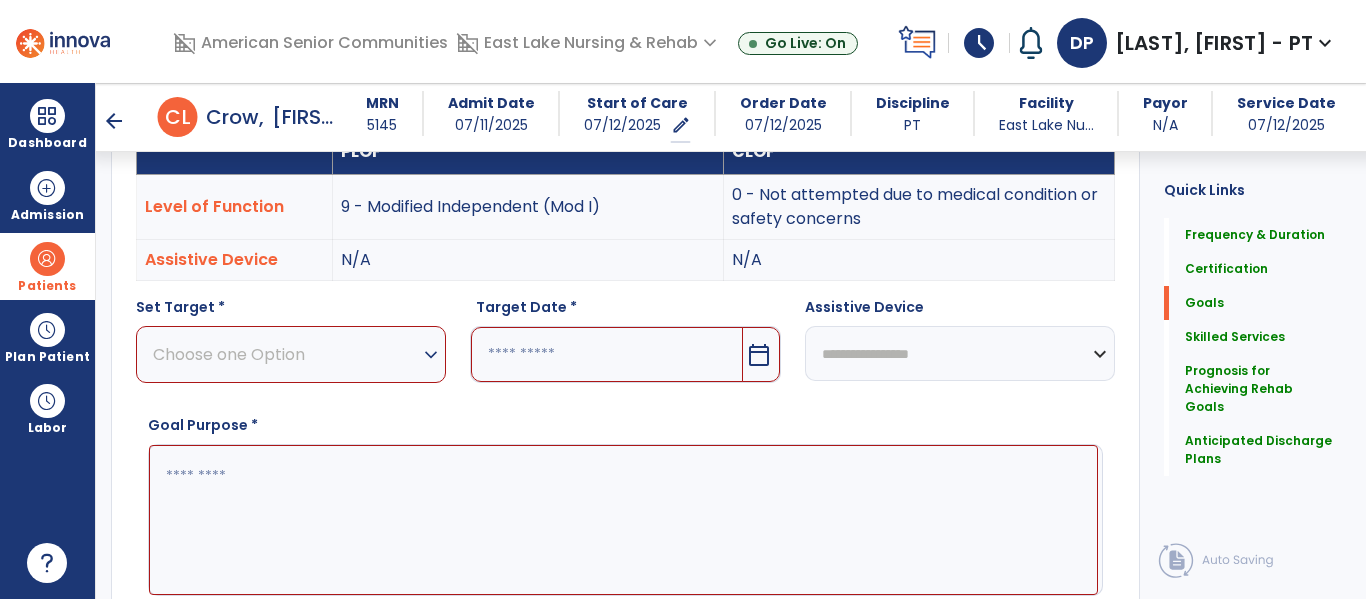 scroll, scrollTop: 588, scrollLeft: 0, axis: vertical 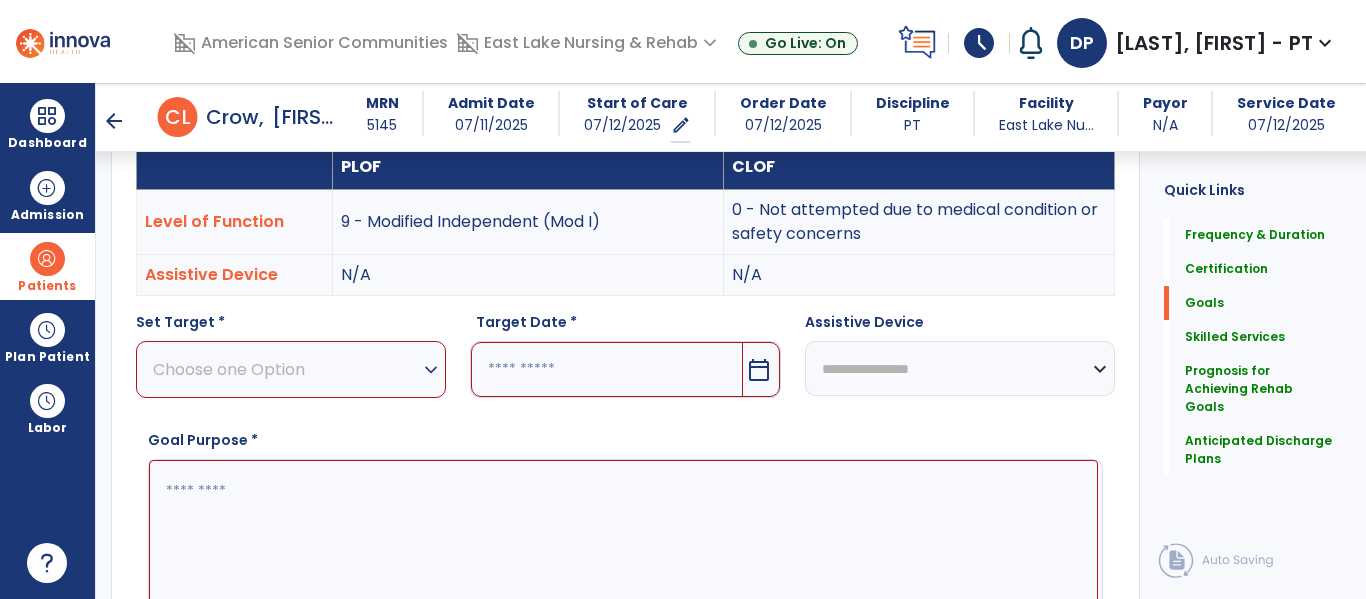click on "expand_more" at bounding box center [431, 370] 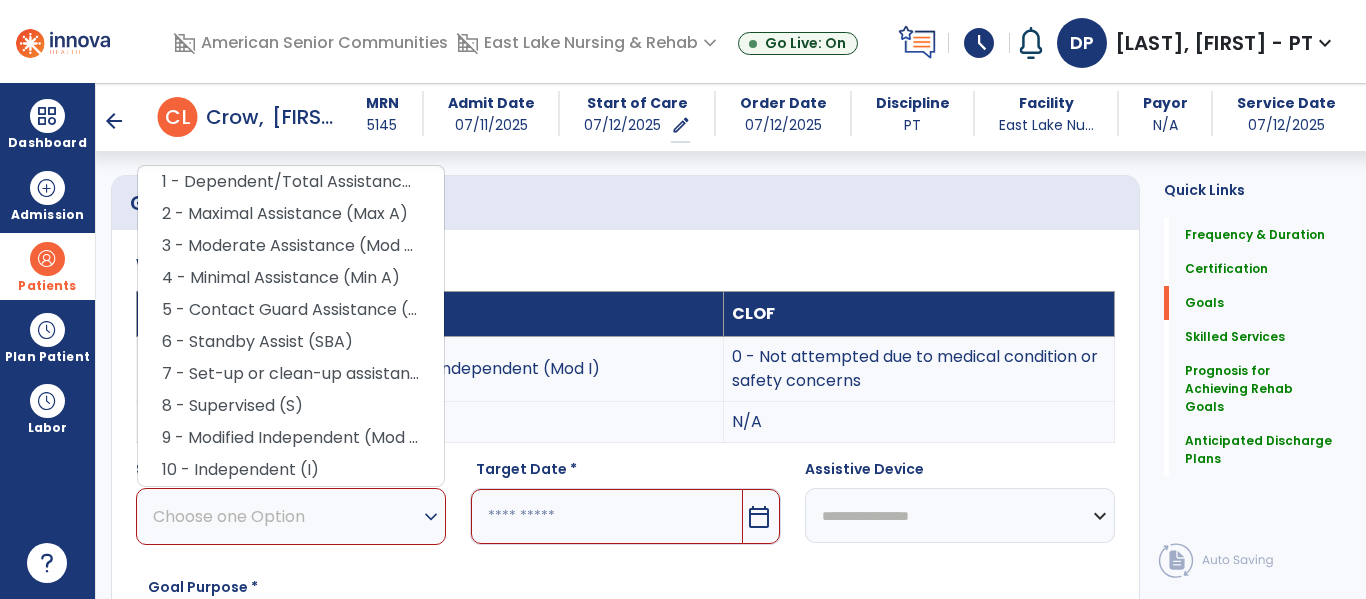 scroll, scrollTop: 430, scrollLeft: 0, axis: vertical 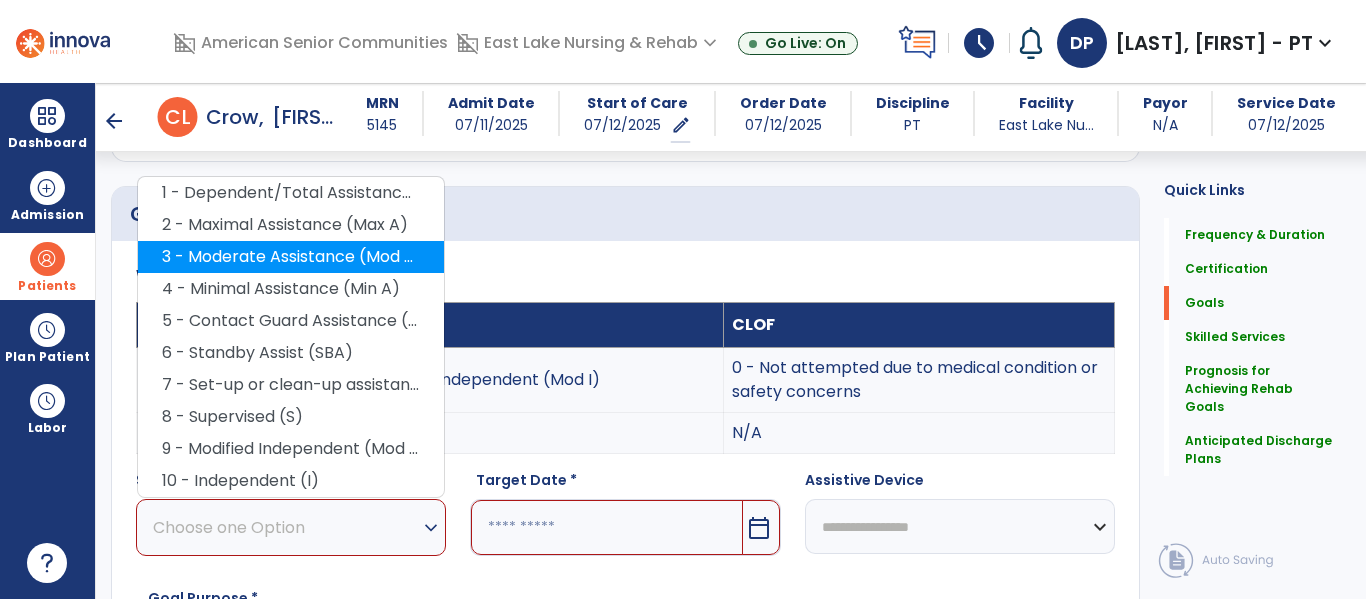 click on "3 - Moderate Assistance (Mod A)" at bounding box center [291, 257] 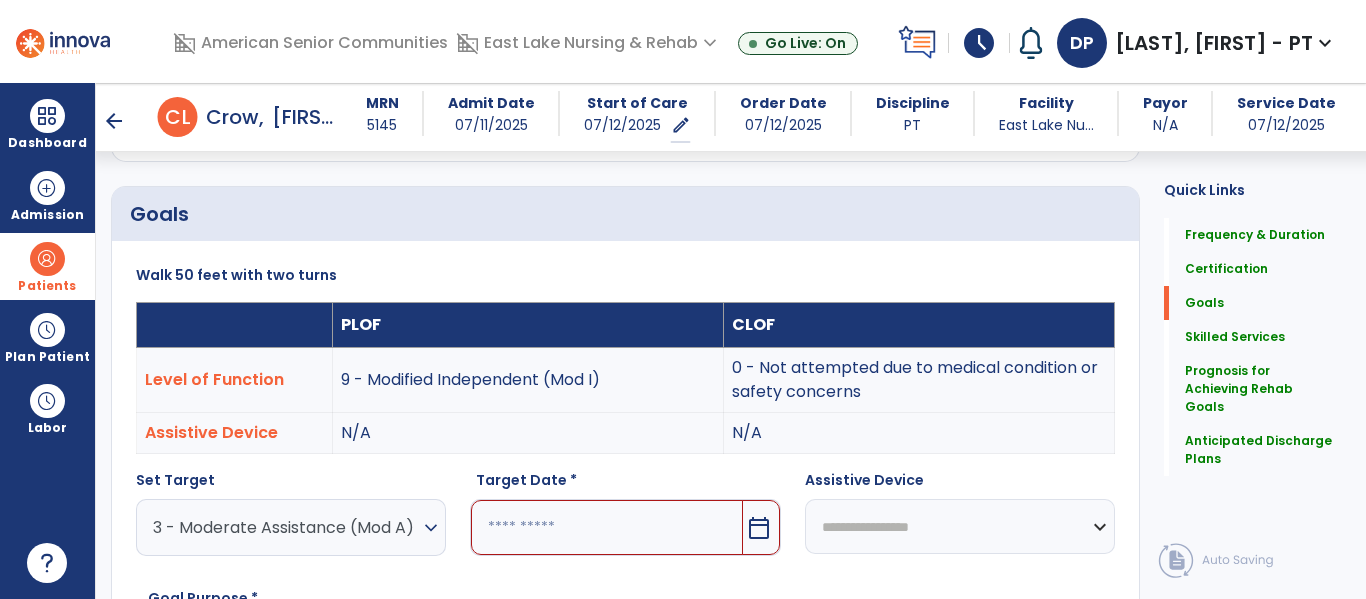 click on "calendar_today" at bounding box center [759, 528] 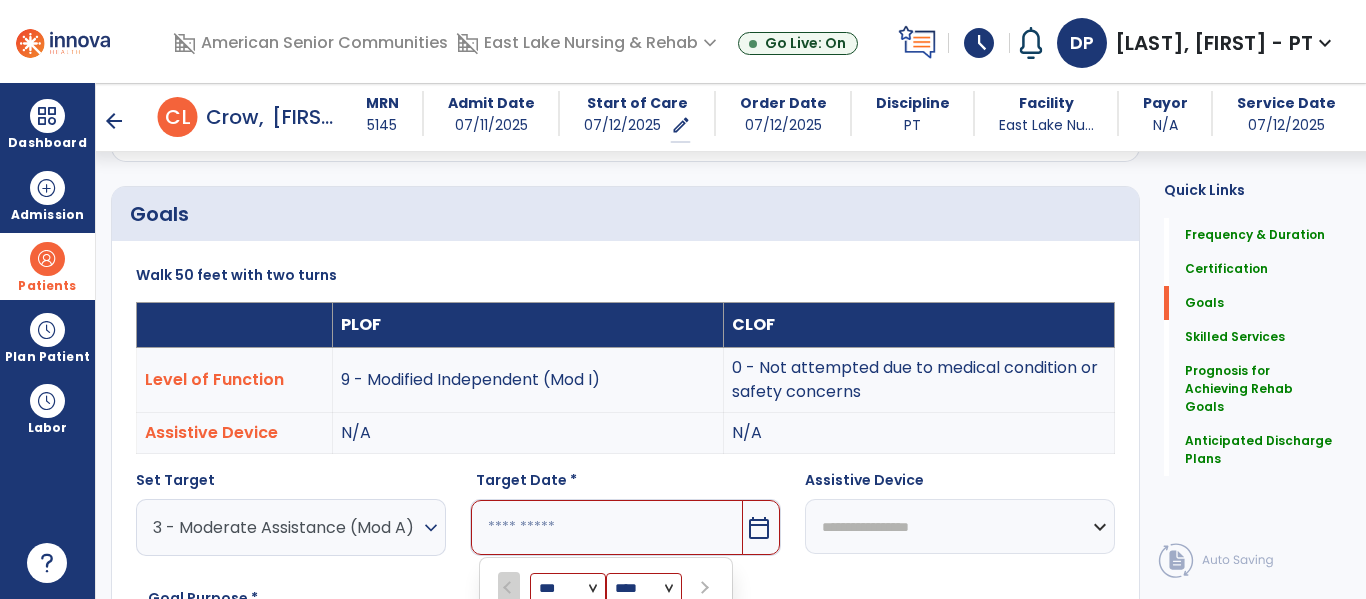 scroll, scrollTop: 784, scrollLeft: 0, axis: vertical 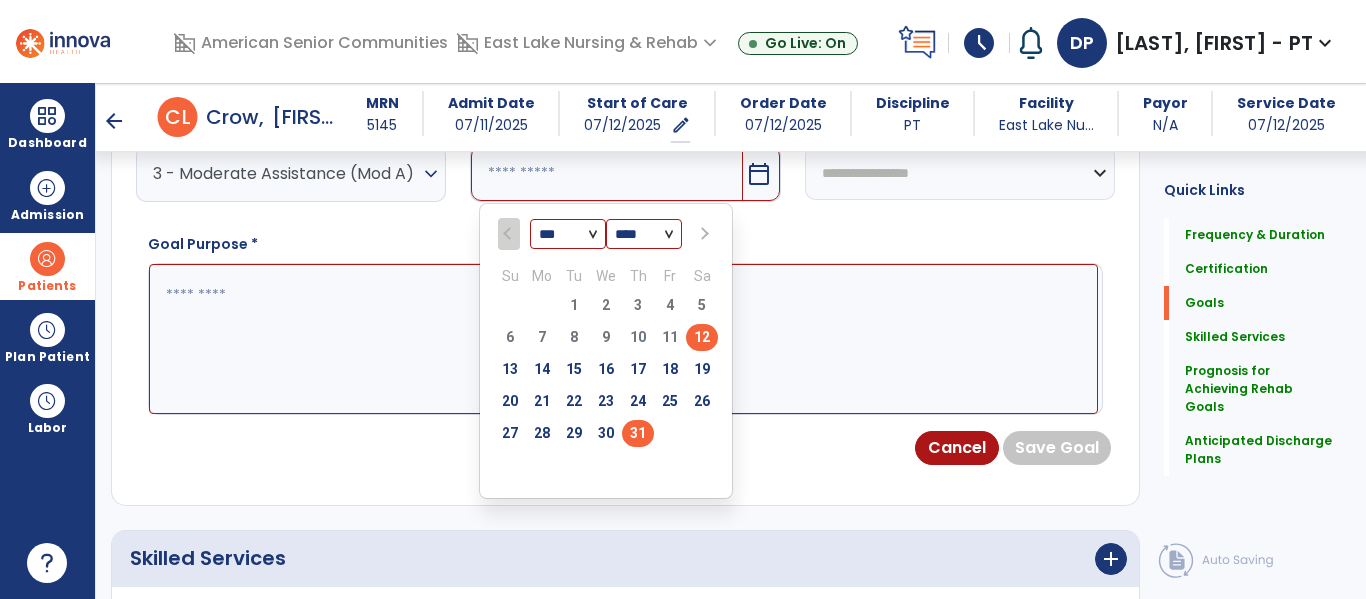 click on "31" at bounding box center (638, 433) 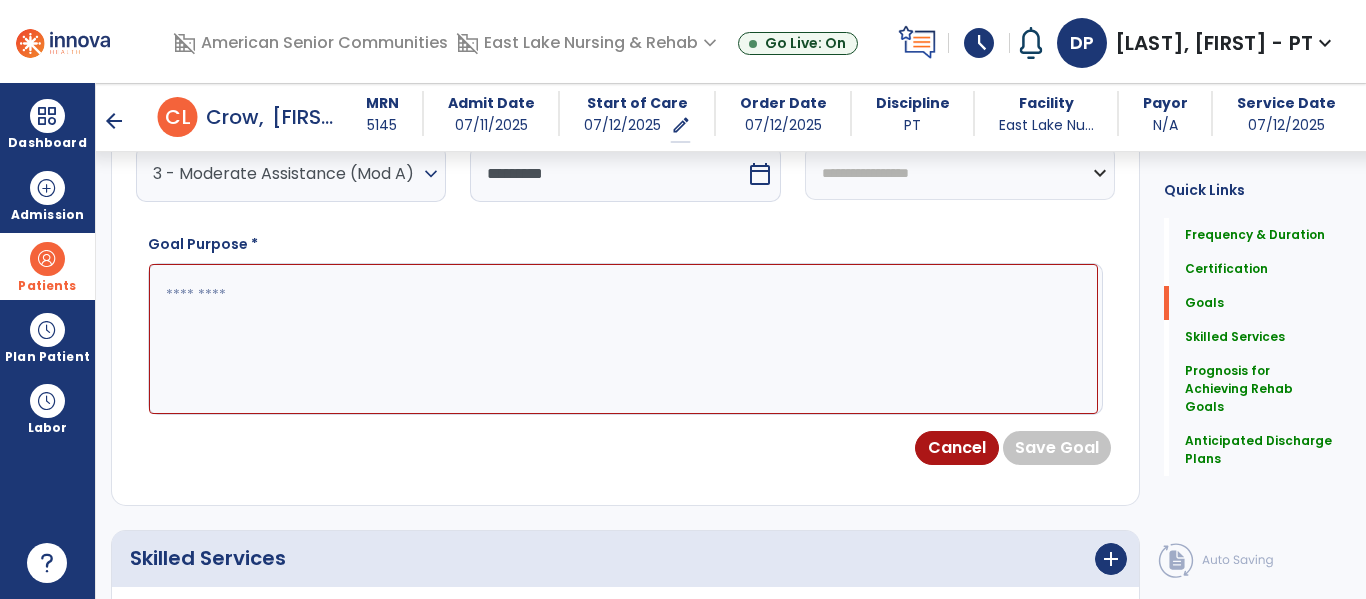 click at bounding box center (623, 339) 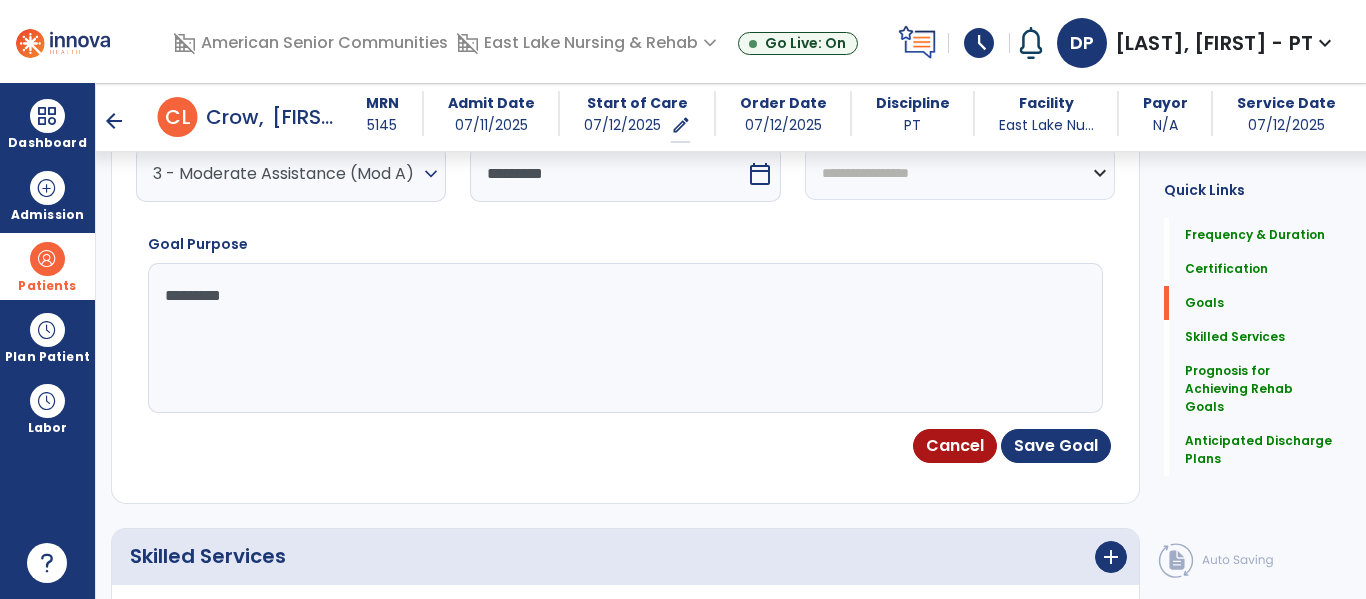 type on "**********" 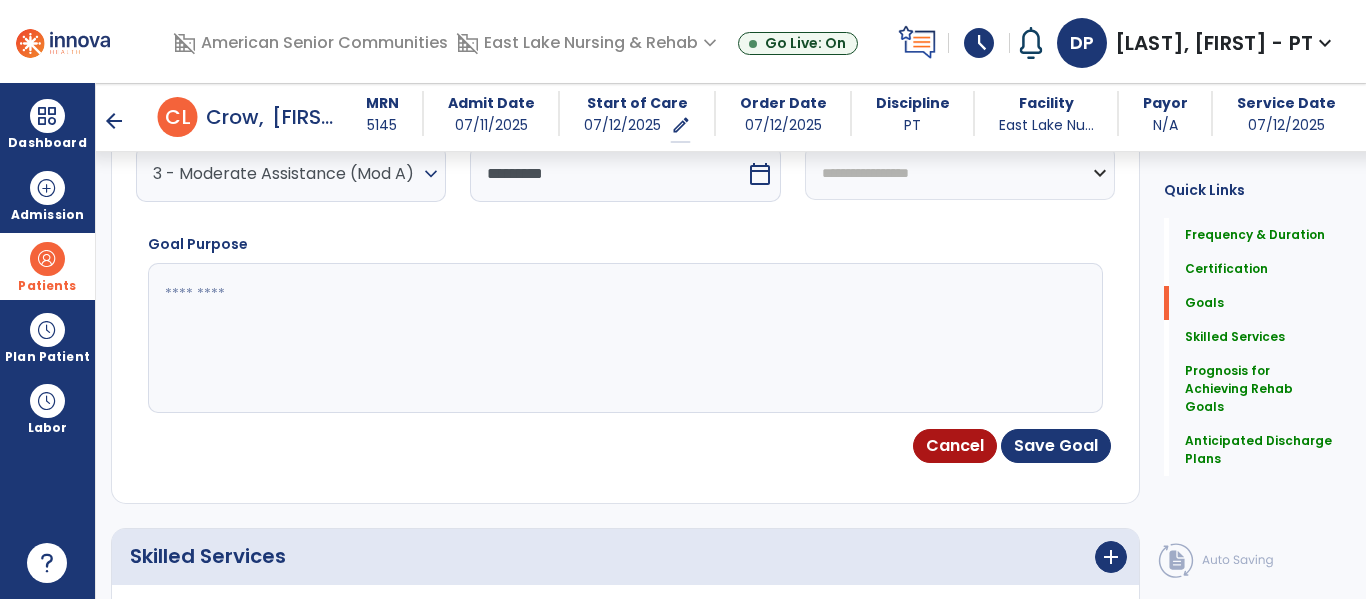type on "**********" 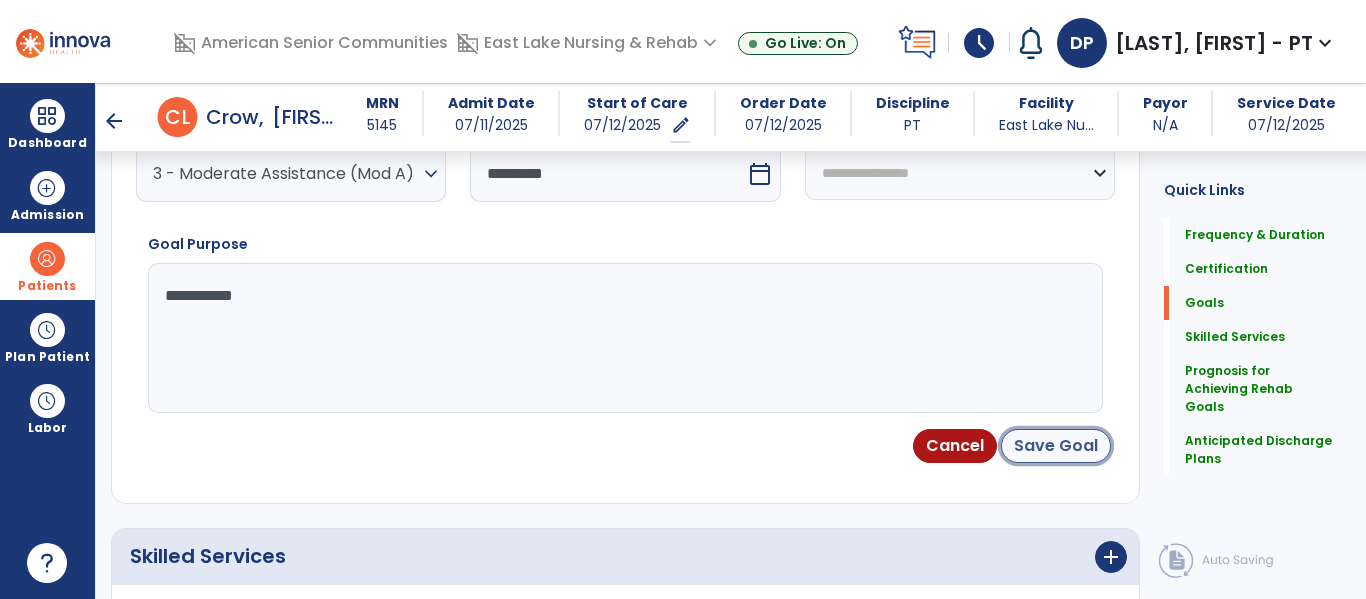 click on "Save Goal" at bounding box center [1056, 446] 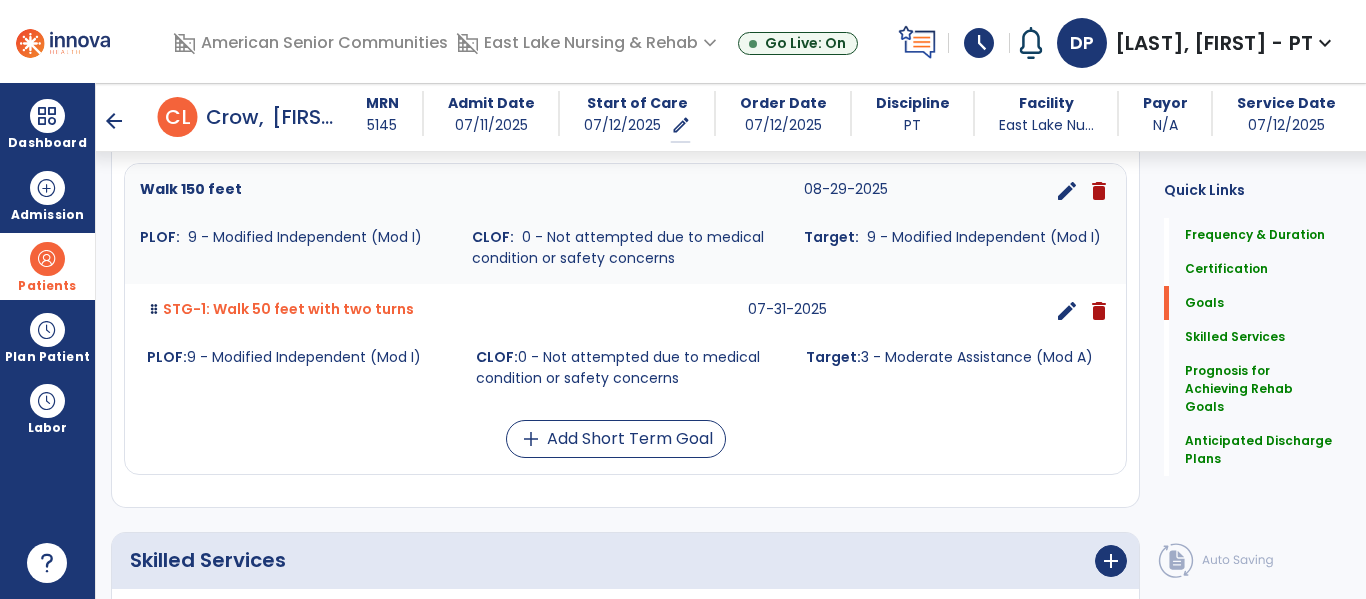 scroll, scrollTop: 545, scrollLeft: 0, axis: vertical 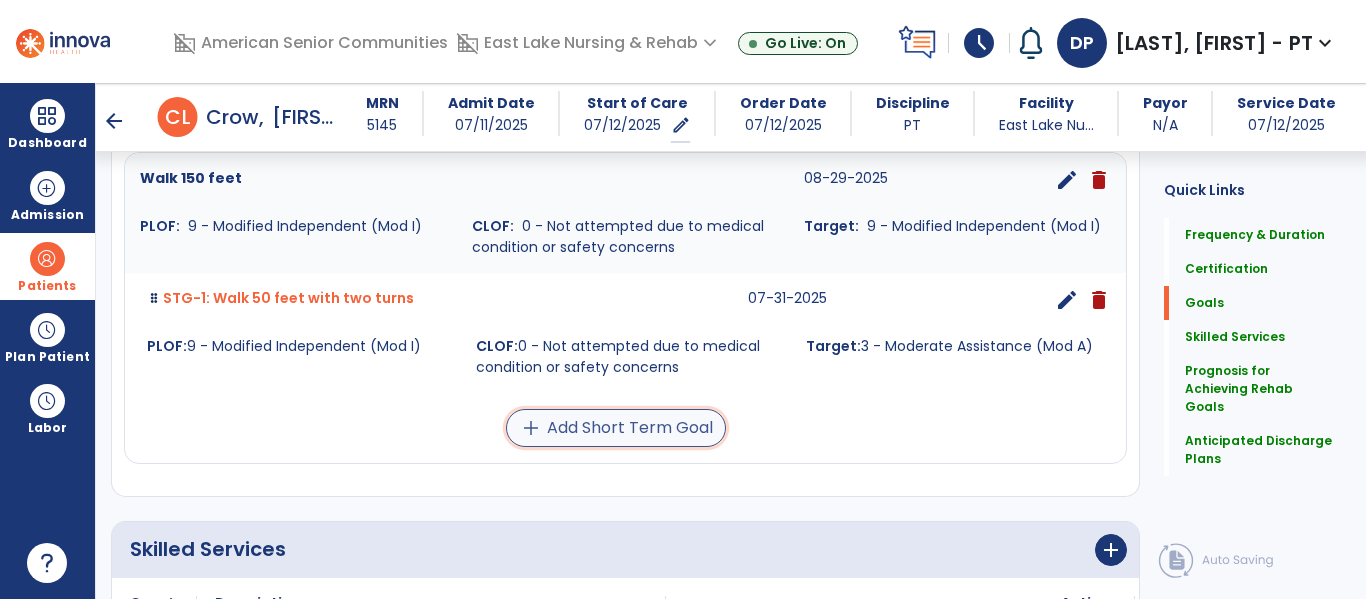 click on "add  Add Short Term Goal" at bounding box center (616, 428) 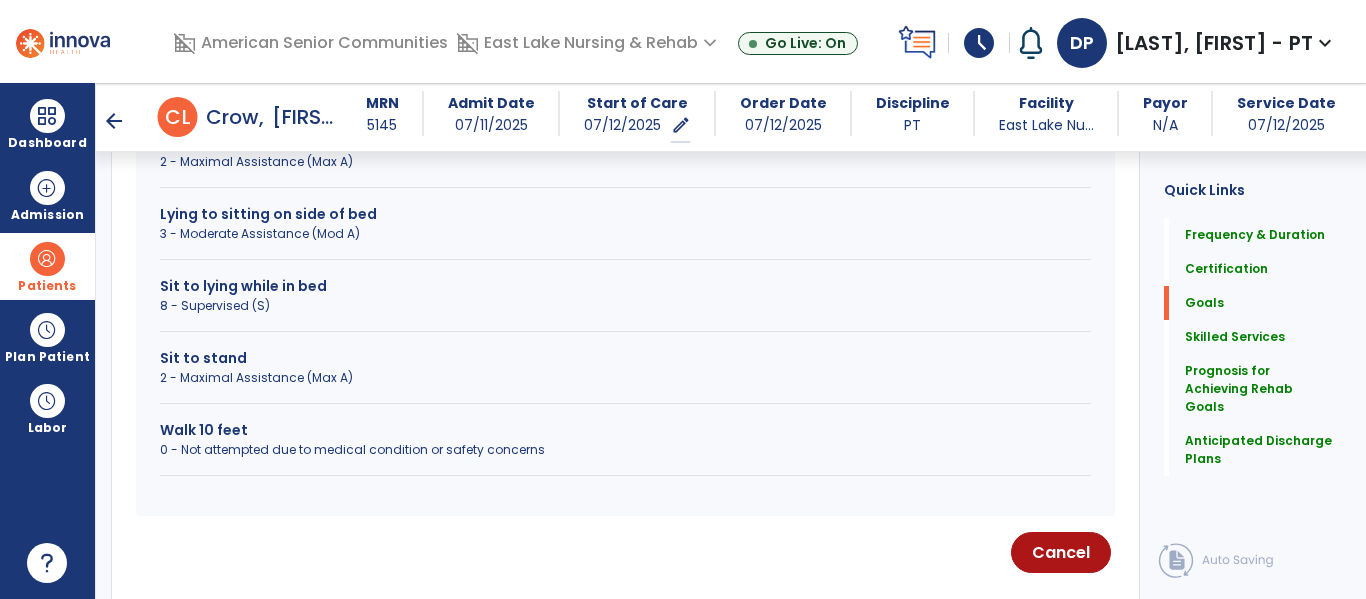 scroll, scrollTop: 729, scrollLeft: 0, axis: vertical 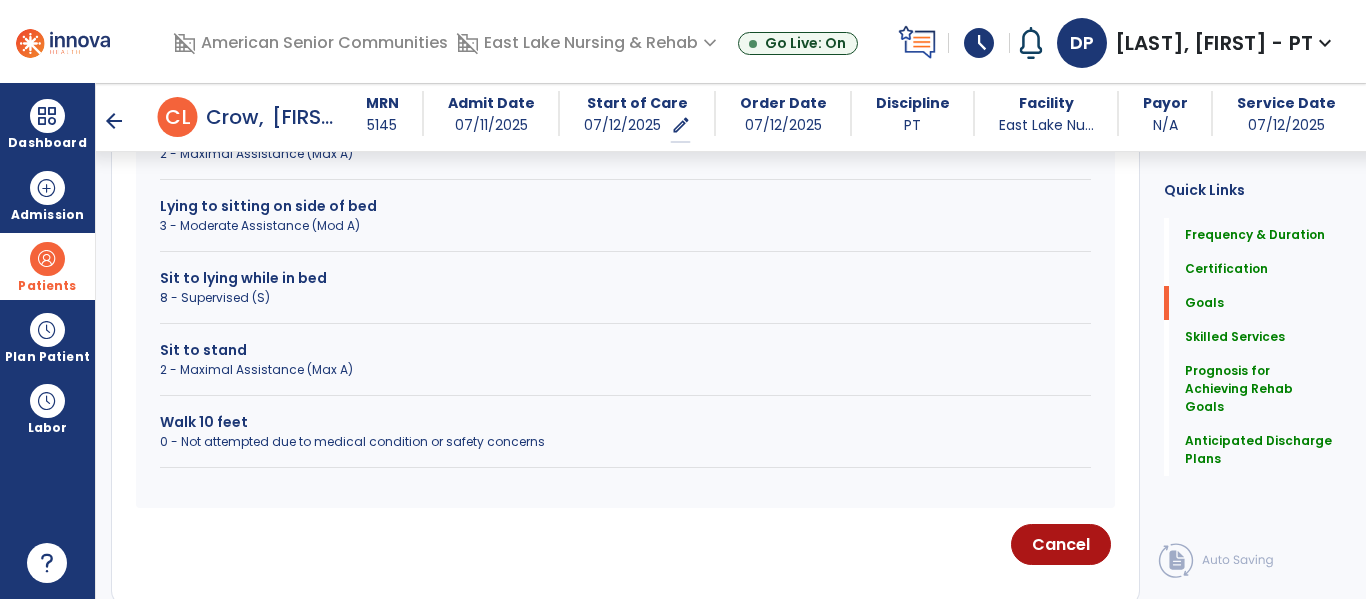 click on "0 - Not attempted due to medical condition or safety concerns" at bounding box center [625, 442] 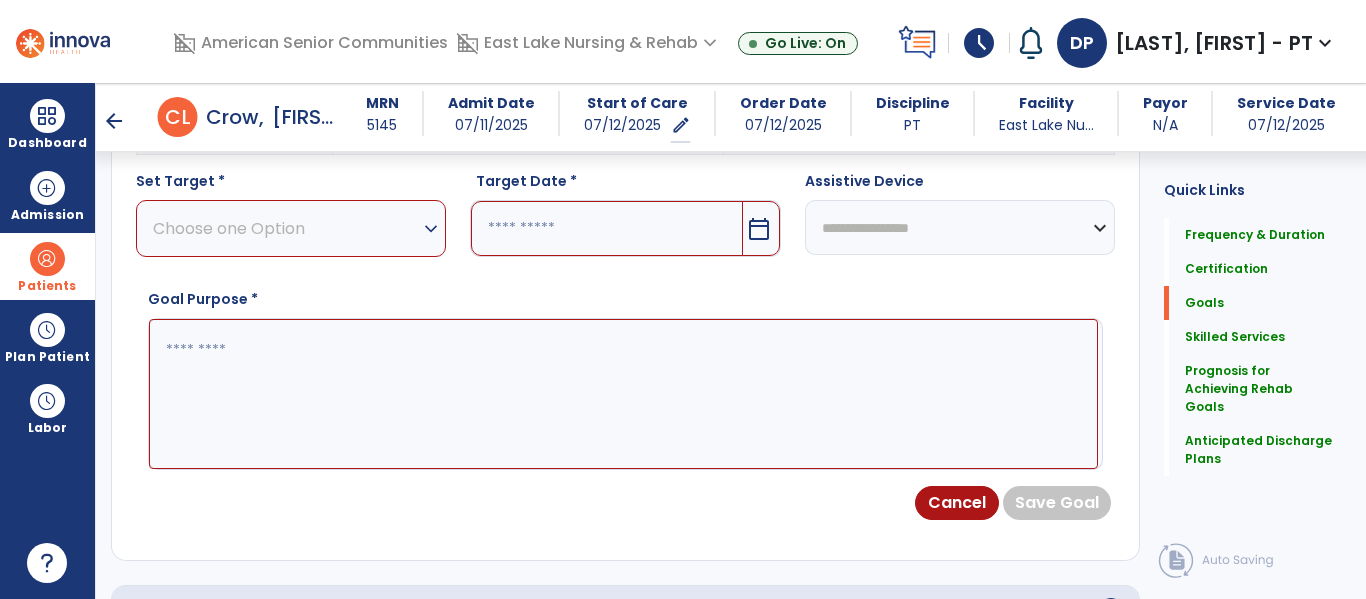 click on "Choose one Option" at bounding box center (286, 228) 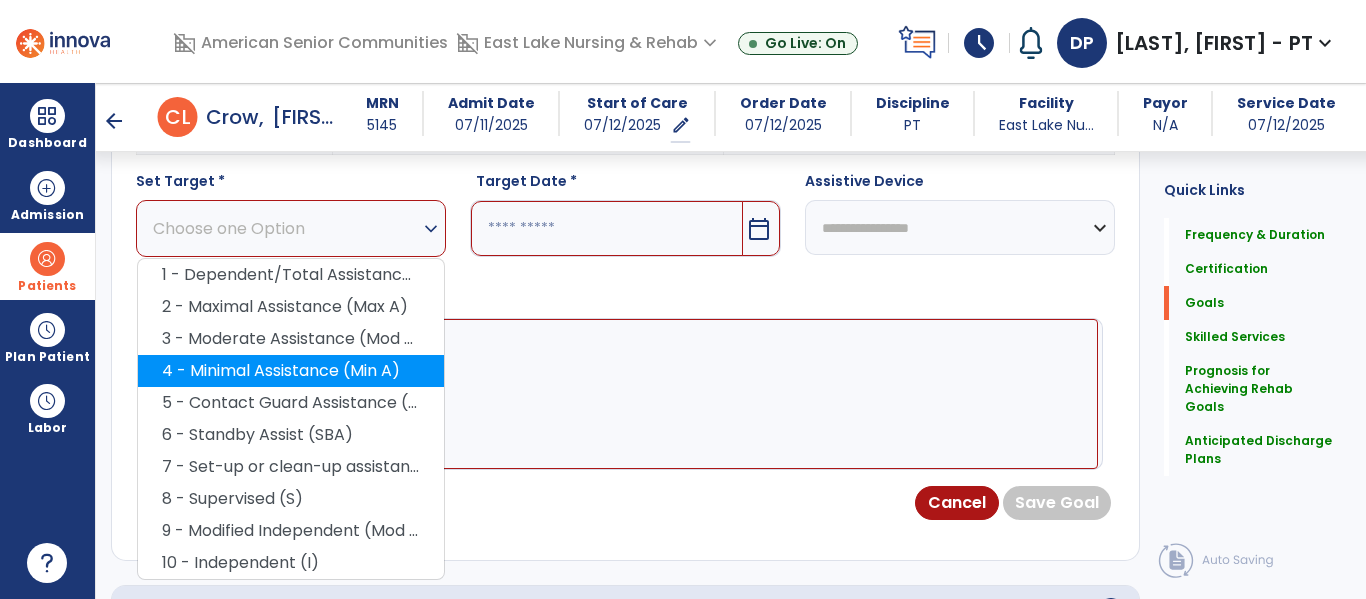 click on "4 - Minimal Assistance (Min A)" at bounding box center [291, 371] 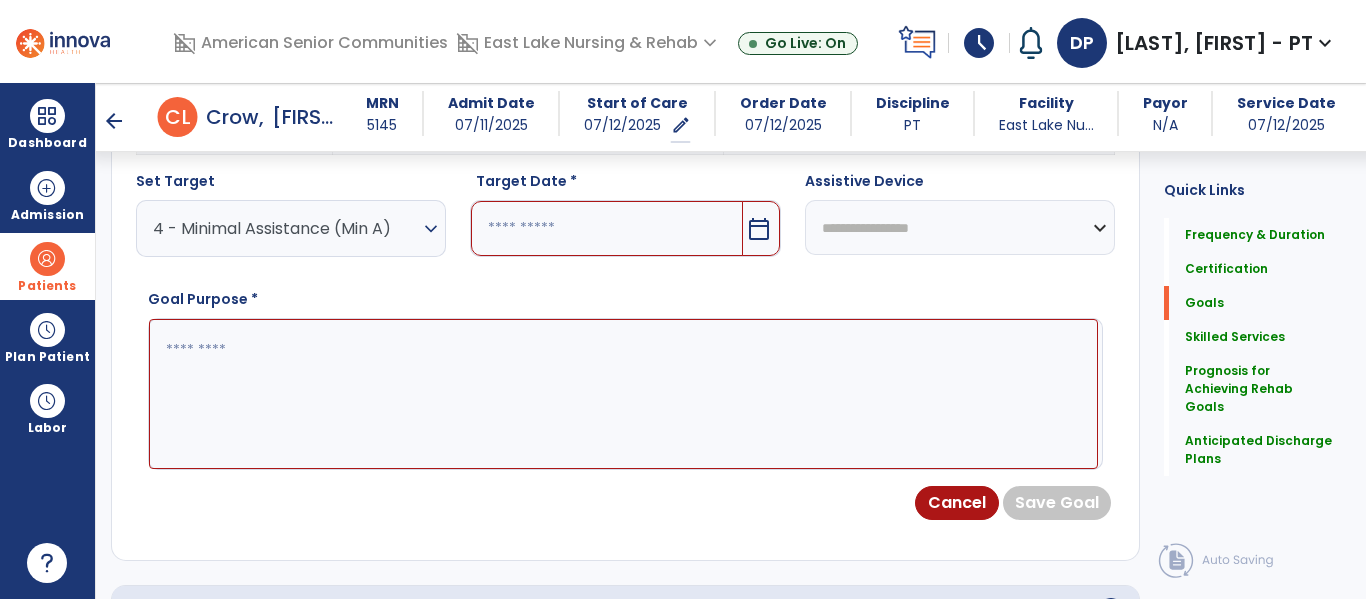 click on "calendar_today" at bounding box center [759, 229] 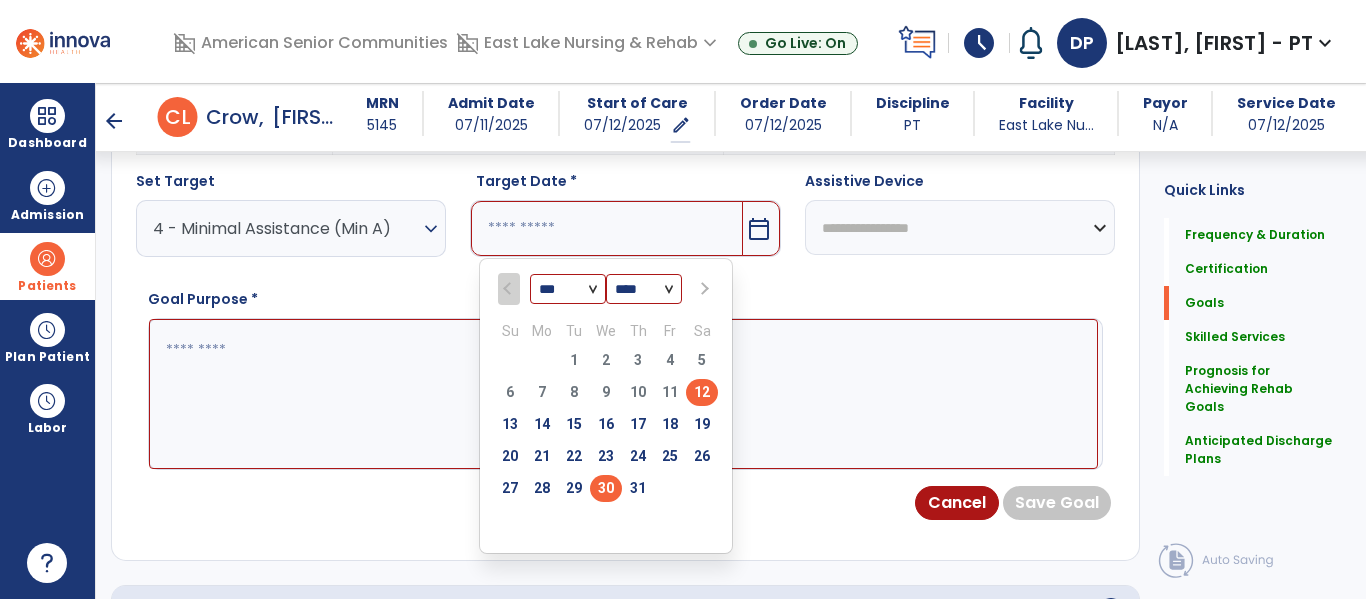 click on "30" at bounding box center (606, 488) 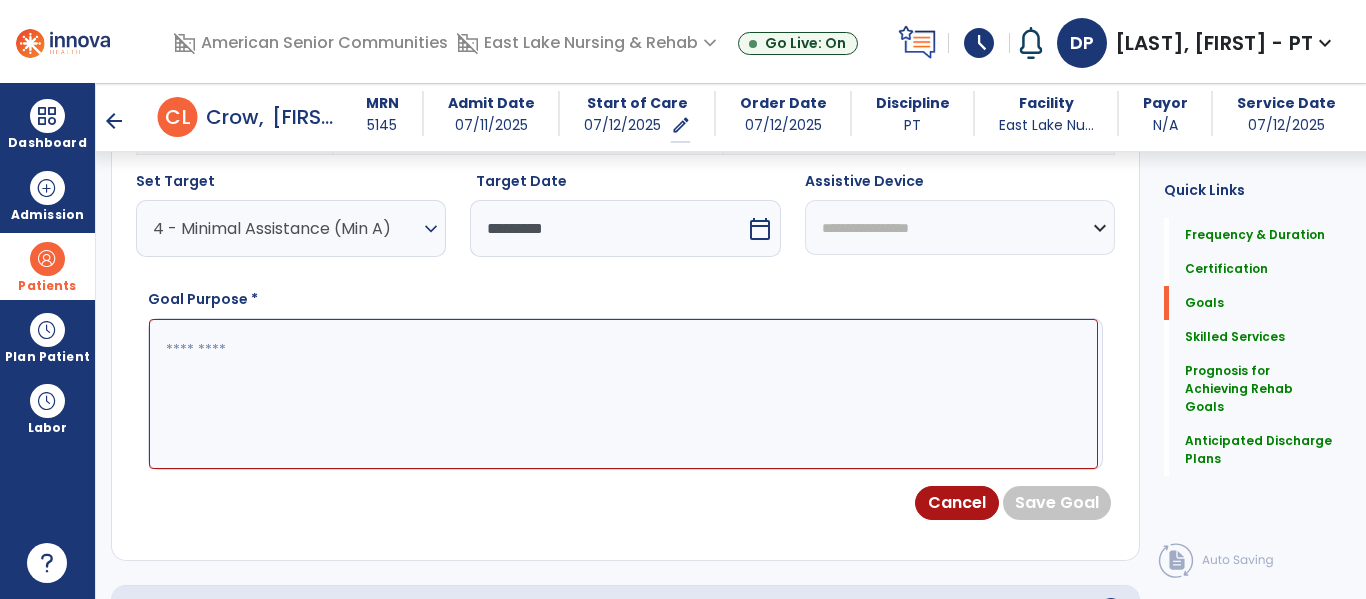 click at bounding box center [623, 394] 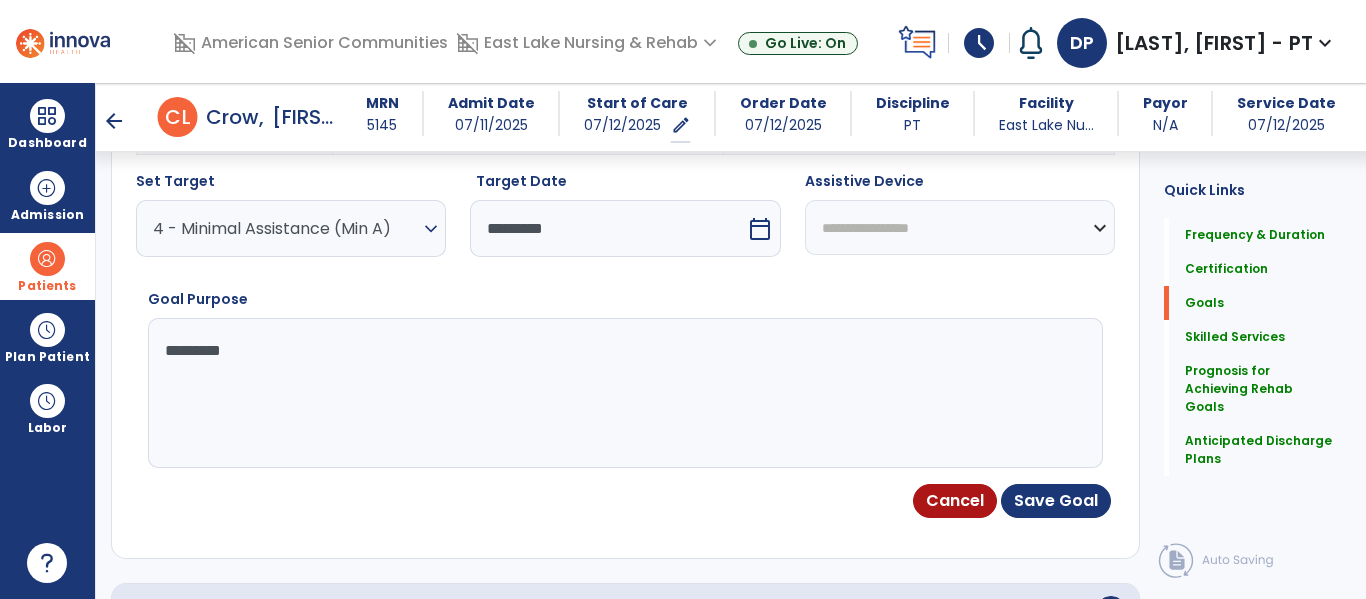 type on "**********" 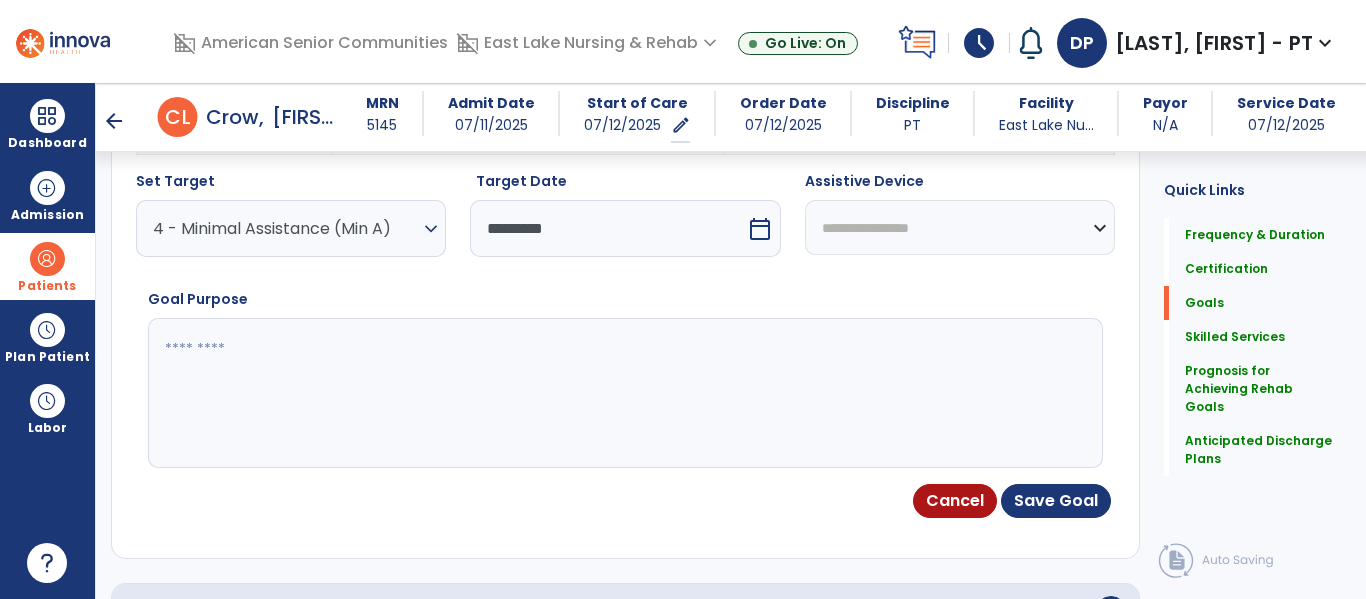 type on "**********" 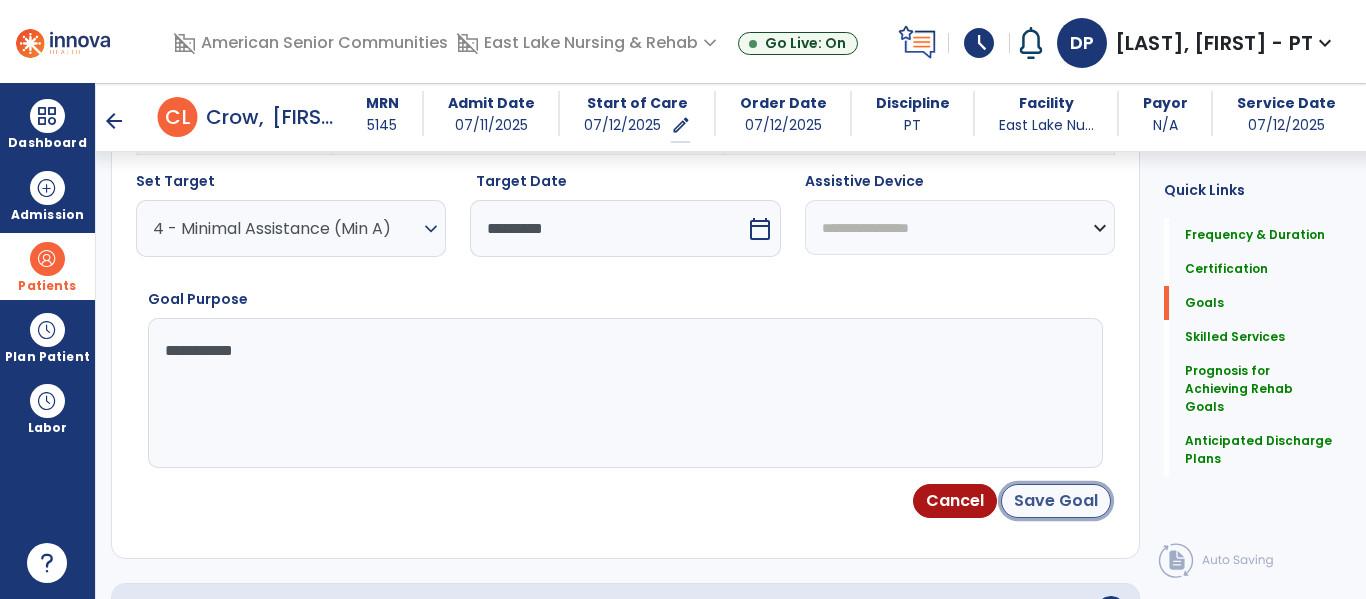 click on "Save Goal" at bounding box center (1056, 501) 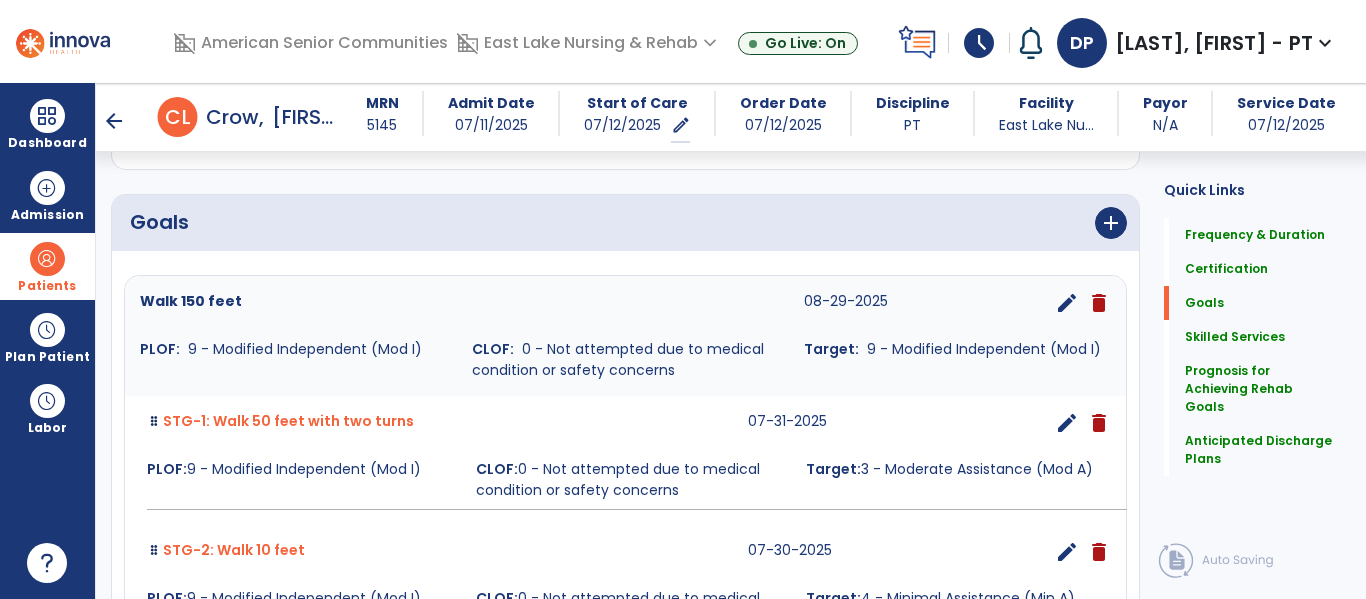 scroll, scrollTop: 420, scrollLeft: 0, axis: vertical 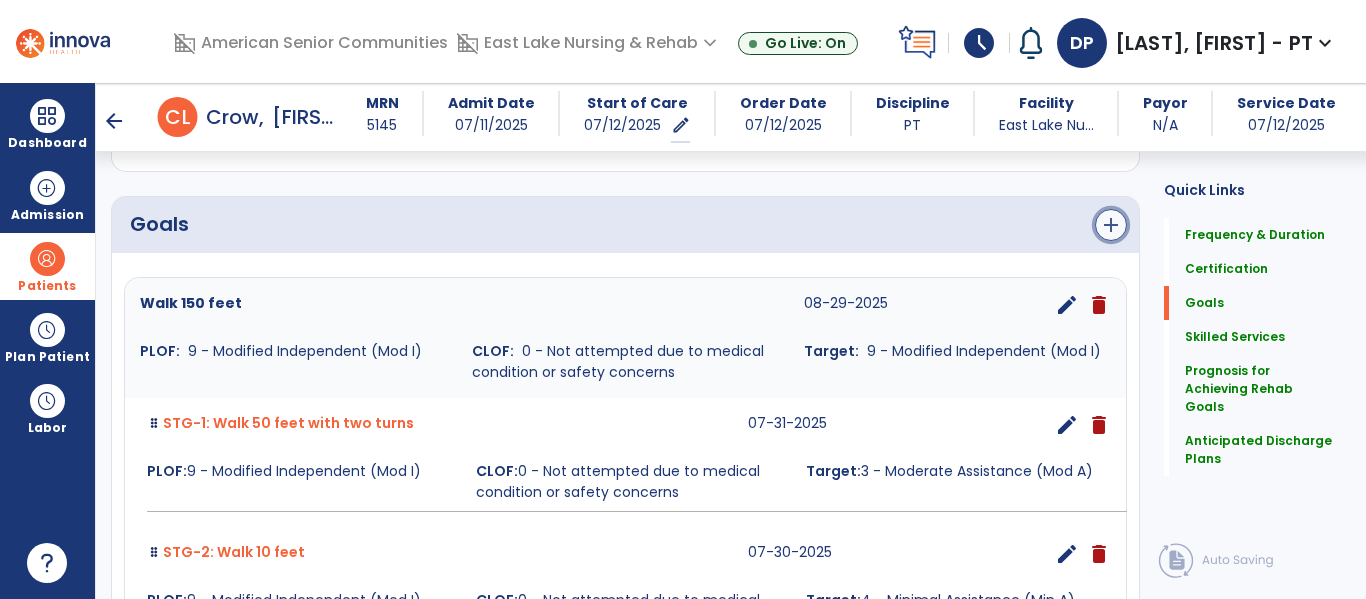 click on "add" at bounding box center (1111, 225) 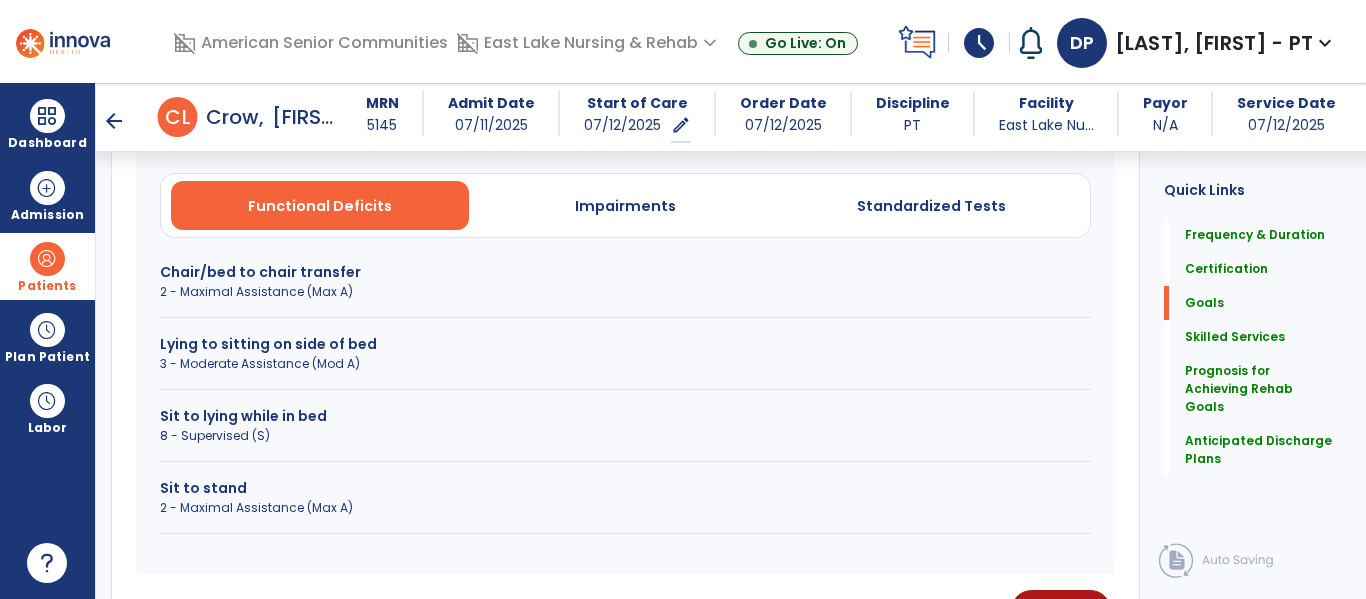 scroll, scrollTop: 554, scrollLeft: 0, axis: vertical 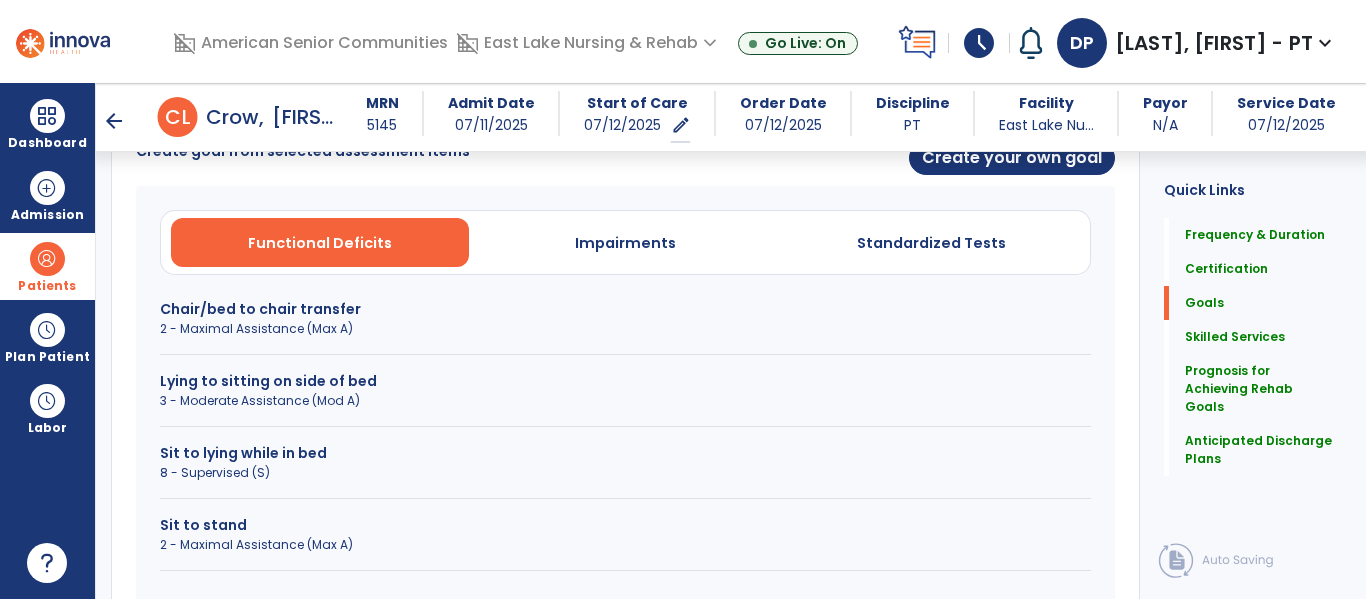 click on "2 - Maximal Assistance (Max A)" at bounding box center [625, 329] 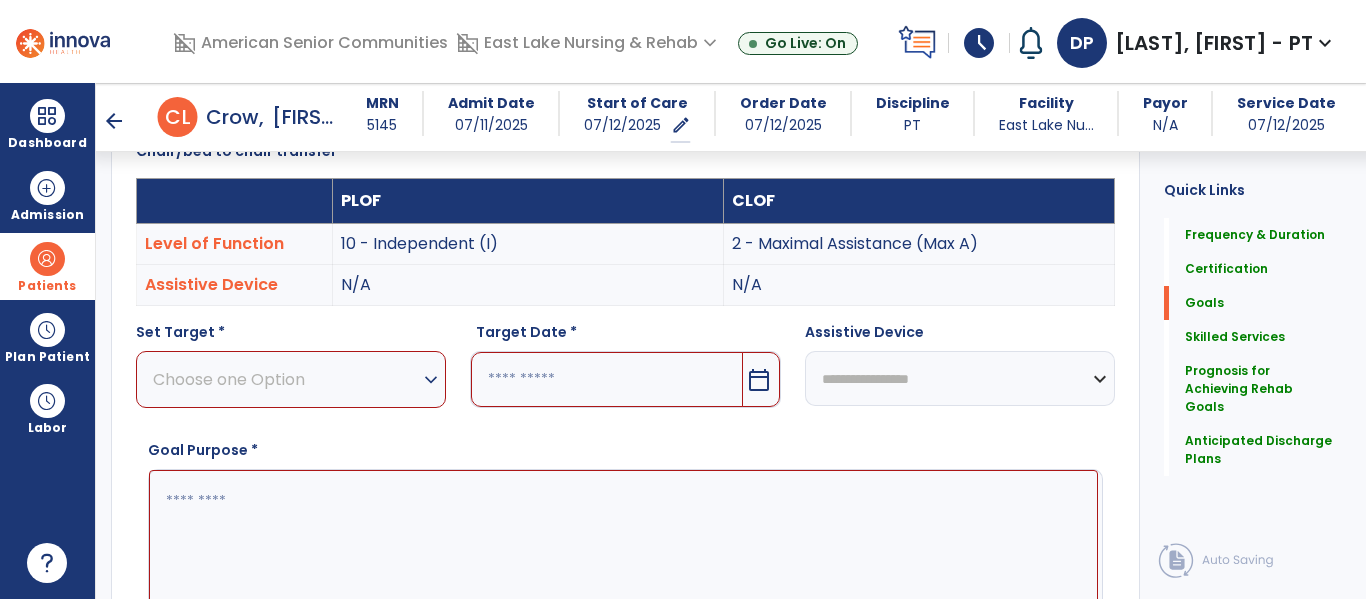 click on "expand_more" at bounding box center (431, 380) 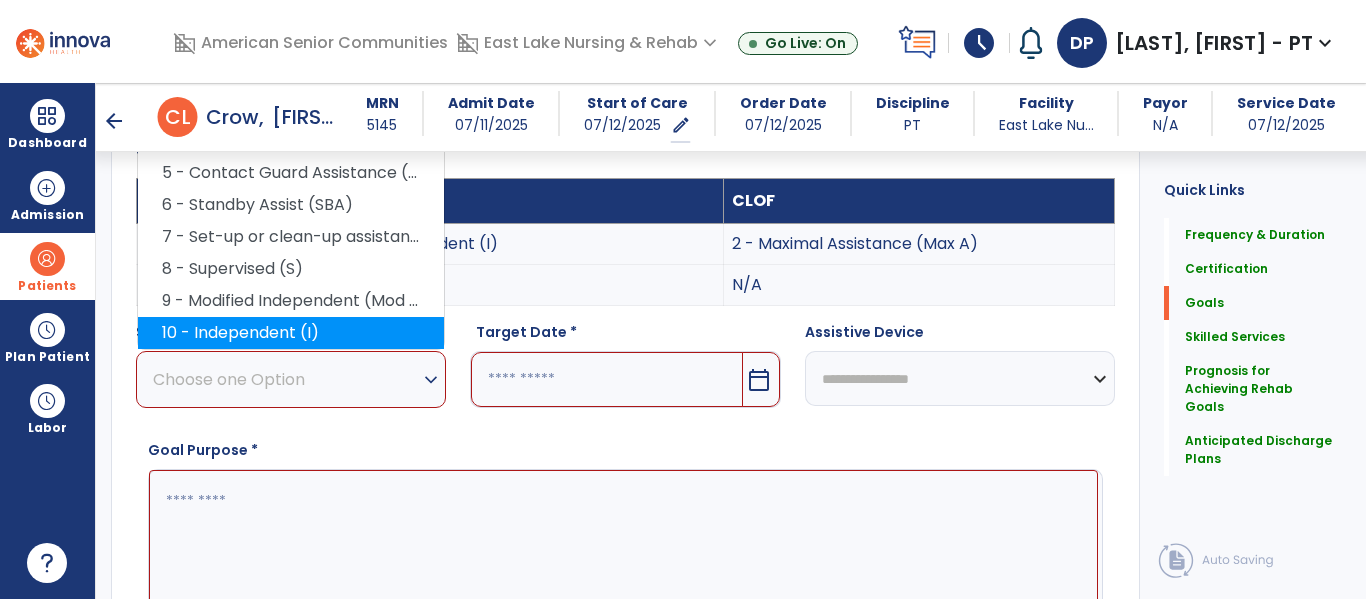 click on "10 - Independent (I)" at bounding box center (291, 333) 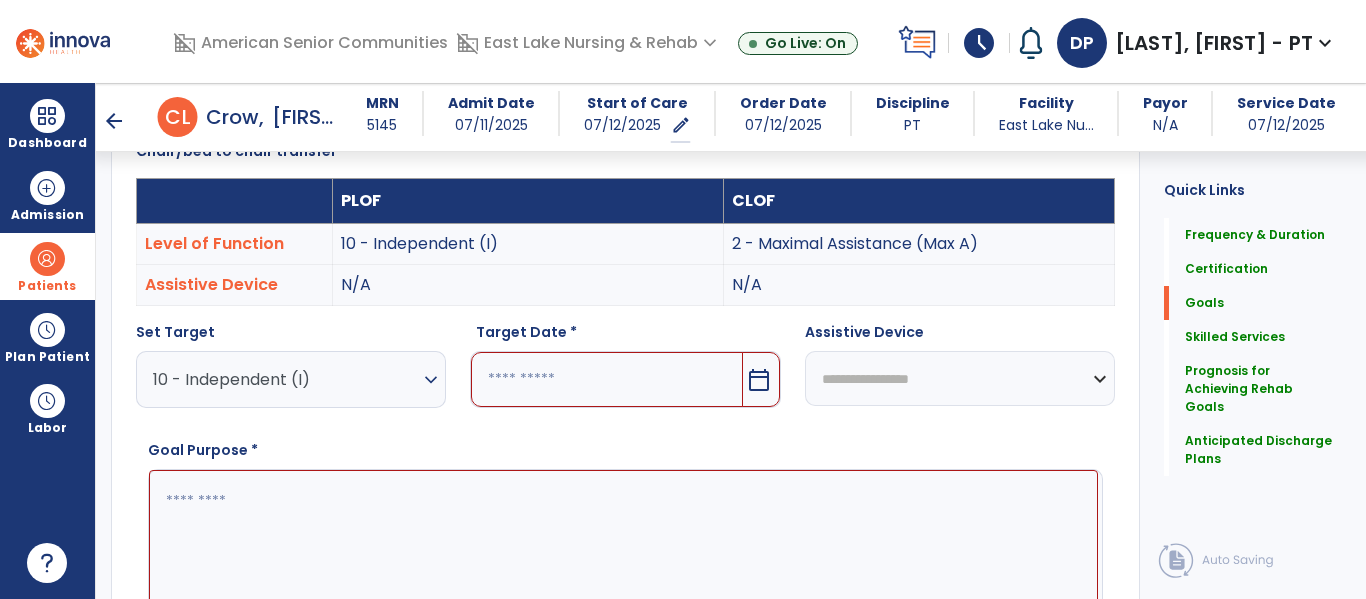 click on "calendar_today" at bounding box center [759, 380] 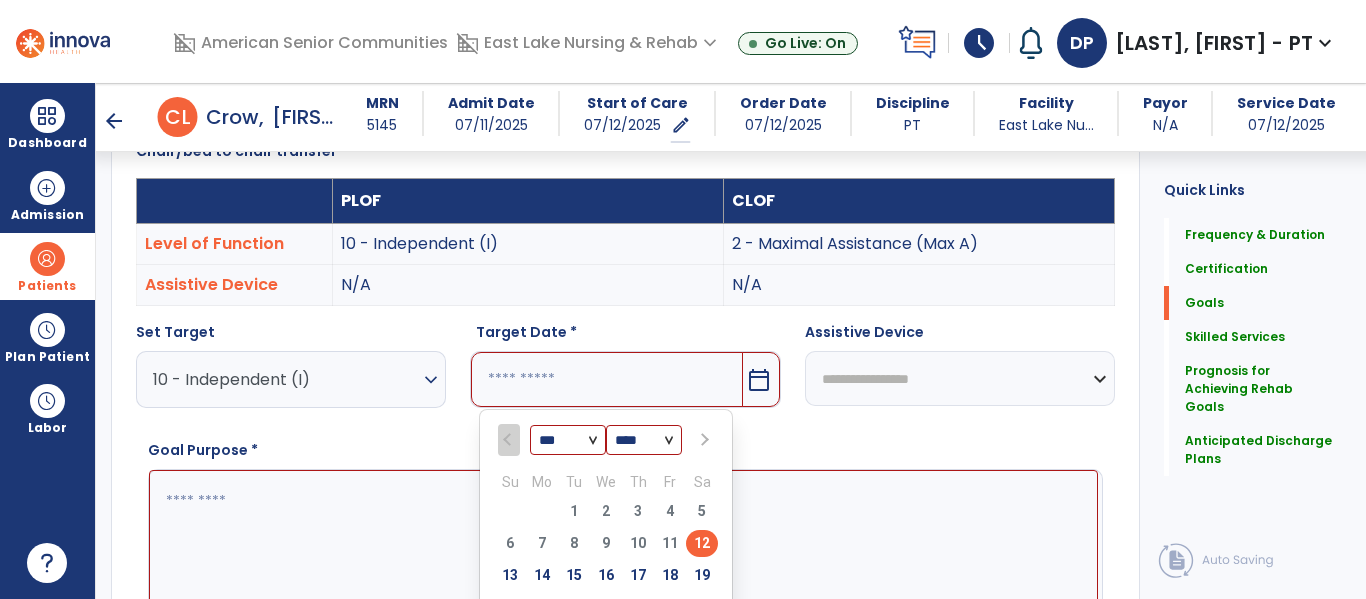 click at bounding box center (703, 440) 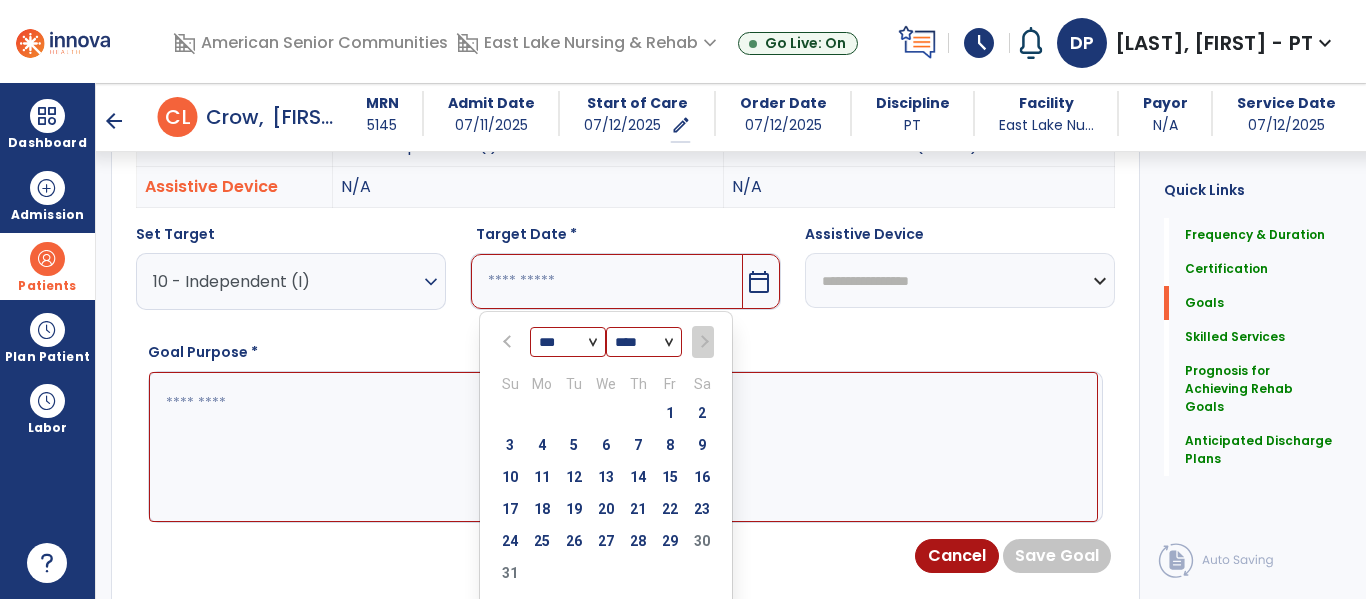scroll, scrollTop: 671, scrollLeft: 0, axis: vertical 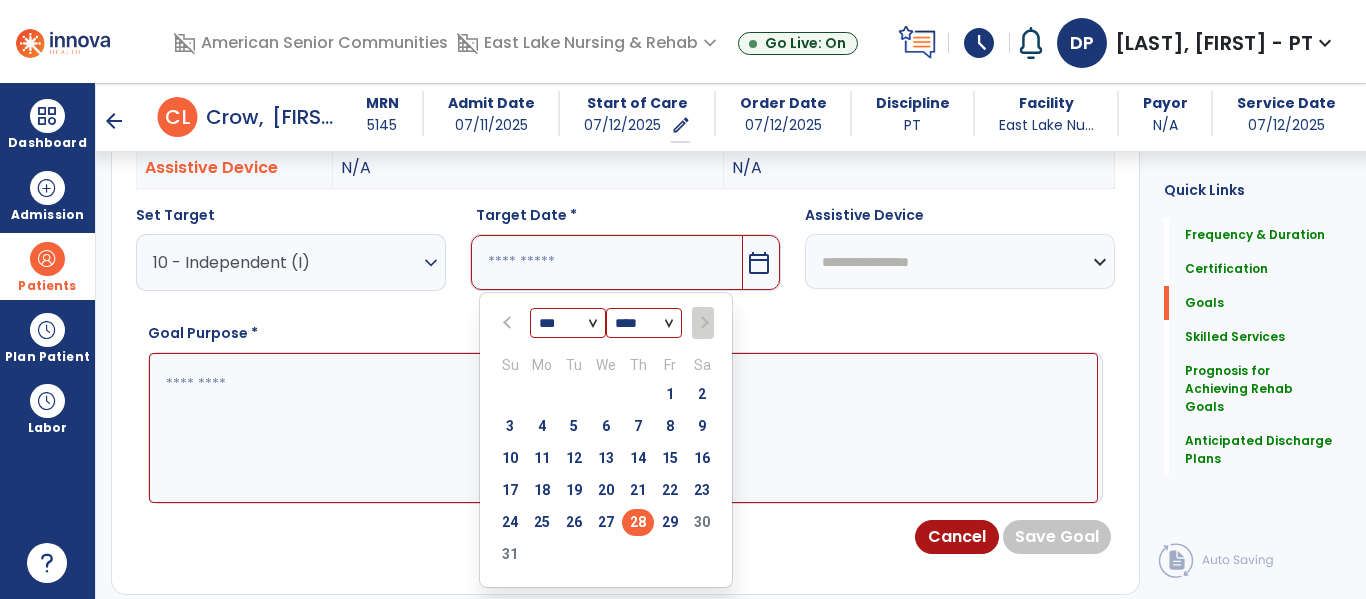 click on "28" at bounding box center [638, 522] 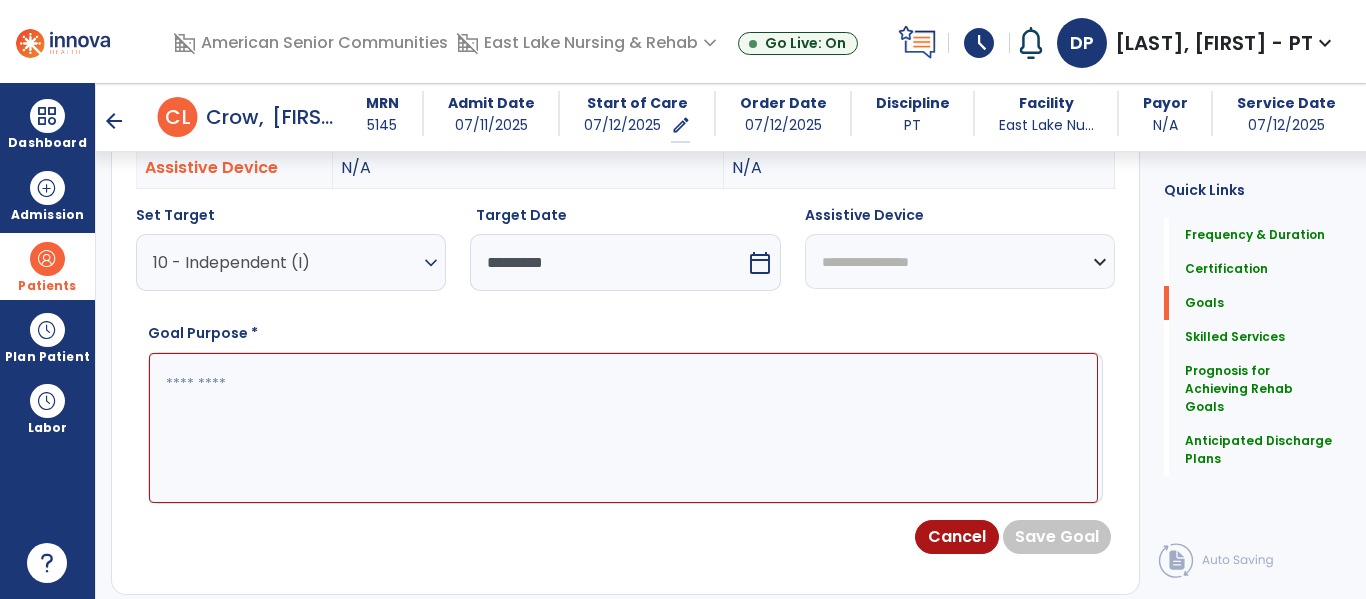 click at bounding box center [623, 428] 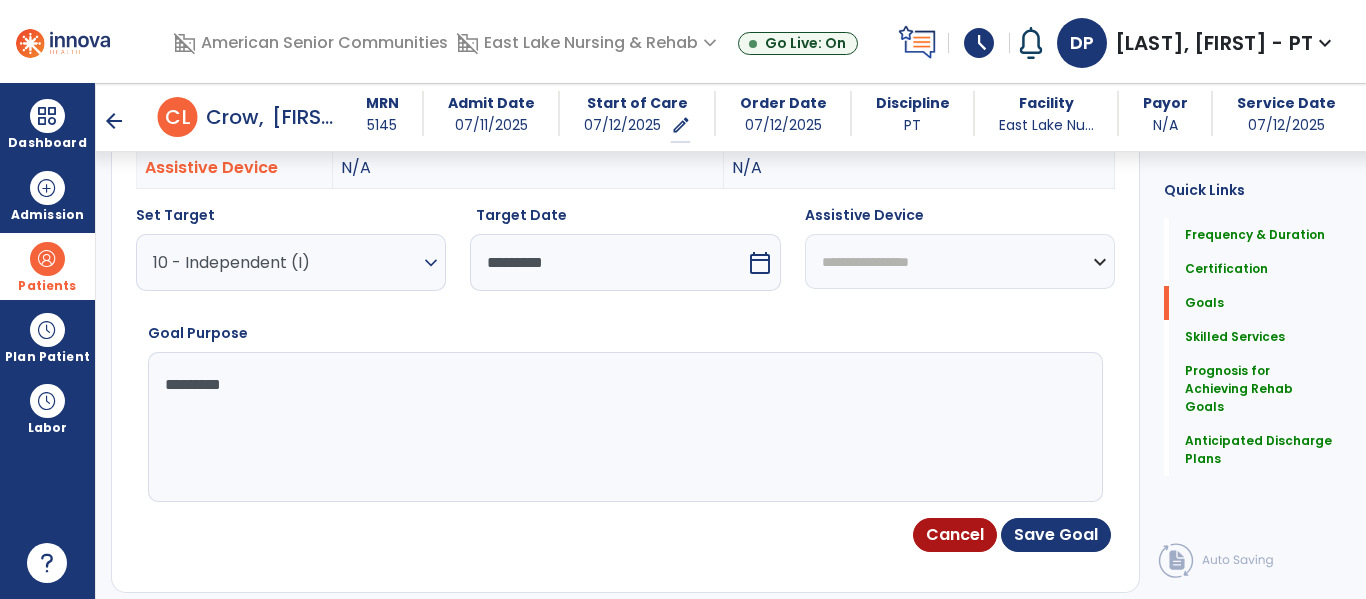 type on "*********" 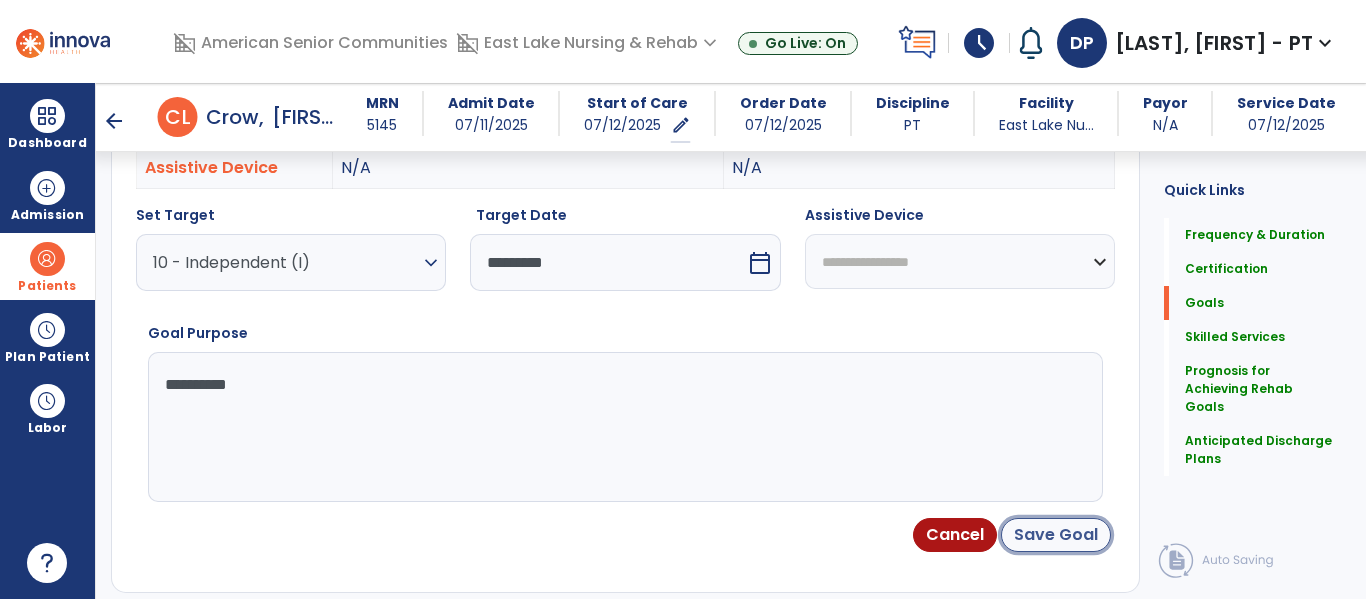 click on "Save Goal" at bounding box center (1056, 535) 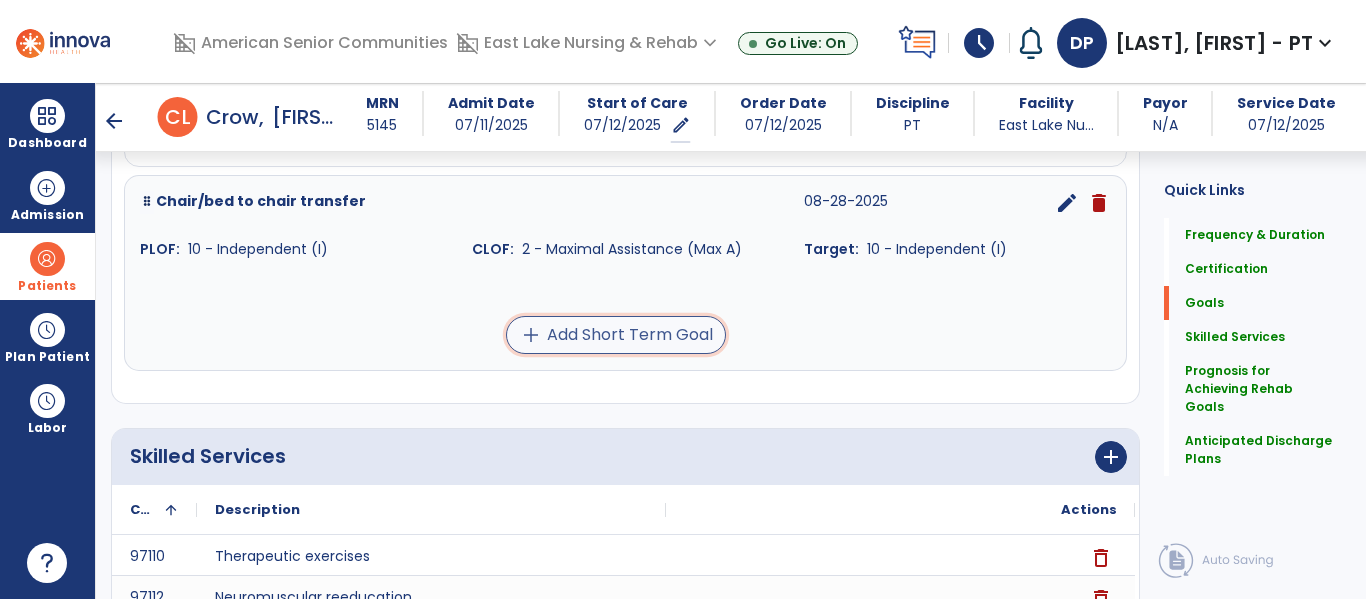 click on "add  Add Short Term Goal" at bounding box center (616, 335) 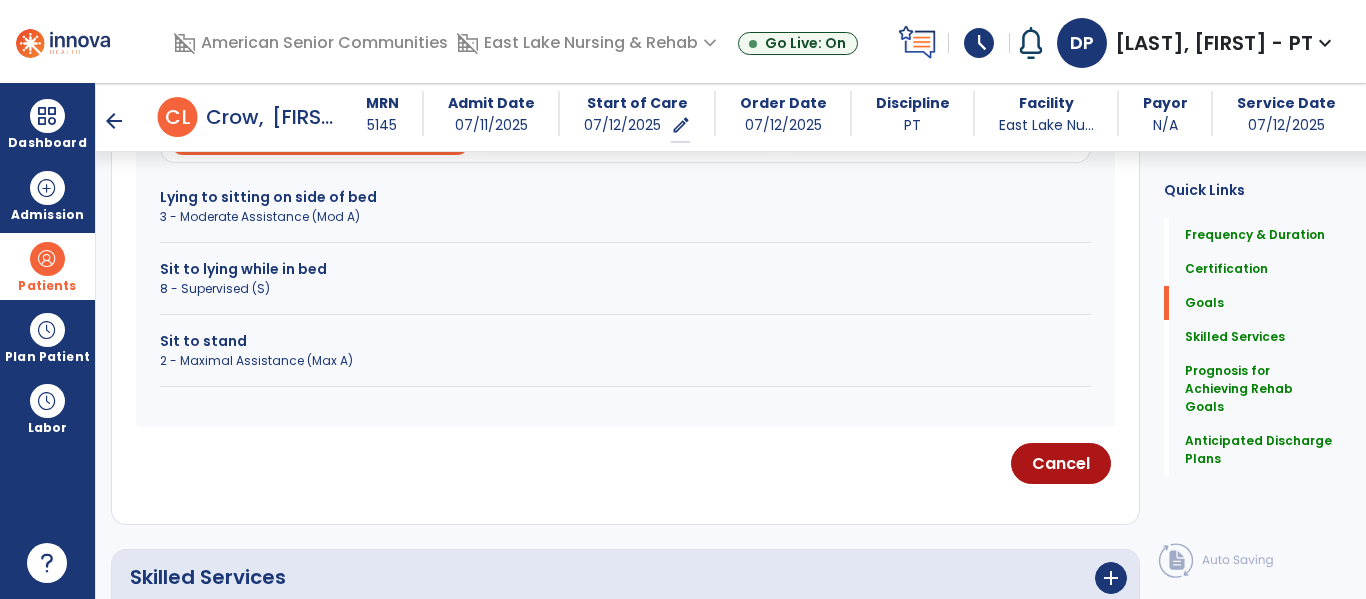 scroll, scrollTop: 626, scrollLeft: 0, axis: vertical 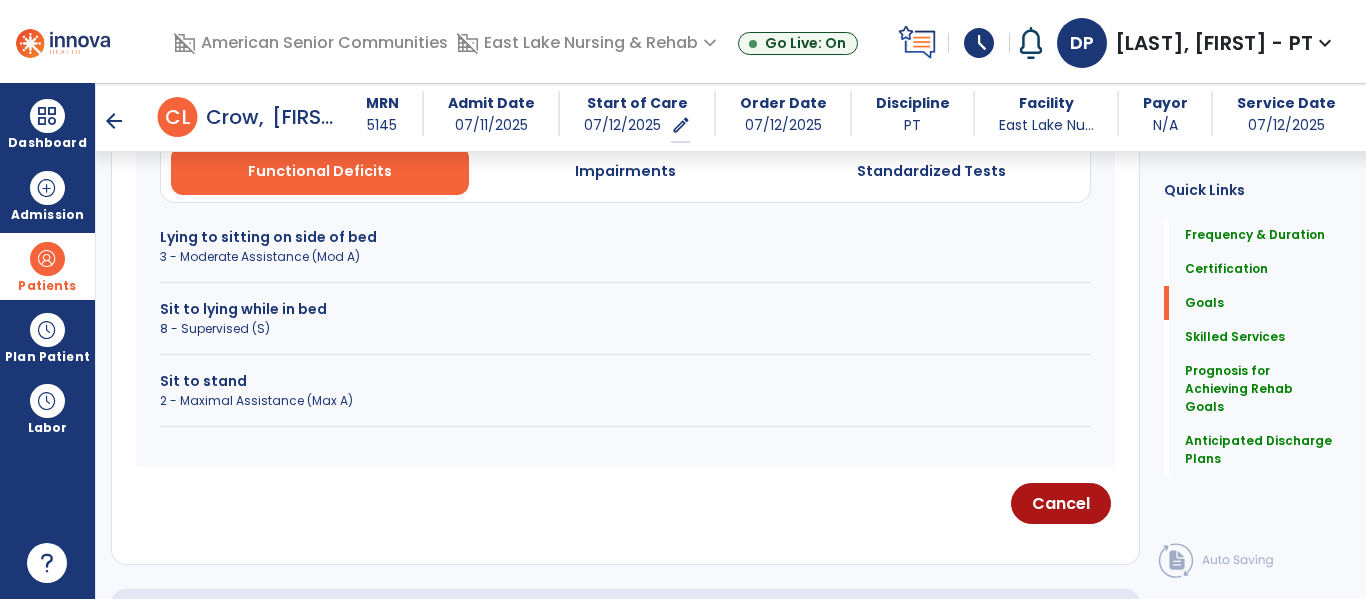 click on "2 - Maximal Assistance (Max A)" at bounding box center (625, 401) 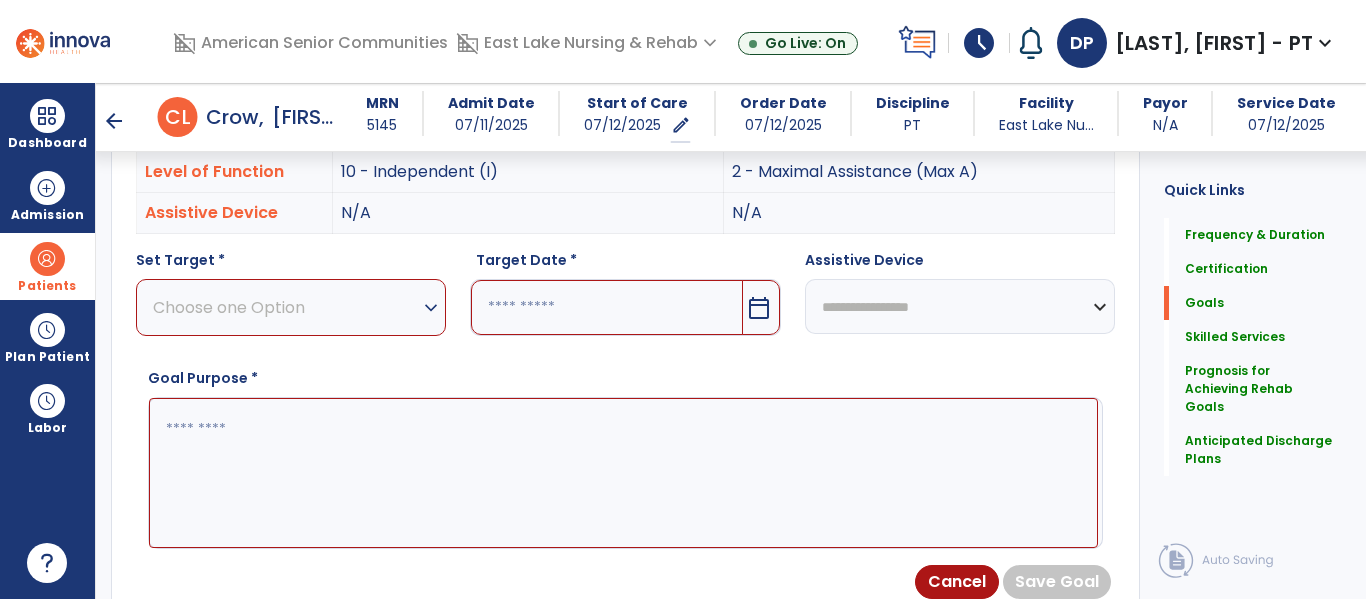 click on "expand_more" at bounding box center [431, 308] 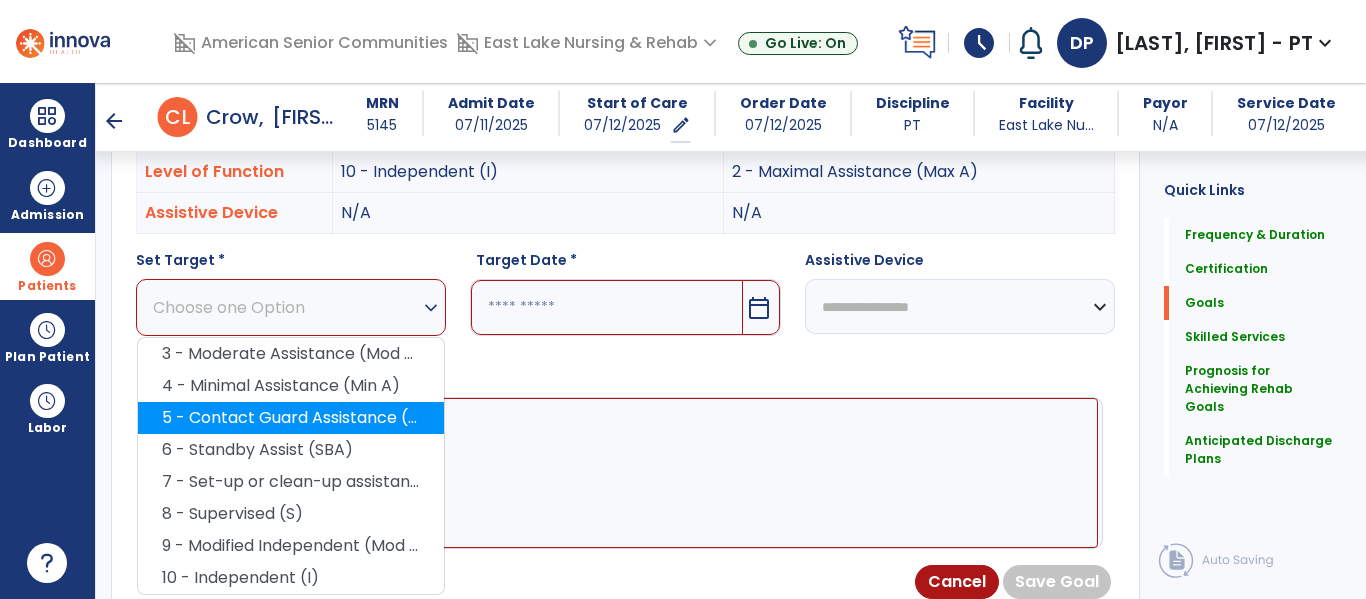 click on "5 - Contact Guard Assistance (CGA)" at bounding box center (291, 418) 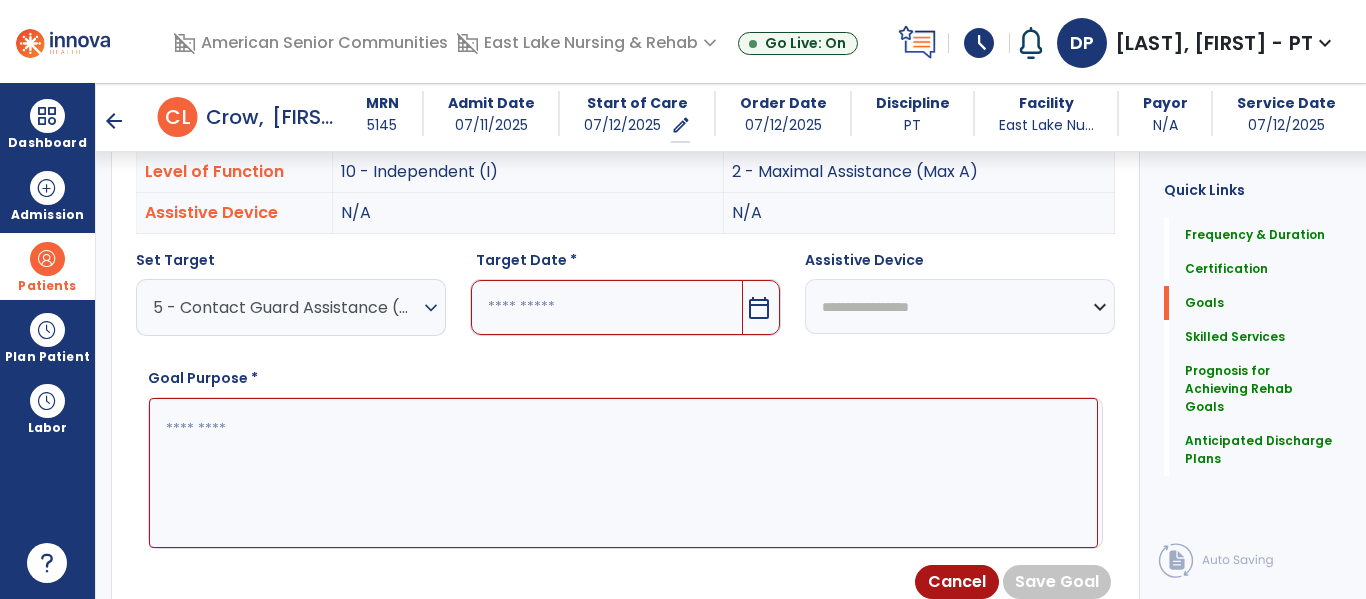 click on "calendar_today" at bounding box center [759, 308] 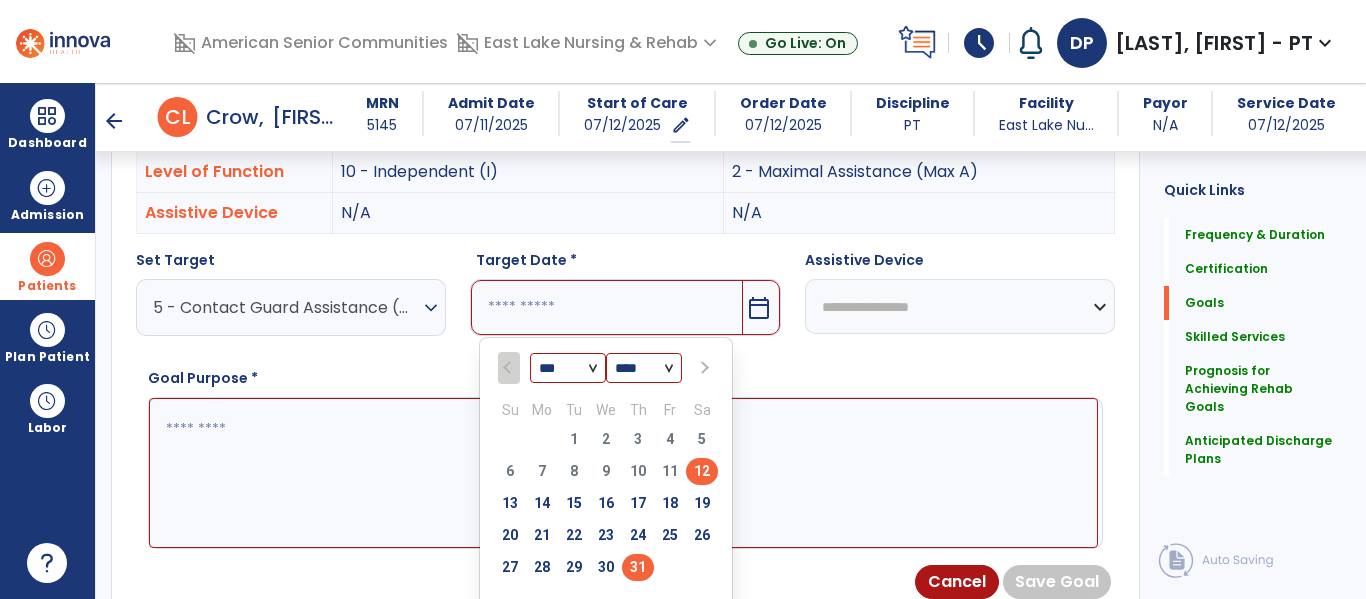 click on "31" at bounding box center (638, 567) 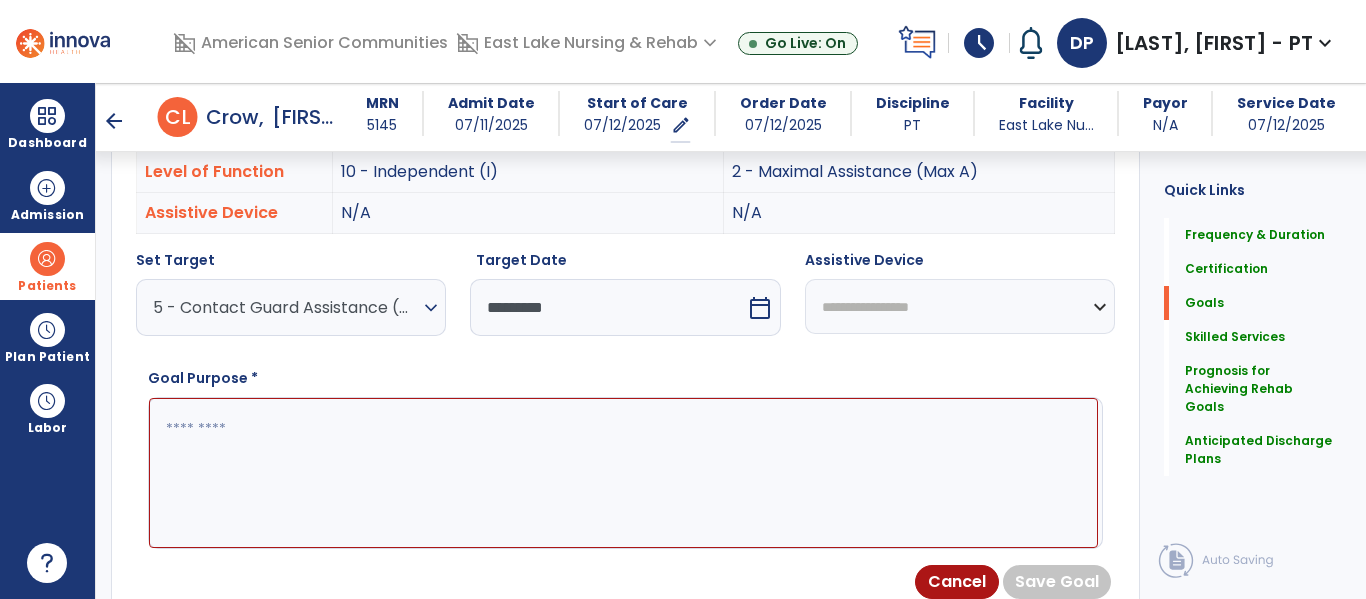 click at bounding box center (623, 473) 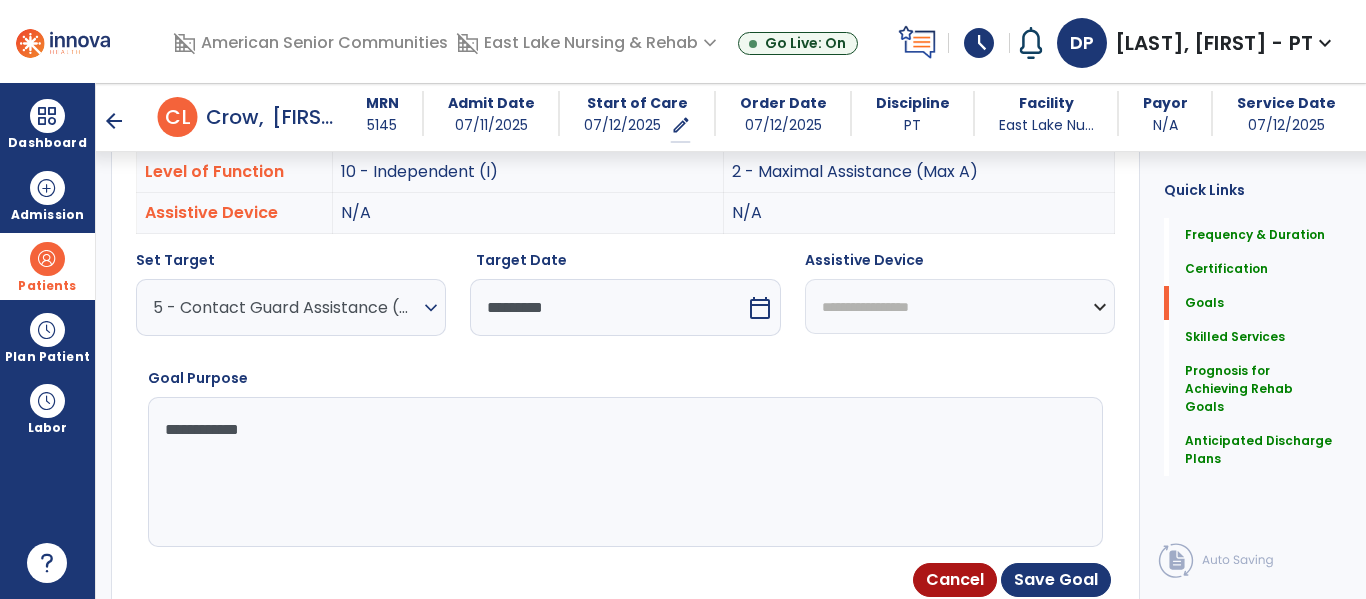 type on "**********" 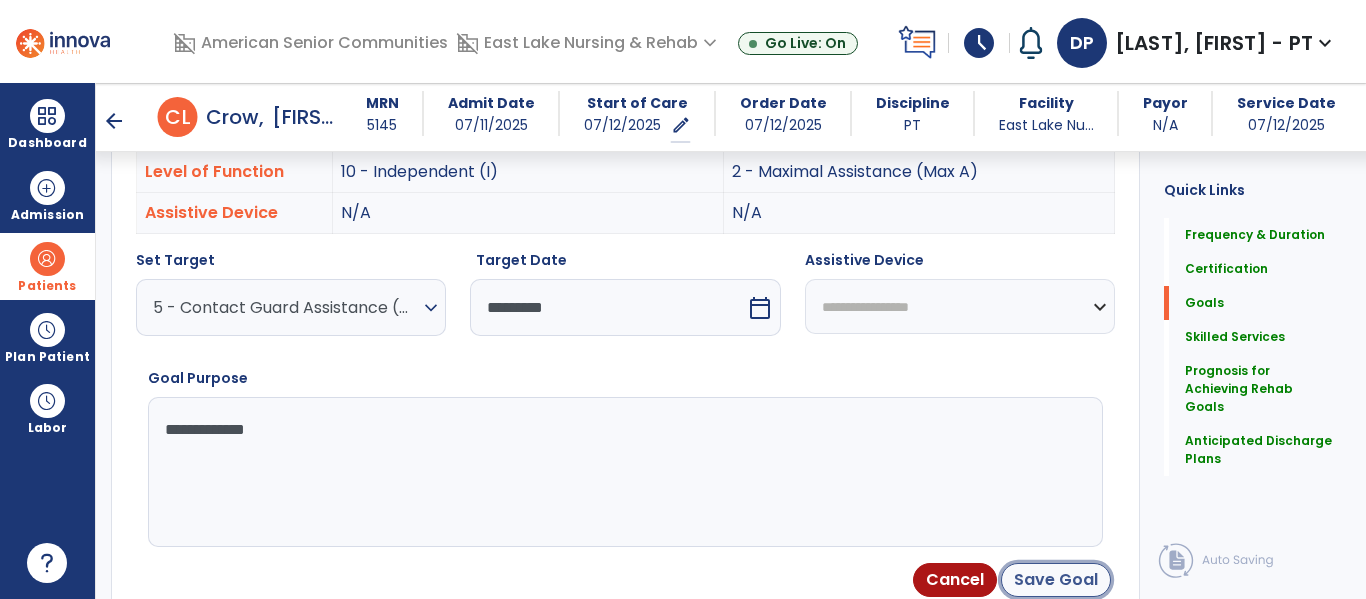 click on "Save Goal" at bounding box center (1056, 580) 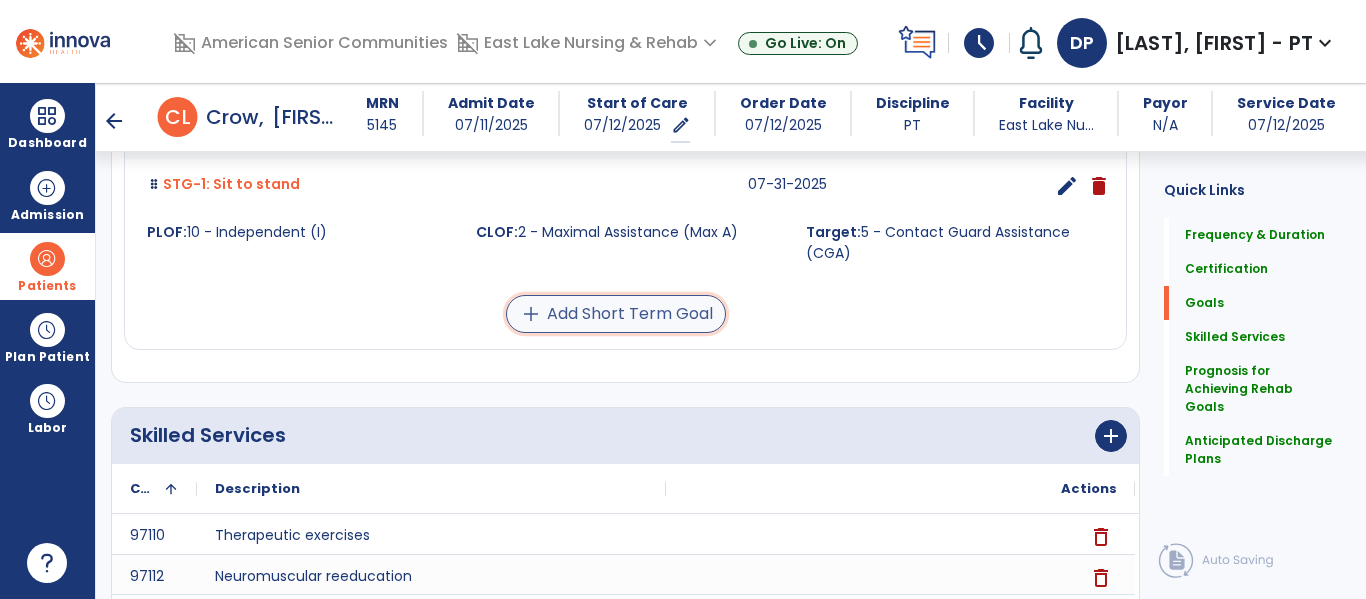 click on "add  Add Short Term Goal" at bounding box center (616, 314) 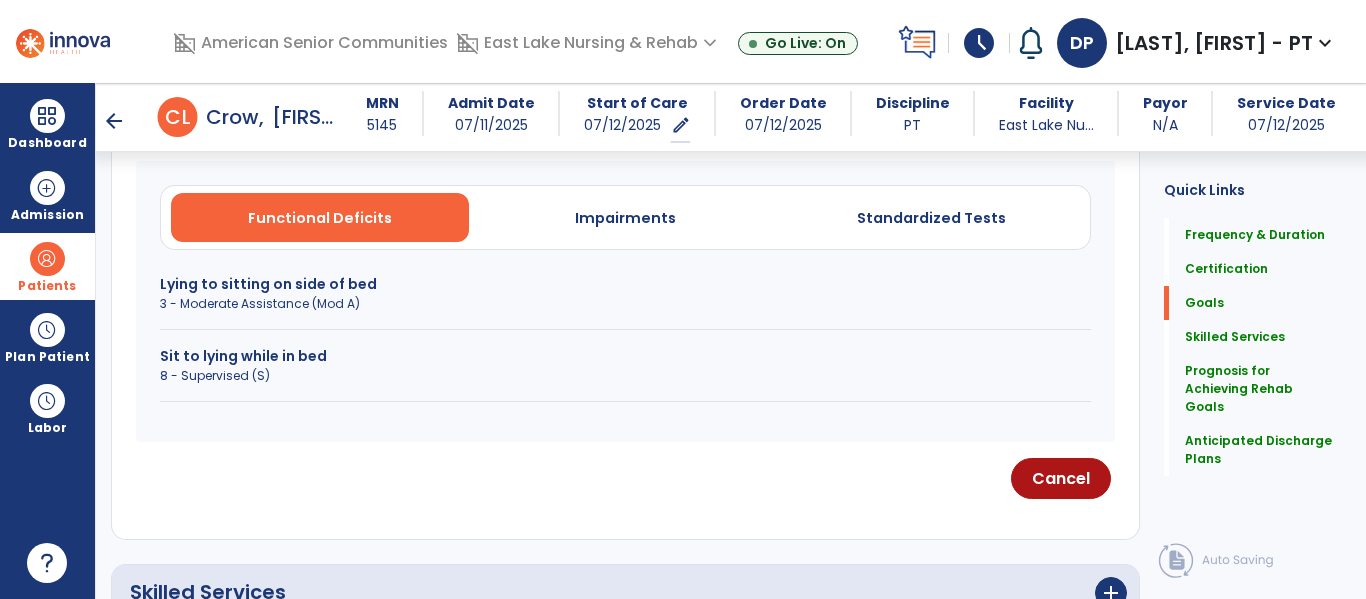 scroll, scrollTop: 564, scrollLeft: 0, axis: vertical 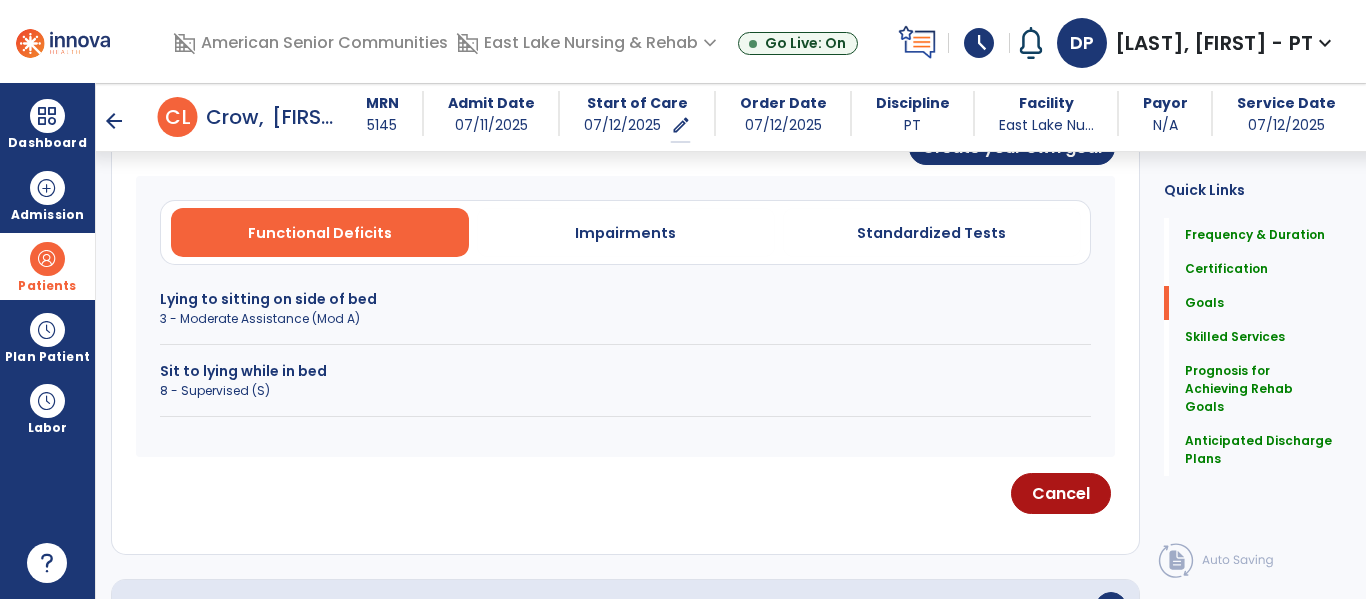 click on "3 - Moderate Assistance (Mod A)" at bounding box center [625, 319] 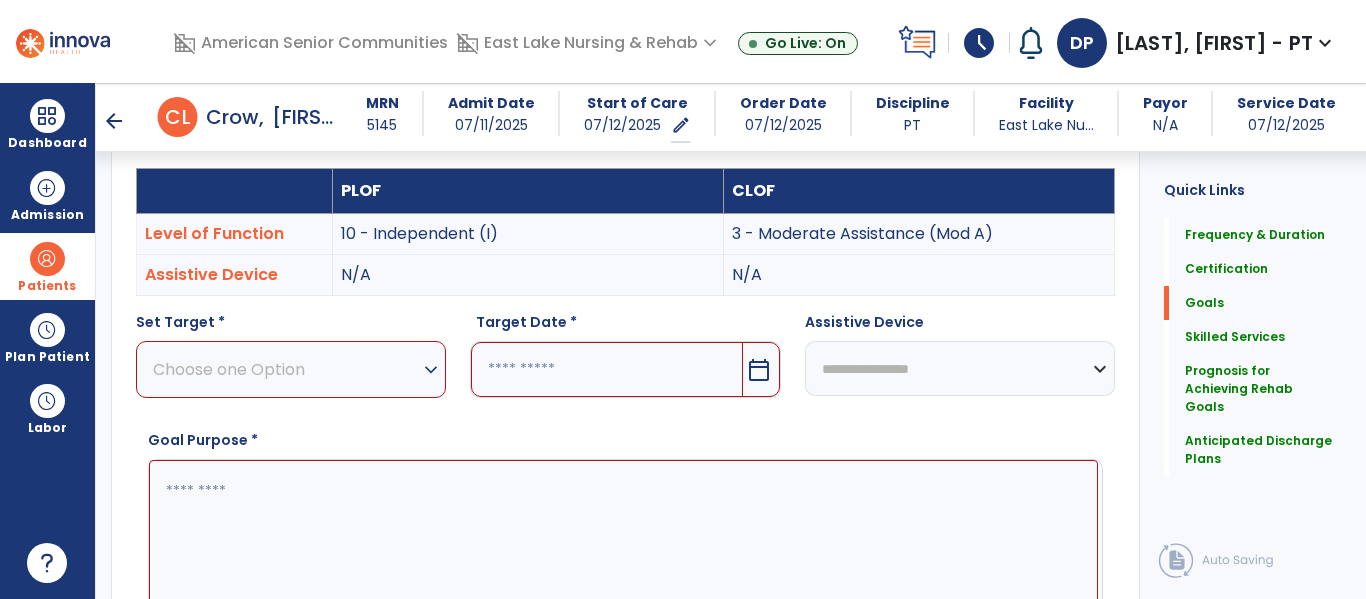 click on "expand_more" at bounding box center [431, 370] 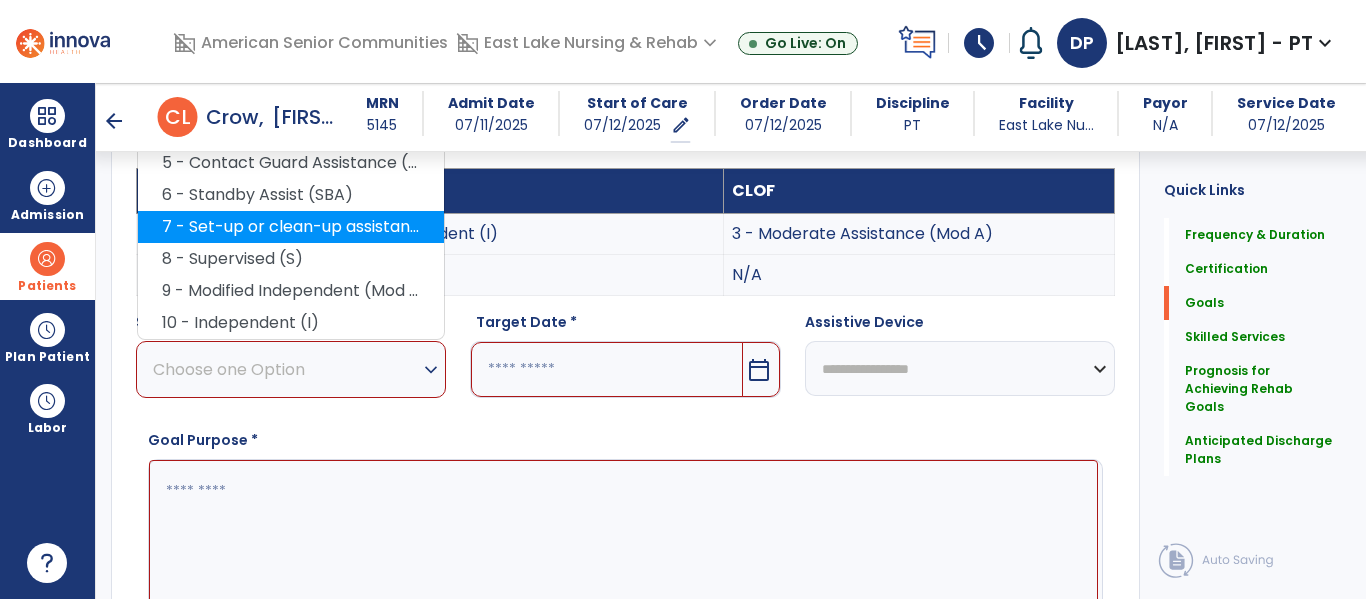 click on "7 - Set-up or clean-up assistance" at bounding box center [291, 227] 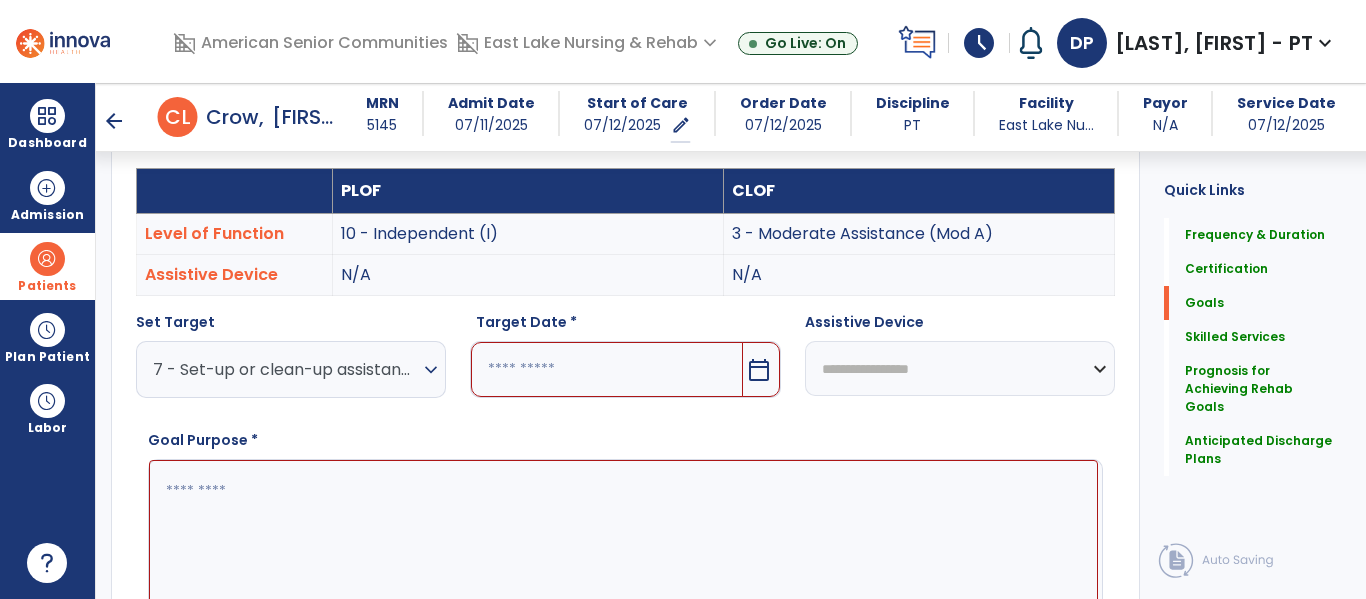 click on "calendar_today" at bounding box center (759, 370) 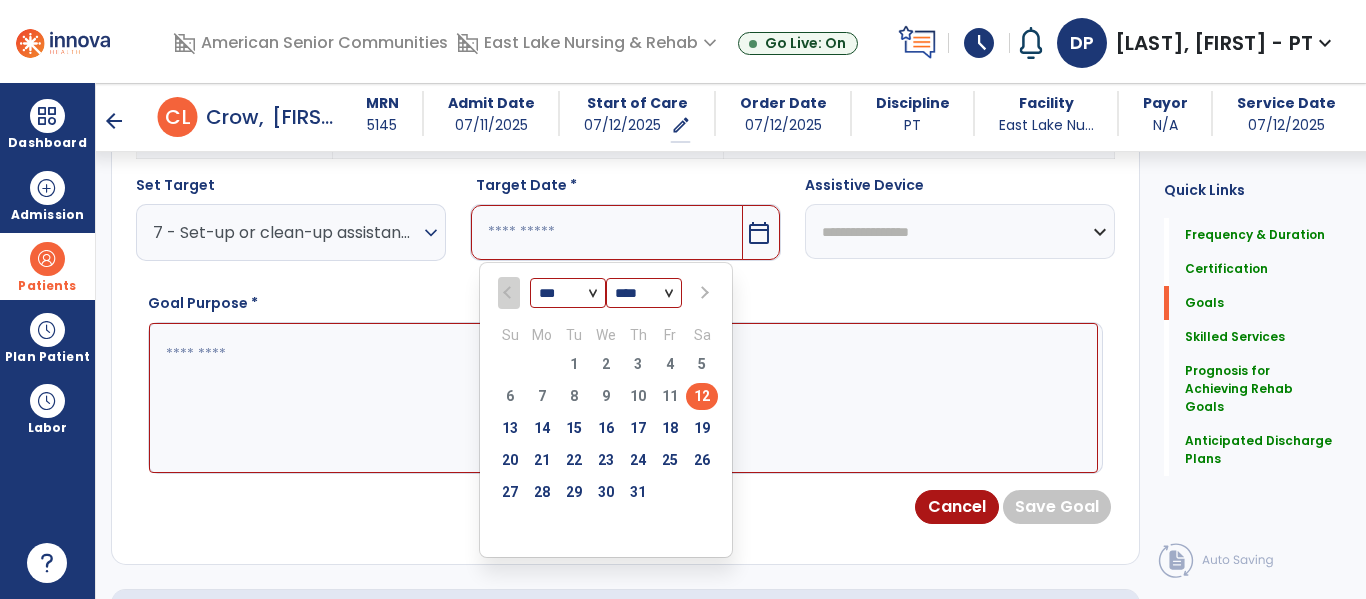 scroll, scrollTop: 704, scrollLeft: 0, axis: vertical 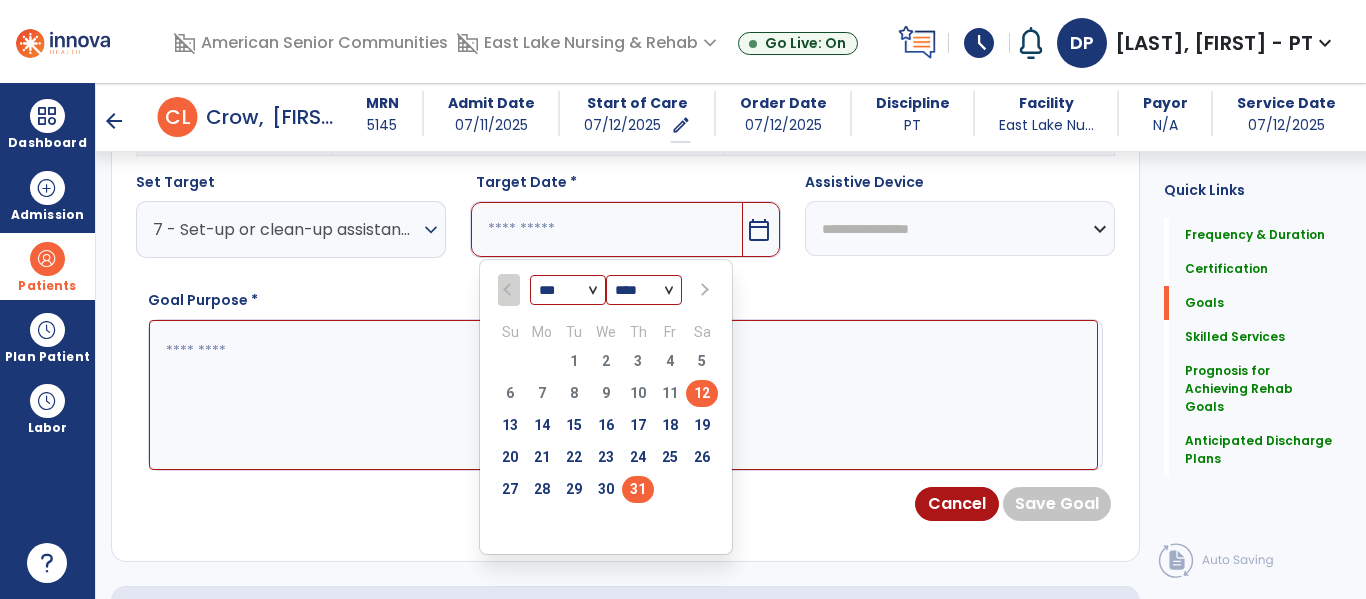 click on "31" at bounding box center [638, 489] 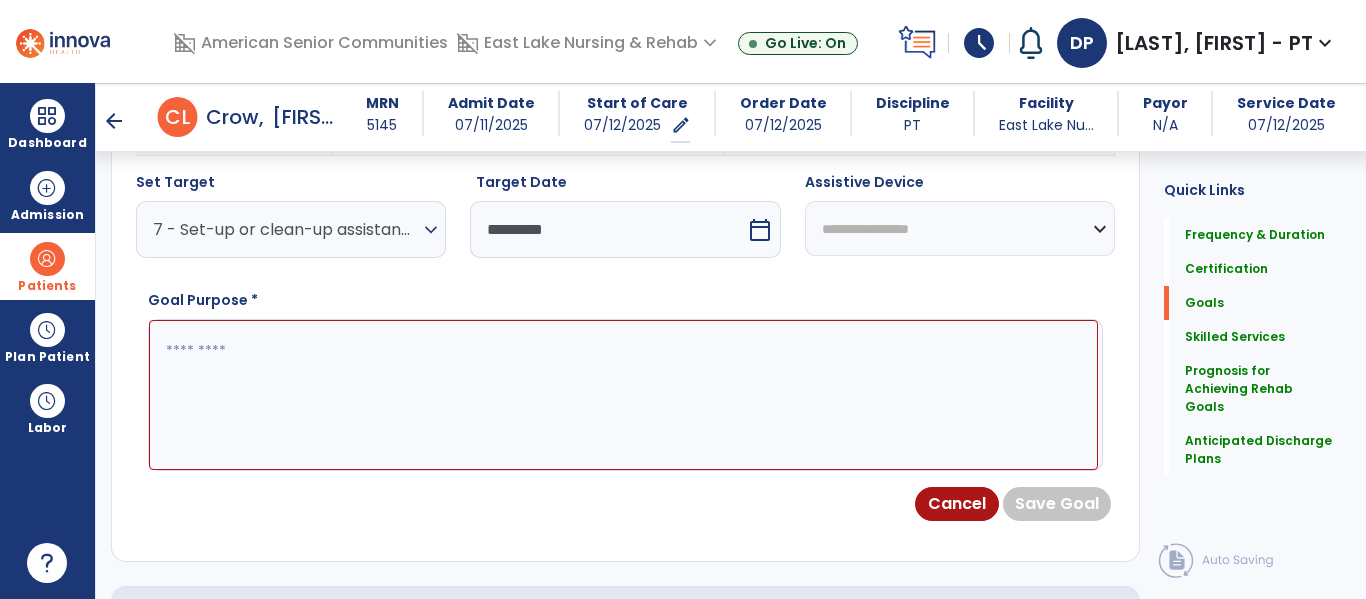 click at bounding box center [623, 395] 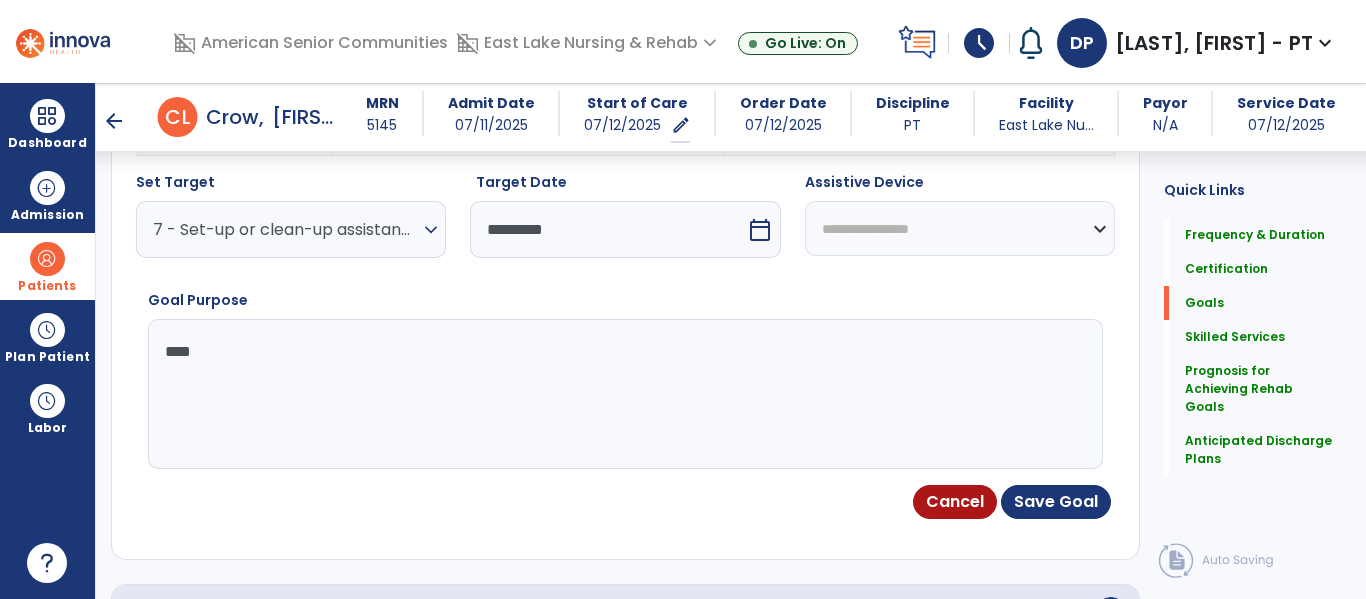 type on "**********" 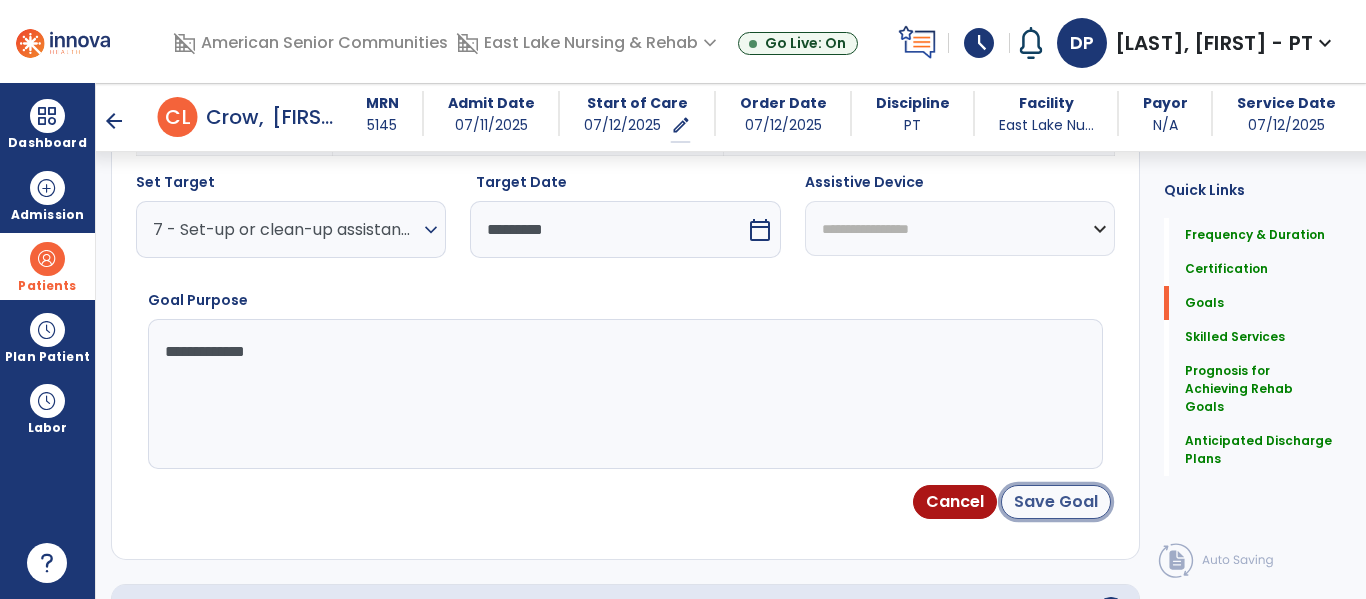 click on "Save Goal" at bounding box center (1056, 502) 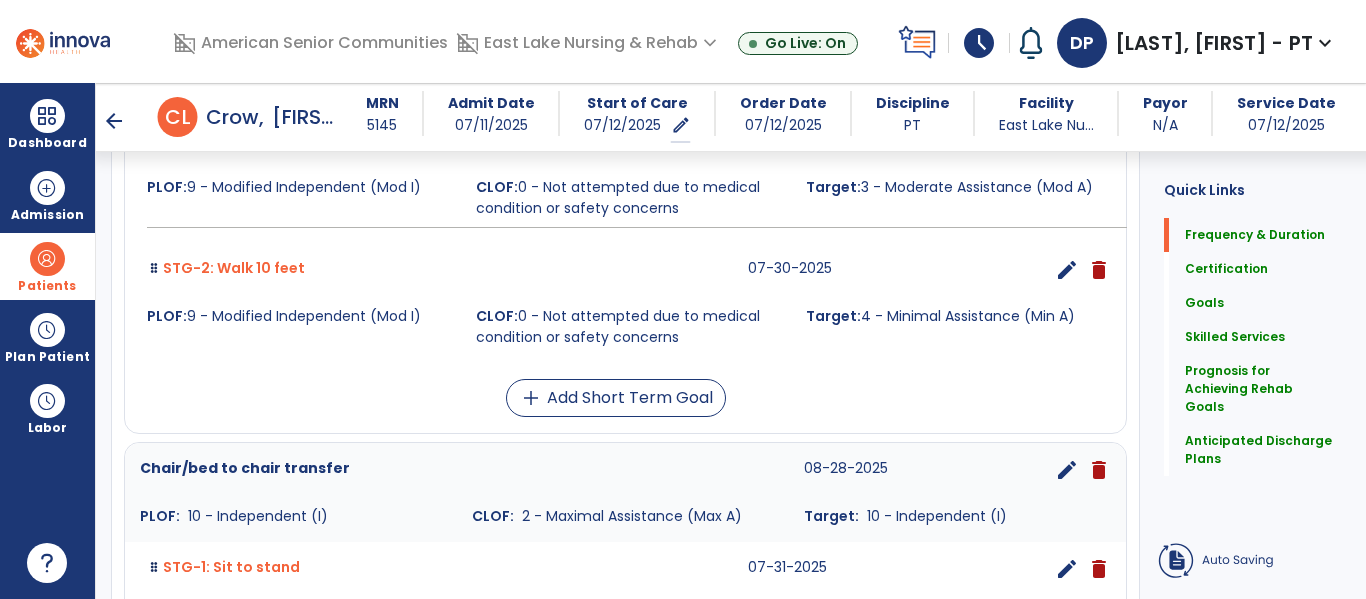 scroll, scrollTop: 114, scrollLeft: 0, axis: vertical 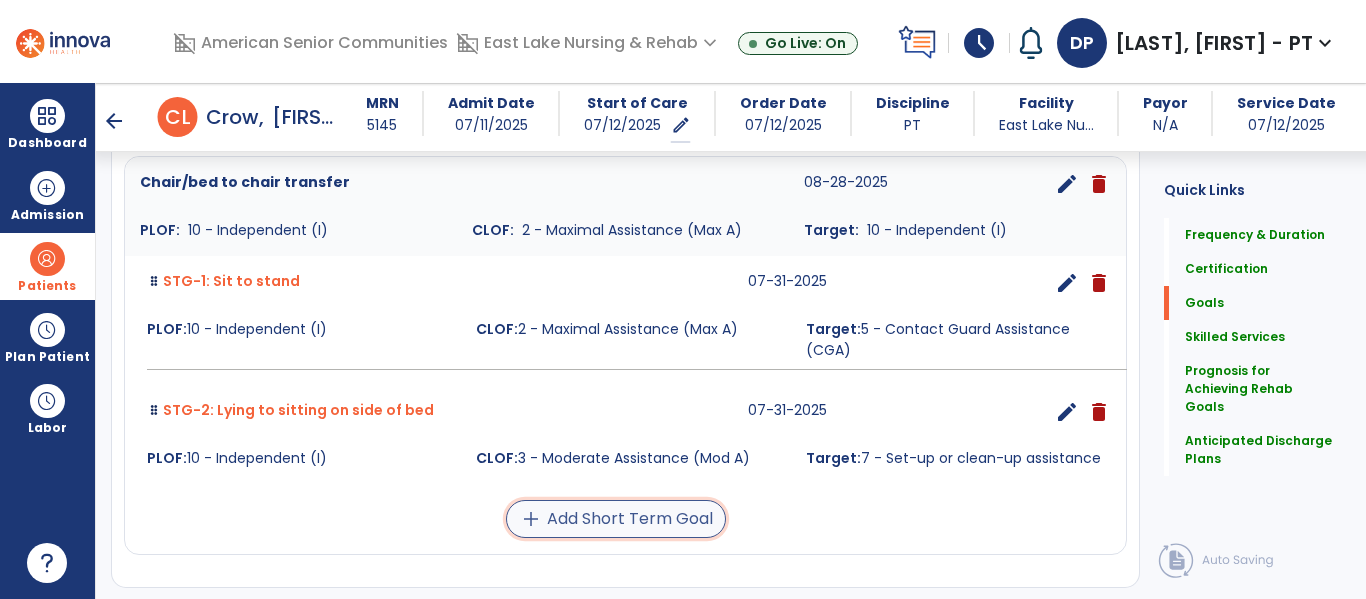 click on "add  Add Short Term Goal" at bounding box center (616, 519) 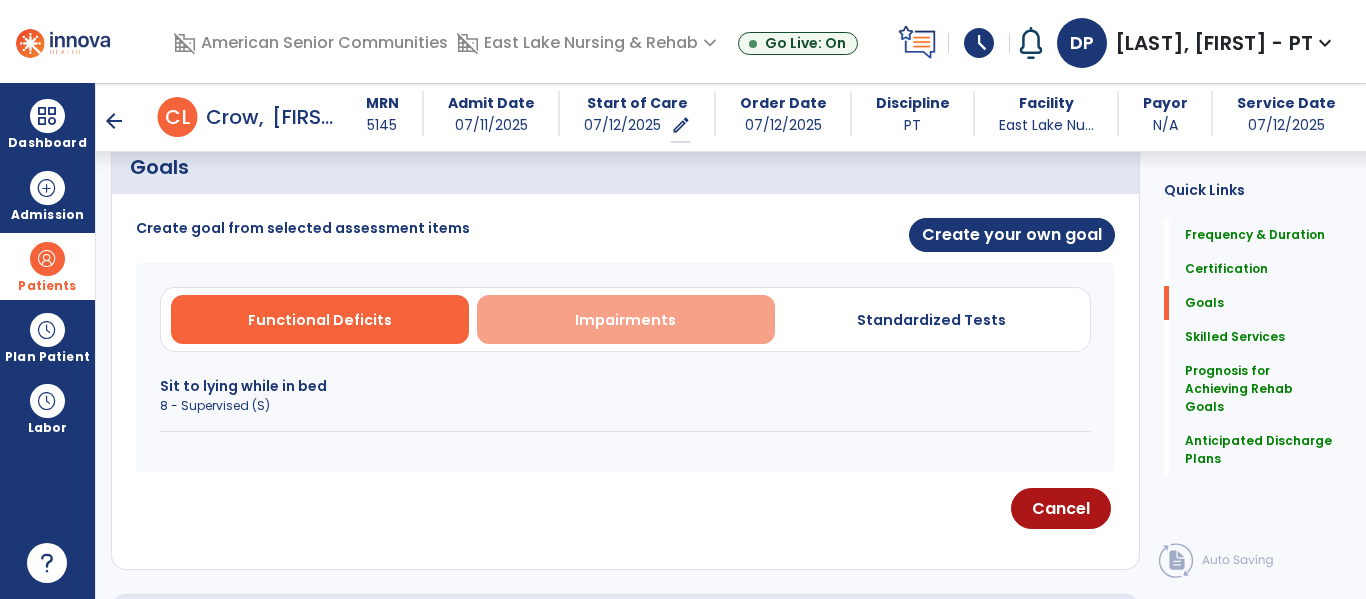 click on "Impairments" at bounding box center (625, 320) 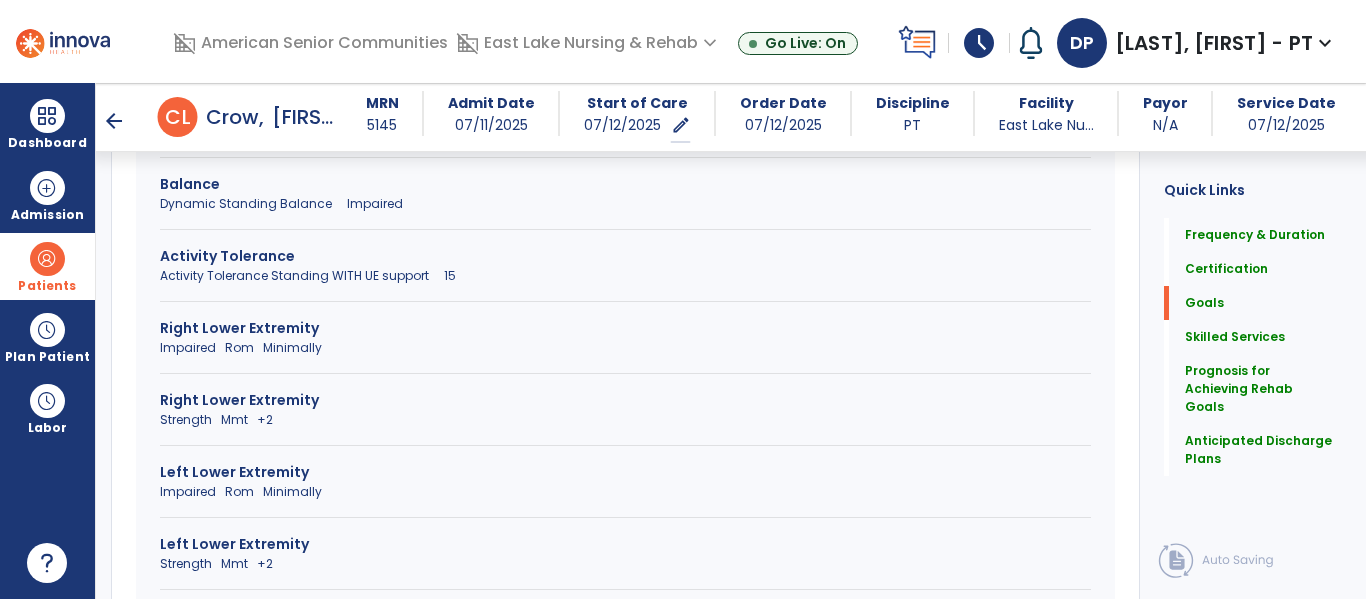 click on "Strength   Mmt   +2" at bounding box center (625, 420) 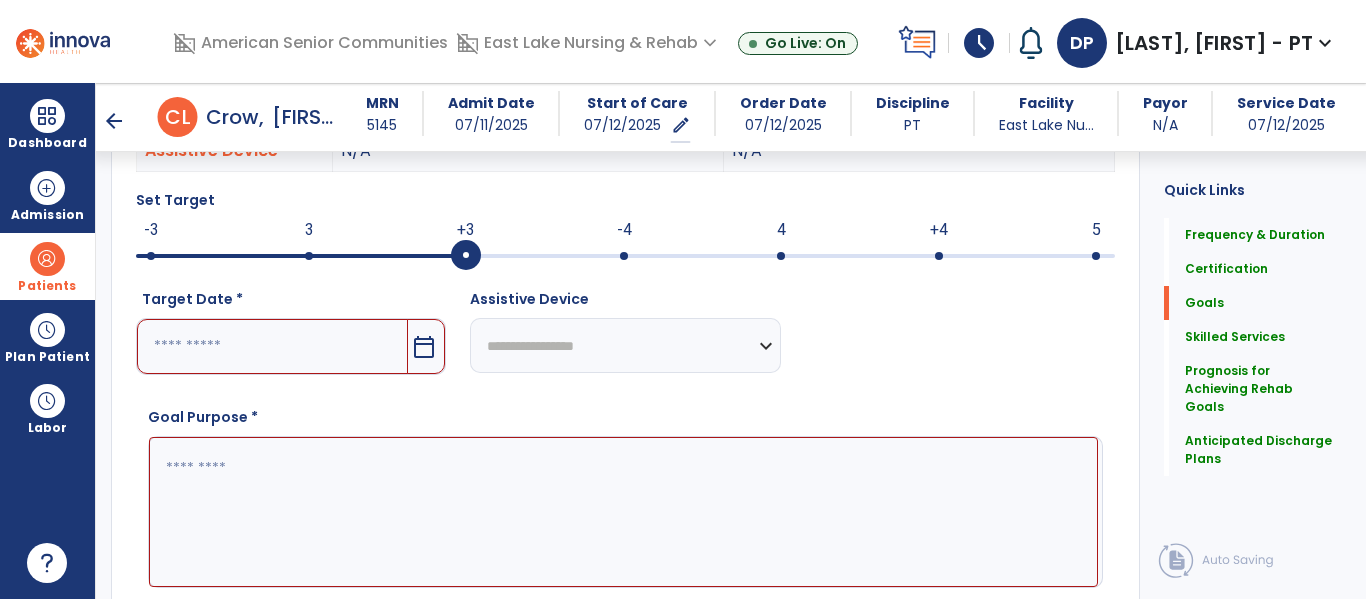 scroll, scrollTop: 682, scrollLeft: 0, axis: vertical 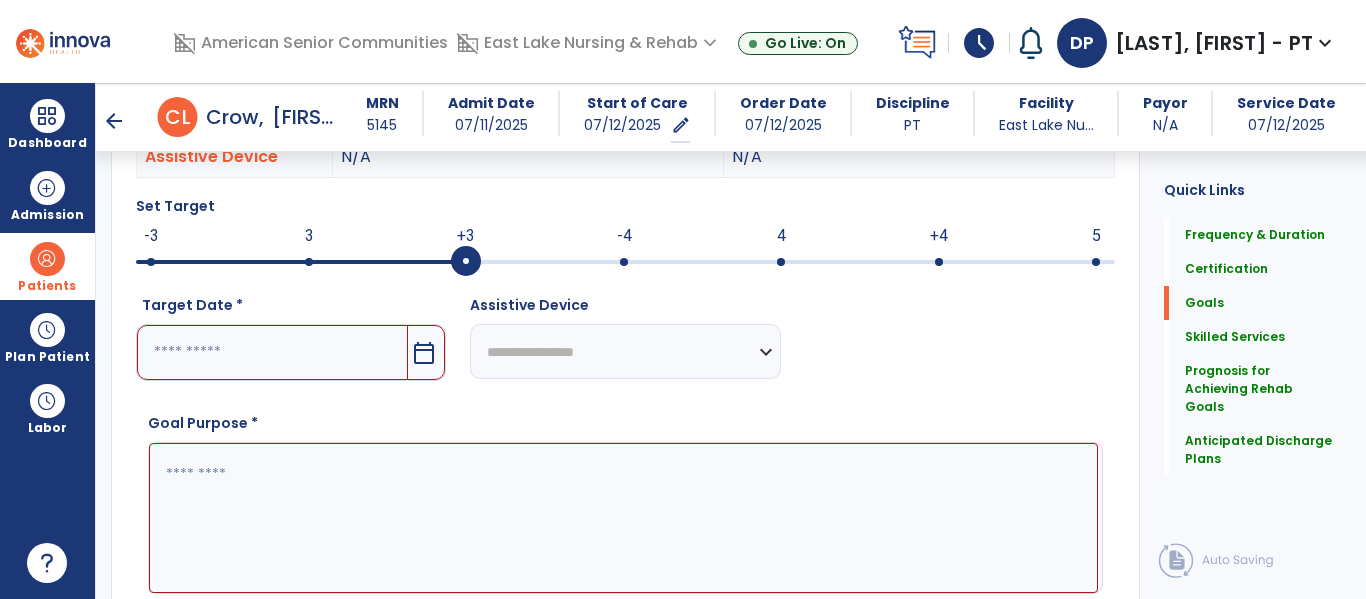 click on "calendar_today" at bounding box center [426, 352] 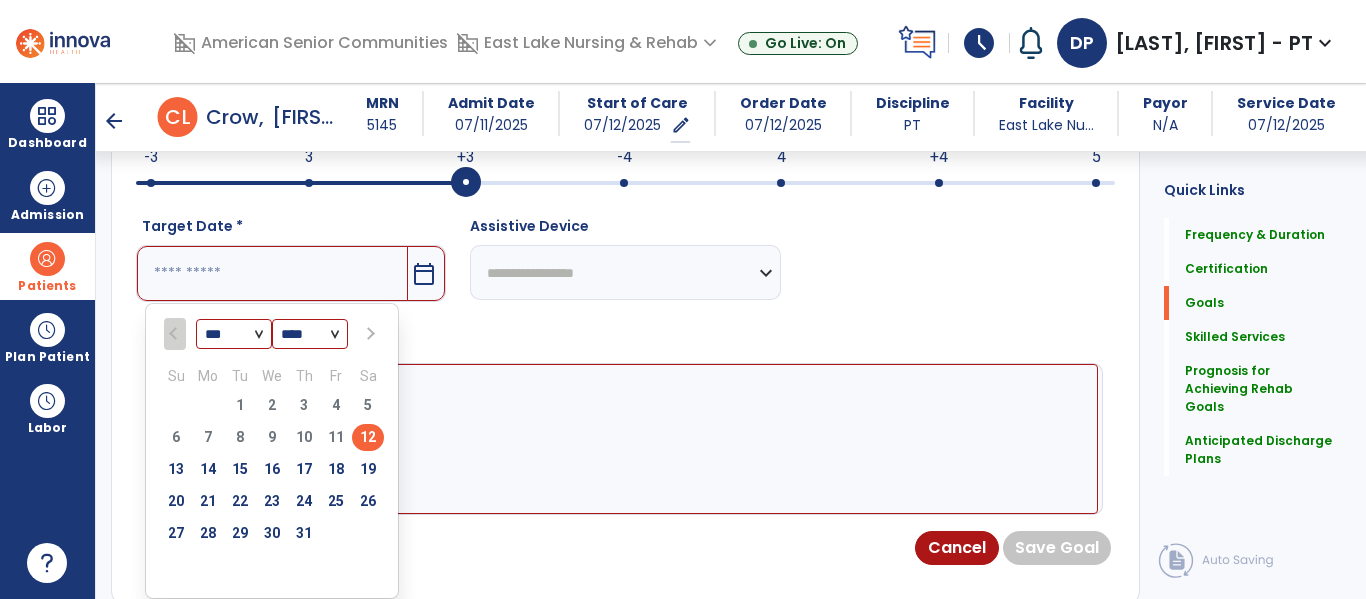 scroll, scrollTop: 803, scrollLeft: 0, axis: vertical 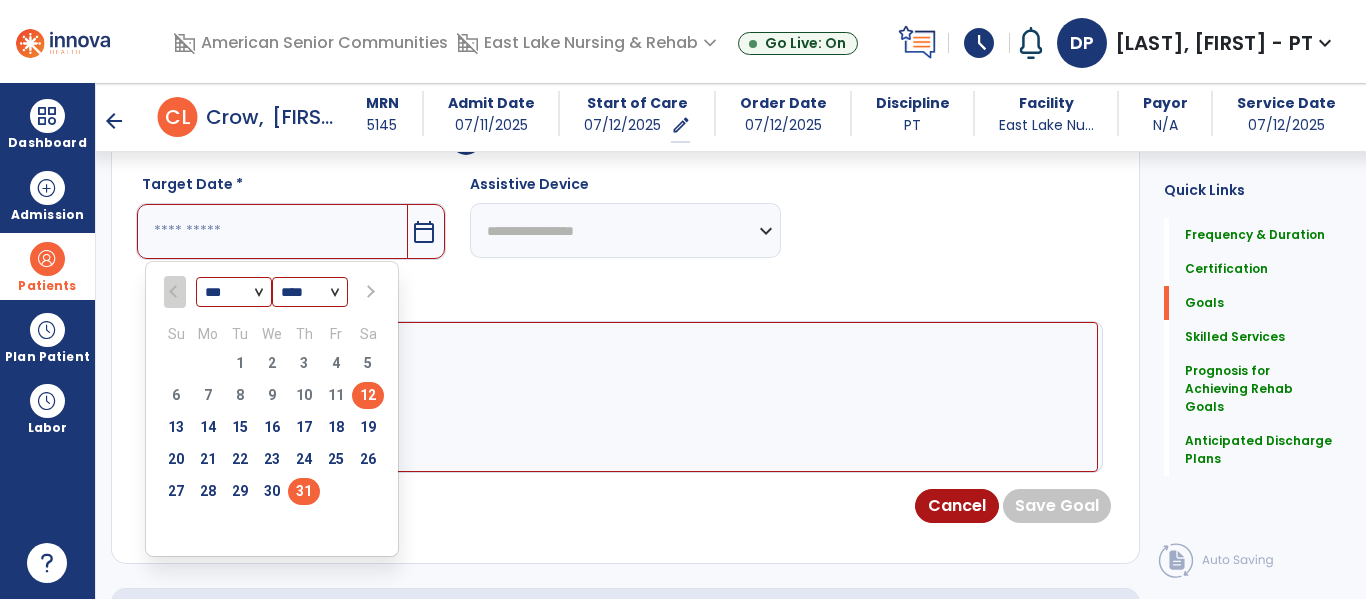click on "31" at bounding box center [304, 491] 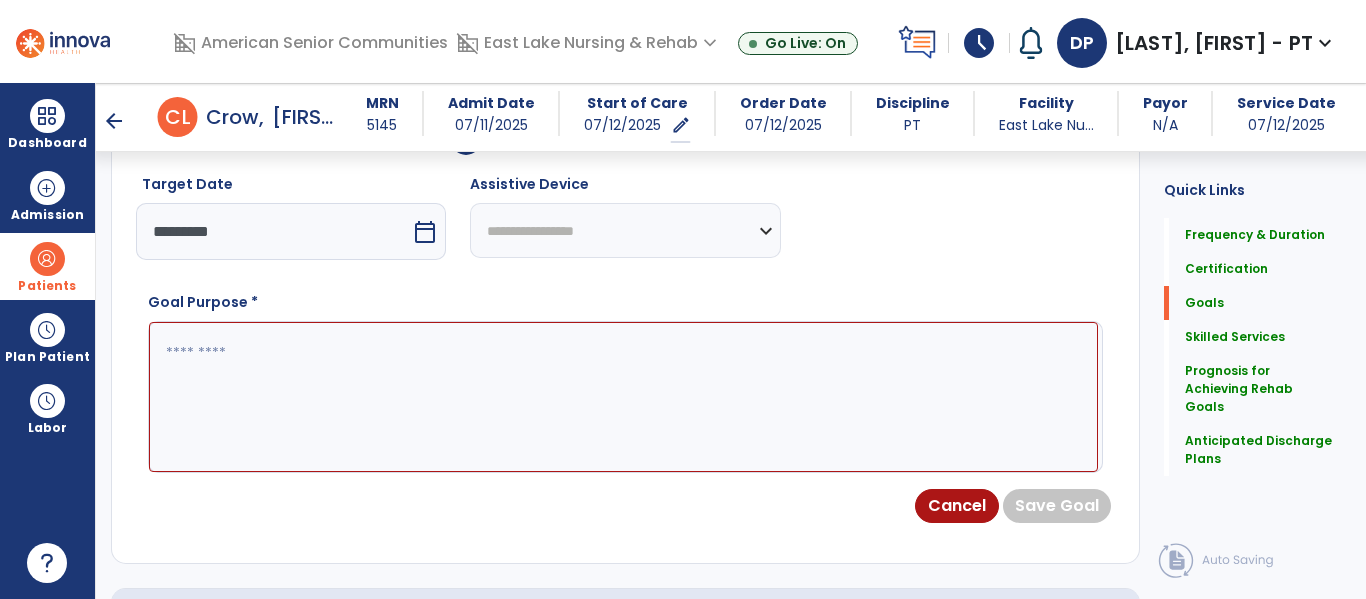 click at bounding box center (623, 397) 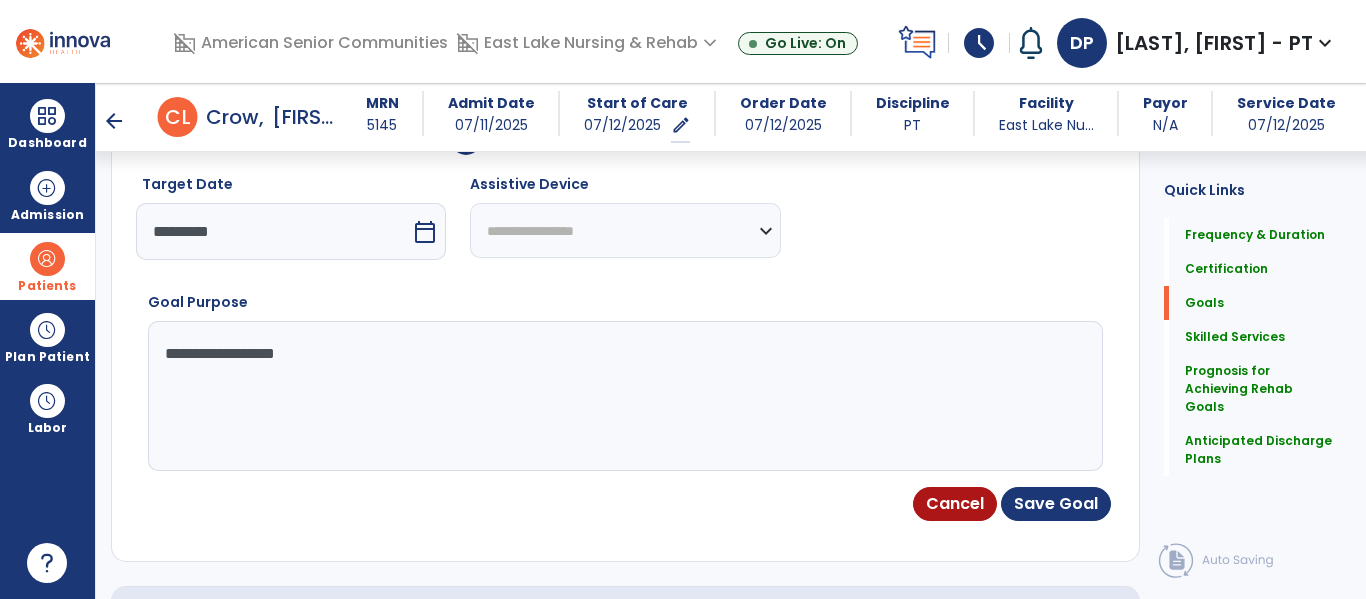 type on "**********" 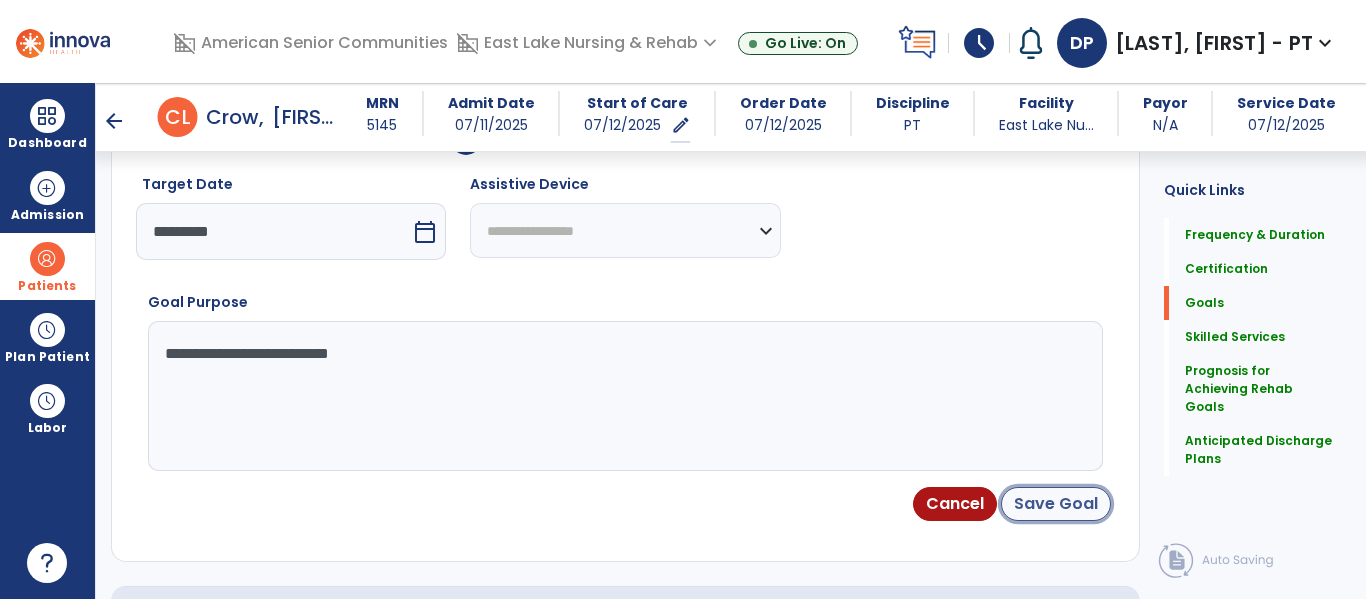click on "Save Goal" at bounding box center (1056, 504) 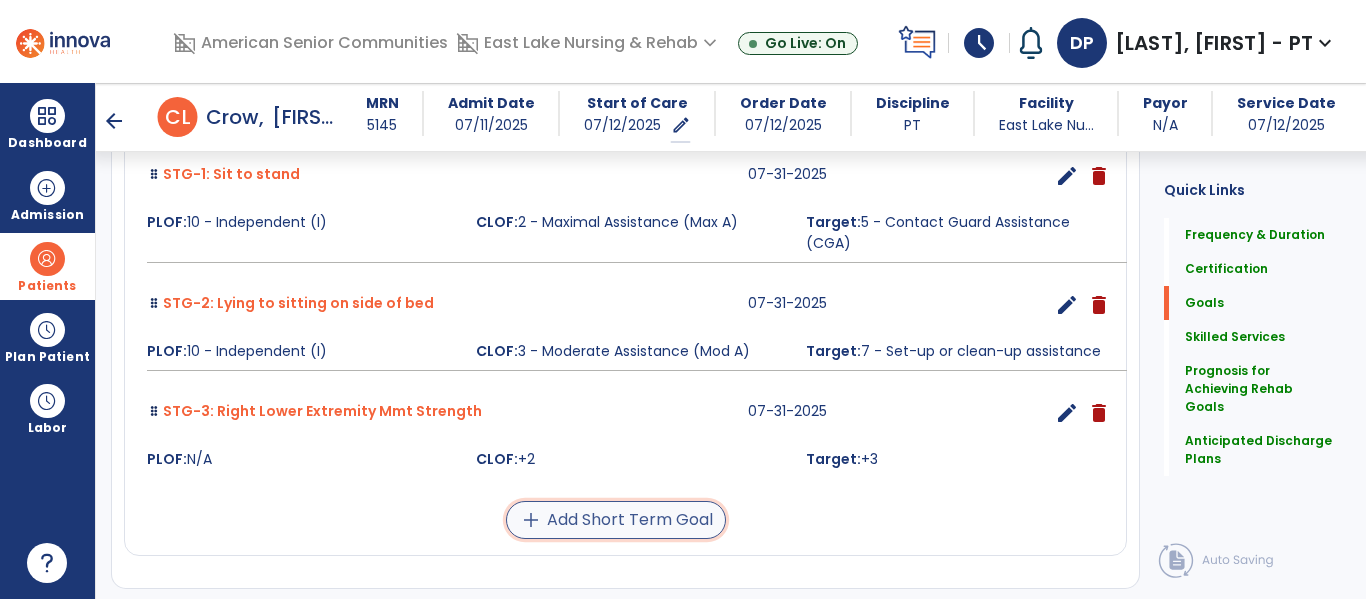 click on "add  Add Short Term Goal" at bounding box center [616, 520] 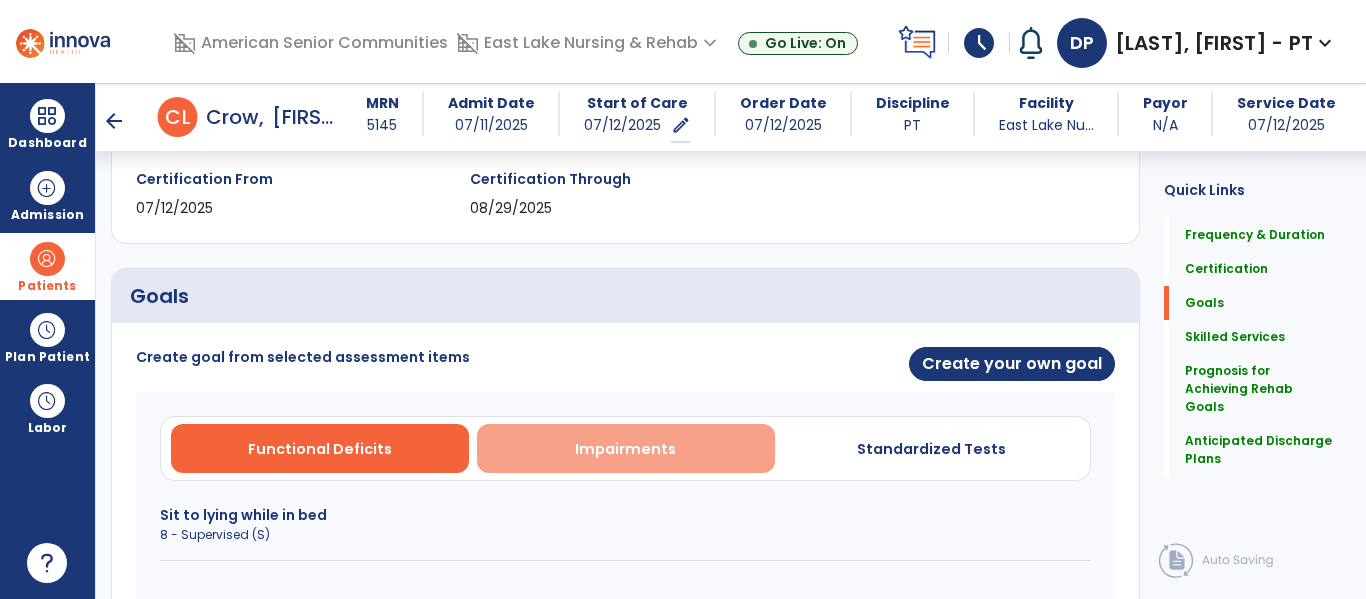click on "Impairments" at bounding box center (626, 448) 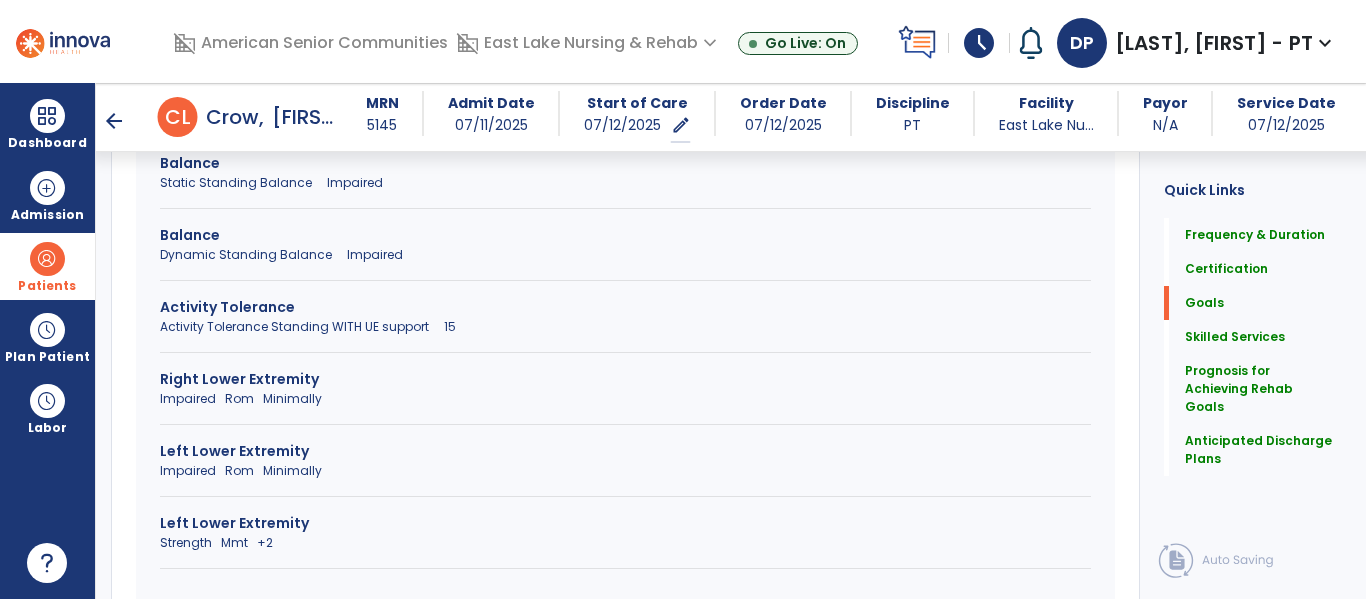scroll, scrollTop: 858, scrollLeft: 0, axis: vertical 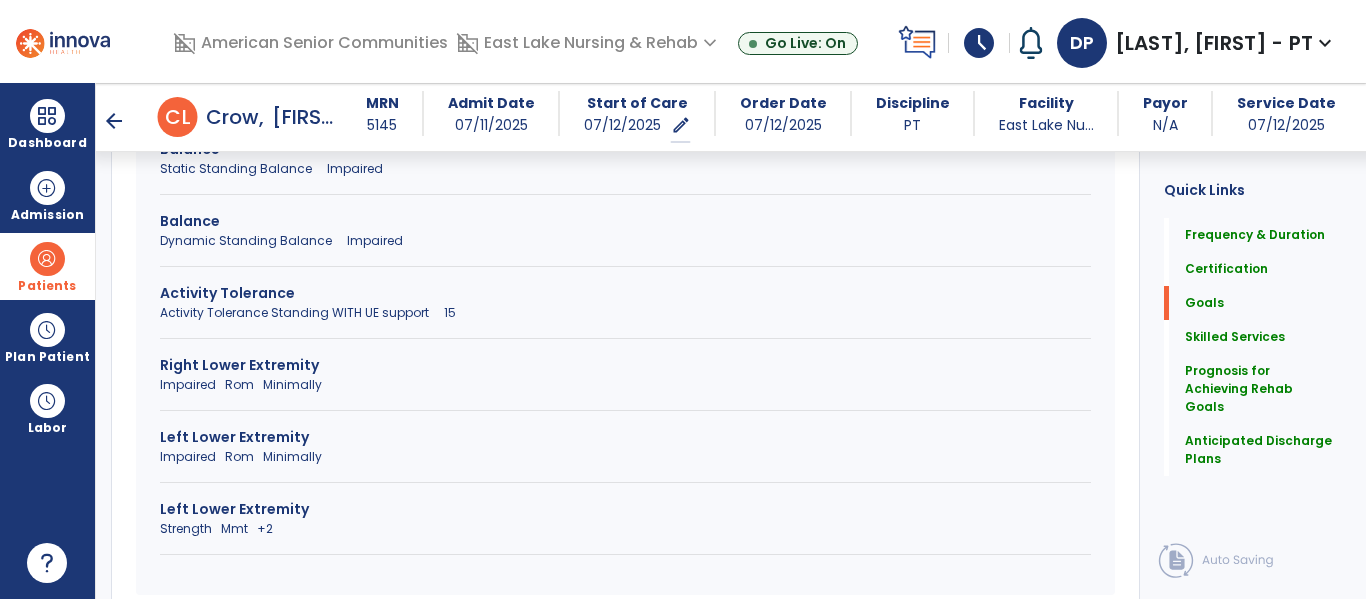 click on "Strength   Mmt   +2" at bounding box center (625, 529) 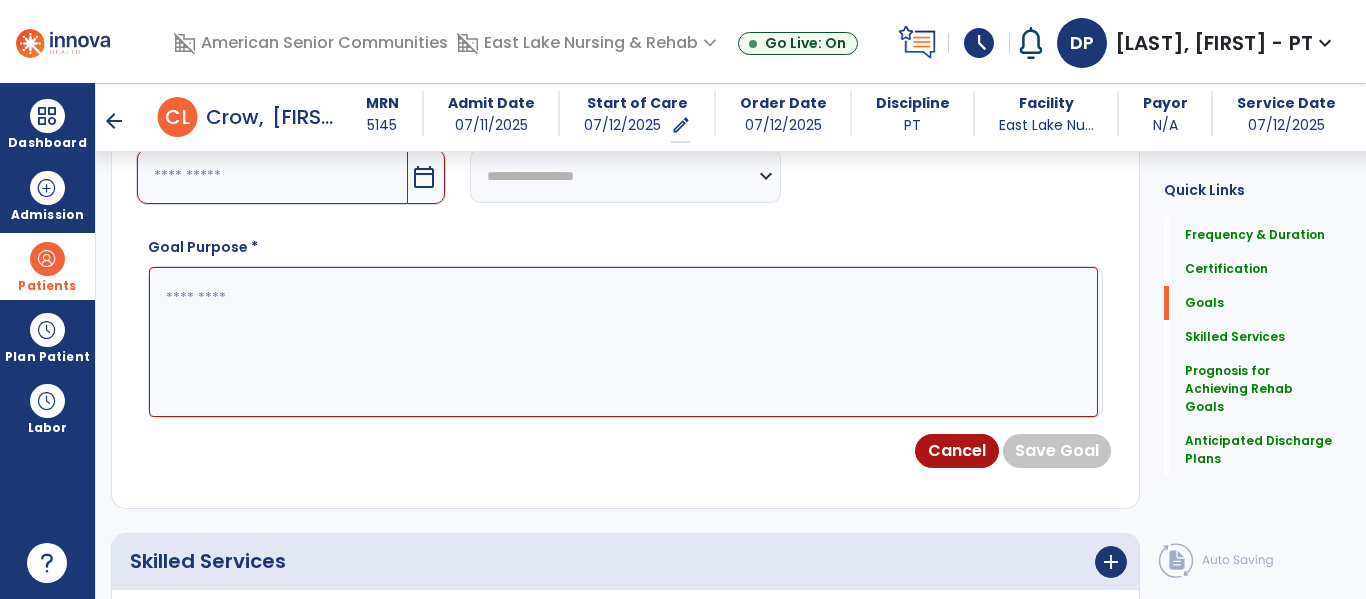 click on "calendar_today" at bounding box center [426, 176] 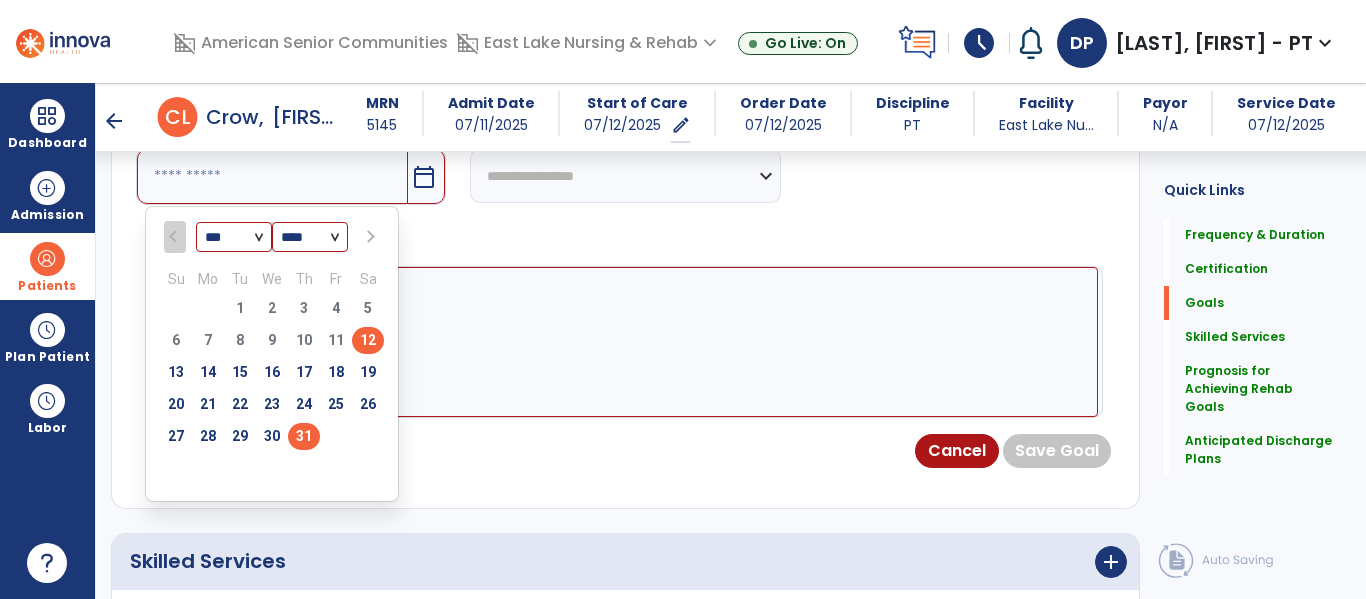 click on "31" at bounding box center (304, 436) 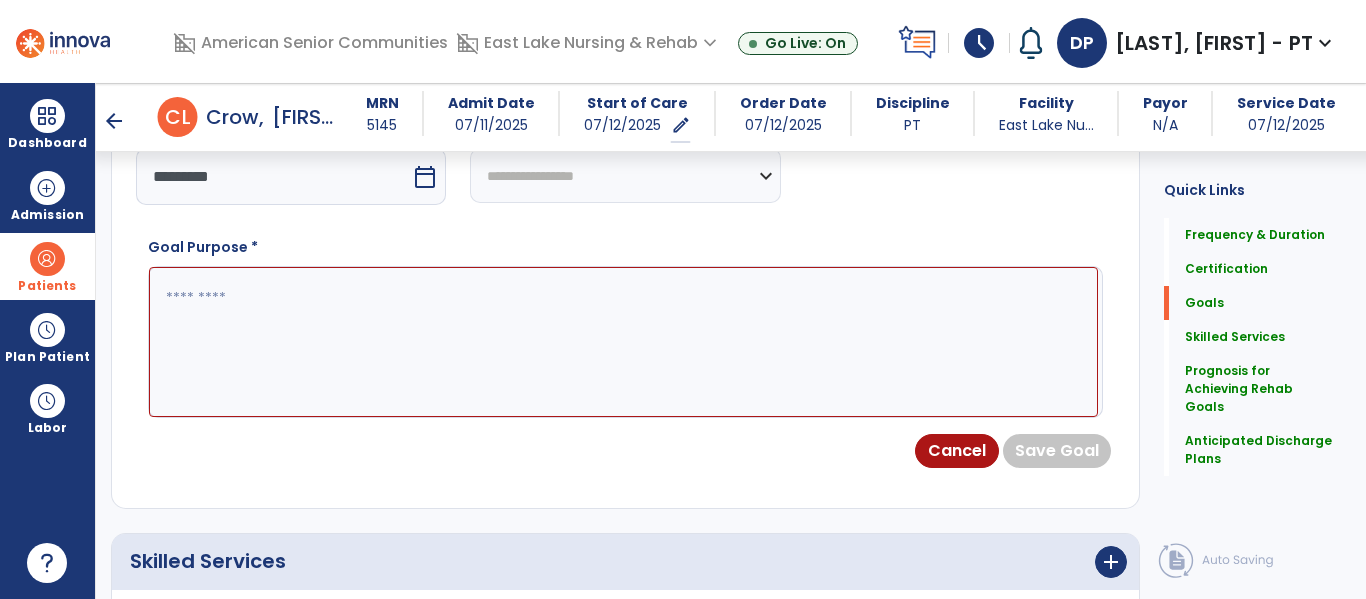 click at bounding box center (623, 342) 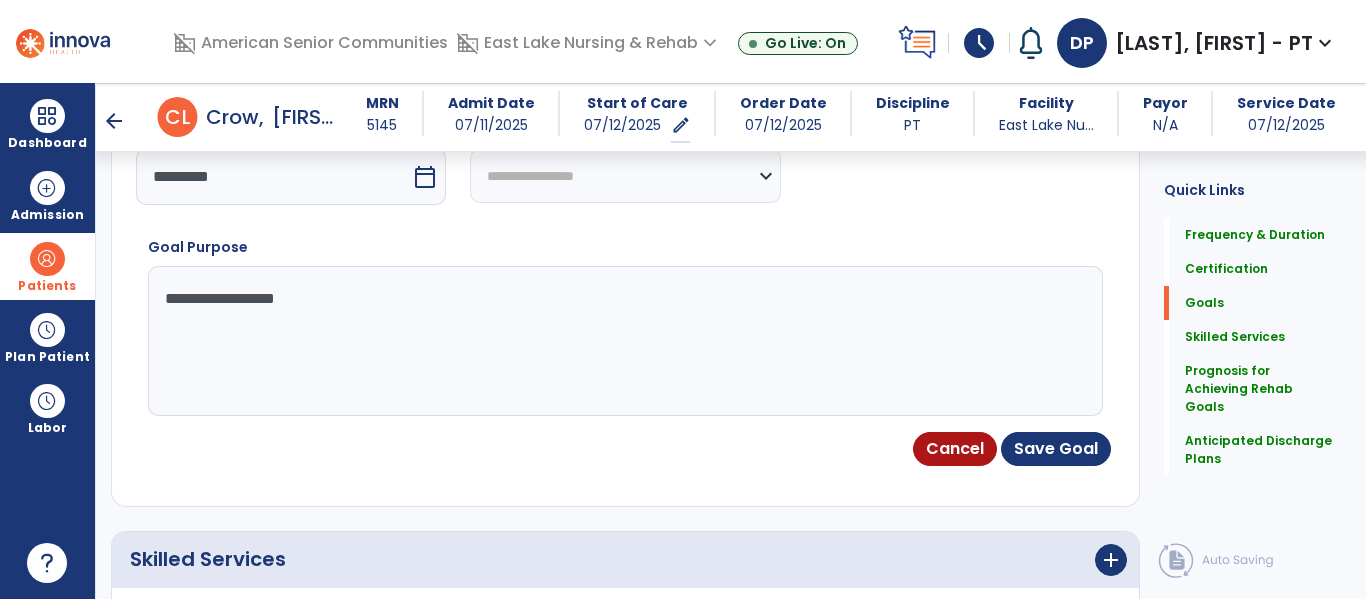 type on "**********" 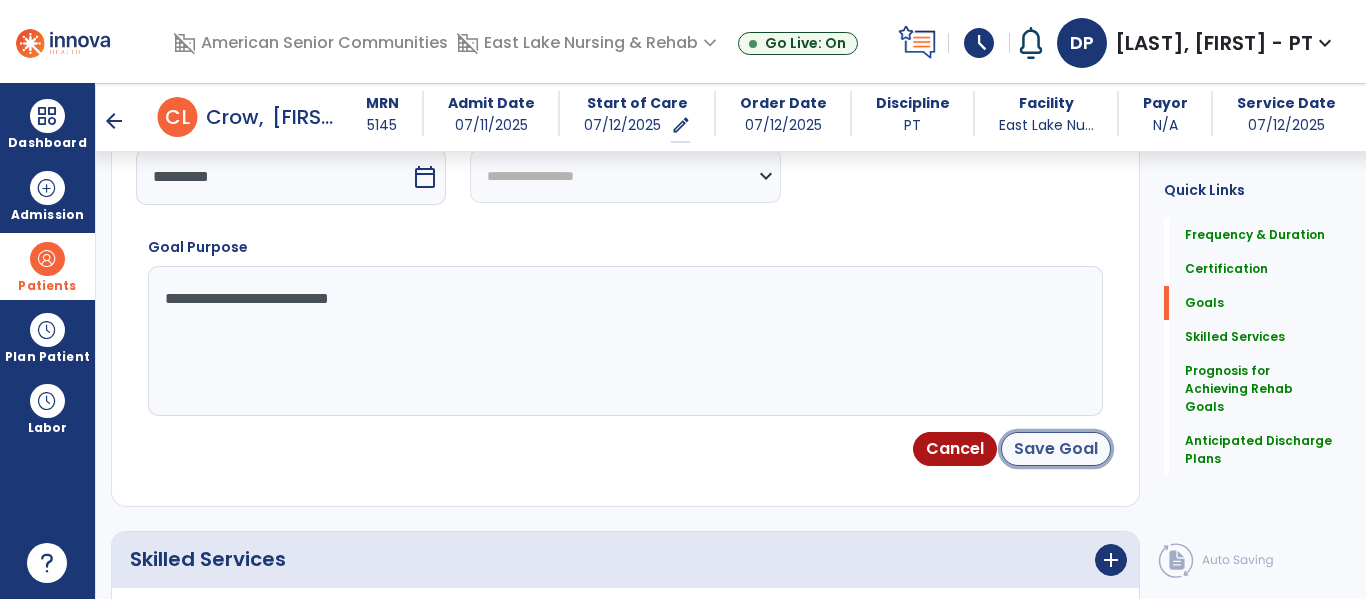 click on "Save Goal" at bounding box center [1056, 449] 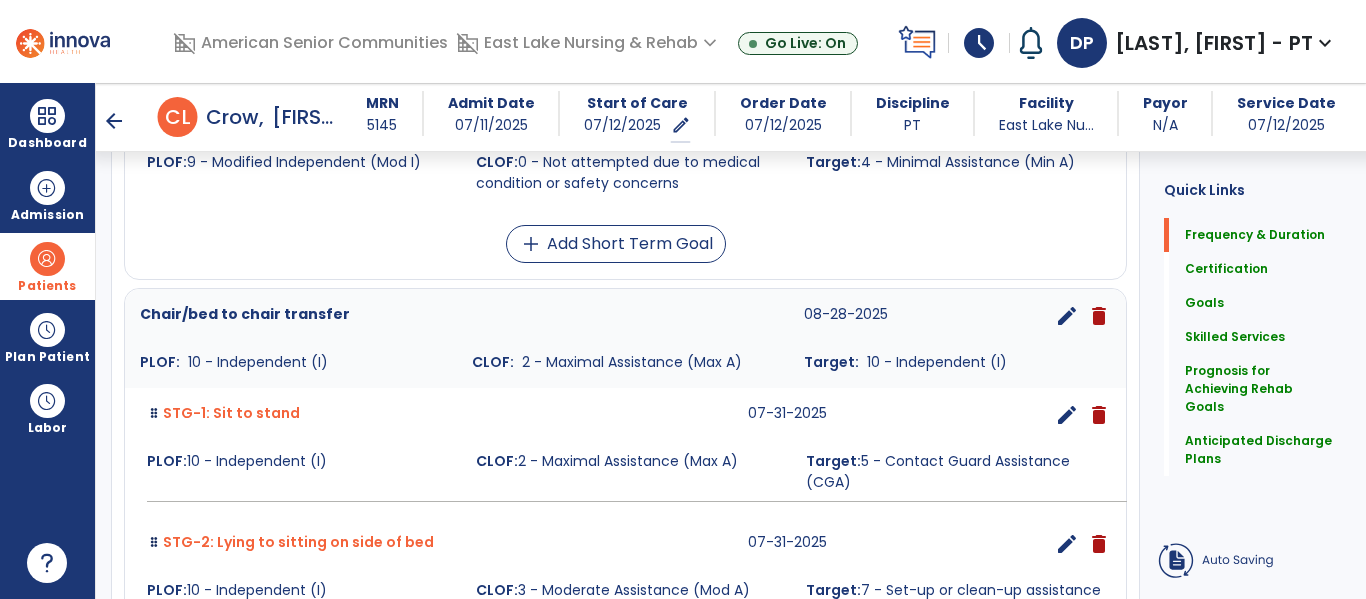 scroll, scrollTop: 167, scrollLeft: 0, axis: vertical 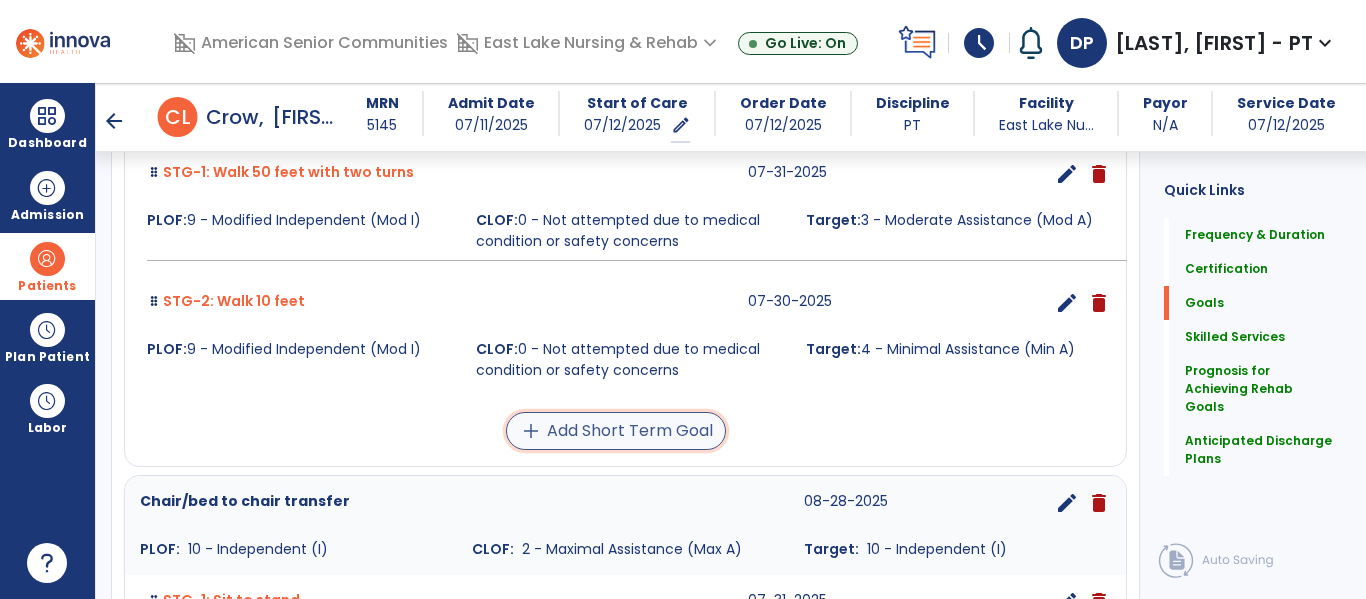 click on "add  Add Short Term Goal" at bounding box center (616, 431) 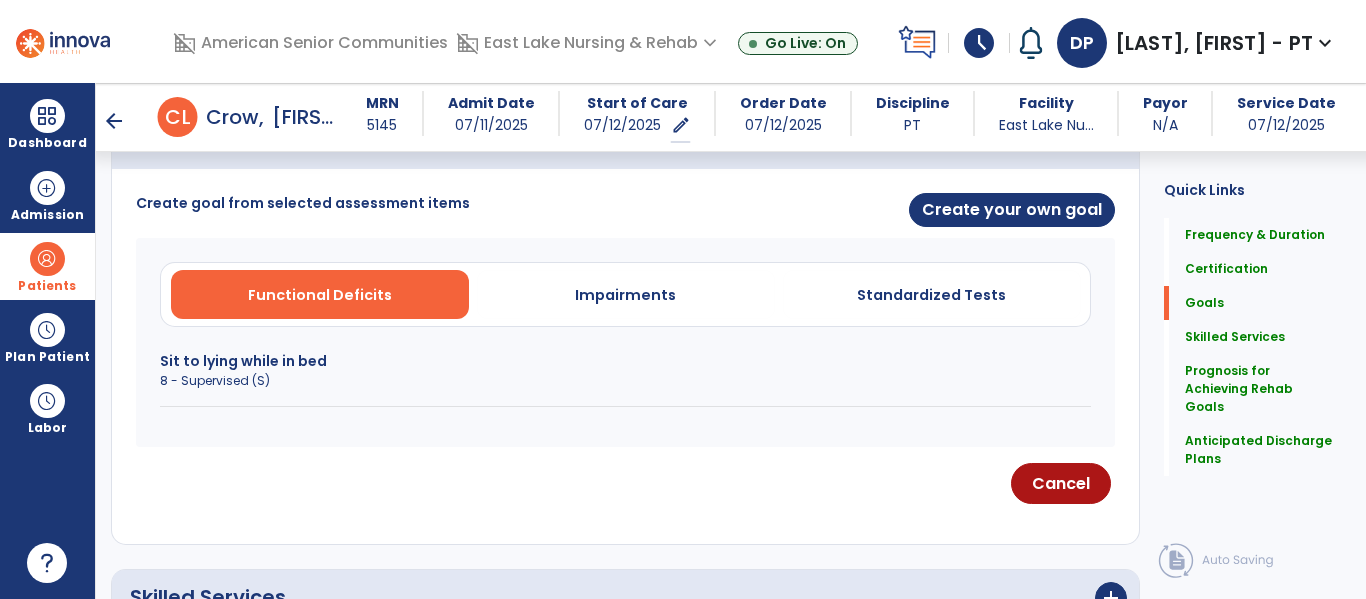 scroll, scrollTop: 500, scrollLeft: 0, axis: vertical 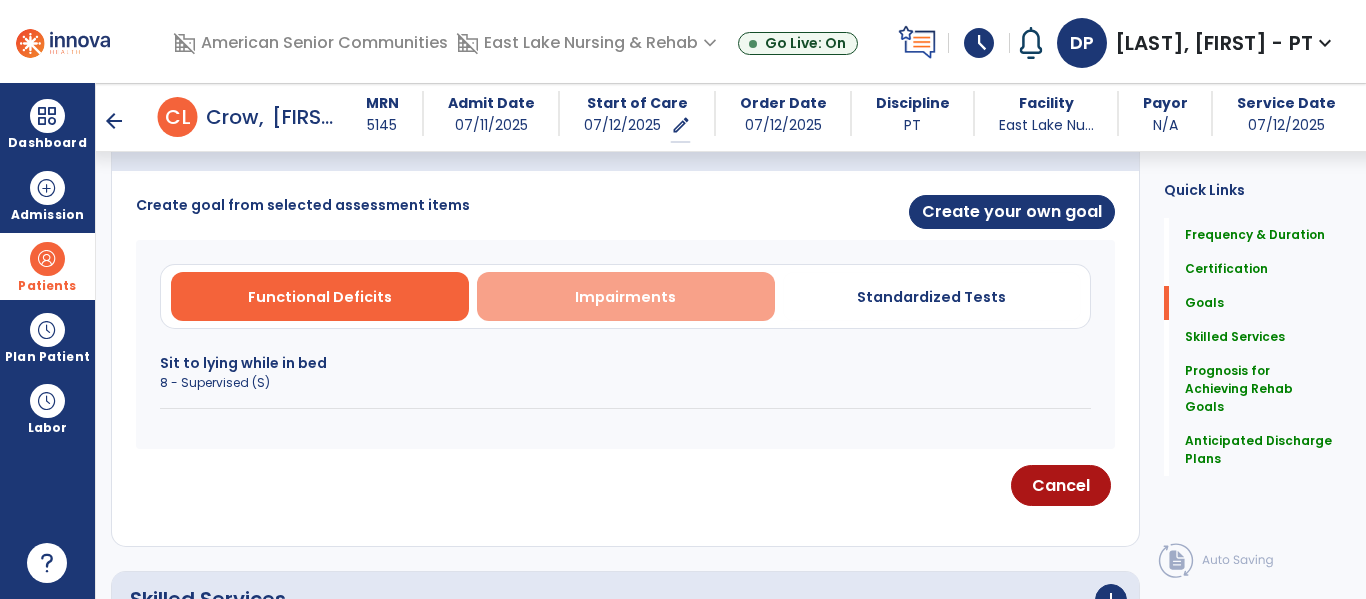 click on "Impairments" at bounding box center (625, 297) 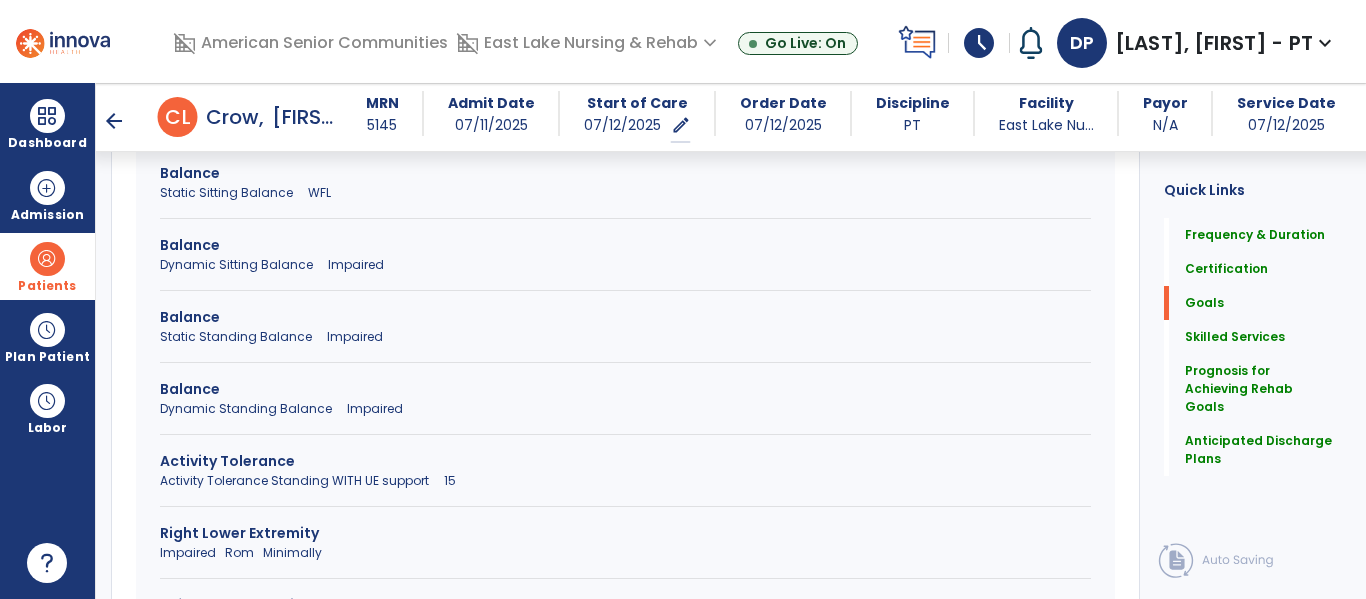 scroll, scrollTop: 691, scrollLeft: 0, axis: vertical 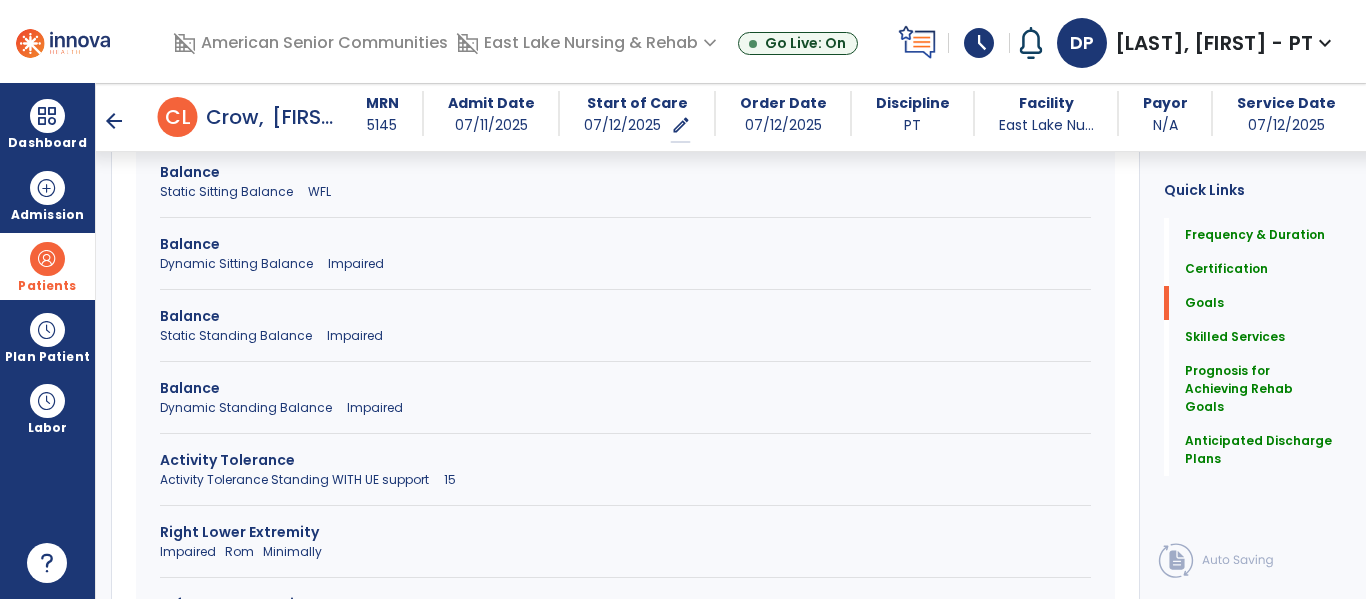 click on "Activity Tolerance" at bounding box center (625, 460) 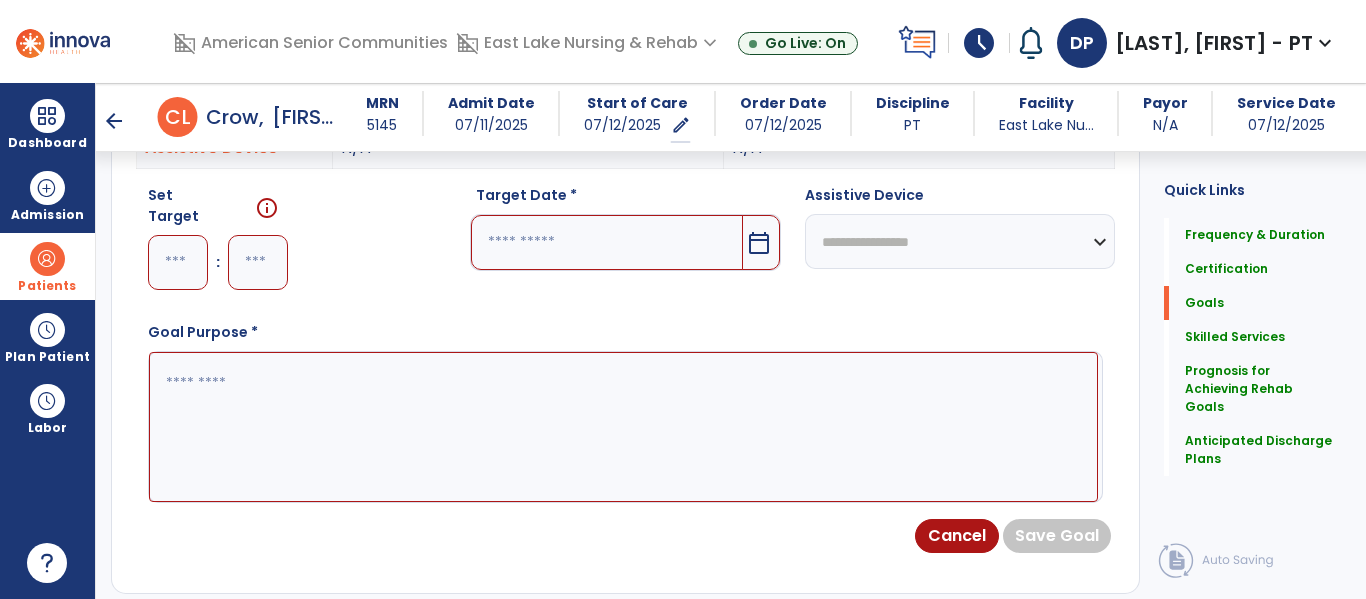 click at bounding box center (178, 262) 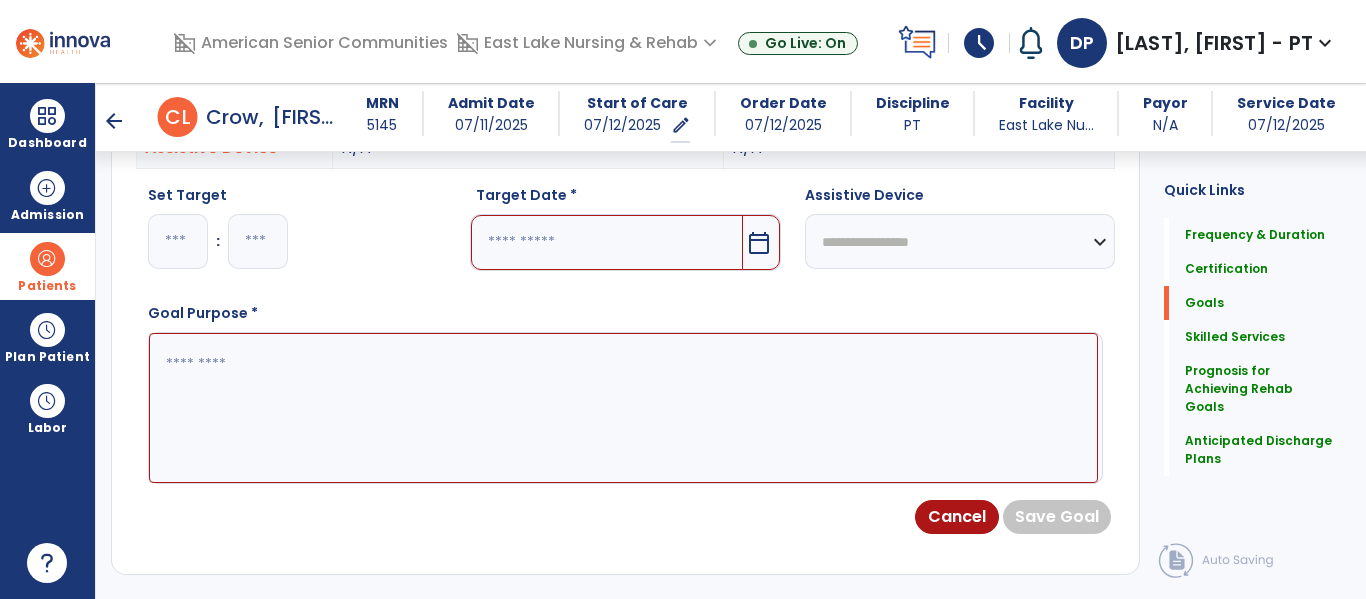 type on "*" 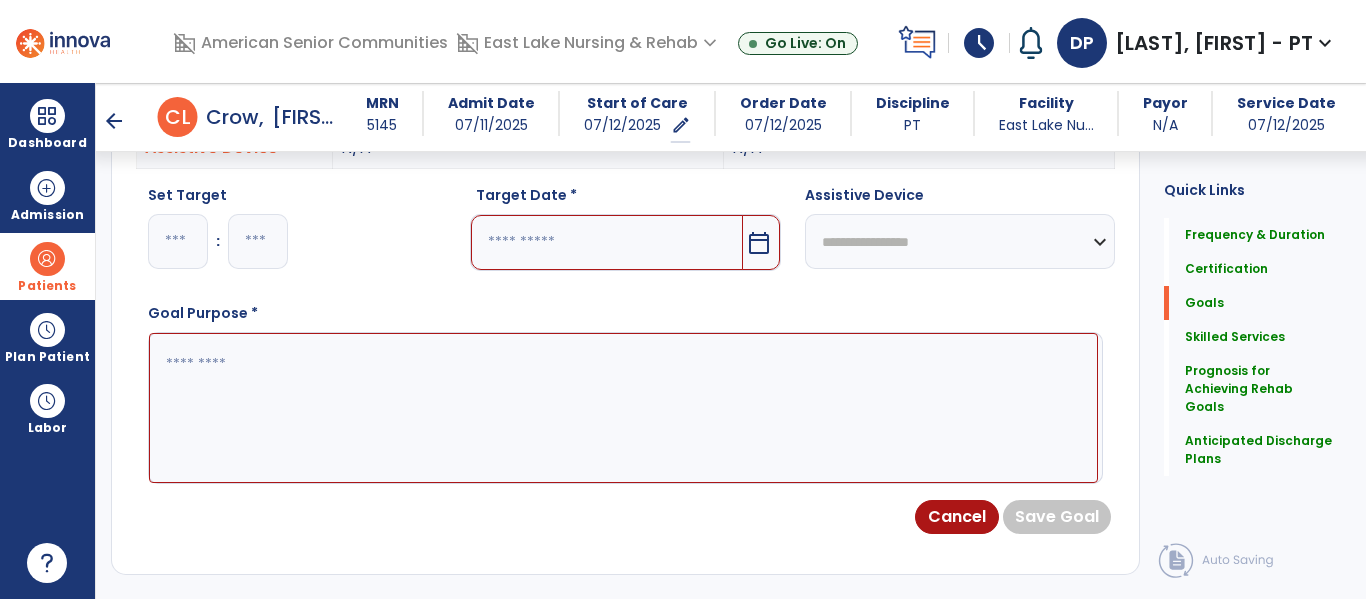 click at bounding box center (258, 241) 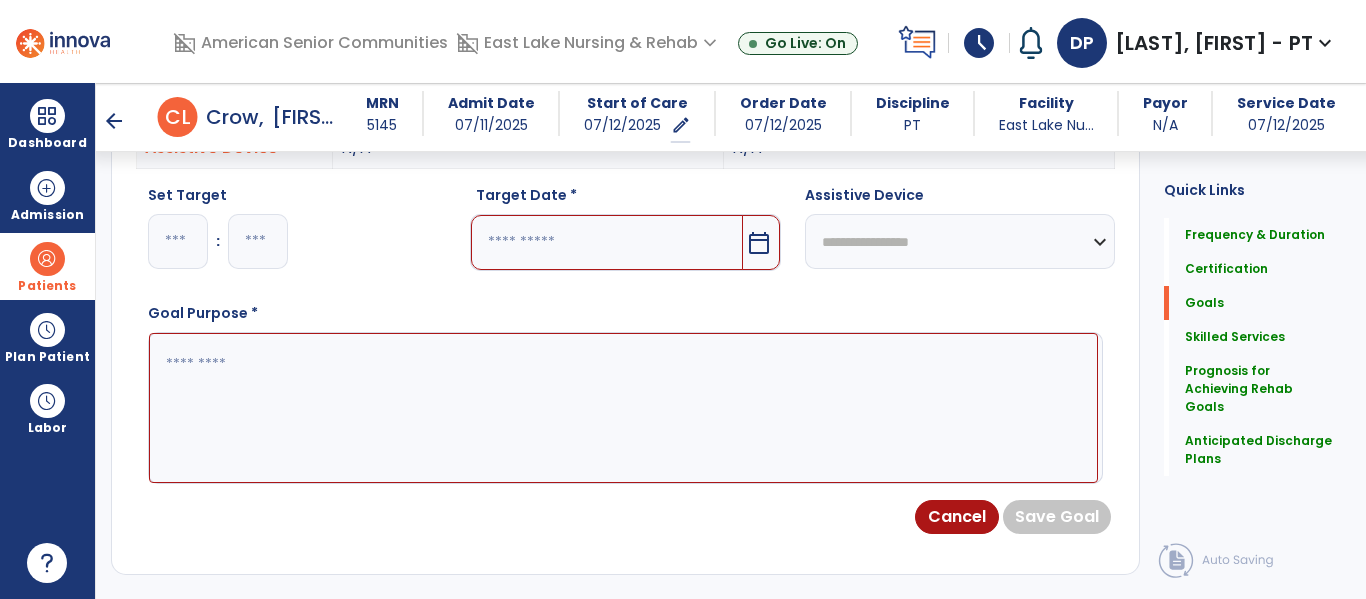 type on "**" 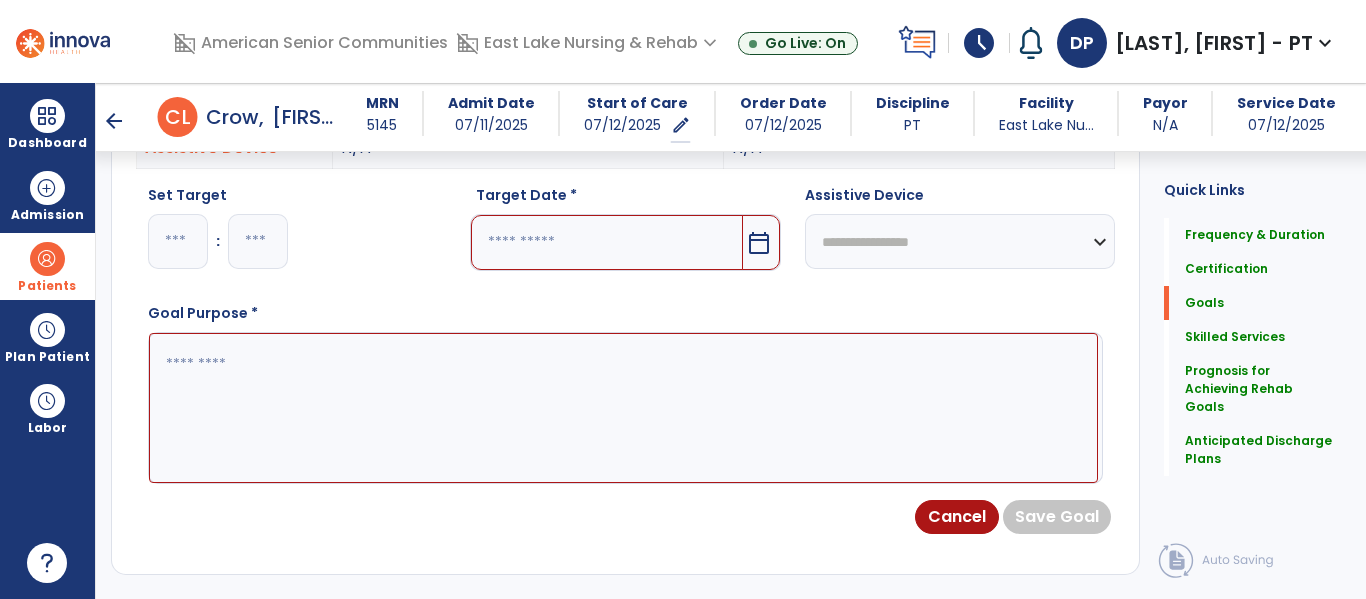 click on "calendar_today" at bounding box center (759, 243) 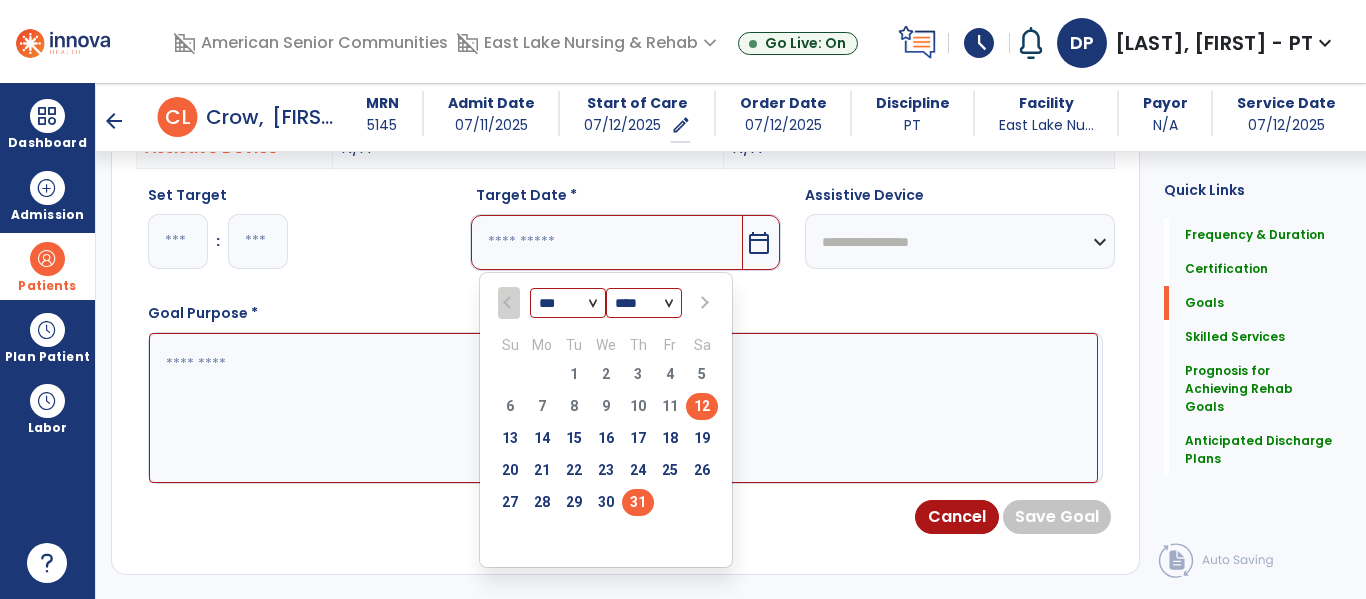 click on "31" at bounding box center (638, 502) 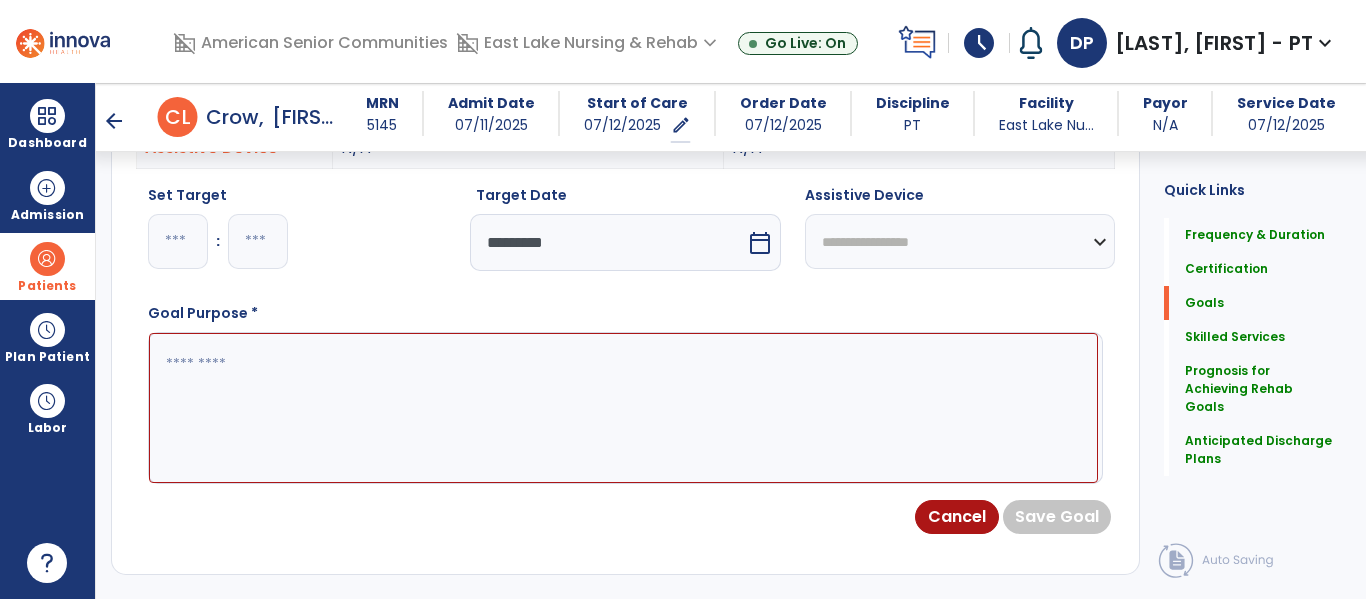click at bounding box center [623, 408] 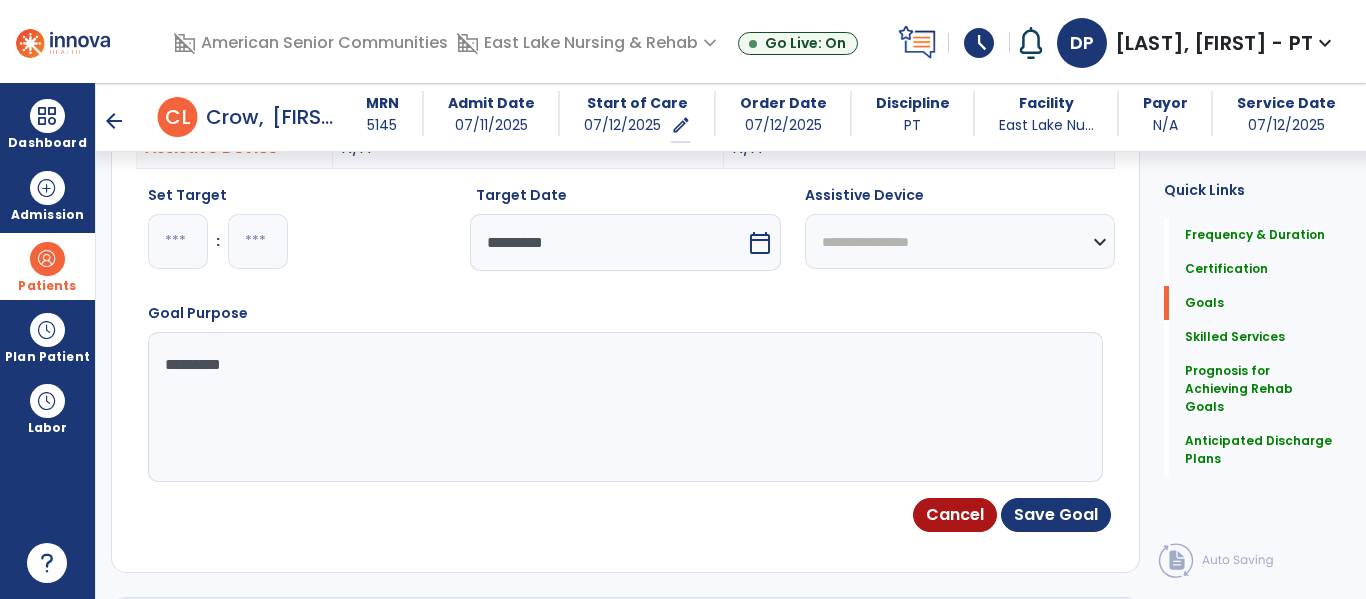 type on "**********" 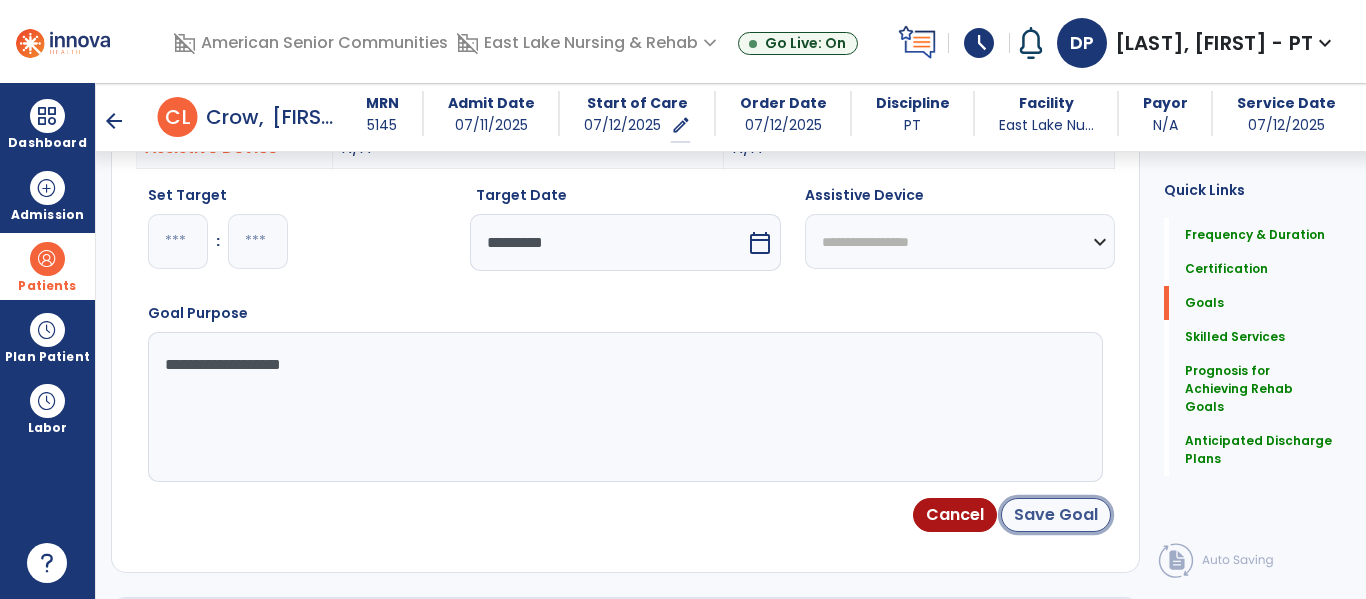 click on "Save Goal" at bounding box center (1056, 515) 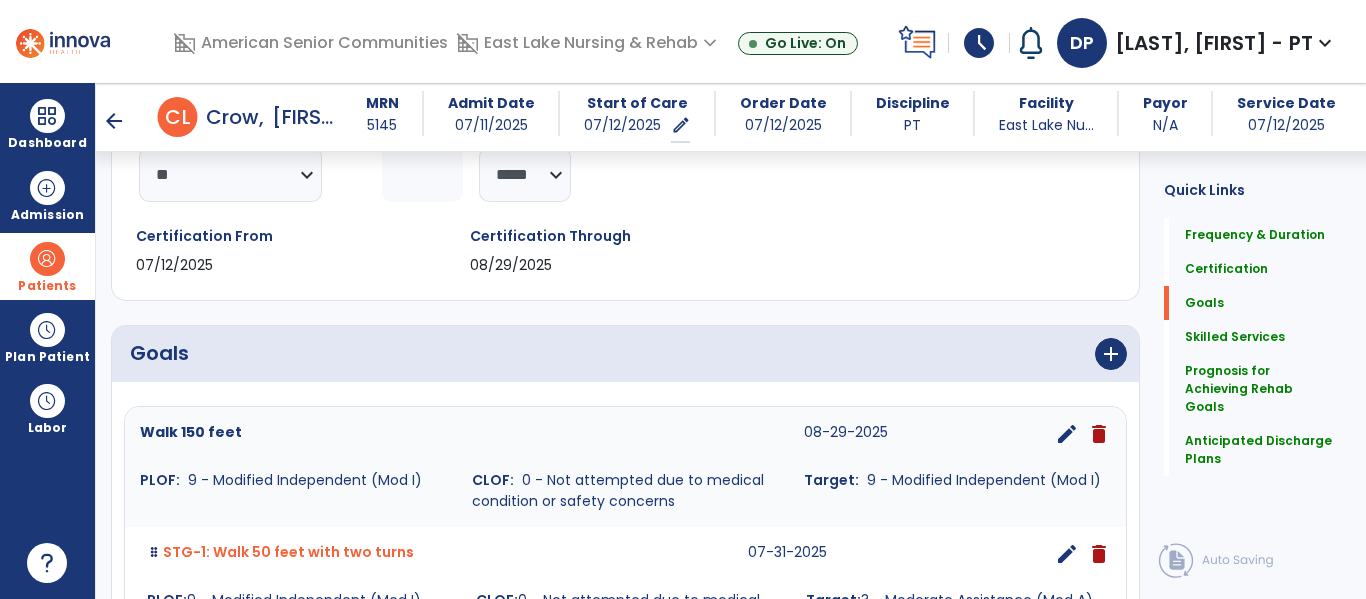 scroll, scrollTop: 0, scrollLeft: 0, axis: both 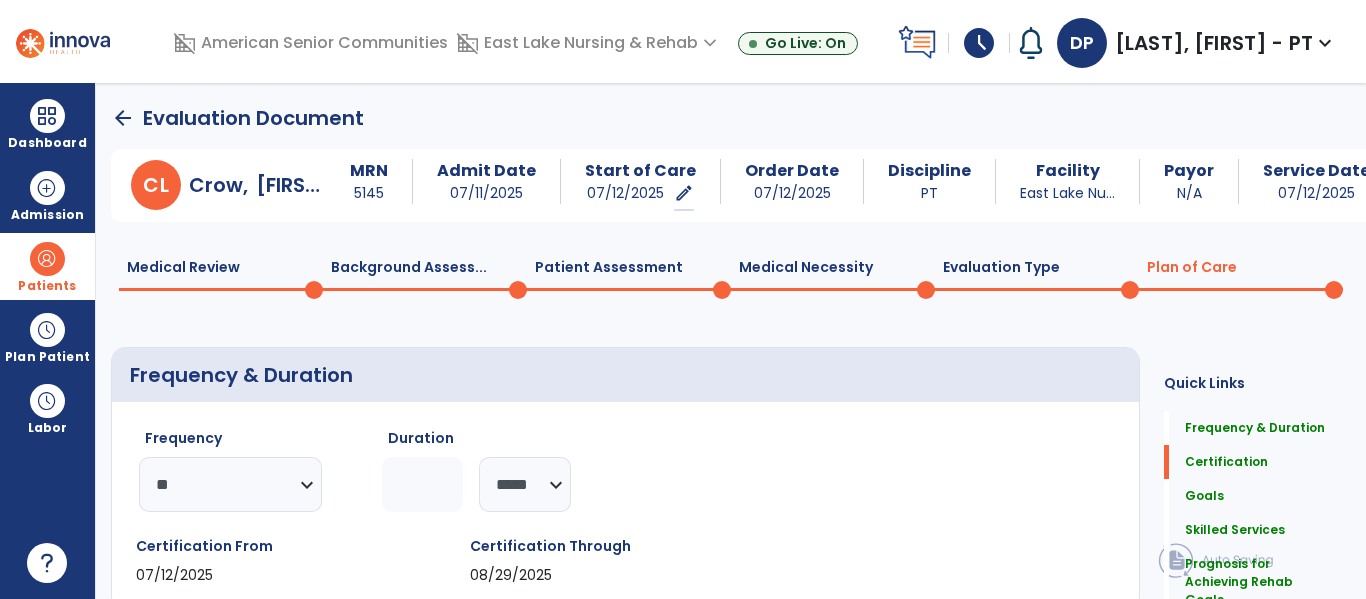 click on "Medical Review  0" 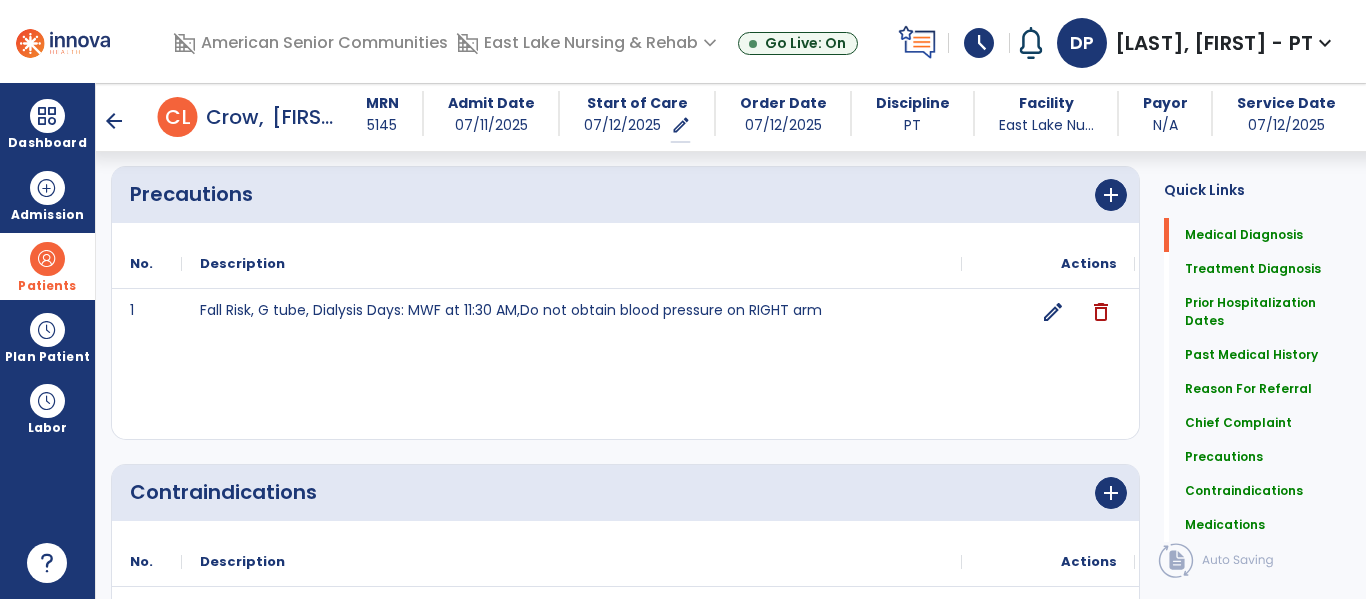 scroll, scrollTop: 1898, scrollLeft: 0, axis: vertical 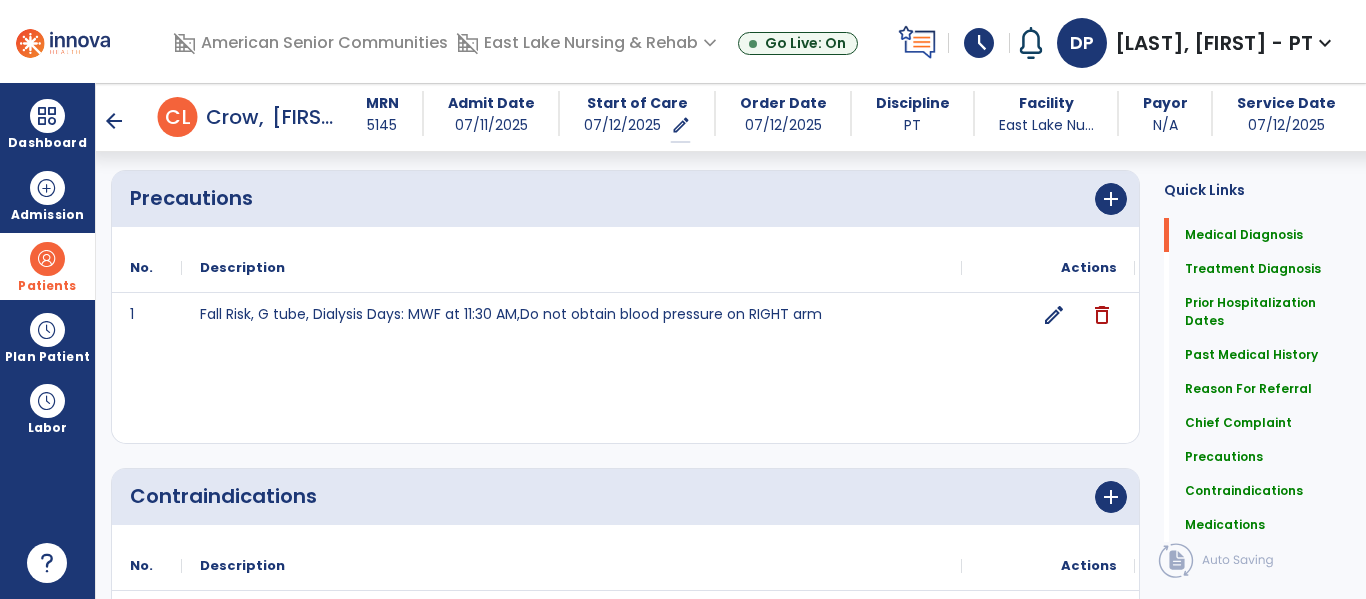 click on "edit" 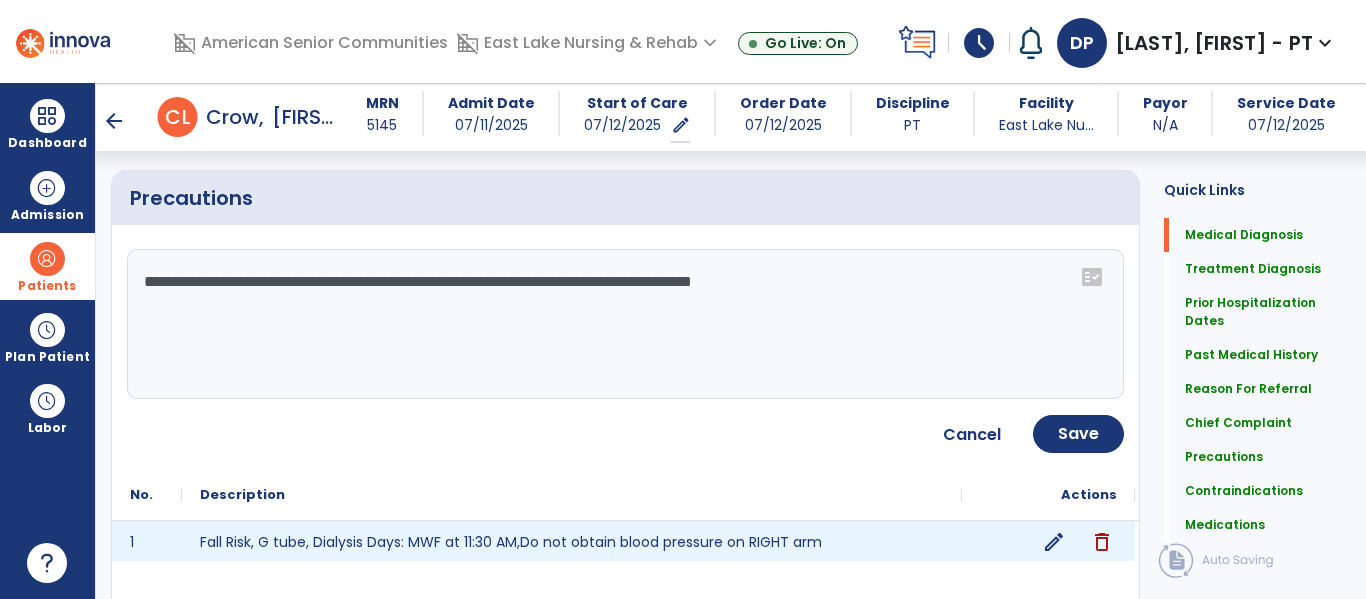 click on "**********" 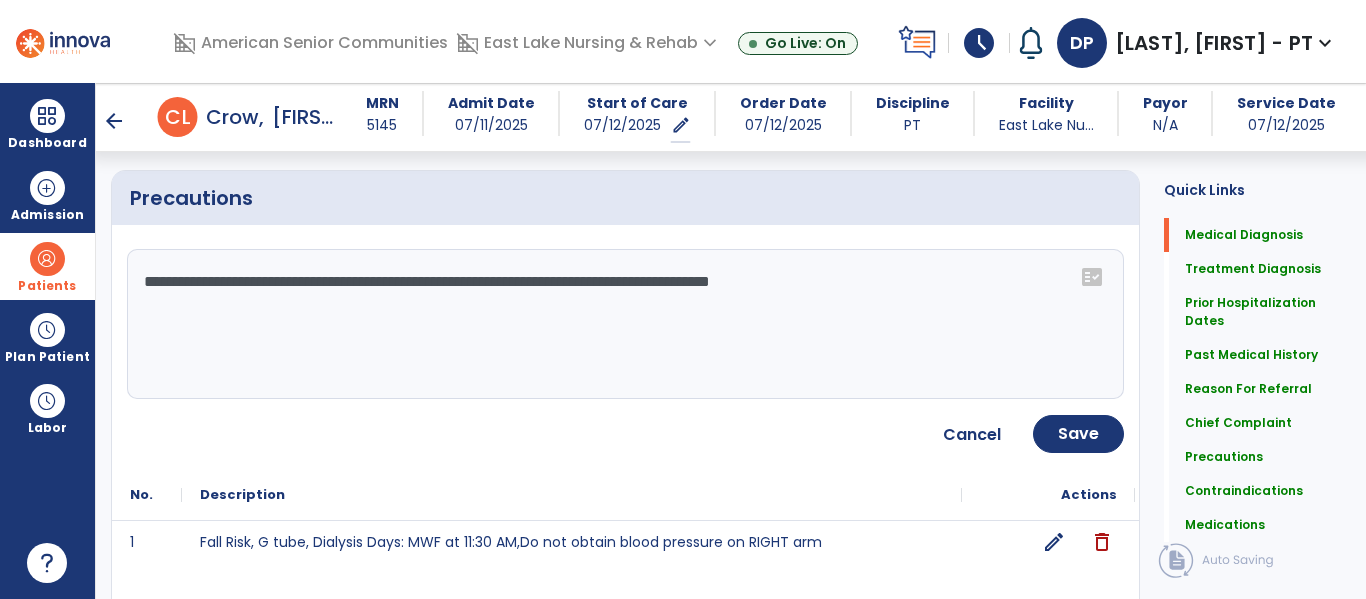 type on "**********" 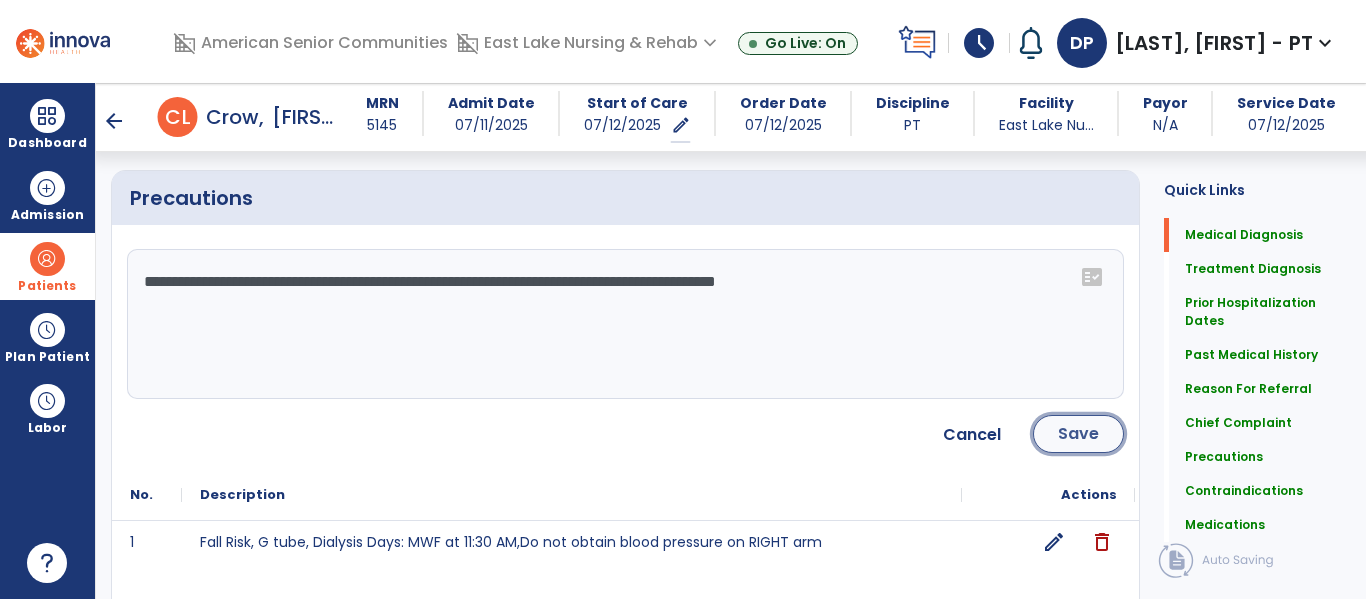 click on "Save" 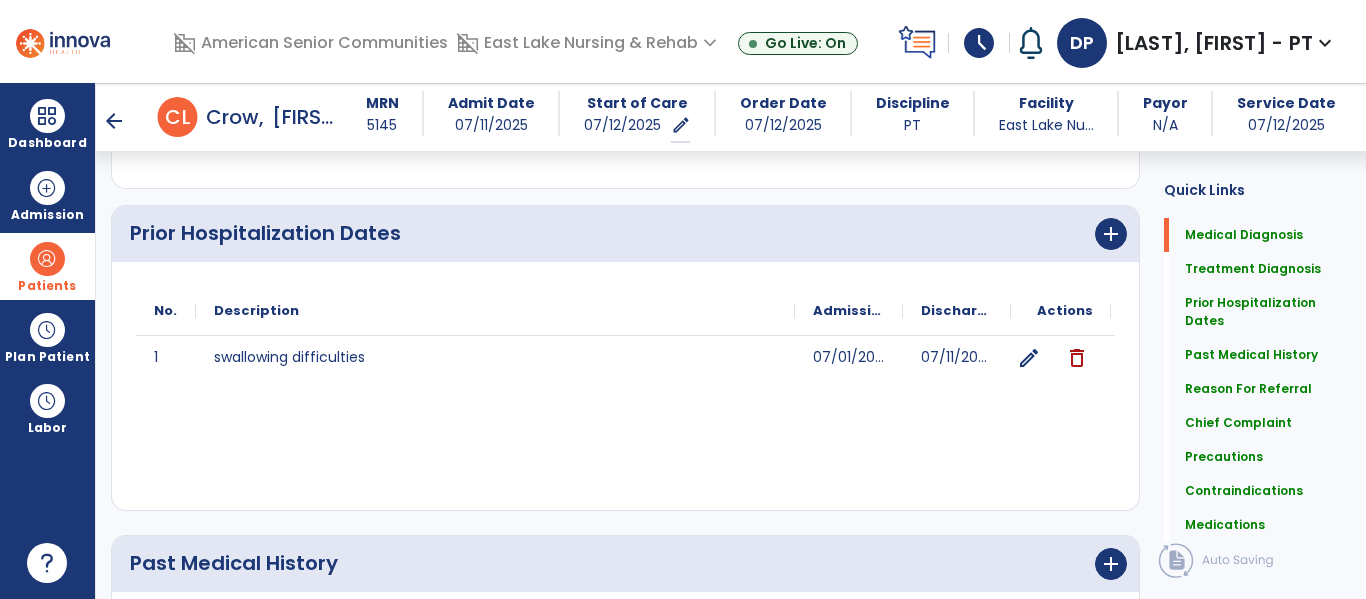 scroll, scrollTop: 0, scrollLeft: 0, axis: both 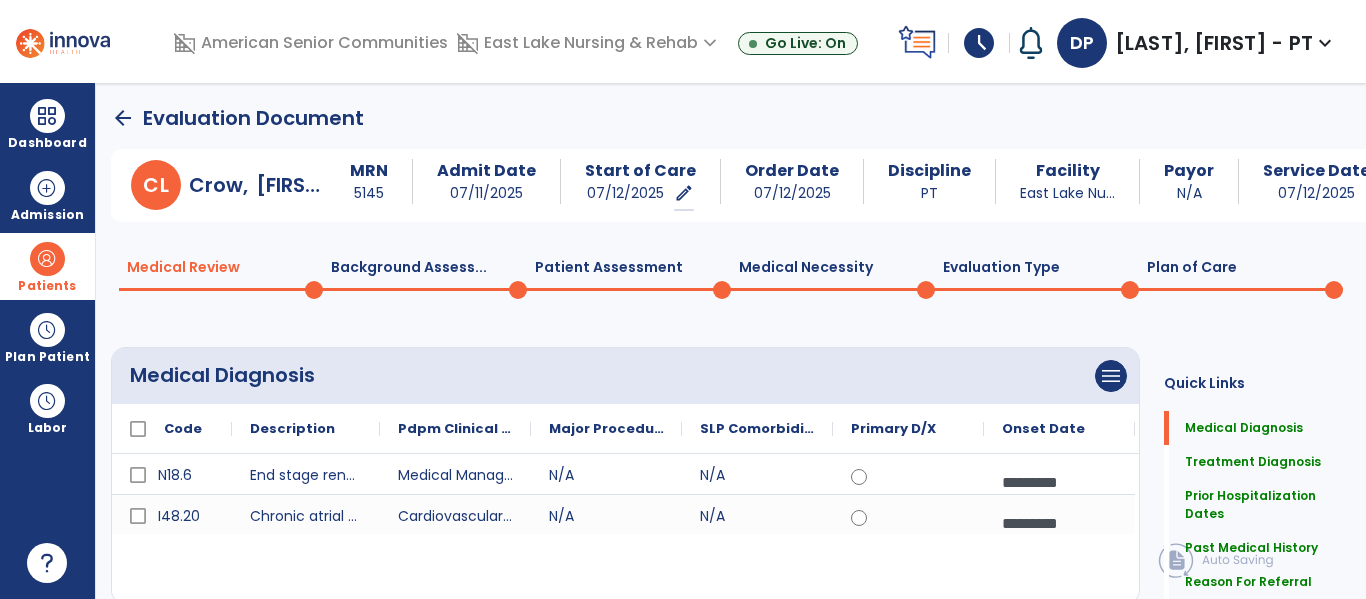 click on "Plan of Care  0" 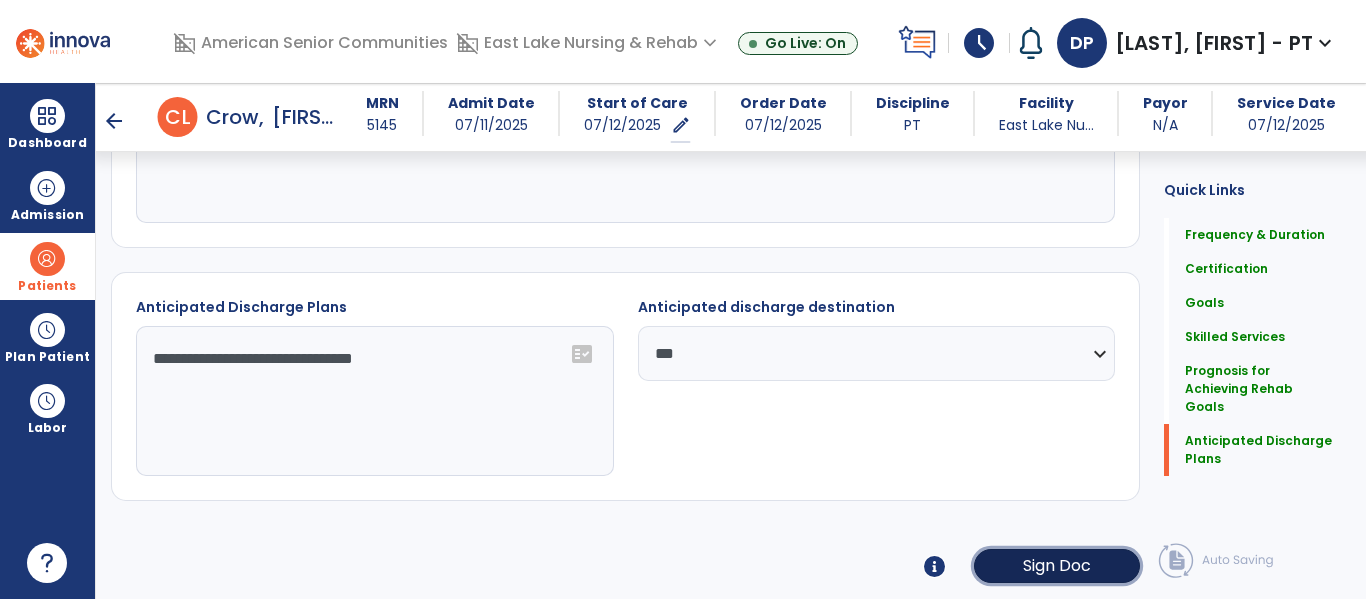 click on "Sign Doc" 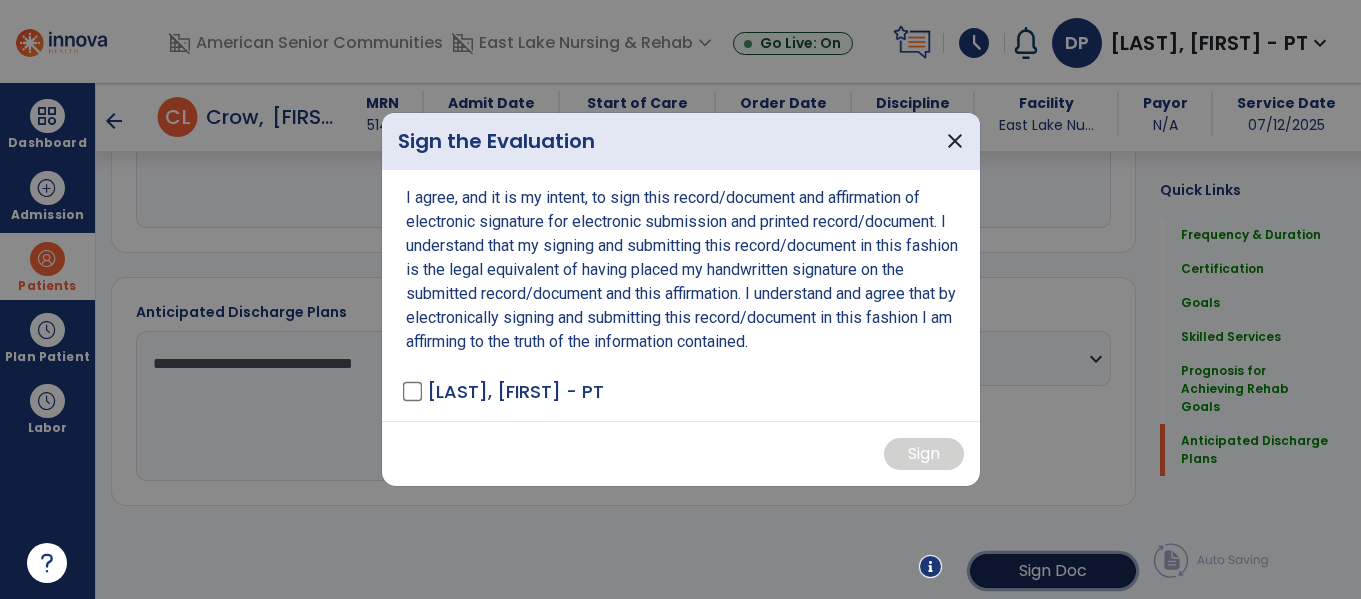 scroll, scrollTop: 2319, scrollLeft: 0, axis: vertical 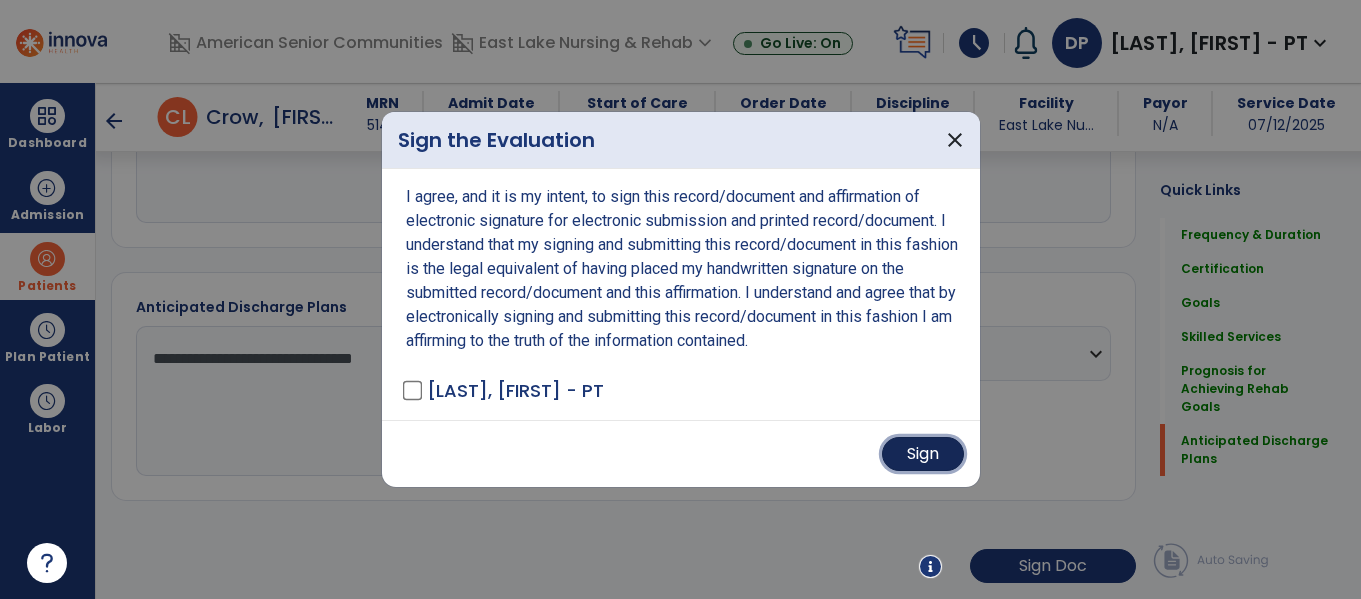 click on "Sign" at bounding box center [923, 454] 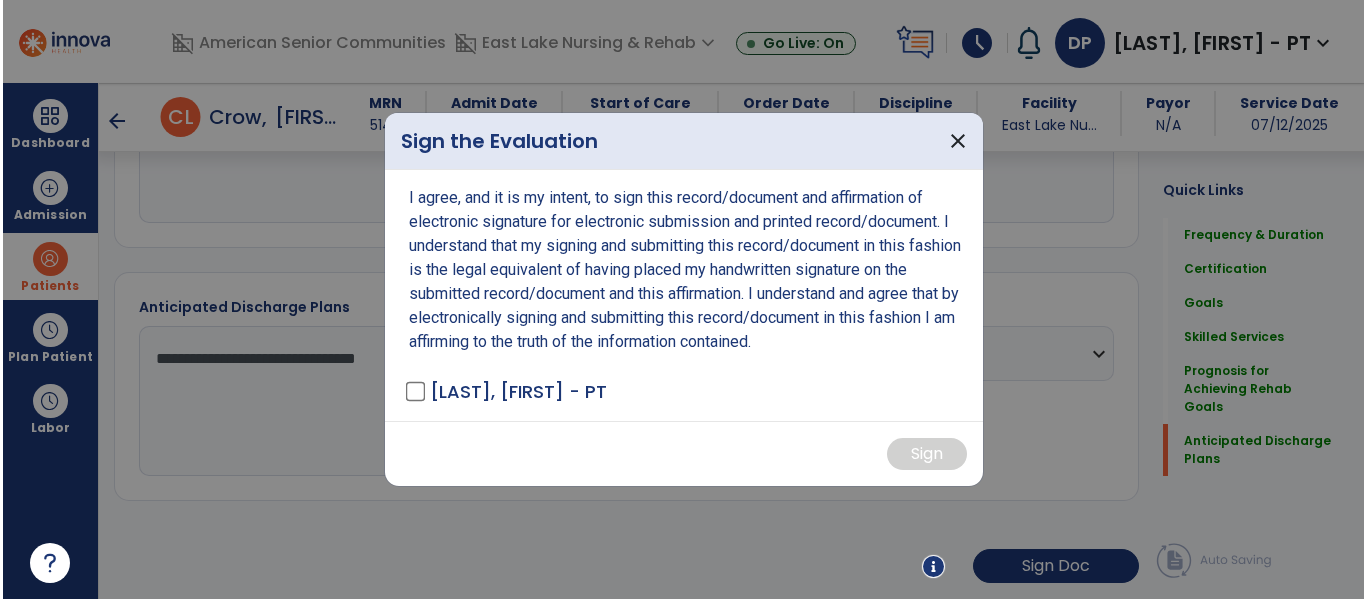 scroll, scrollTop: 2318, scrollLeft: 0, axis: vertical 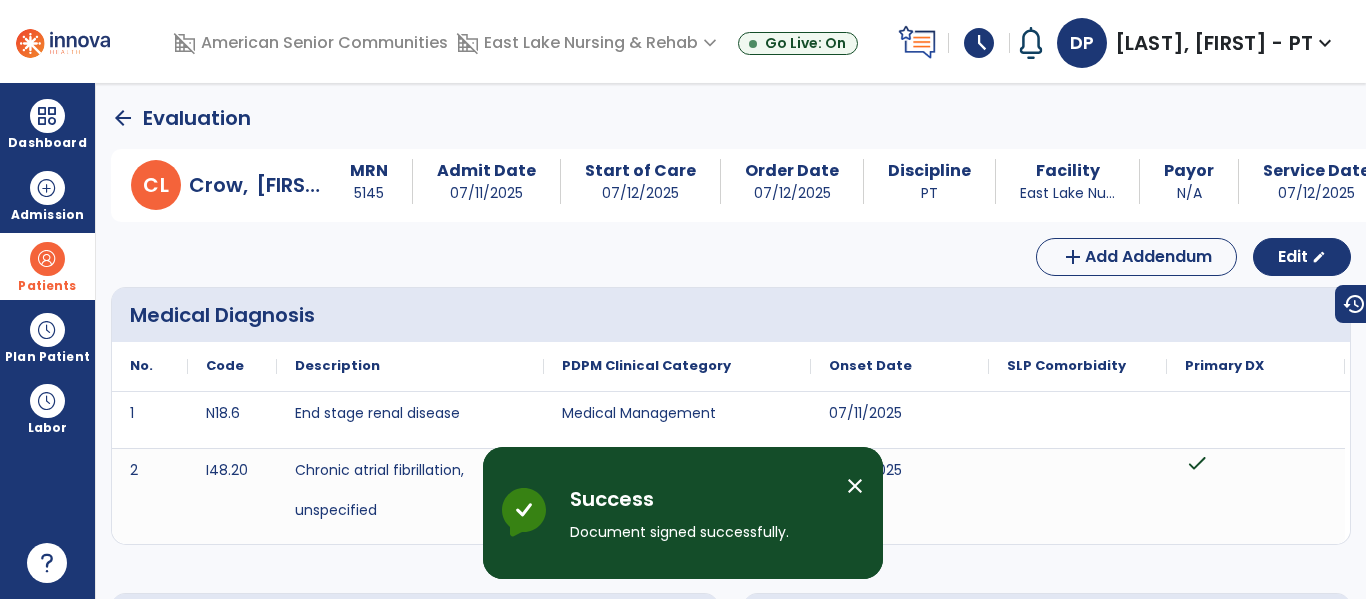 click on "arrow_back" 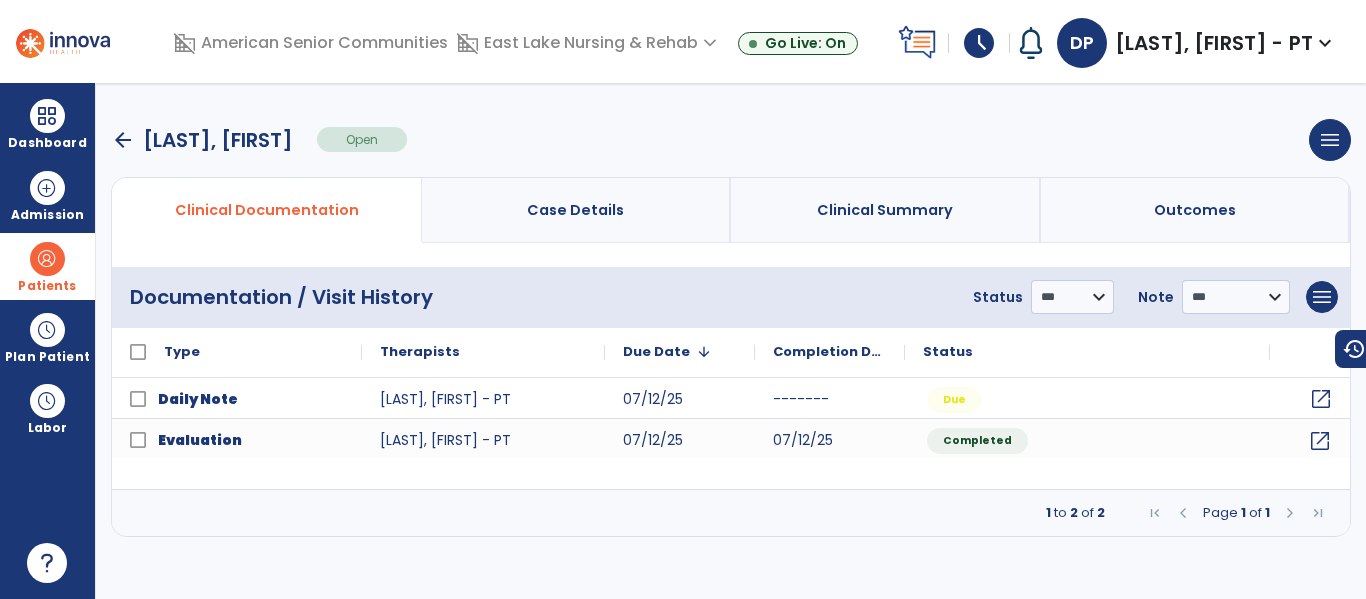 click on "open_in_new" 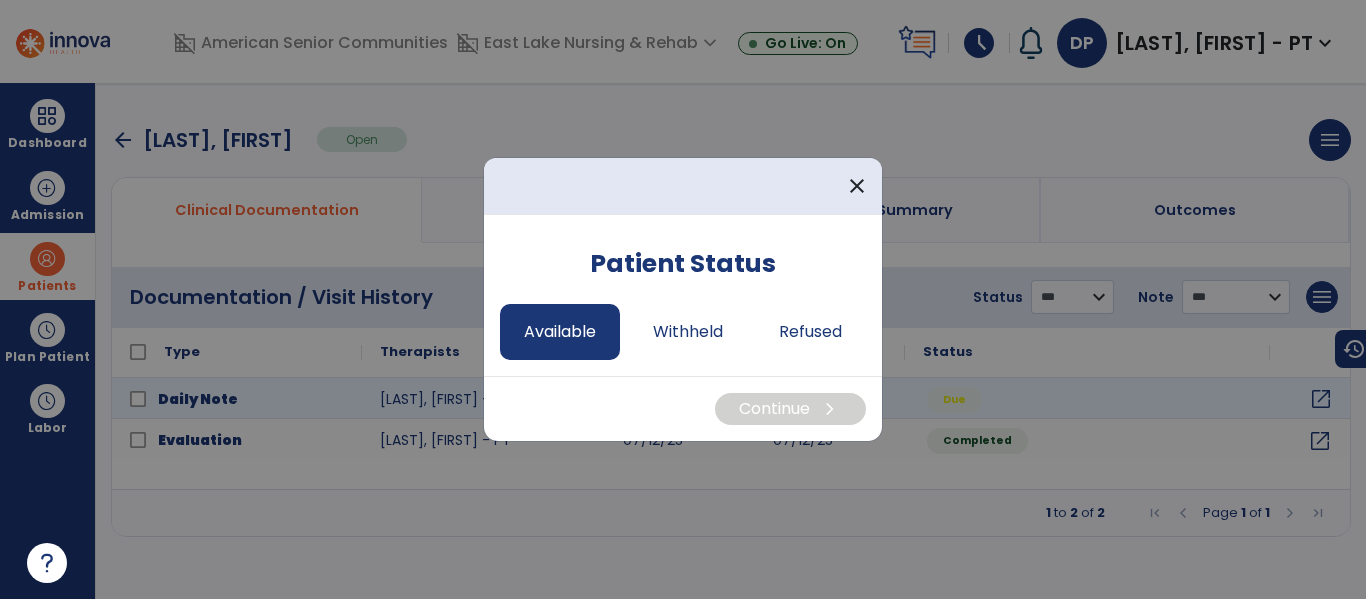 click on "Available" at bounding box center (560, 332) 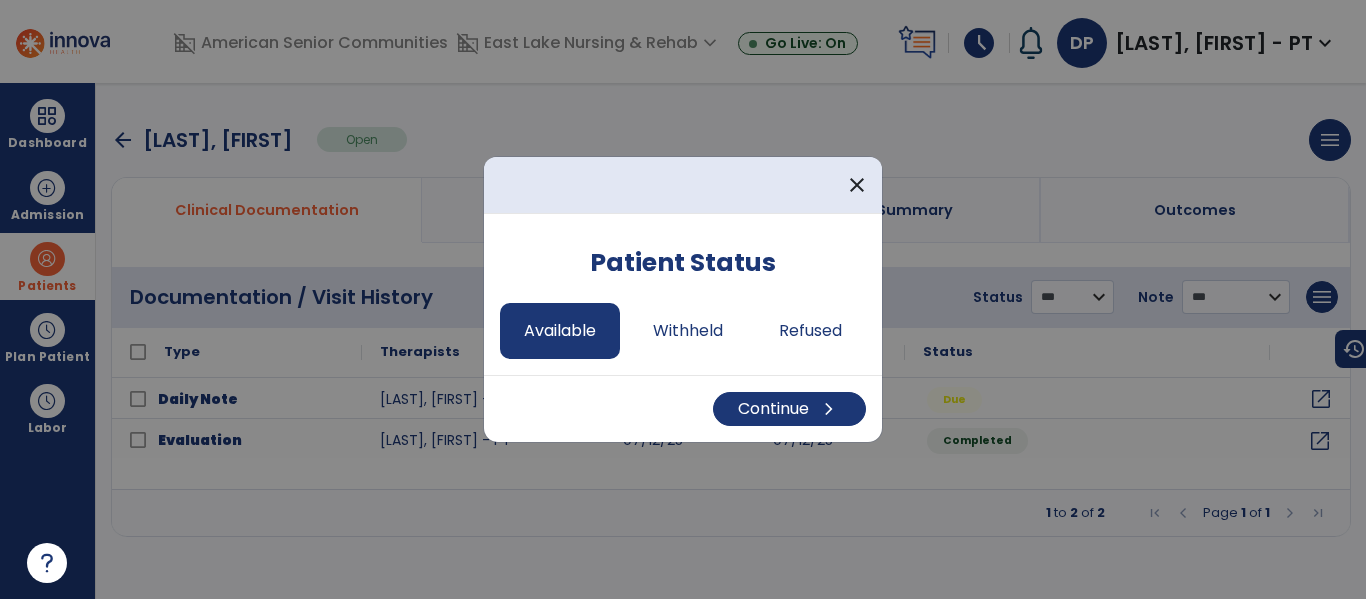 click on "Continue   chevron_right" at bounding box center [683, 408] 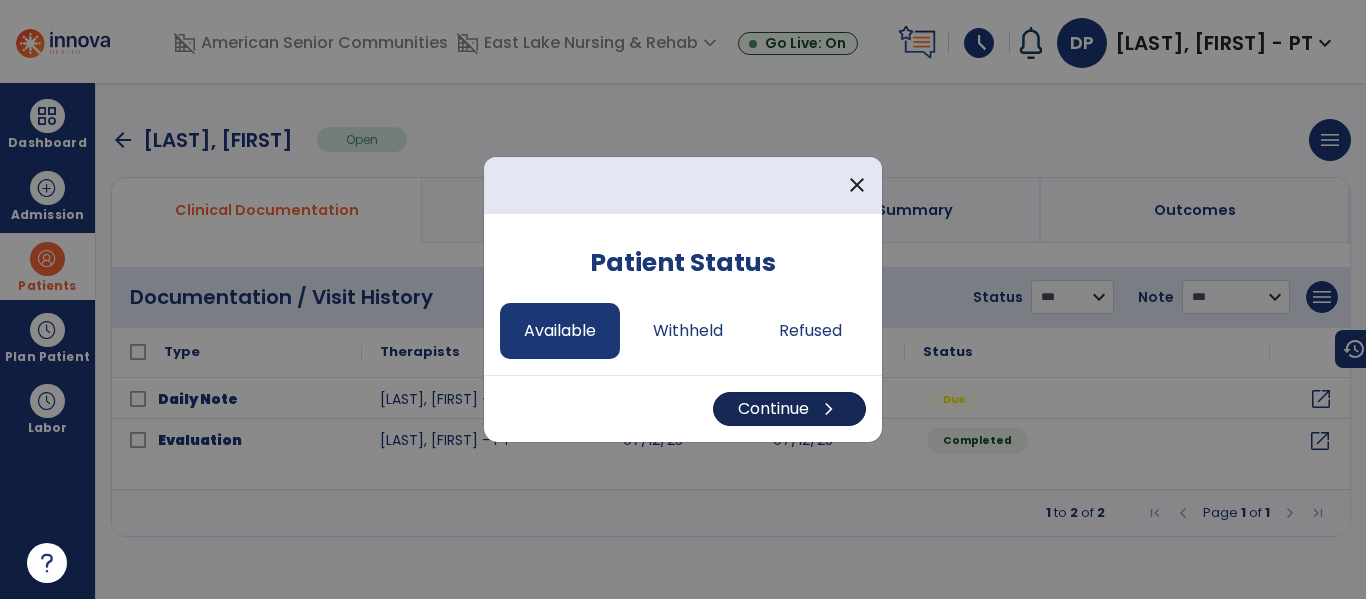 click on "chevron_right" at bounding box center (829, 409) 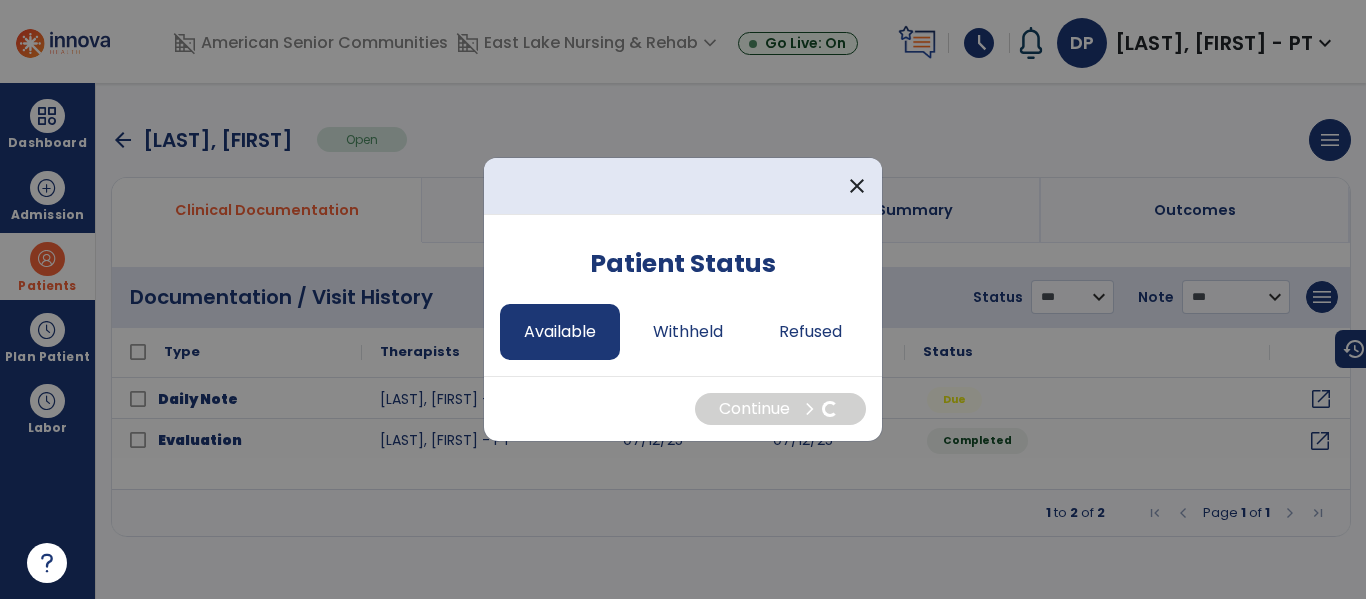 select on "*" 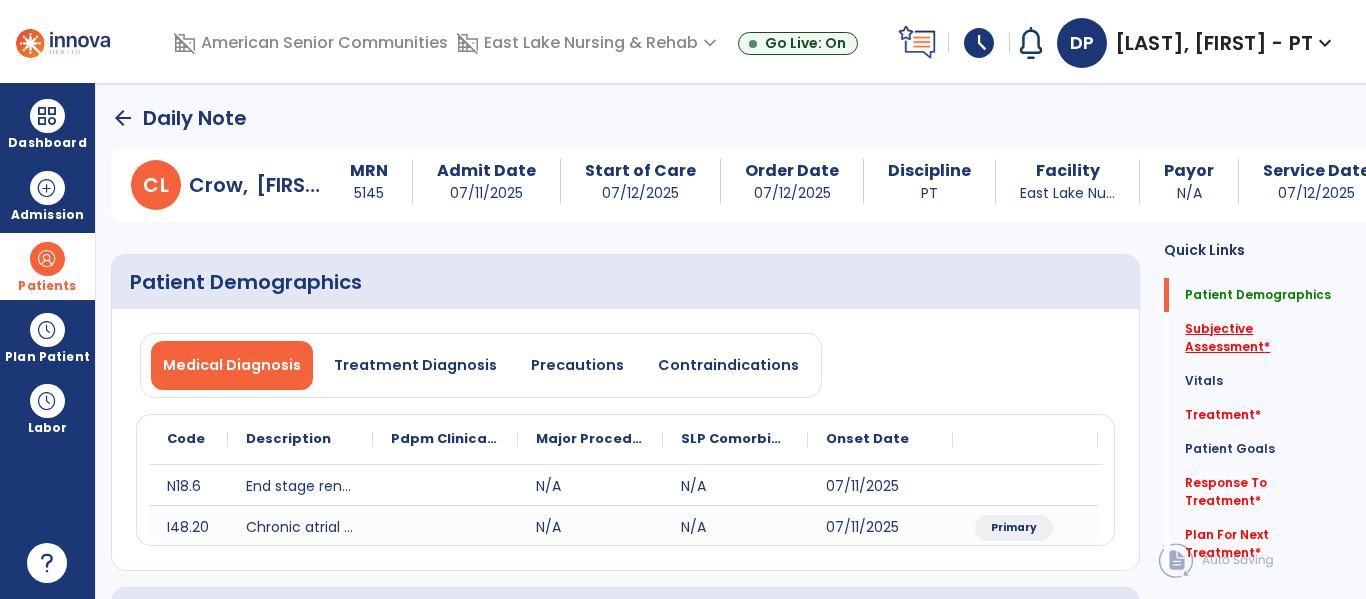 click on "Subjective Assessment   *" 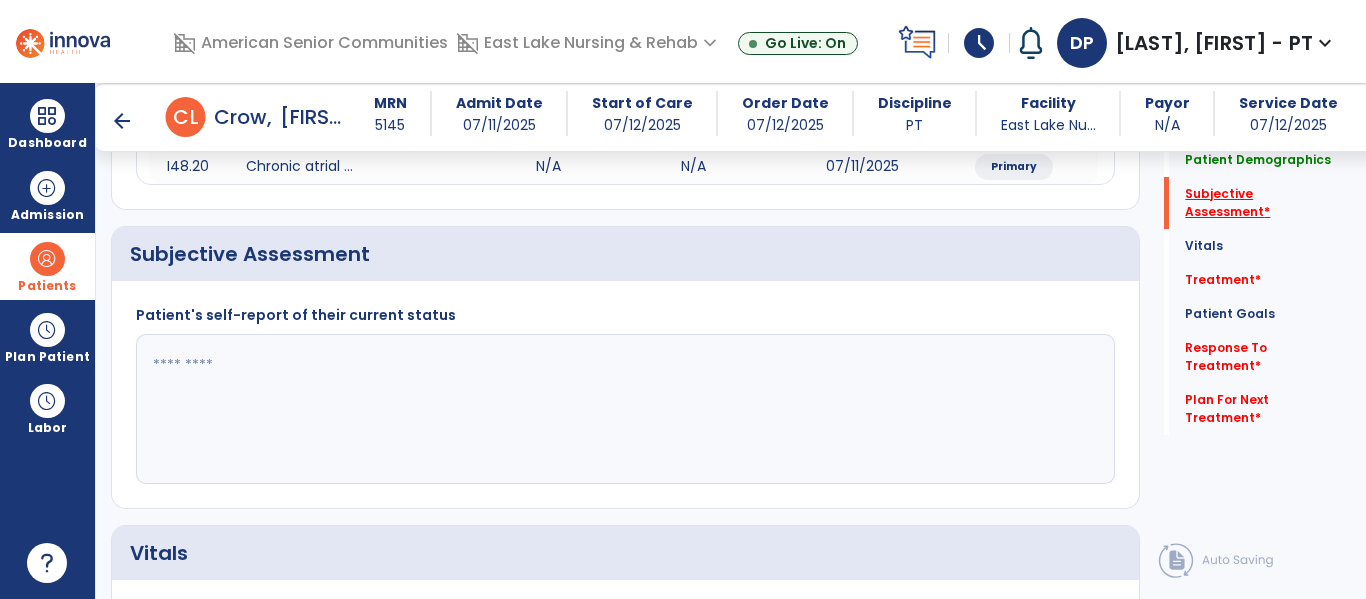 scroll, scrollTop: 387, scrollLeft: 0, axis: vertical 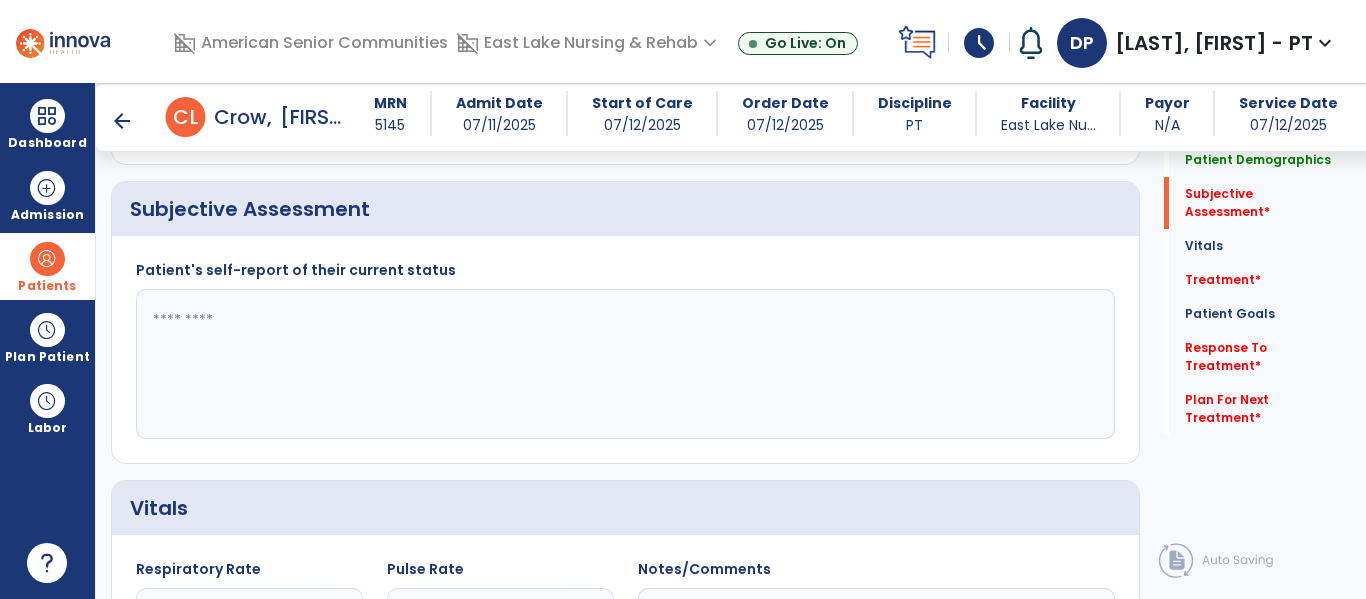 click 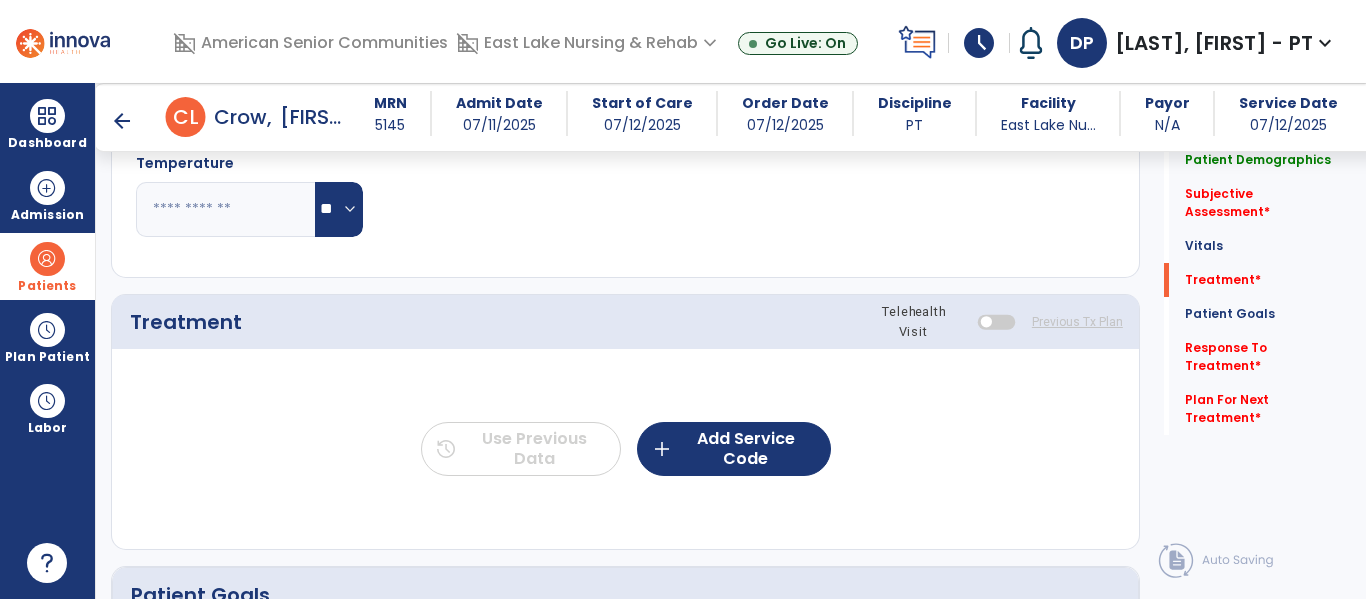scroll, scrollTop: 1002, scrollLeft: 0, axis: vertical 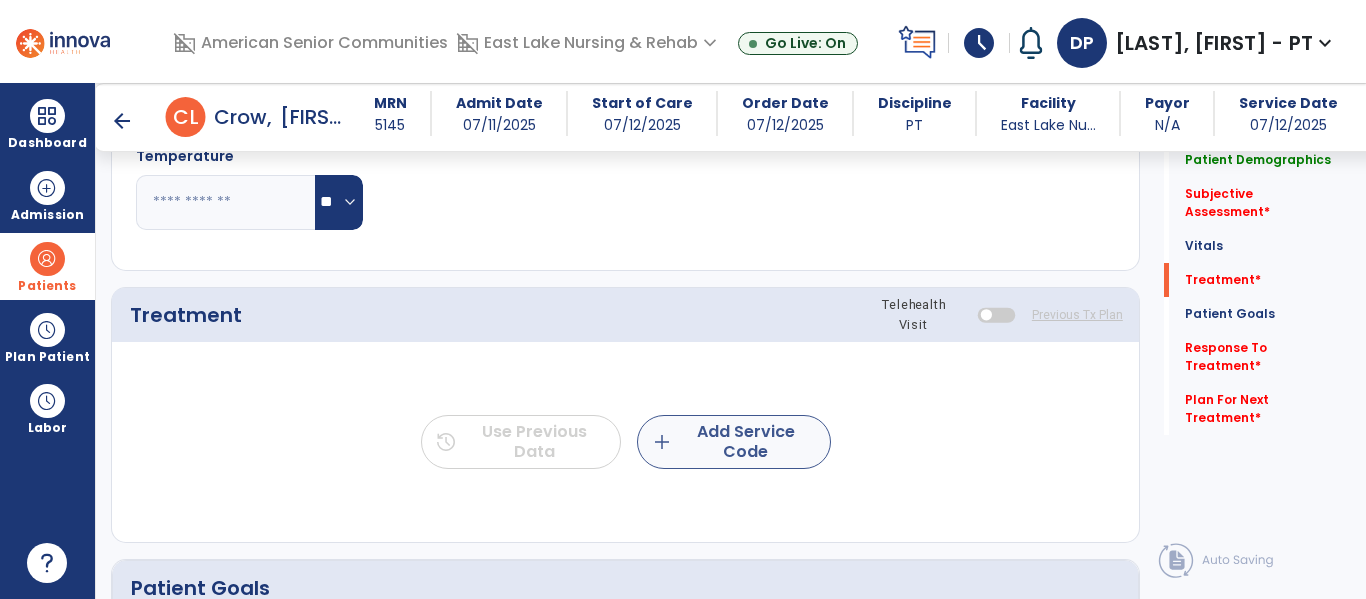 type on "**********" 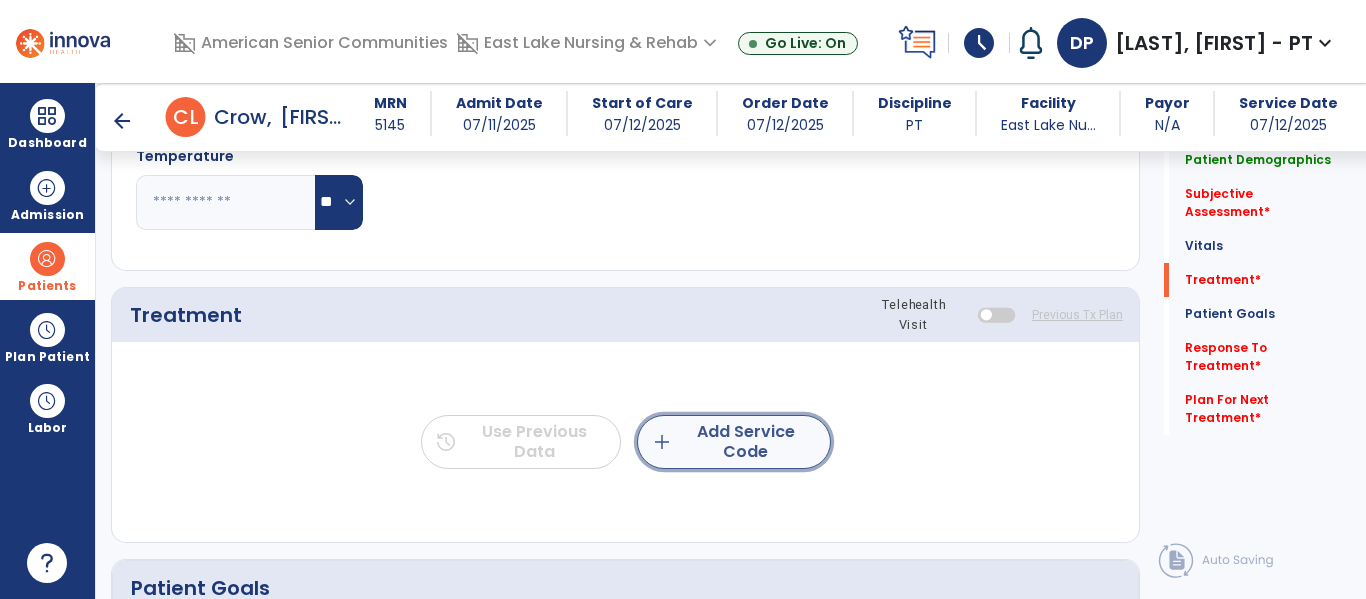 click on "add  Add Service Code" 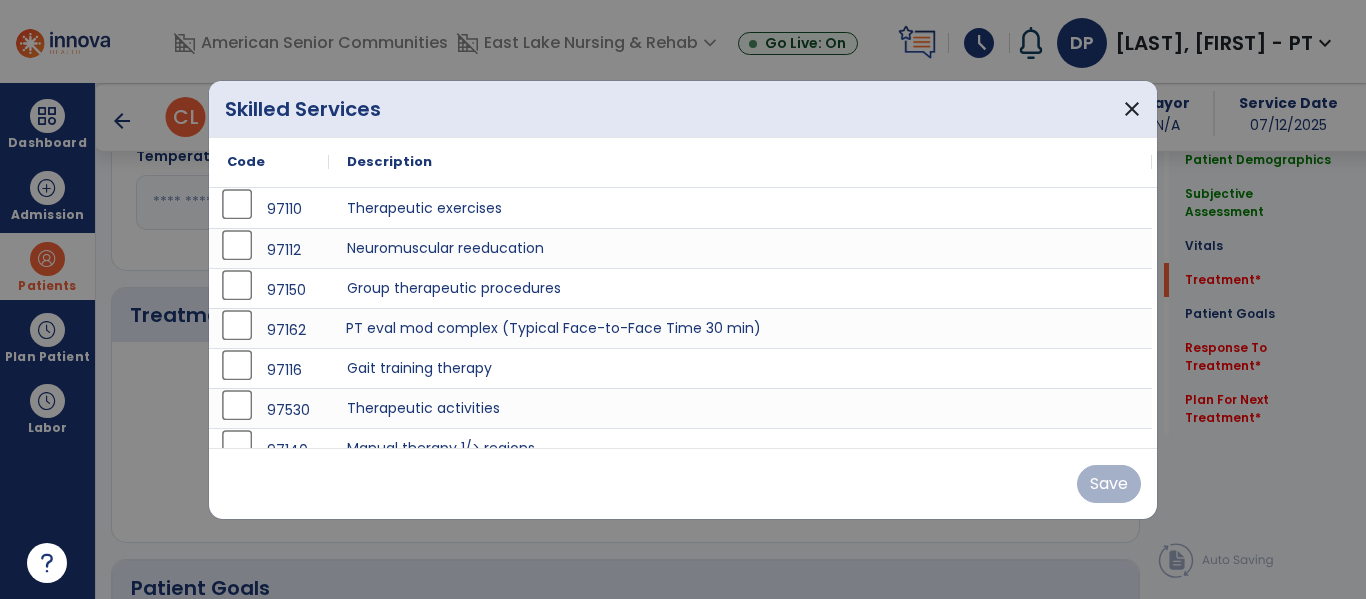 click on "PT eval mod complex (Typical Face-to-Face Time 30 min)" at bounding box center [740, 328] 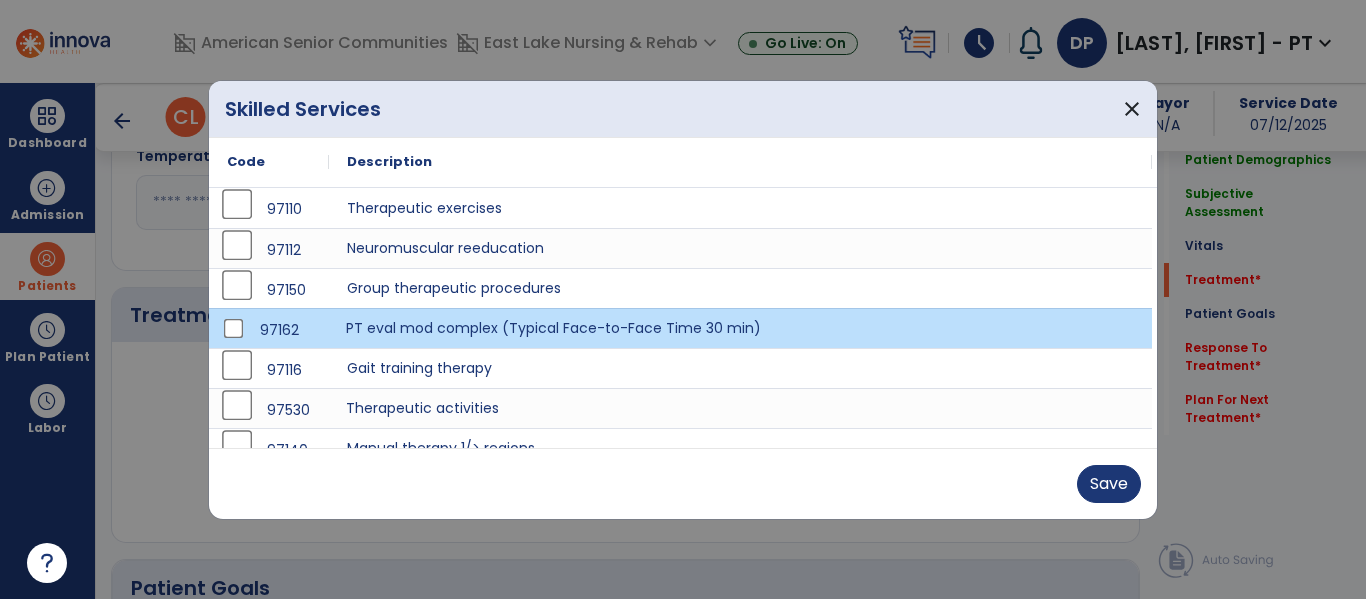 click on "Therapeutic activities" at bounding box center [740, 408] 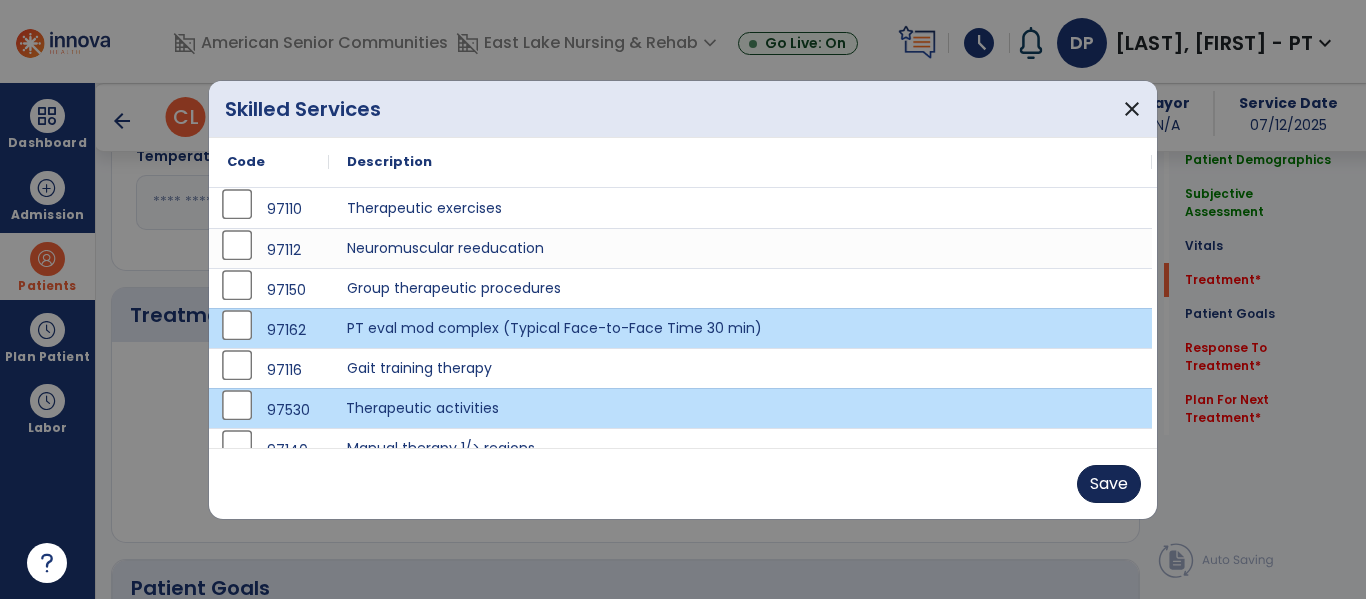 click on "Save" at bounding box center [1109, 484] 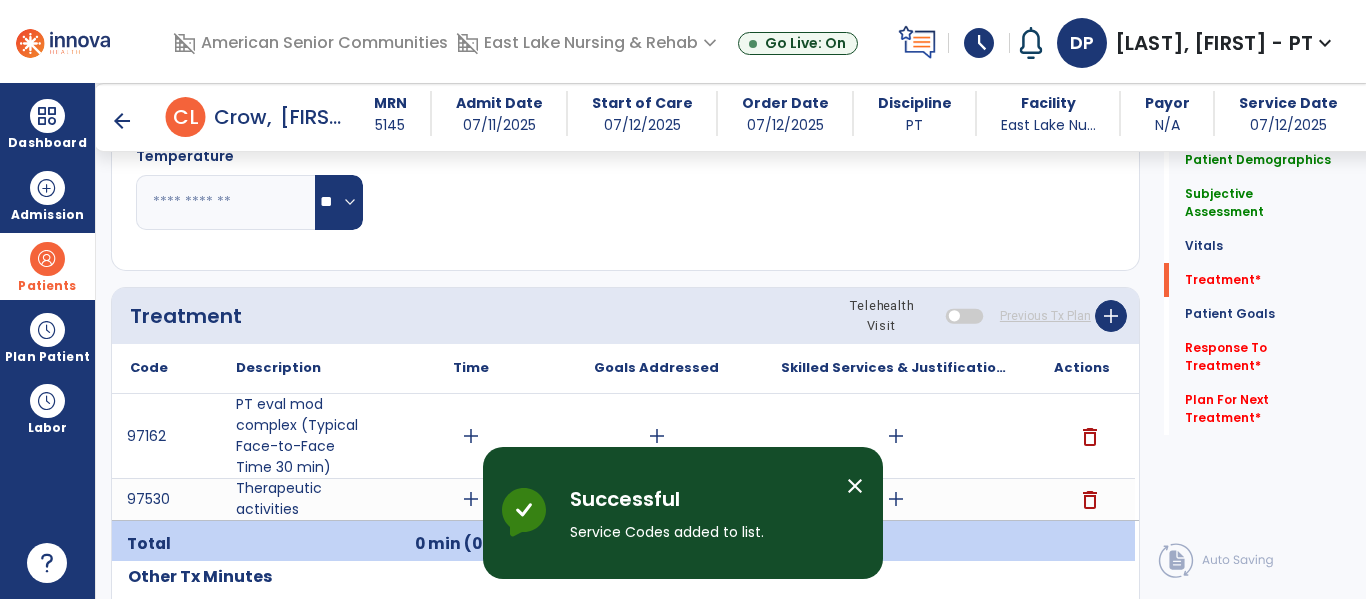 click on "add" at bounding box center [471, 436] 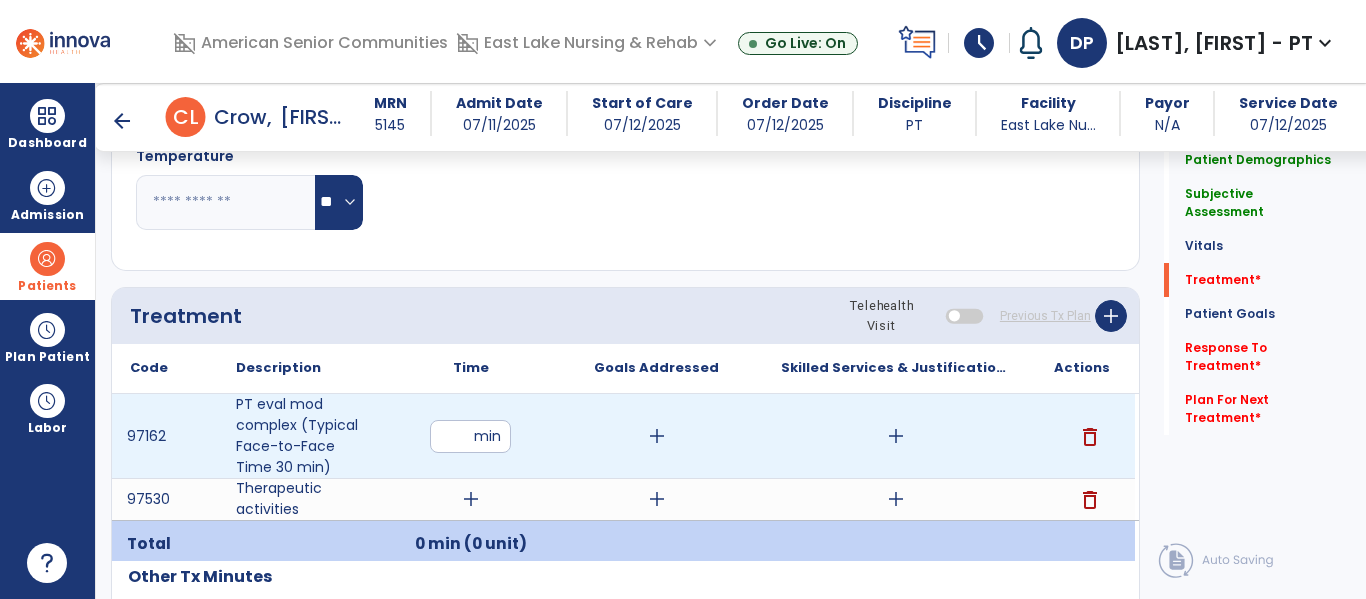 type on "**" 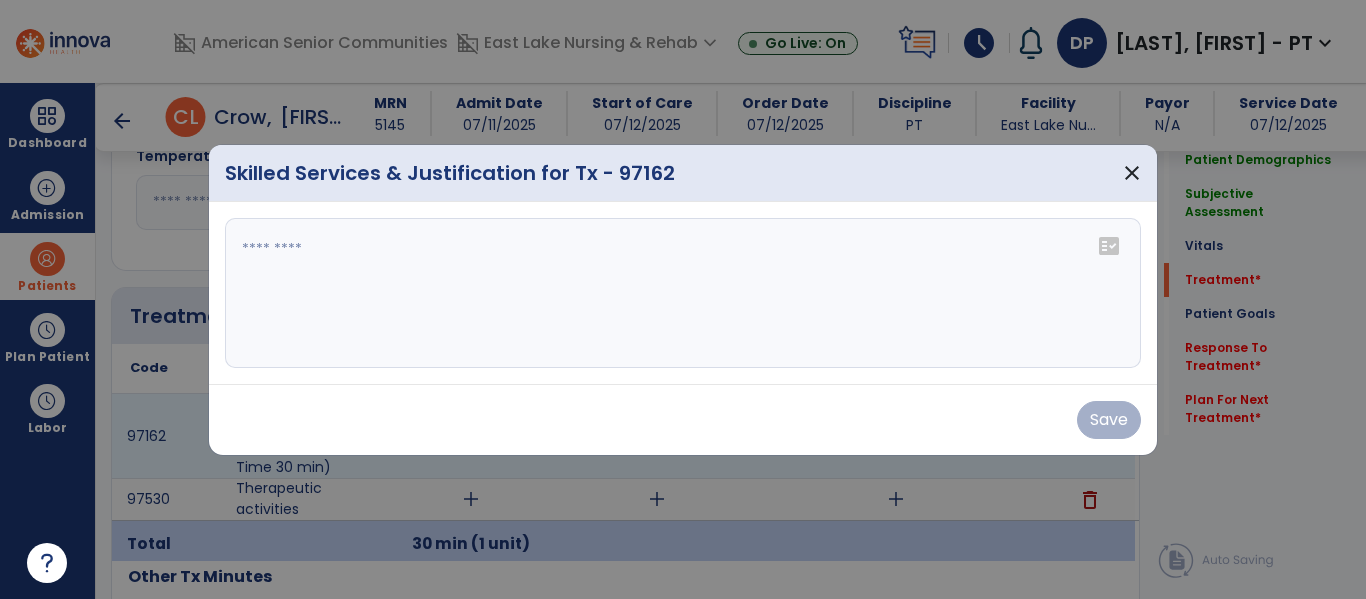 click at bounding box center (683, 293) 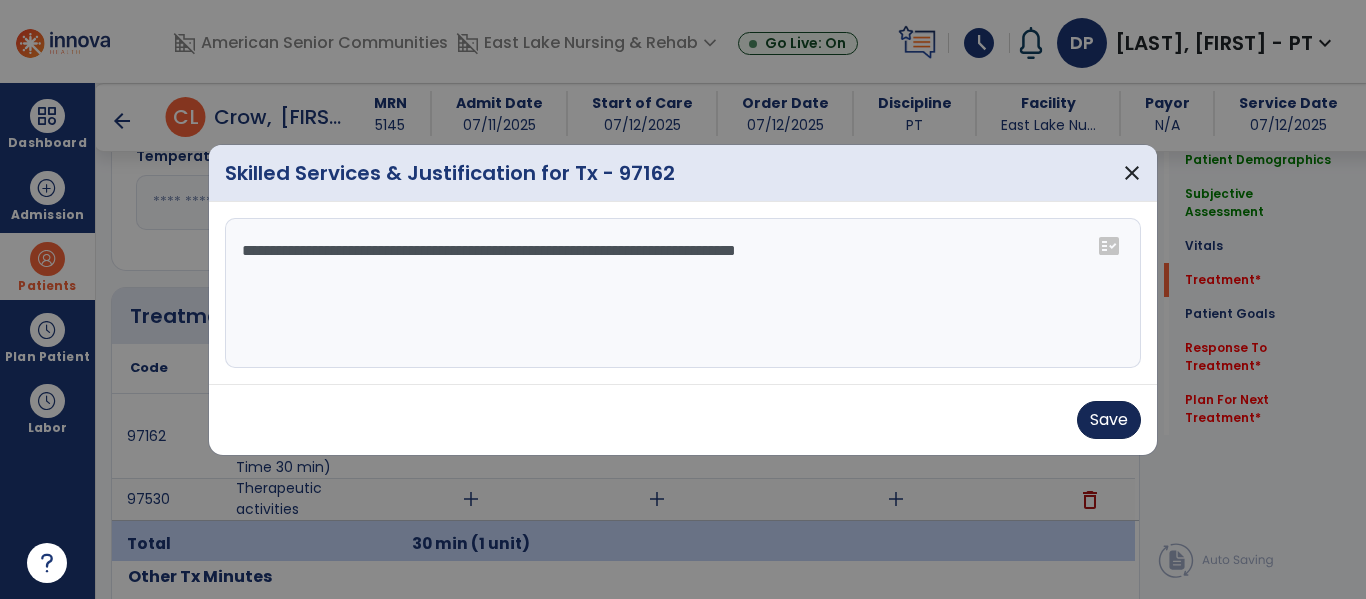 type on "**********" 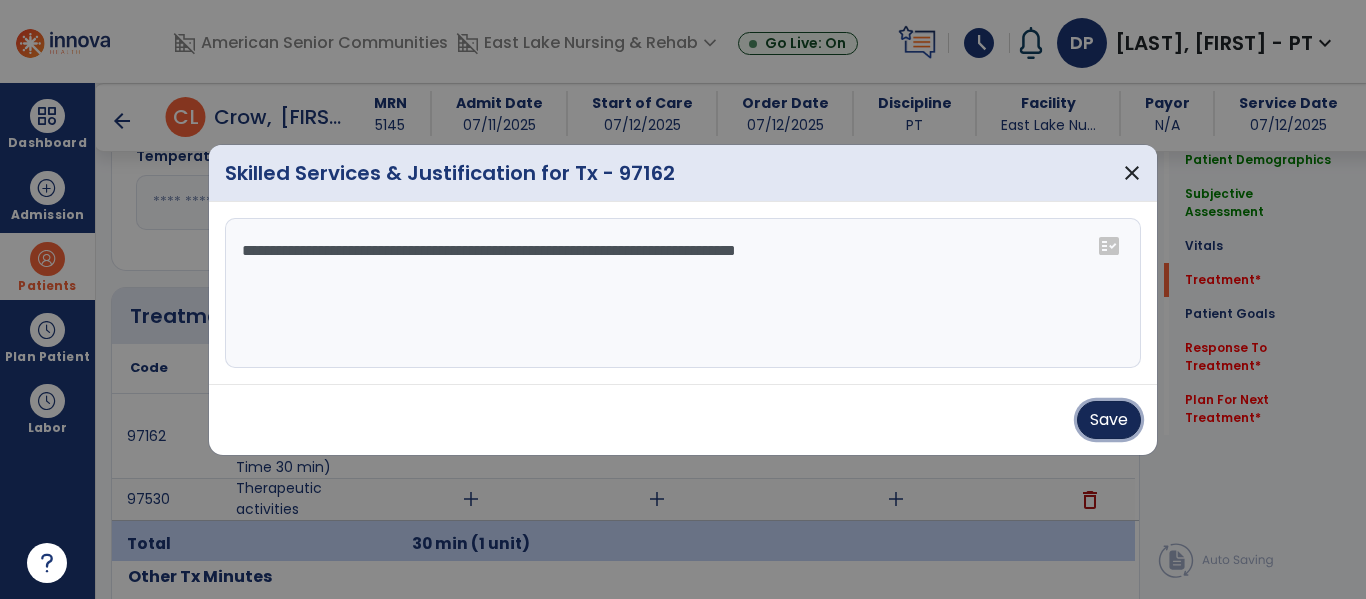 click on "Save" at bounding box center (1109, 420) 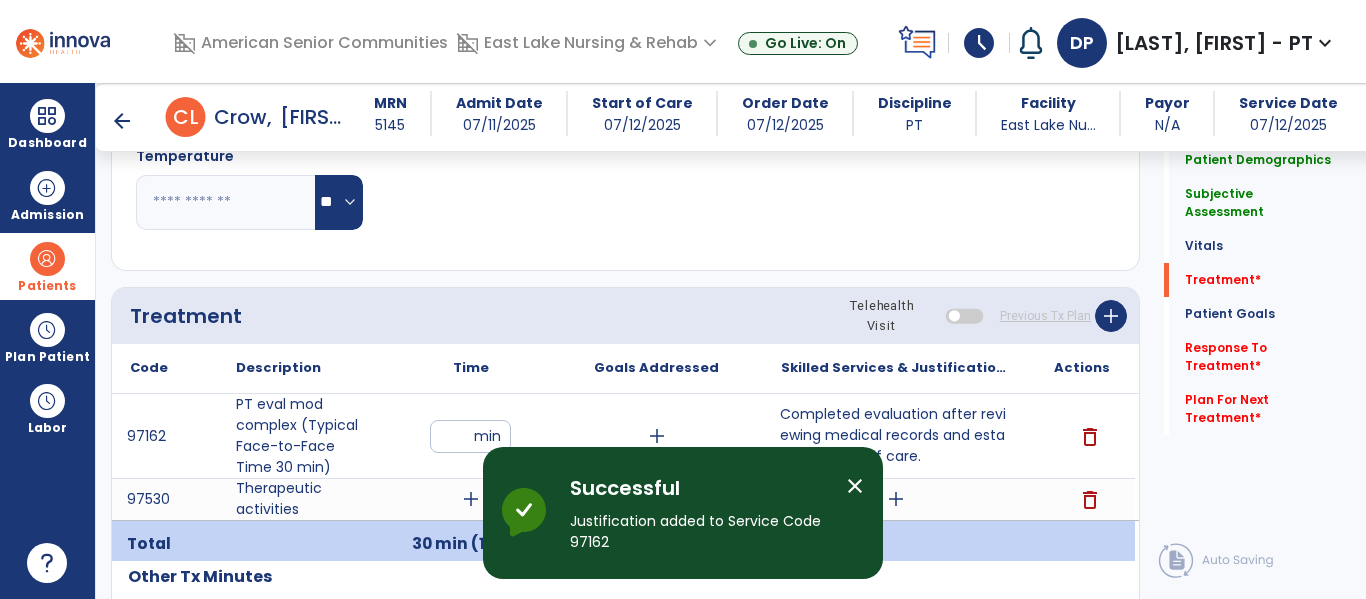 click on "add" at bounding box center (471, 499) 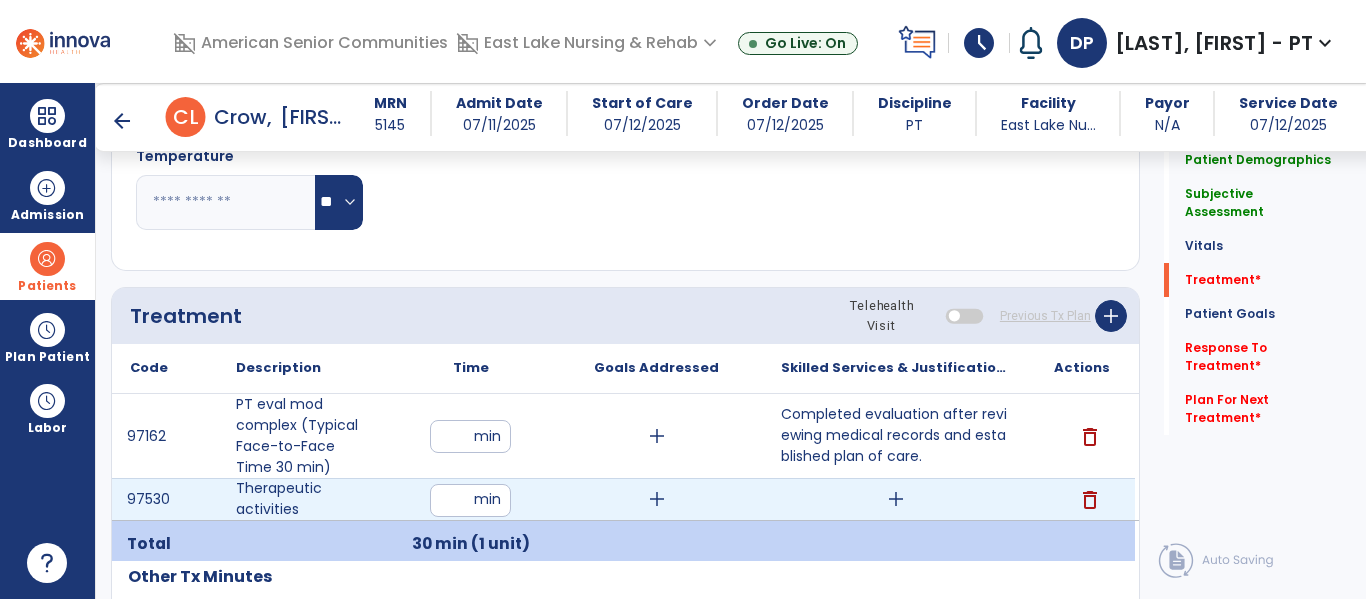 type on "**" 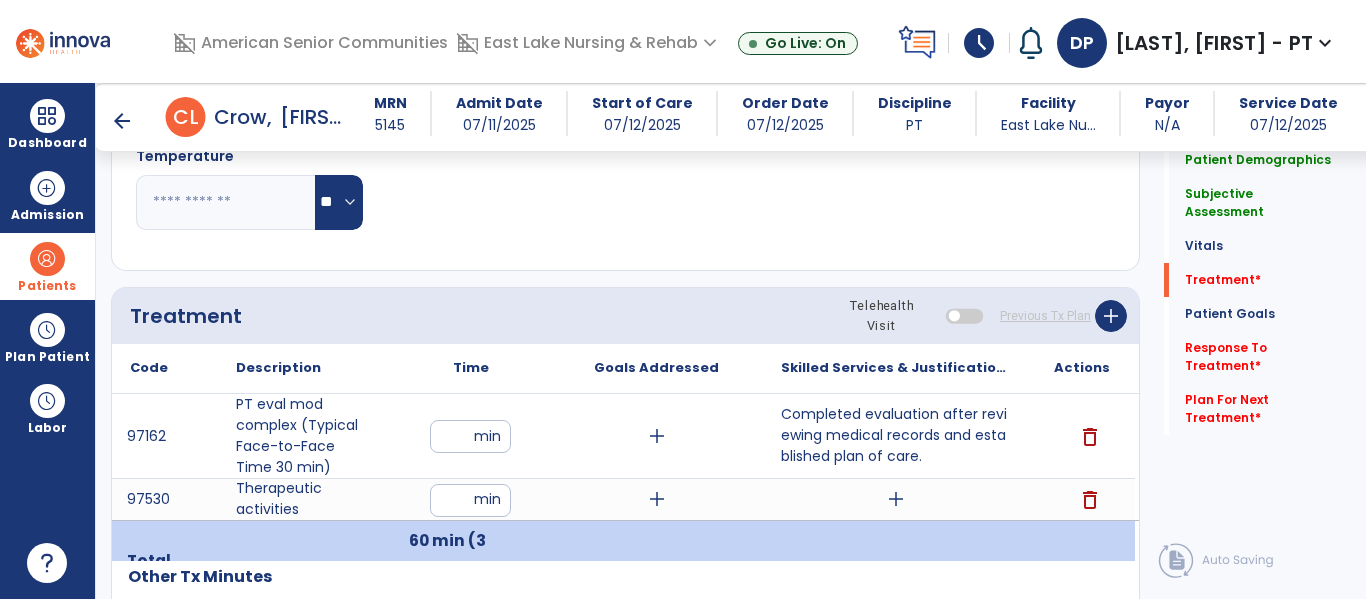 click on "add" at bounding box center (896, 499) 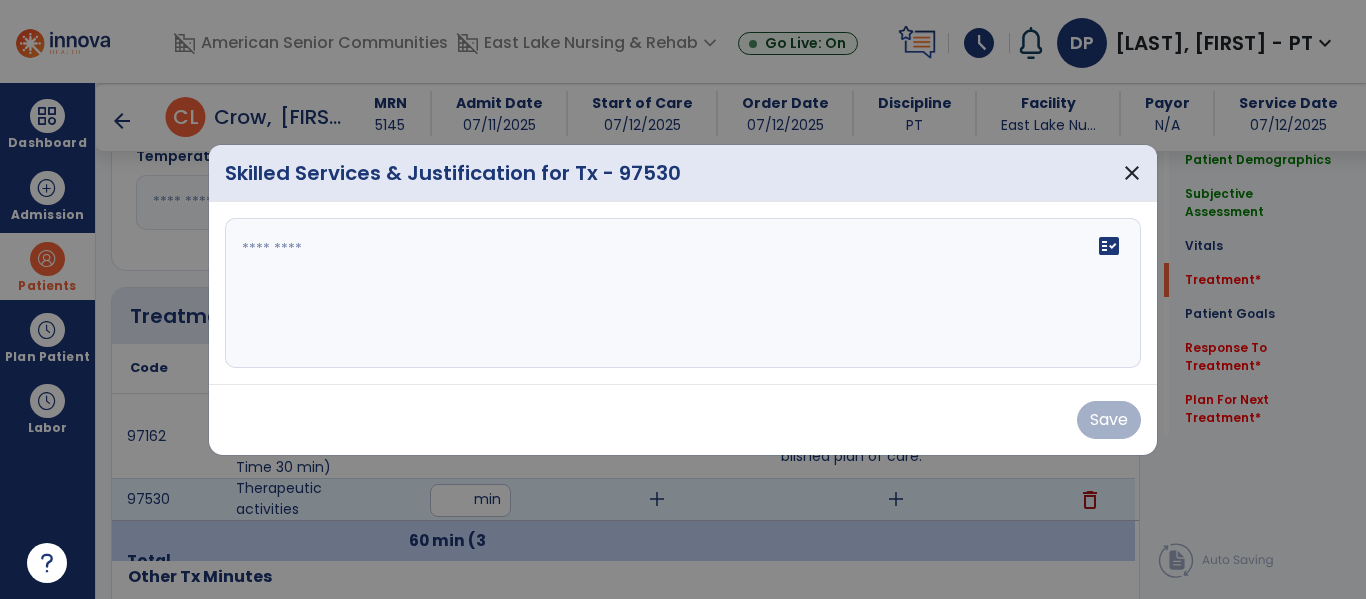click on "fact_check" at bounding box center (683, 293) 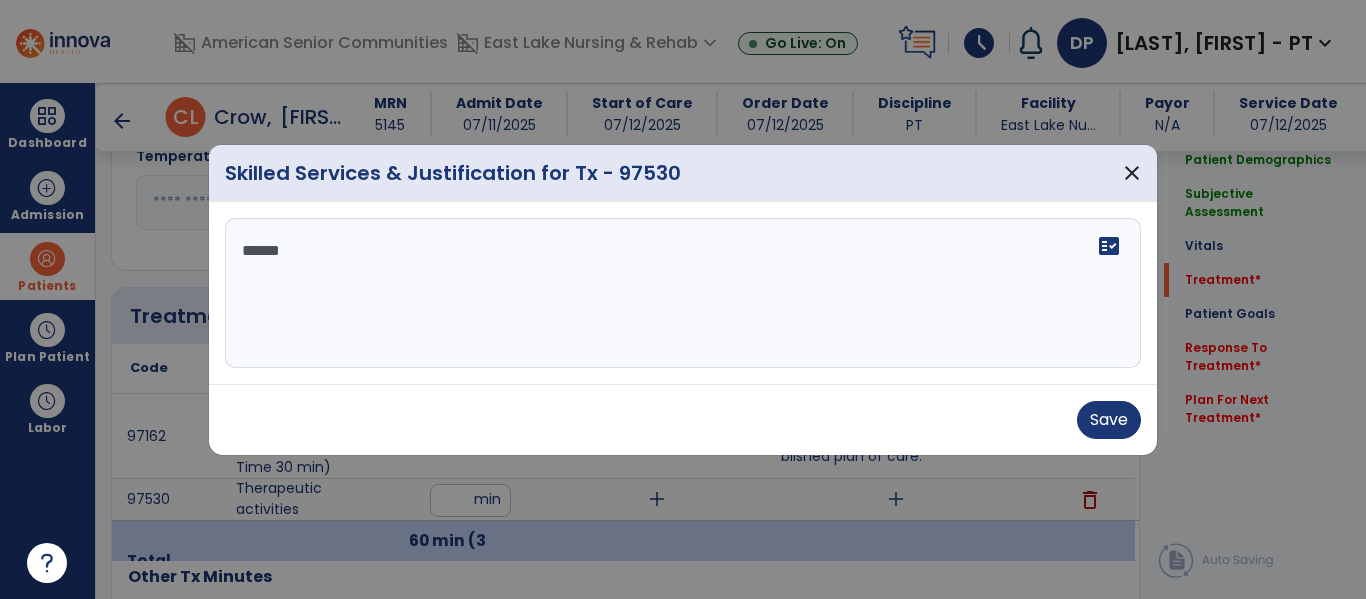 type on "*******" 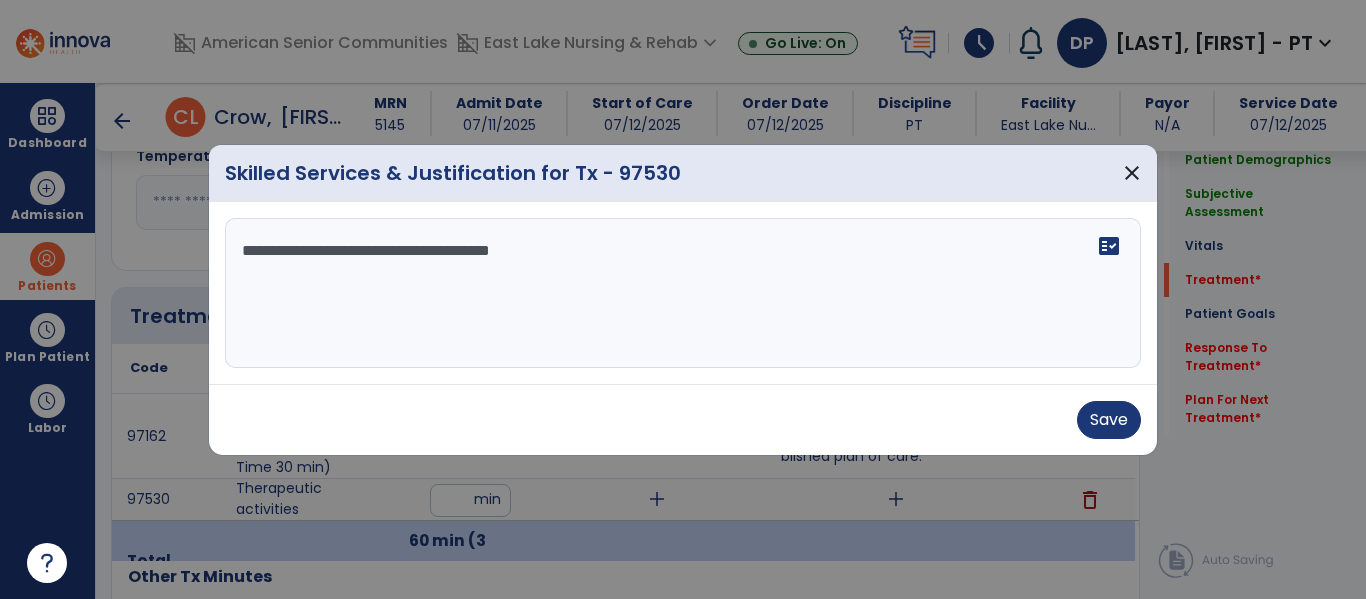 click on "**********" at bounding box center (683, 293) 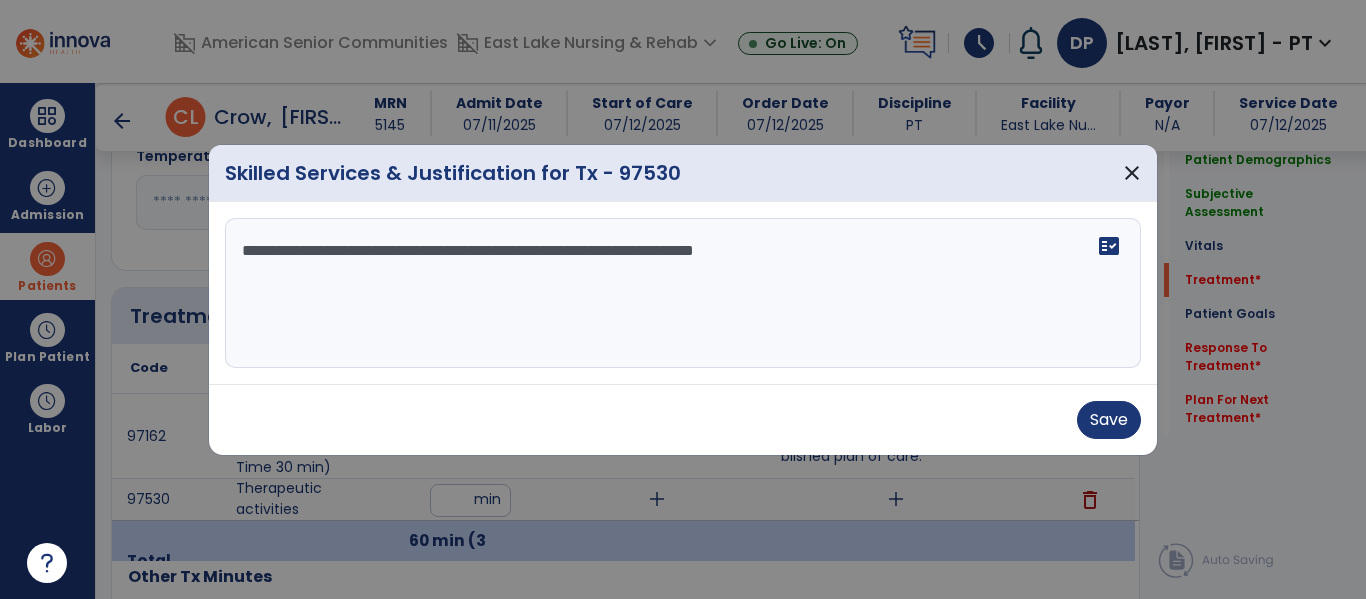 click on "**********" at bounding box center [683, 293] 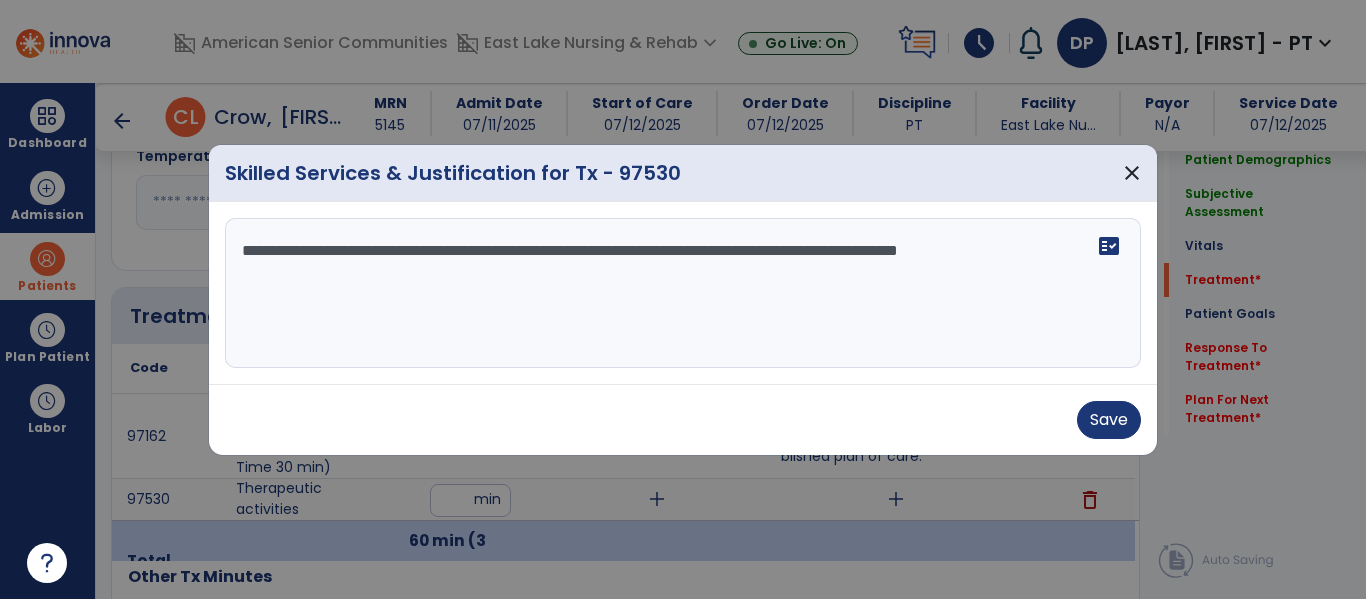 click on "**********" at bounding box center [683, 293] 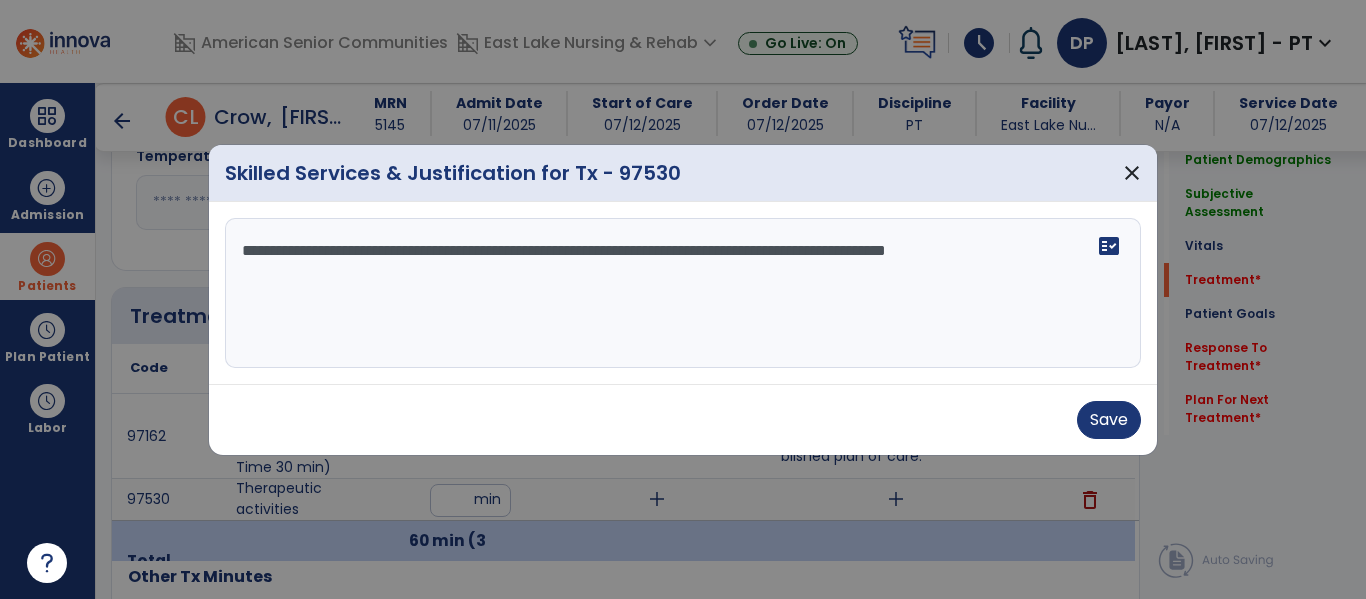 click on "**********" at bounding box center [683, 293] 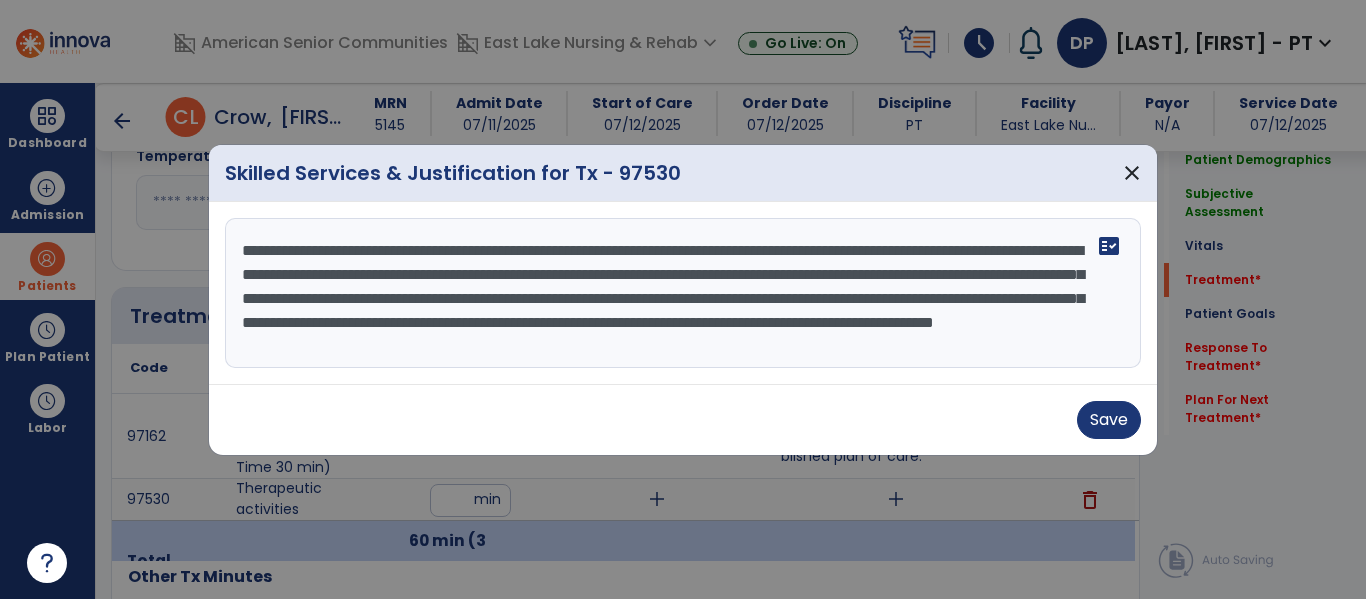 scroll, scrollTop: 16, scrollLeft: 0, axis: vertical 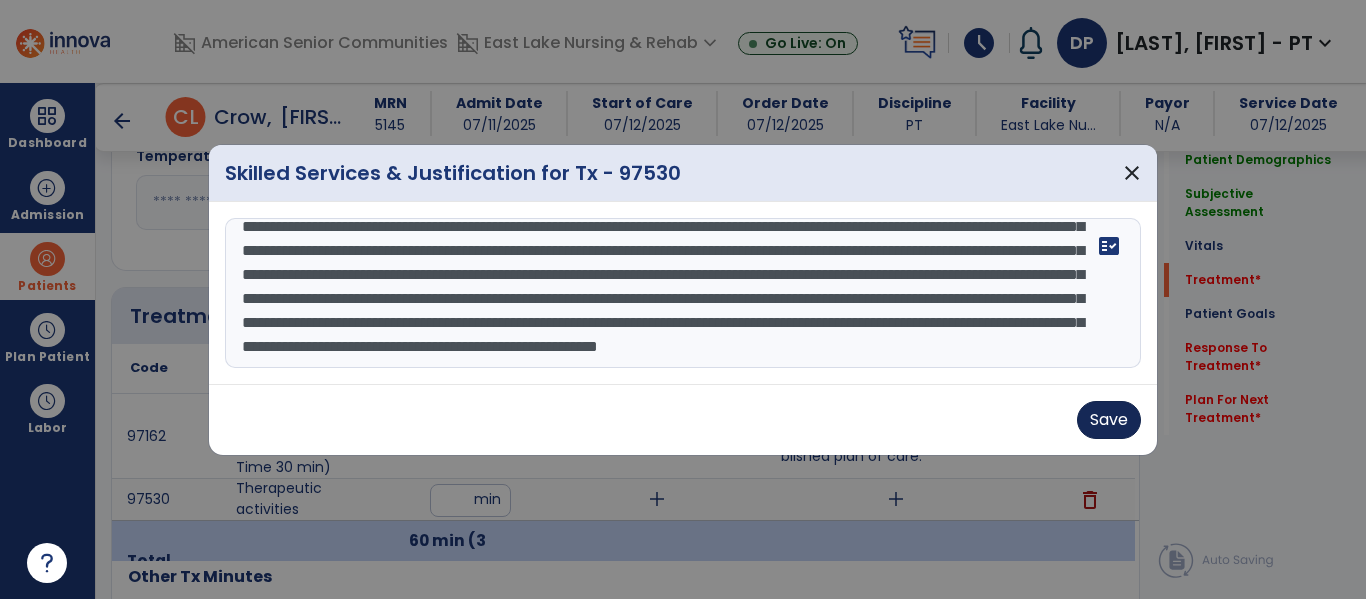 type on "**********" 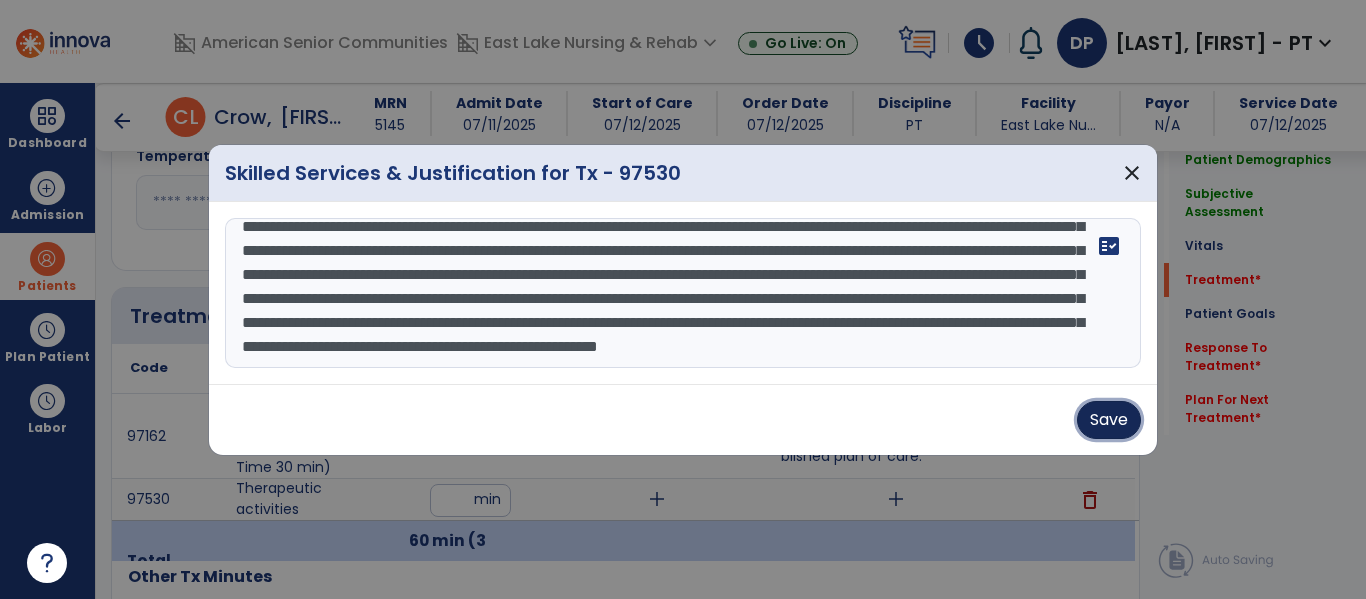 click on "Save" at bounding box center [1109, 420] 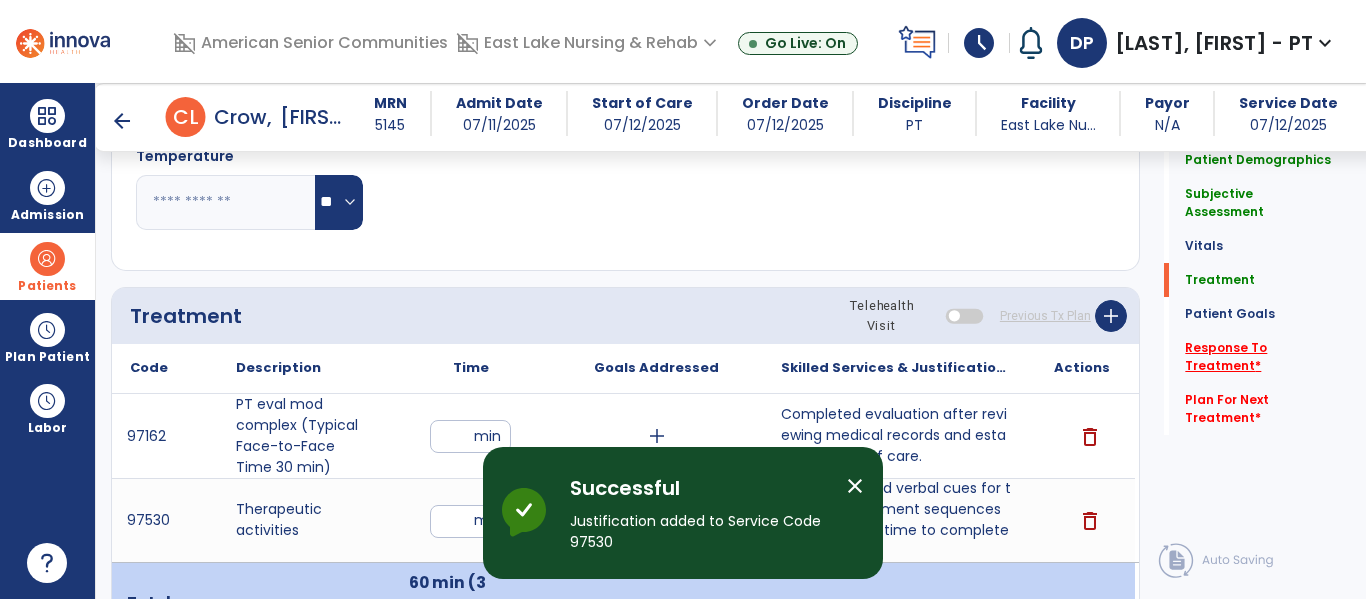 click on "Response To Treatment   *" 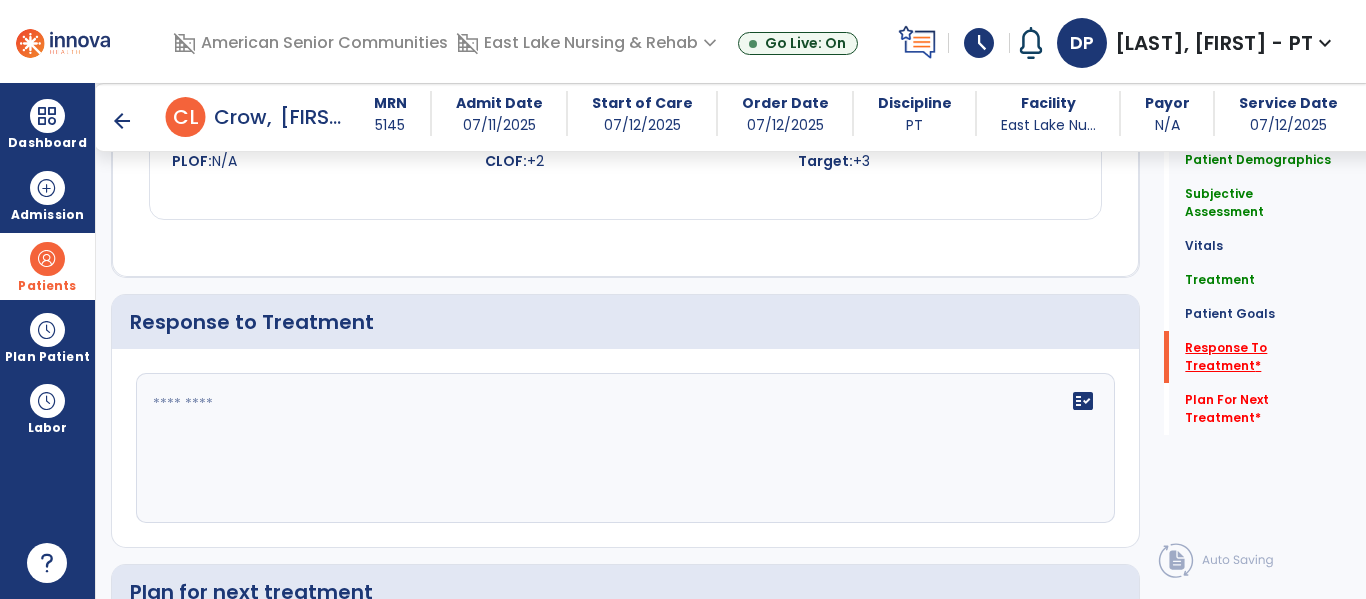 scroll, scrollTop: 2970, scrollLeft: 0, axis: vertical 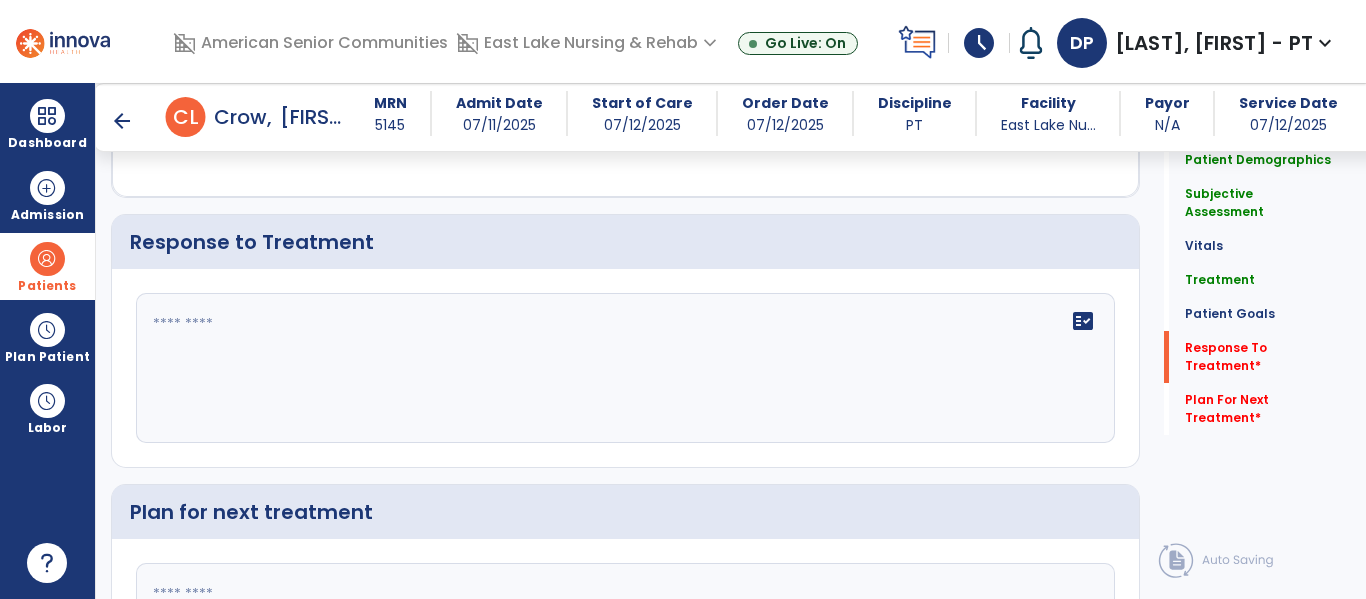 click on "fact_check" 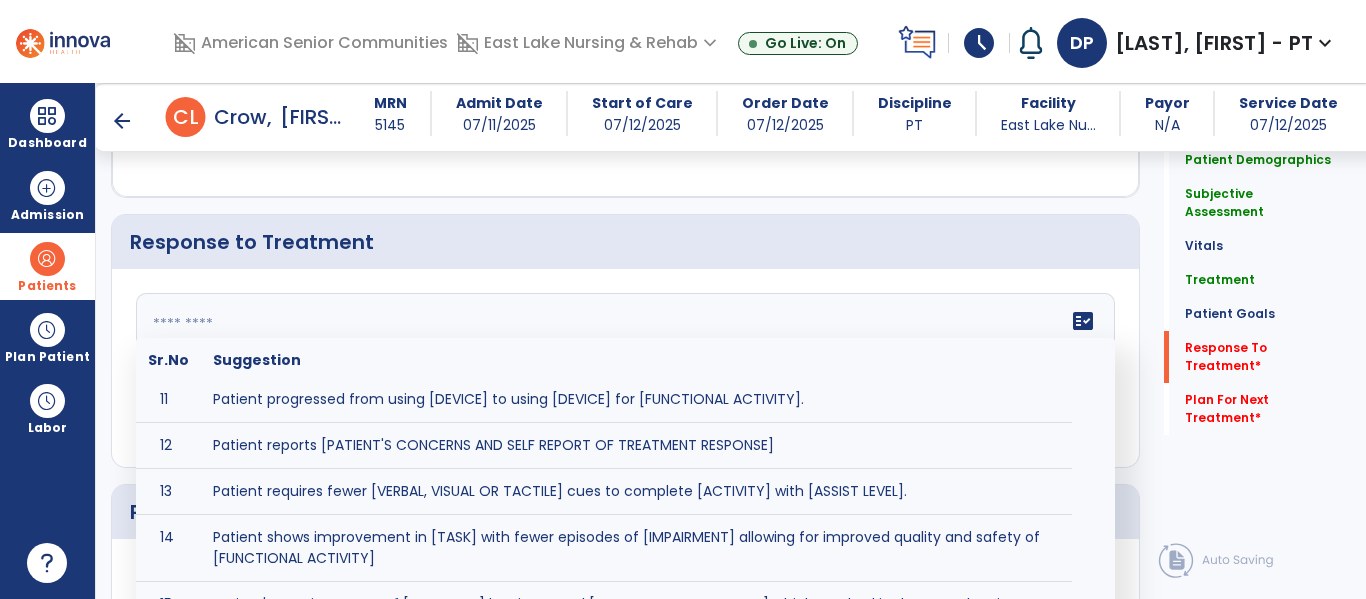 scroll, scrollTop: 586, scrollLeft: 0, axis: vertical 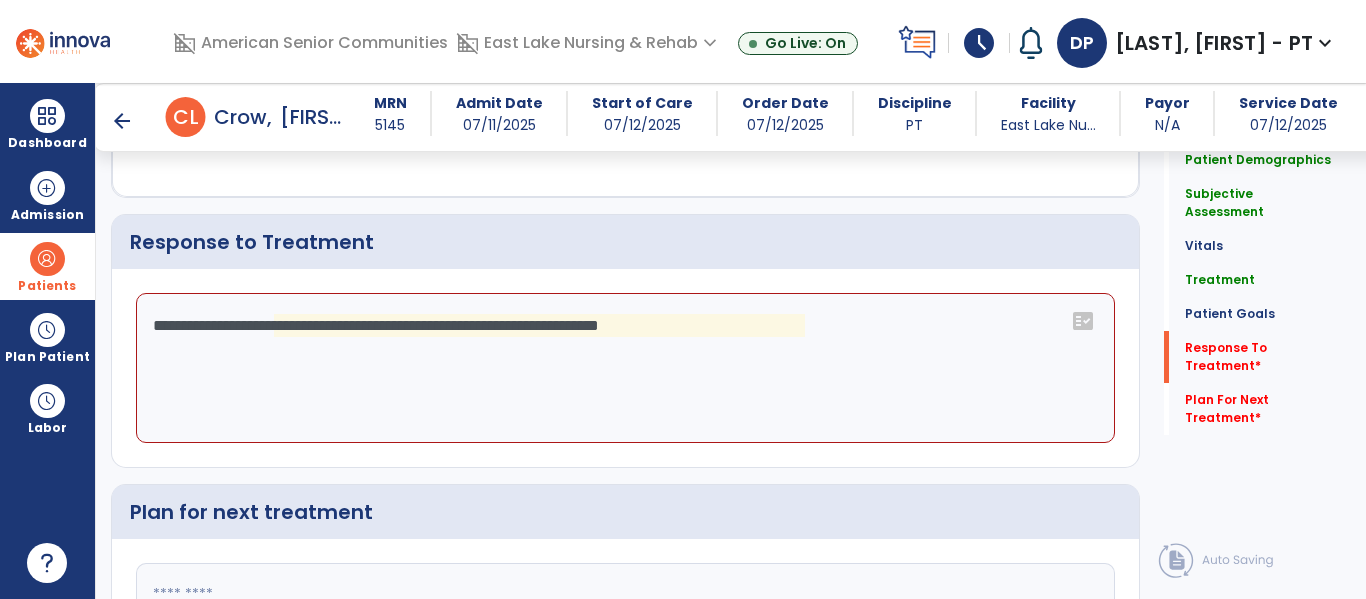 click on "**********" 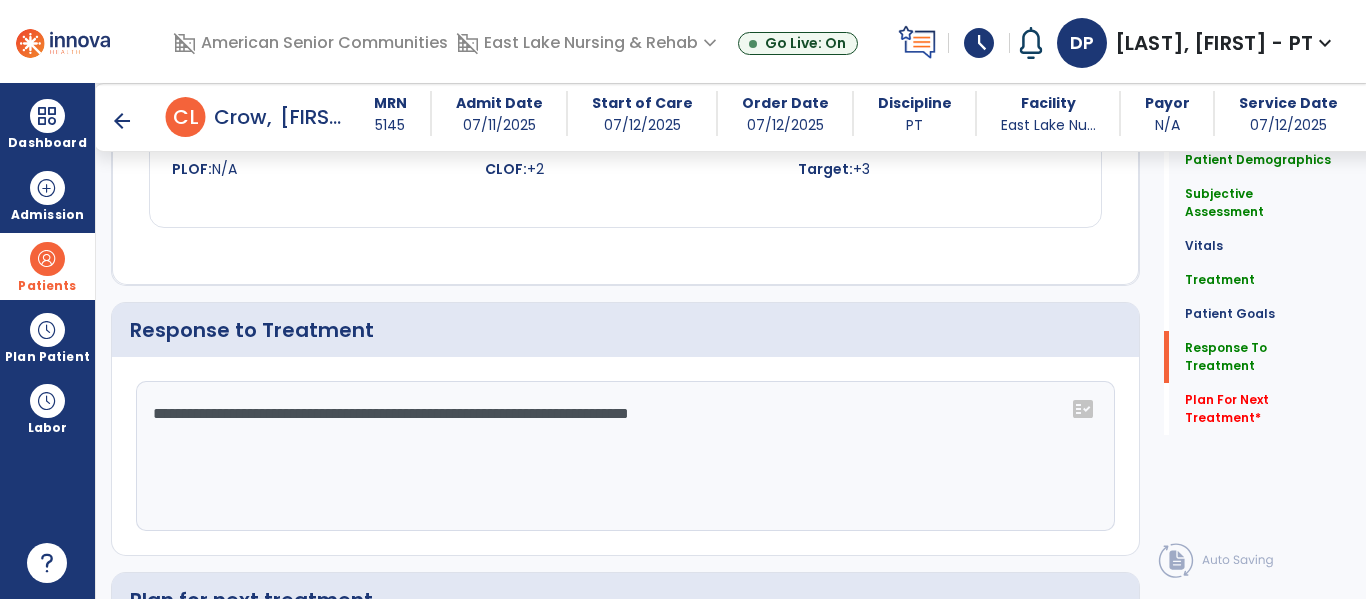scroll, scrollTop: 2970, scrollLeft: 0, axis: vertical 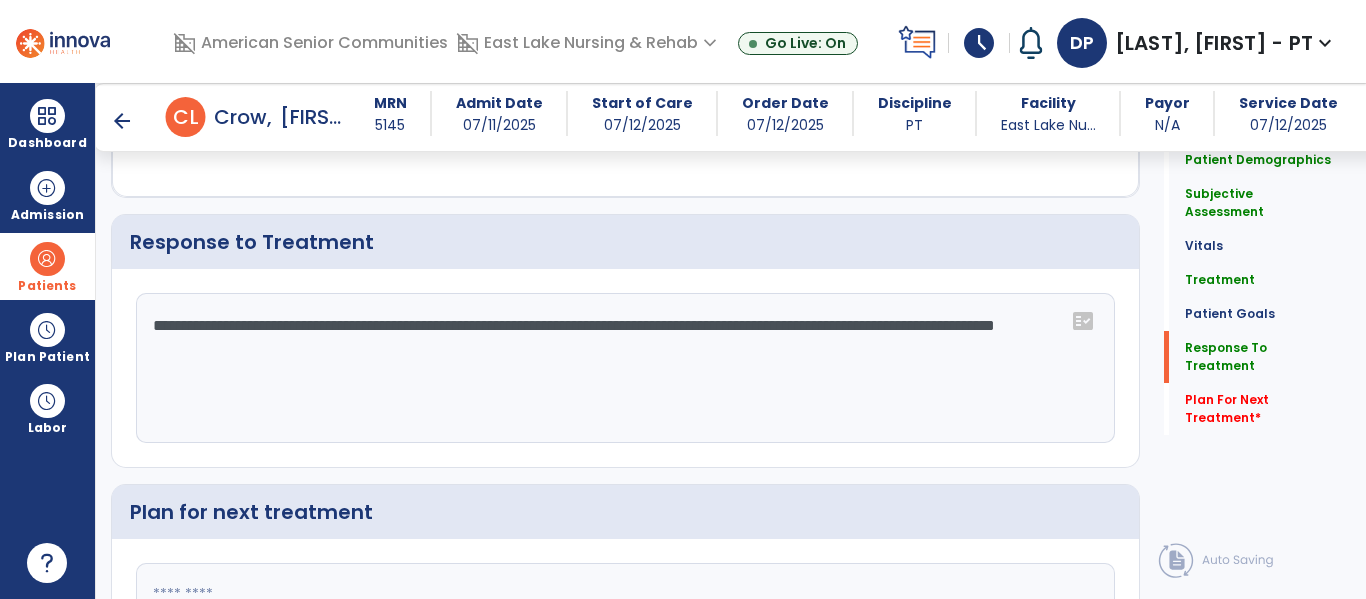 click on "**********" 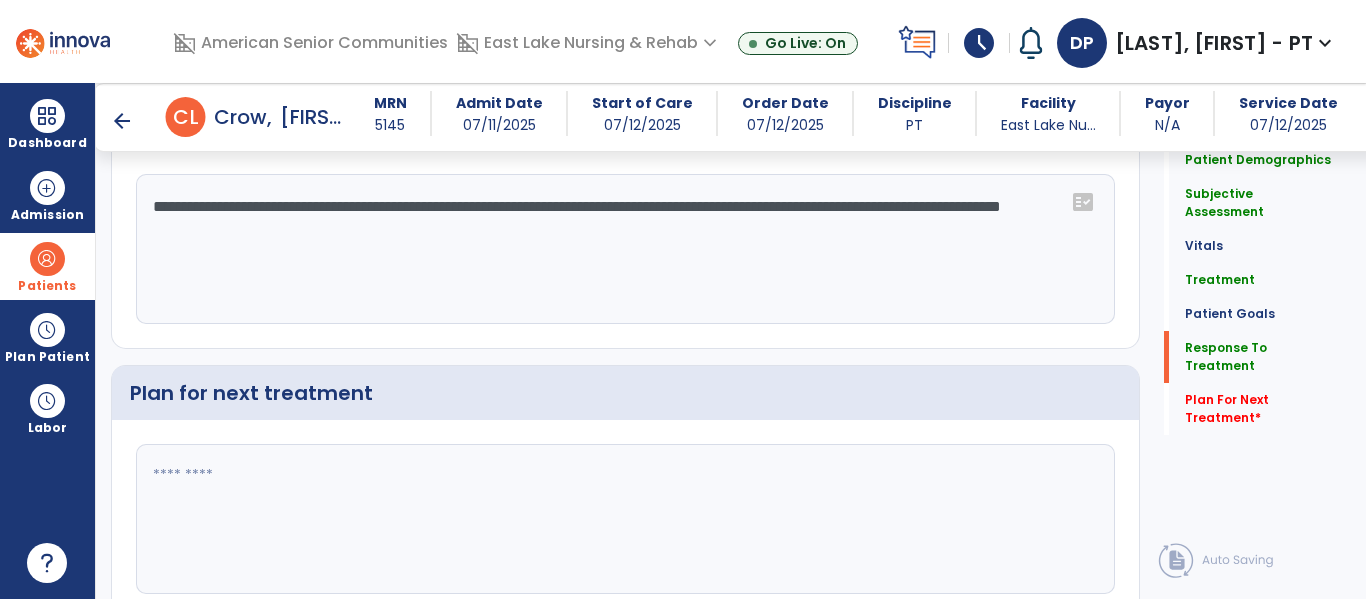 scroll, scrollTop: 3175, scrollLeft: 0, axis: vertical 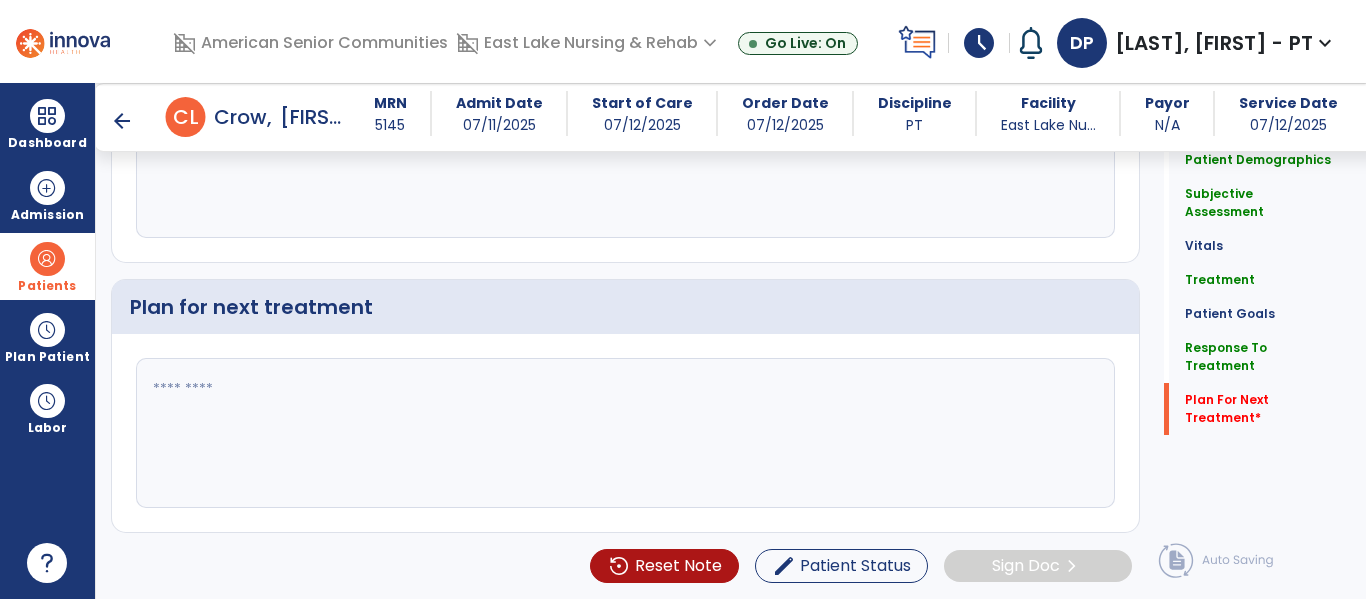 type on "**********" 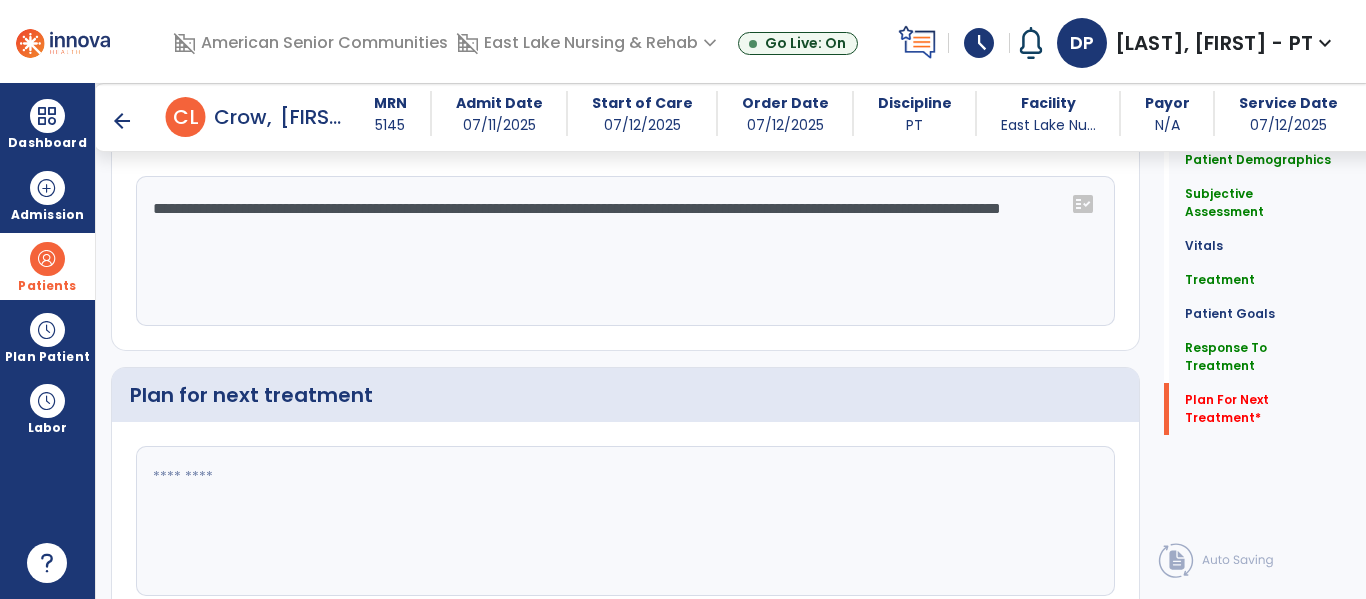scroll, scrollTop: 3175, scrollLeft: 0, axis: vertical 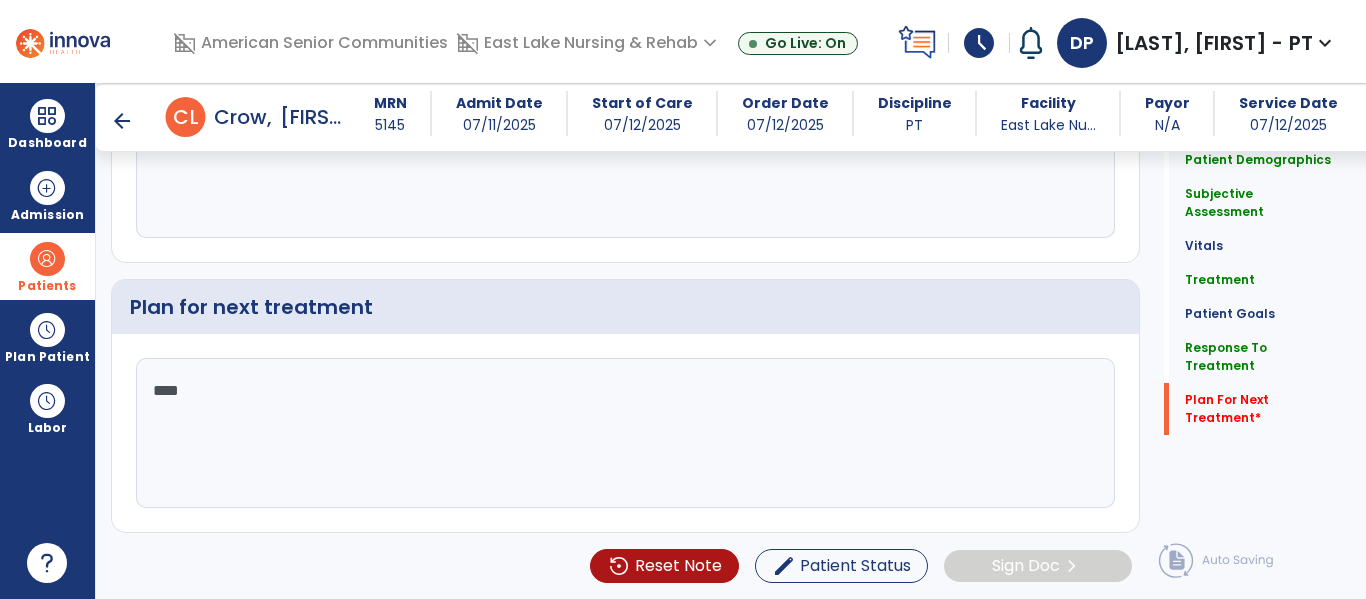 type on "*****" 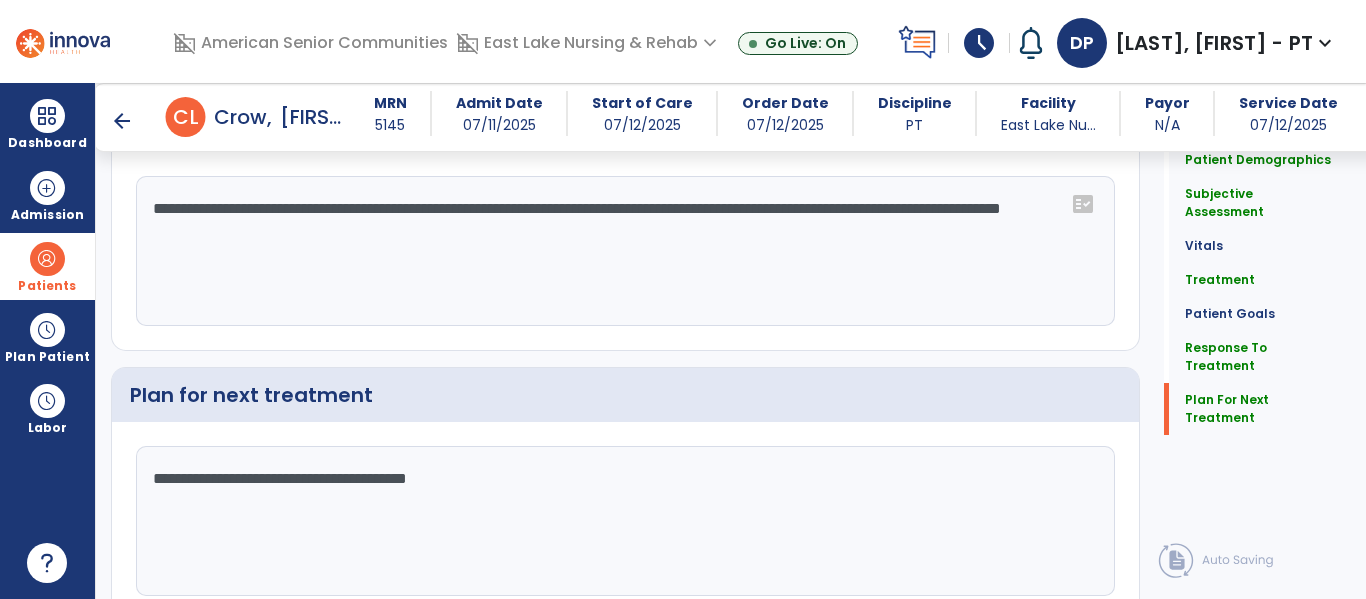 scroll, scrollTop: 3175, scrollLeft: 0, axis: vertical 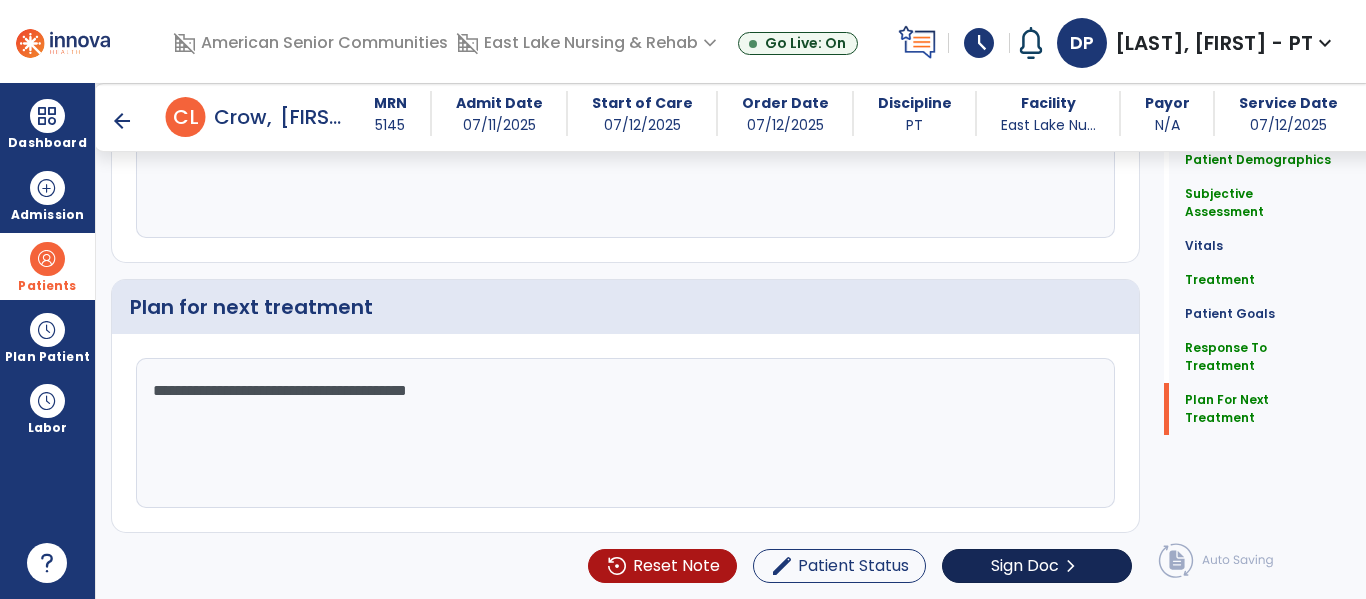 type on "**********" 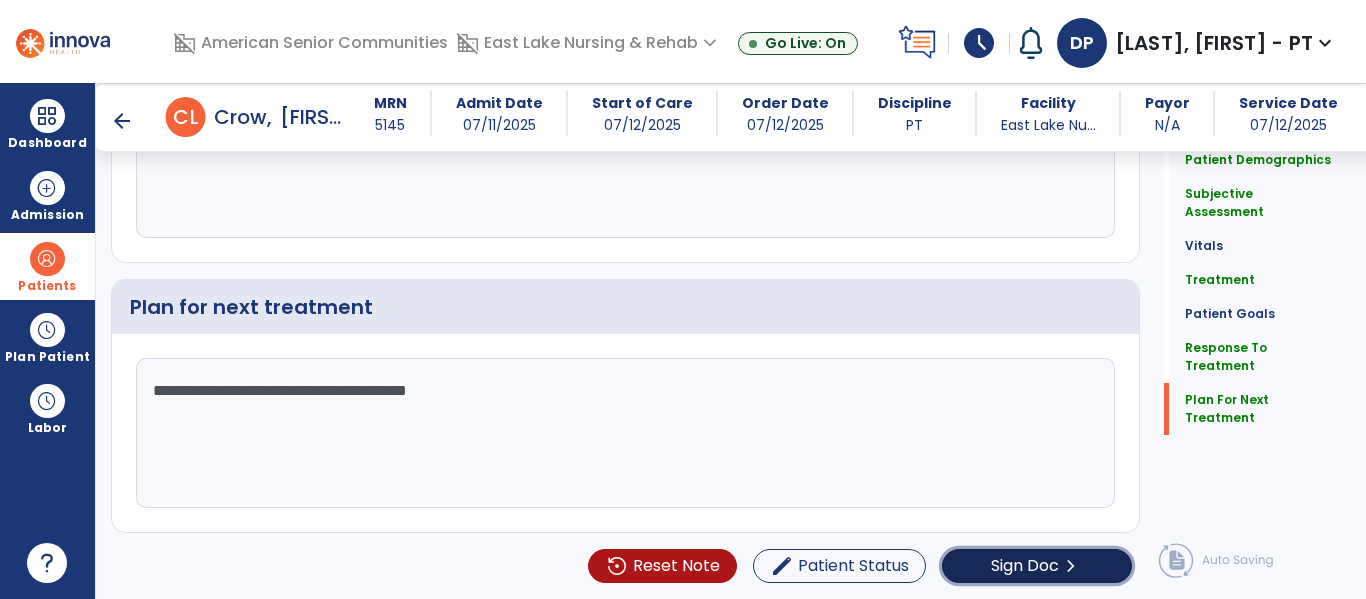 click on "Sign Doc  chevron_right" 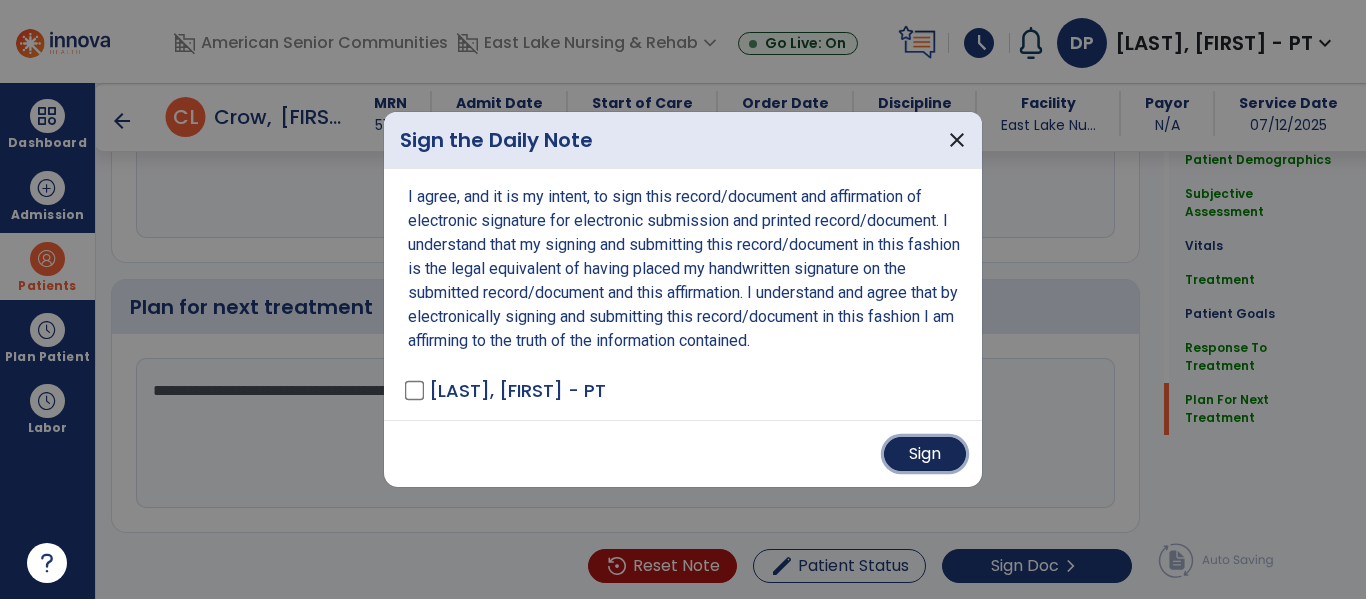 click on "Sign" at bounding box center [925, 454] 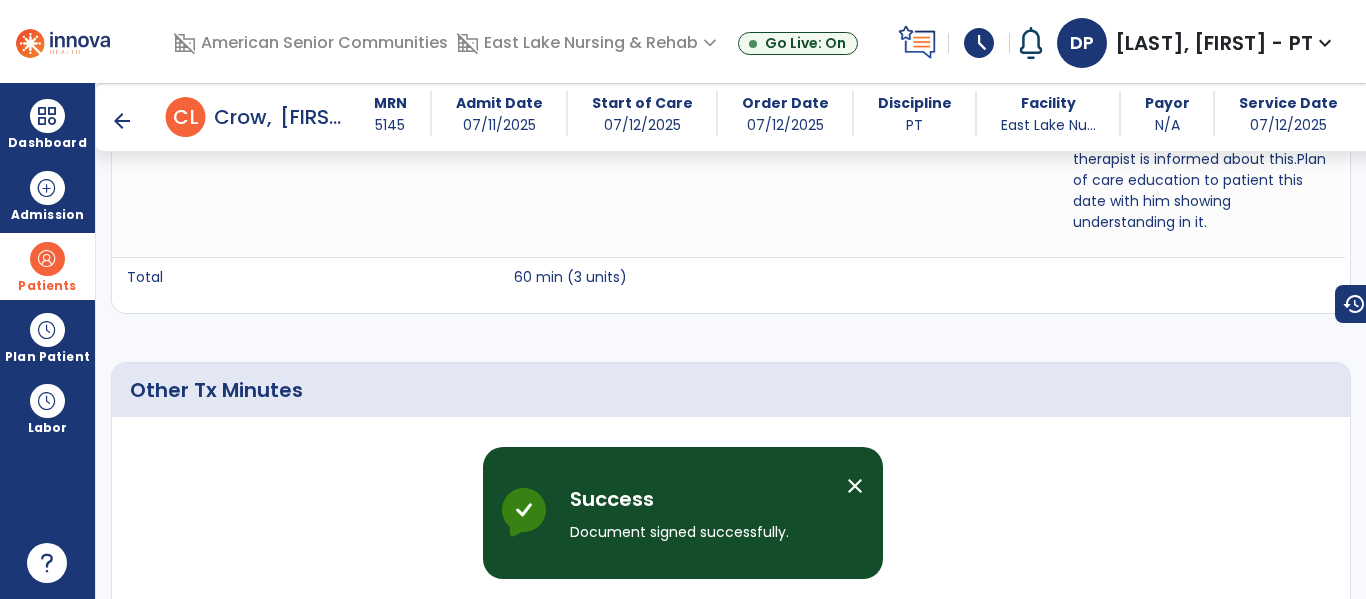 scroll, scrollTop: 0, scrollLeft: 0, axis: both 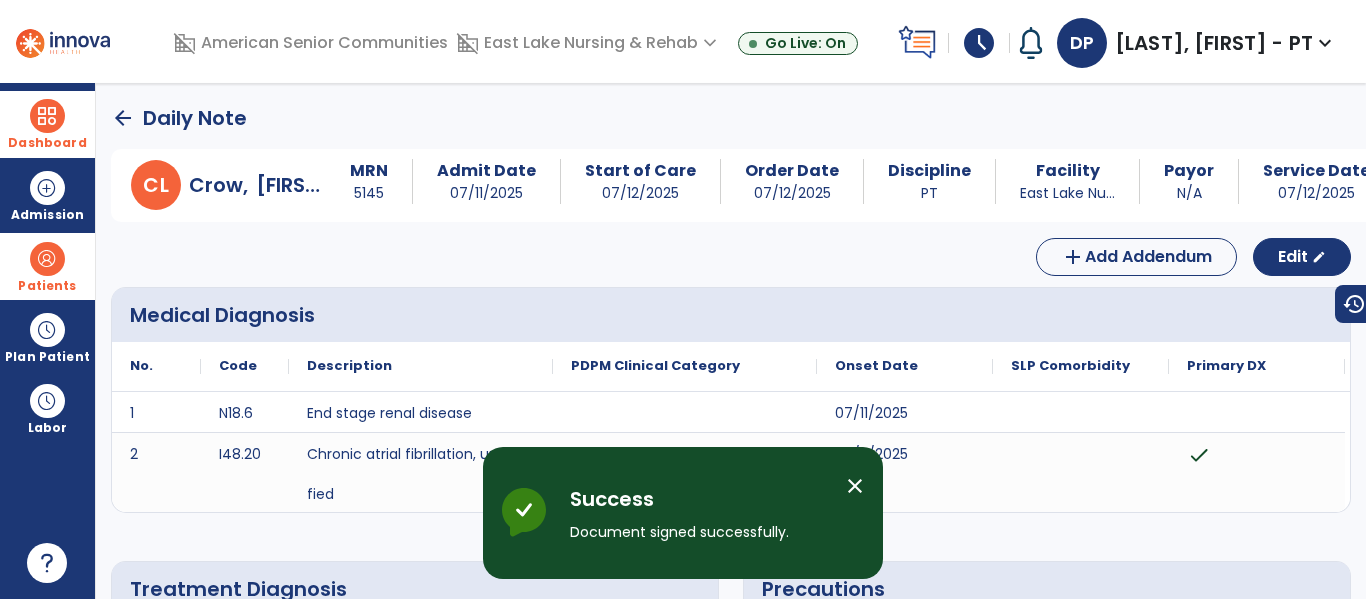 click at bounding box center (47, 116) 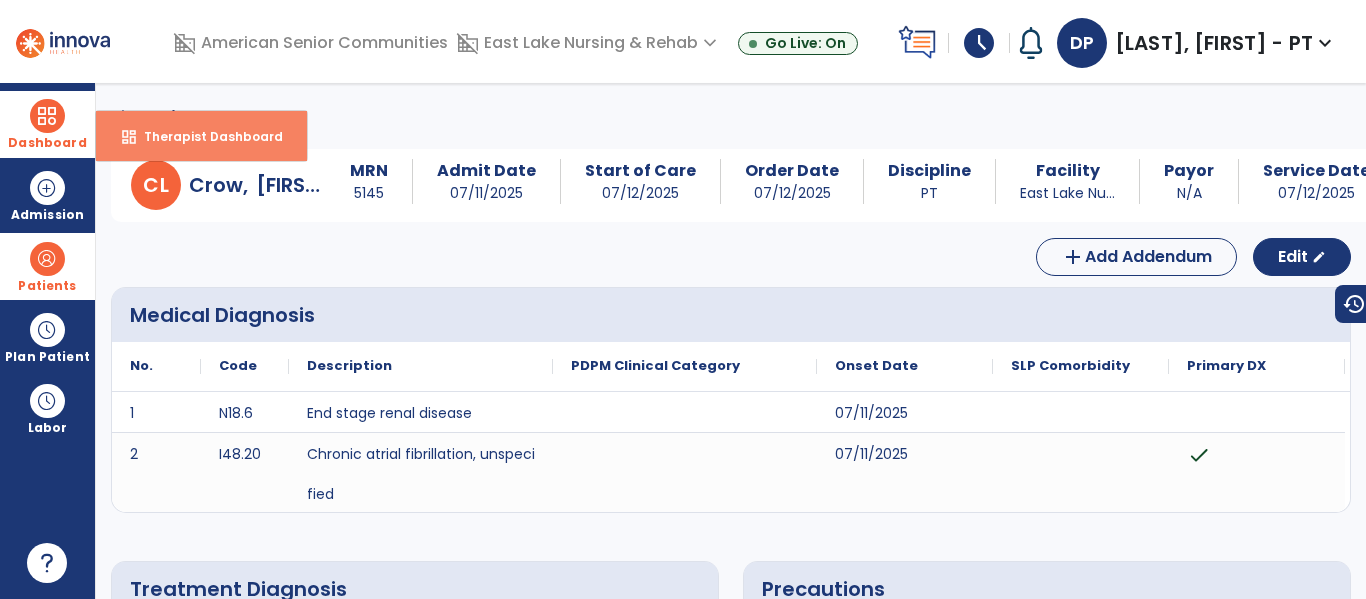 click on "Therapist Dashboard" at bounding box center (205, 136) 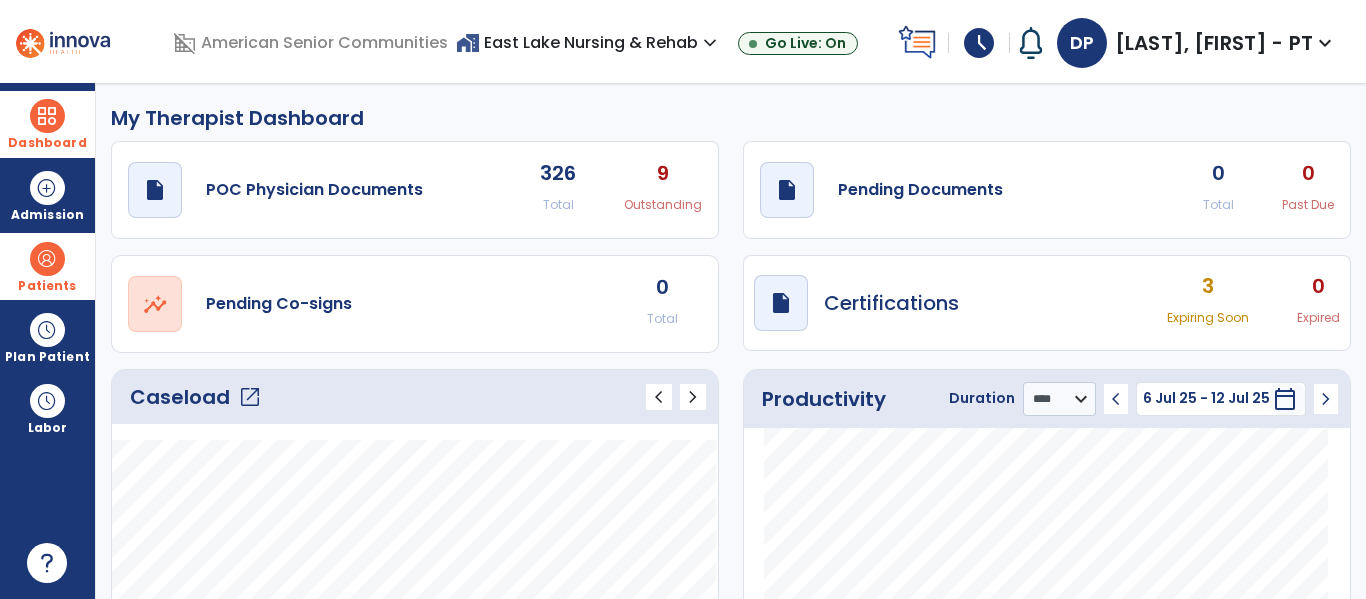 click on "open_in_new" 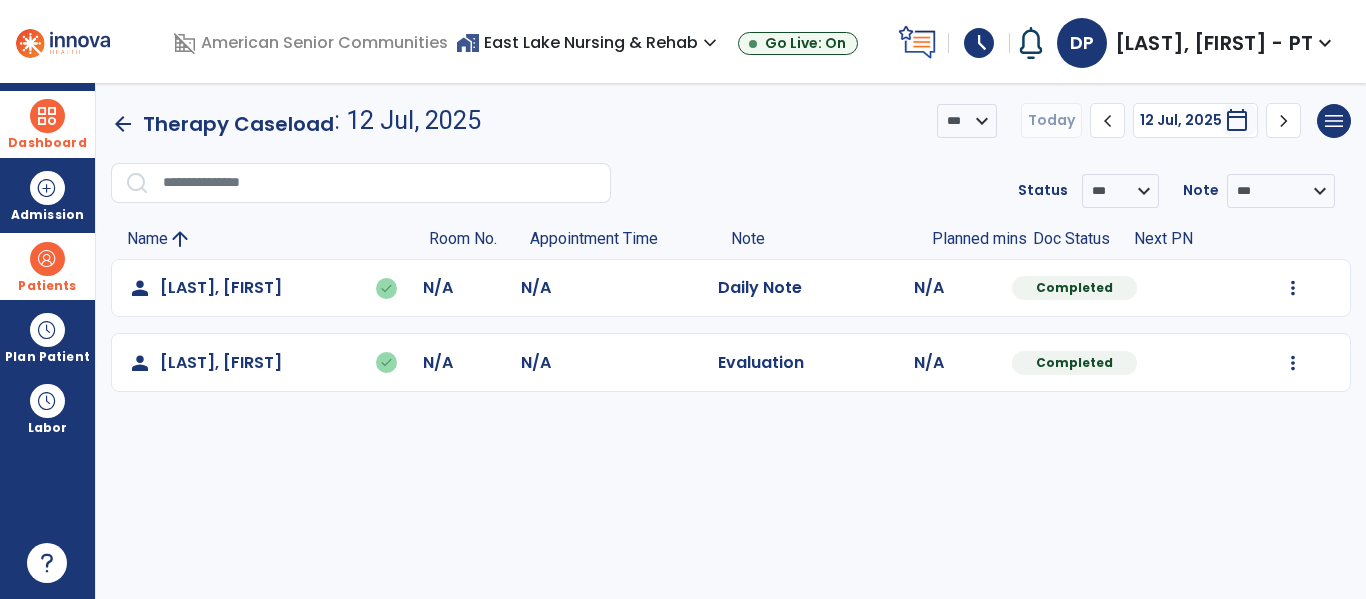 click on "chevron_right" 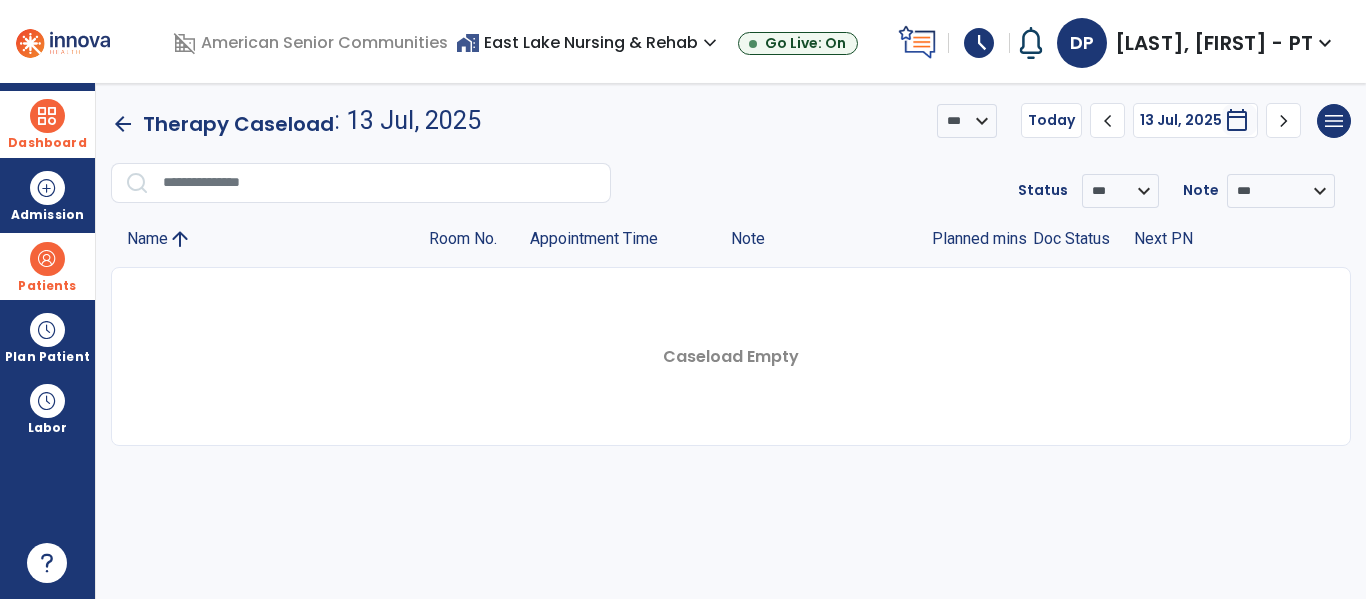 click on "chevron_right" 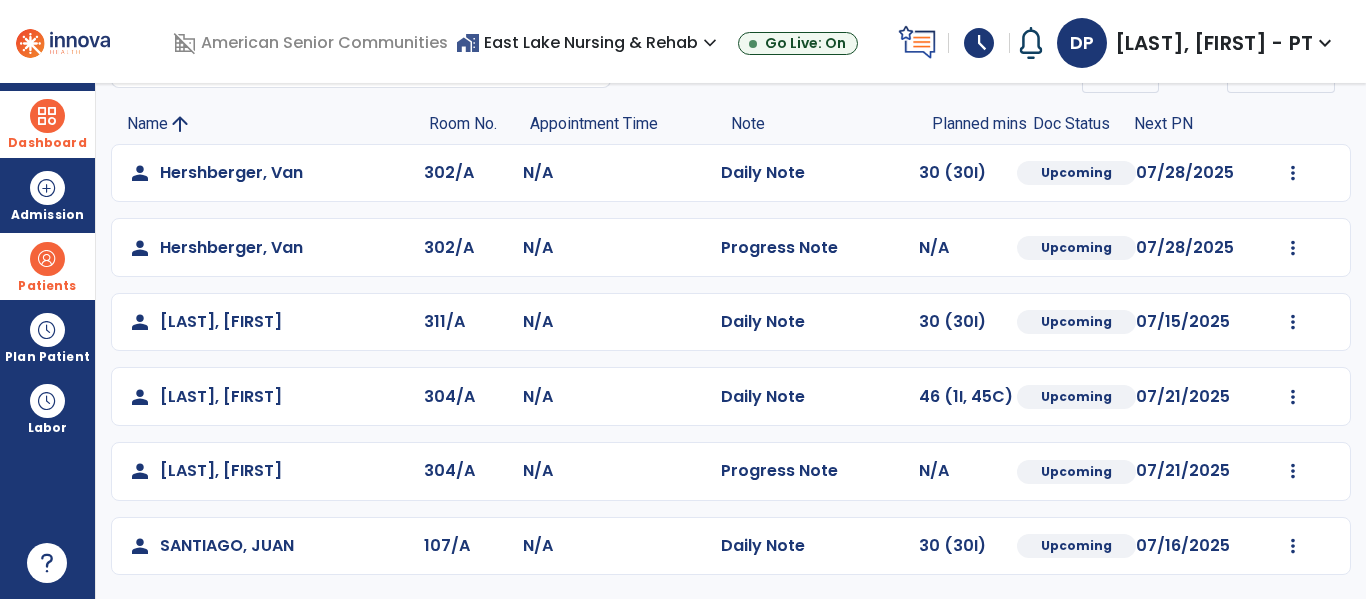 scroll, scrollTop: 0, scrollLeft: 0, axis: both 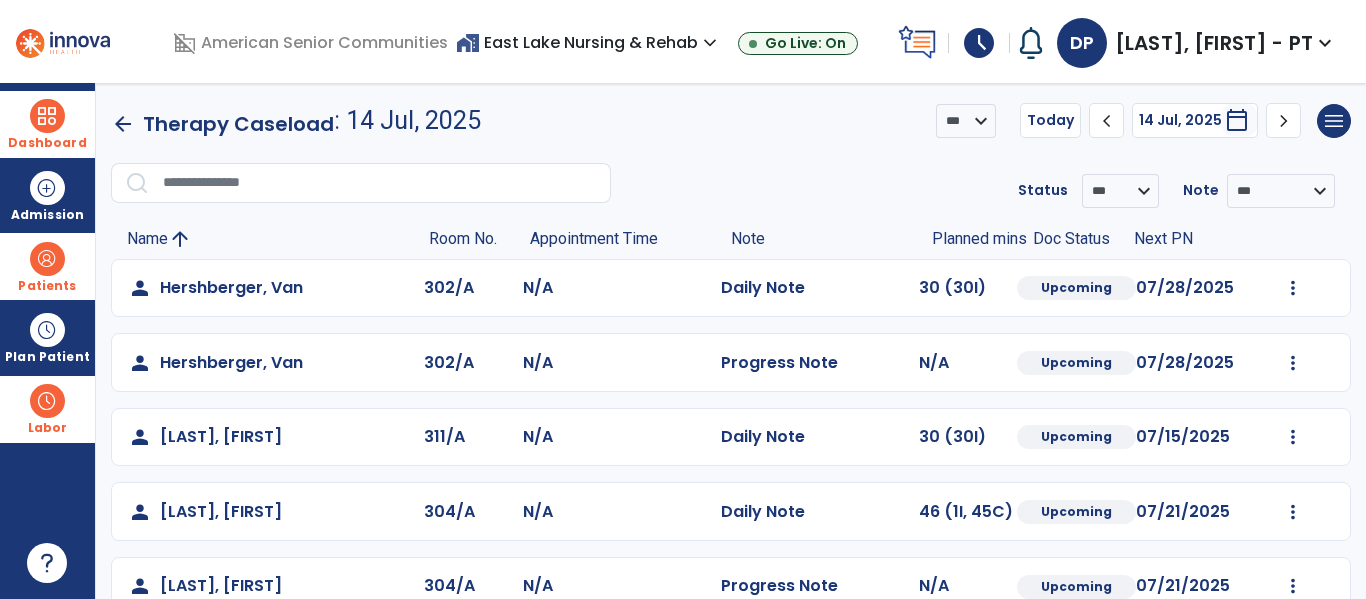 click at bounding box center [47, 401] 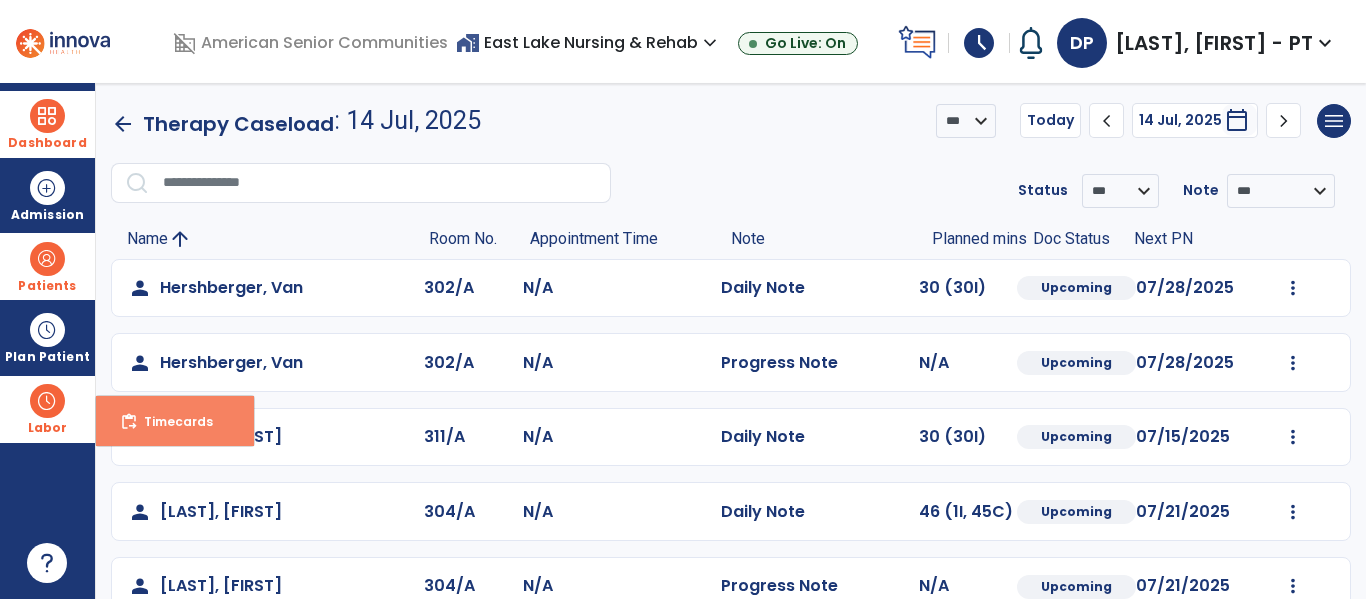 click on "Timecards" at bounding box center (170, 421) 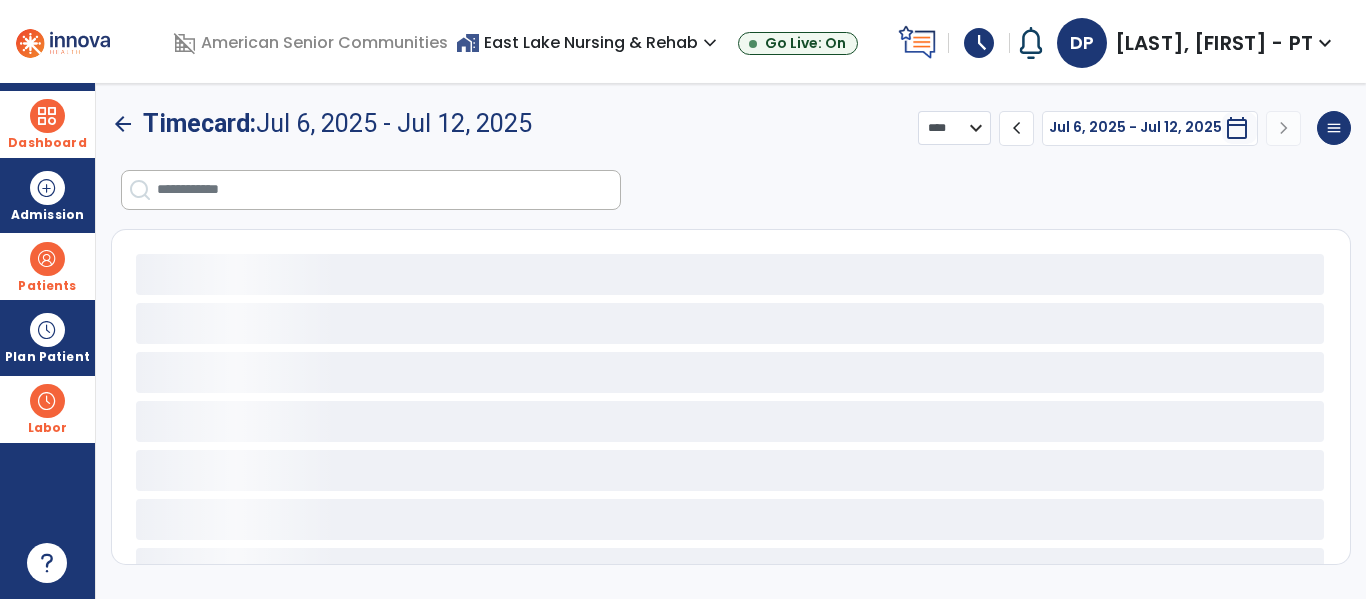 select on "***" 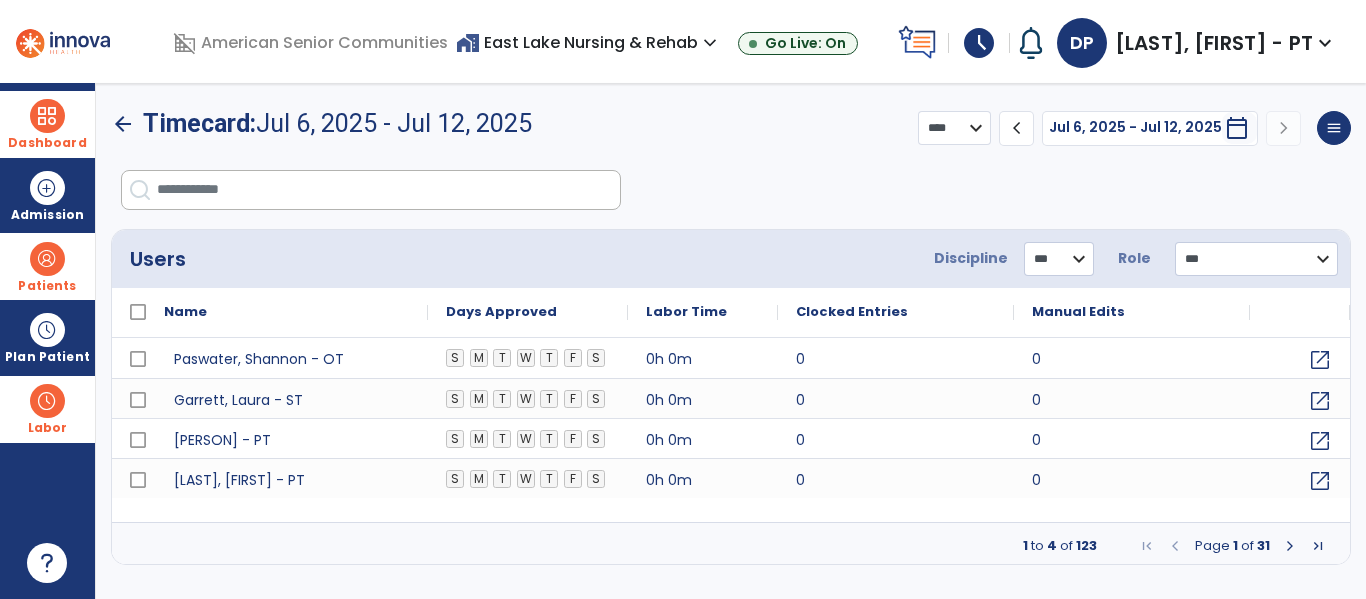 click on "*** ** ** **" 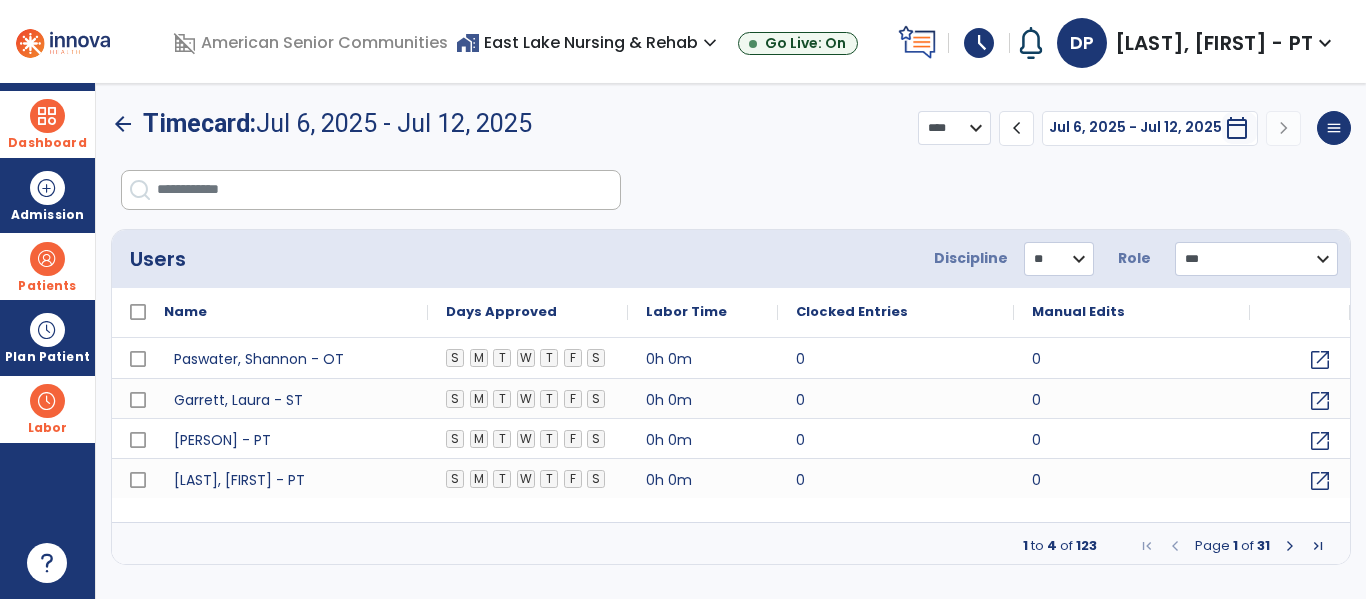 click on "*** ** ** **" 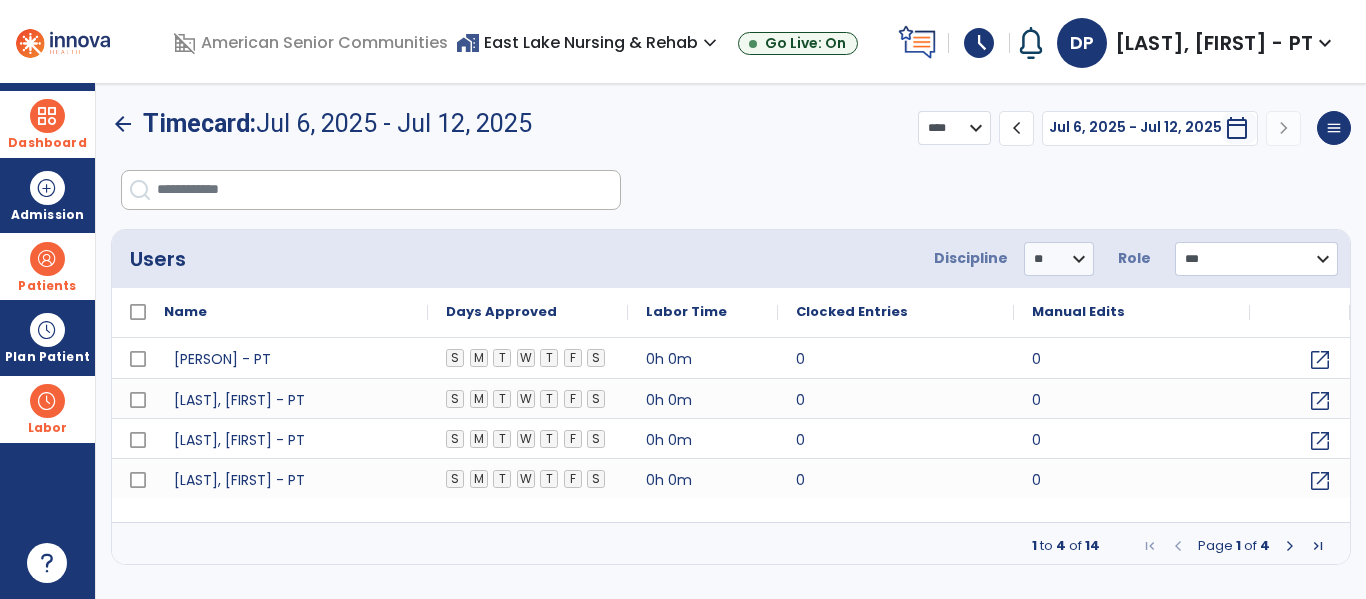 click at bounding box center (1290, 546) 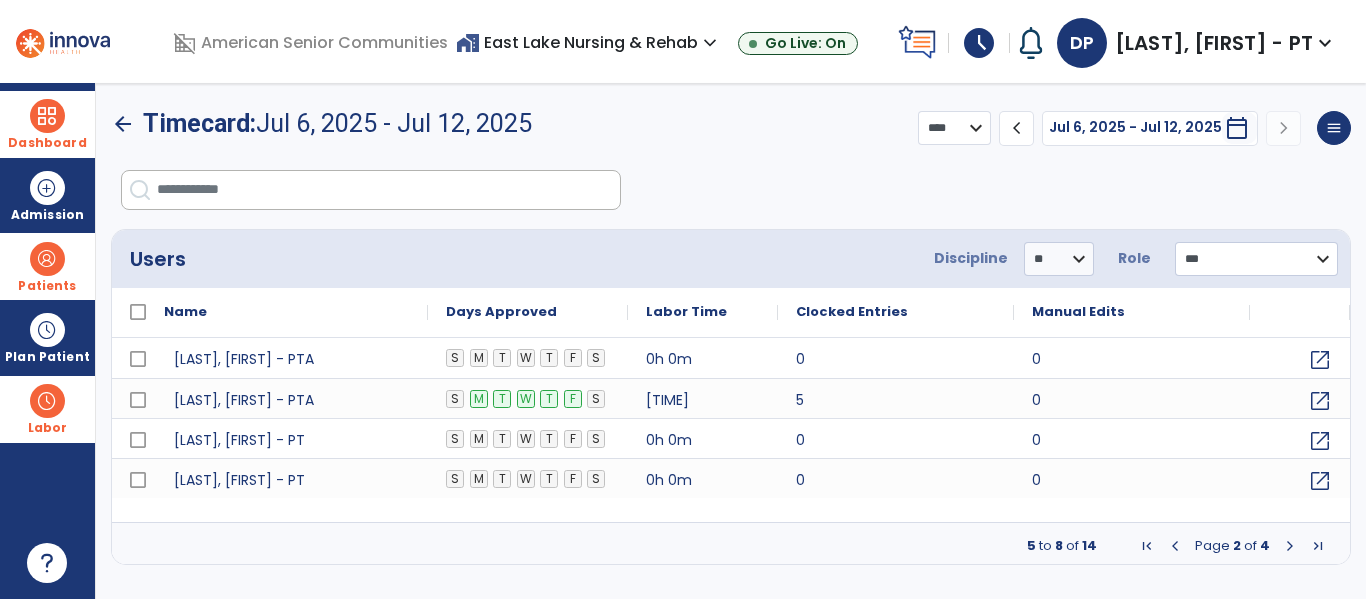 click at bounding box center (1290, 546) 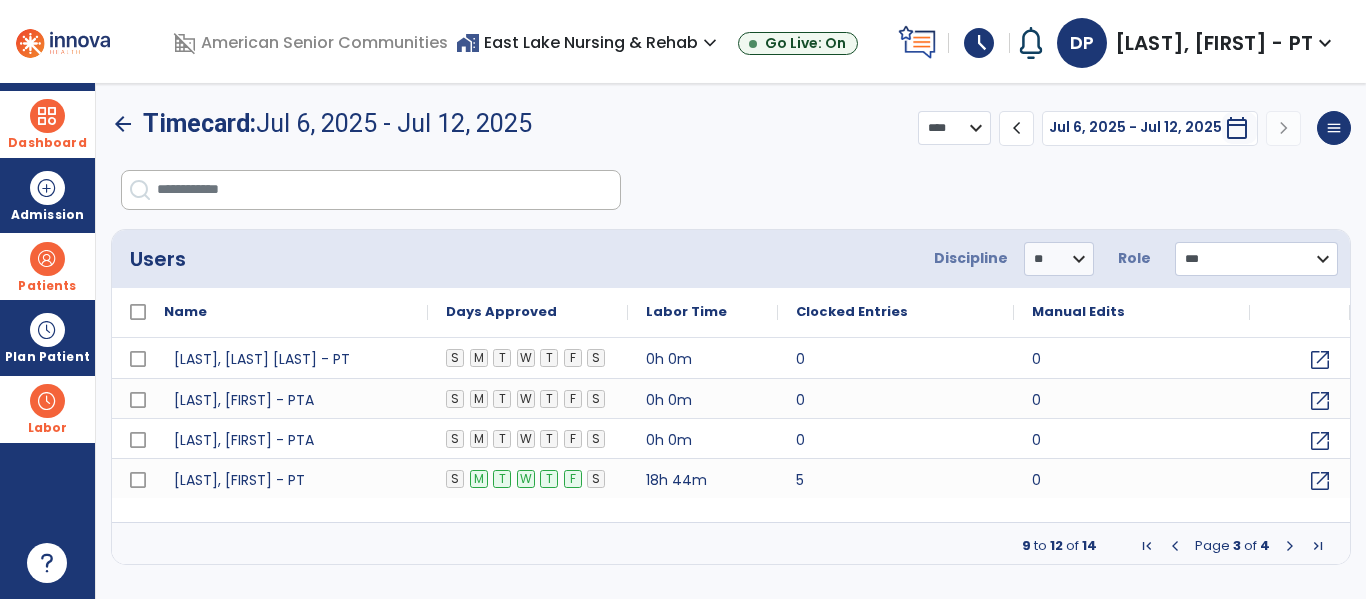 click at bounding box center [1290, 546] 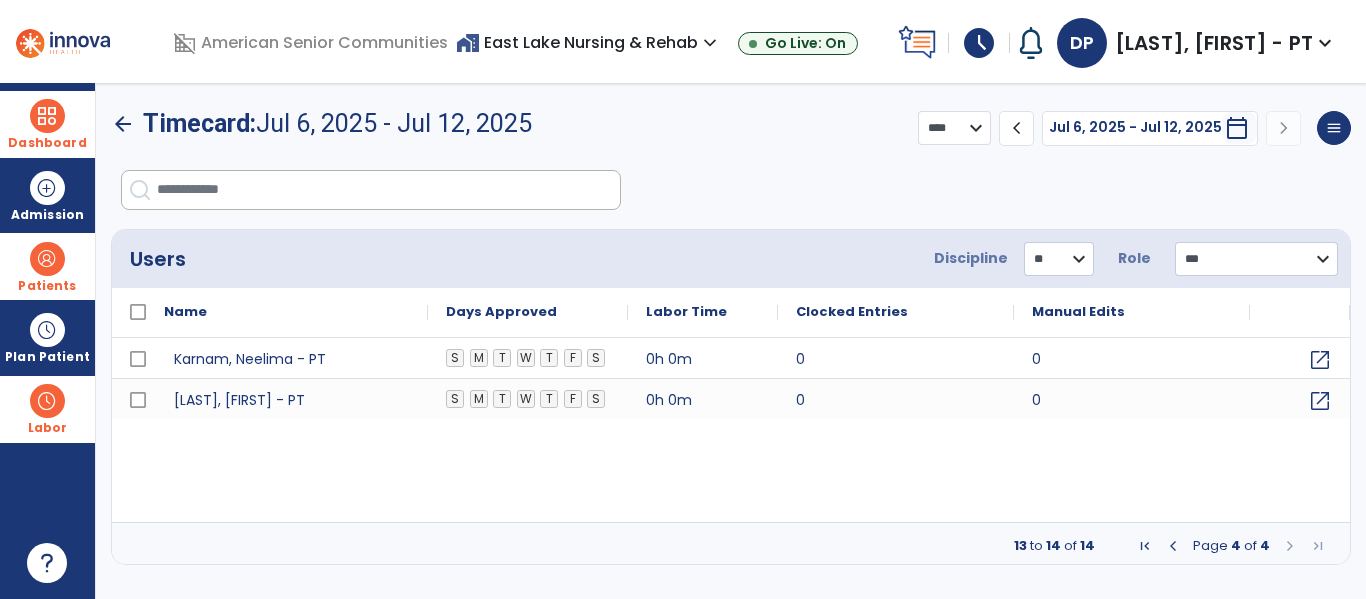 click on "*** ** ** **" 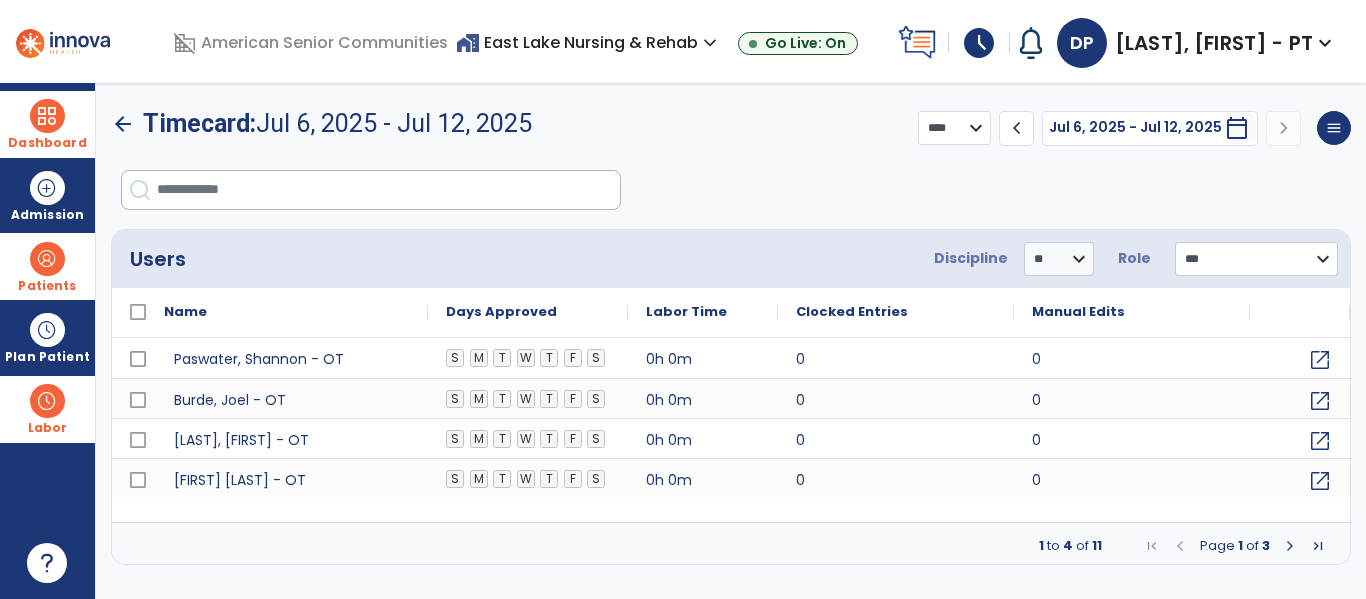 click at bounding box center (1290, 546) 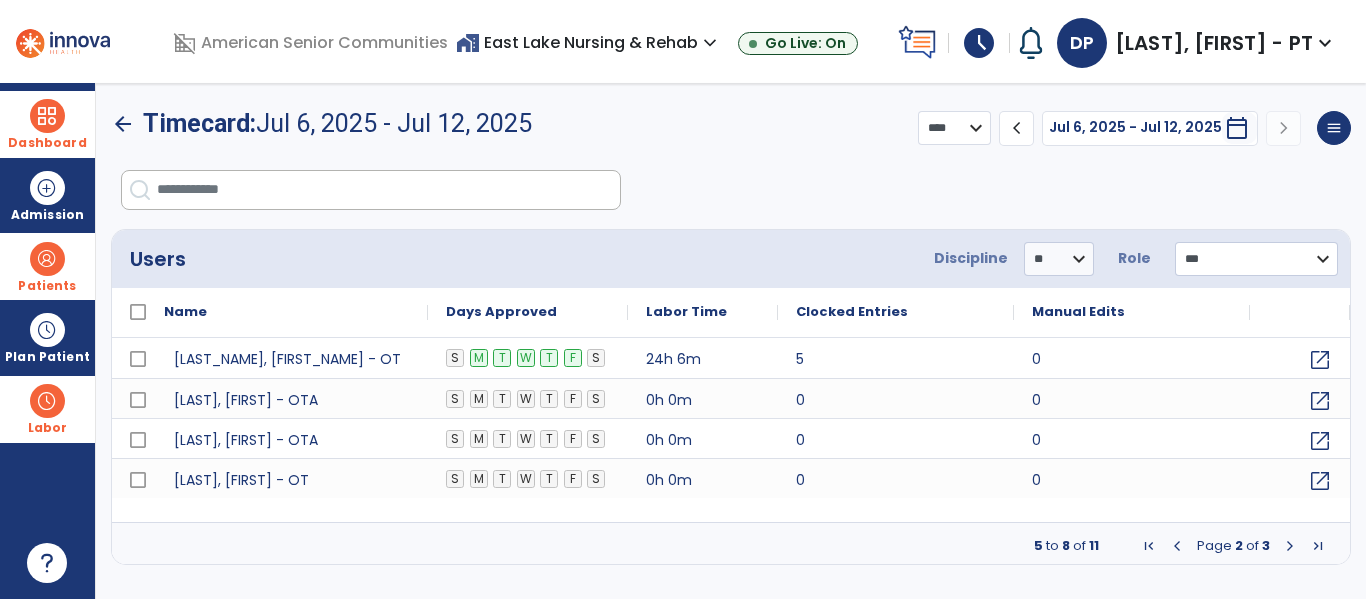 click at bounding box center [1290, 546] 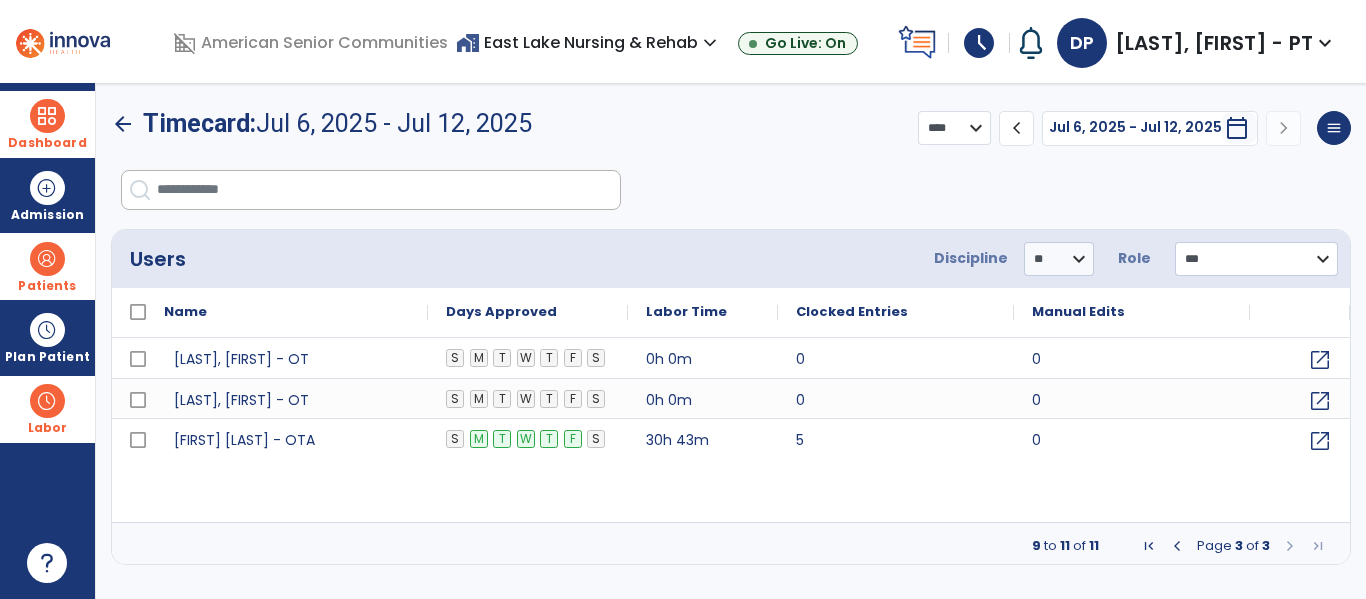 click on "home_work   East Lake Nursing & Rehab   expand_more" at bounding box center [589, 42] 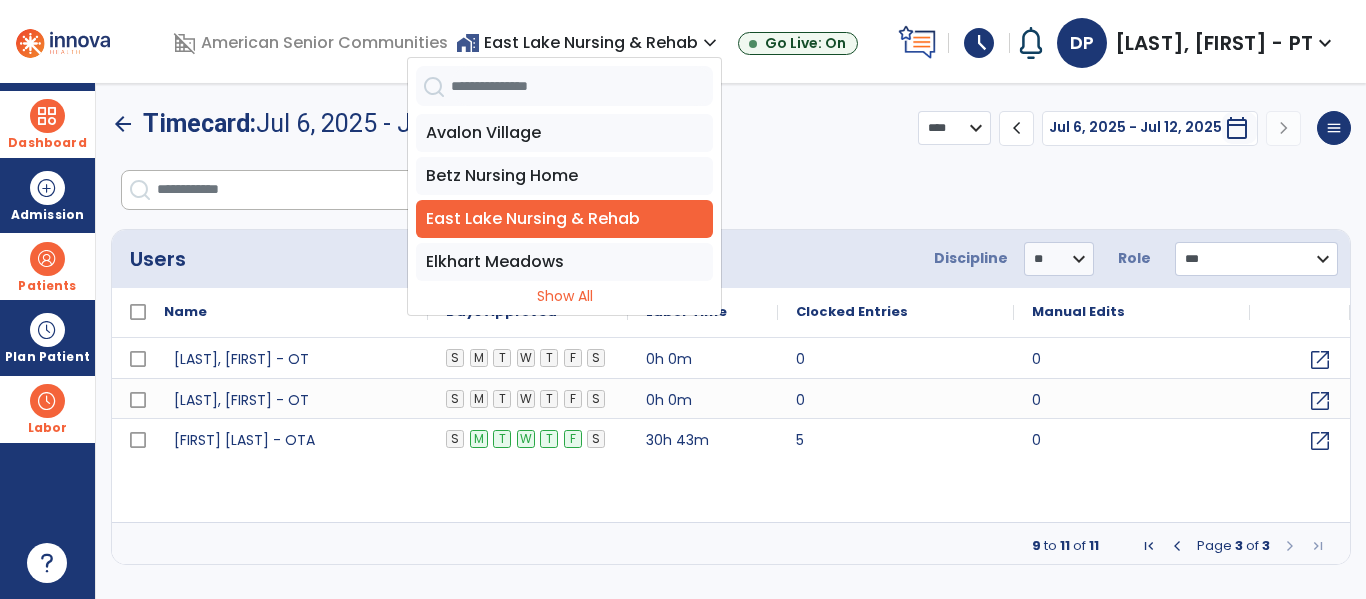 click on "Avalon Village   Betz Nursing Home   East Lake Nursing & Rehab   Elkhart Meadows  Show All" at bounding box center (564, 210) 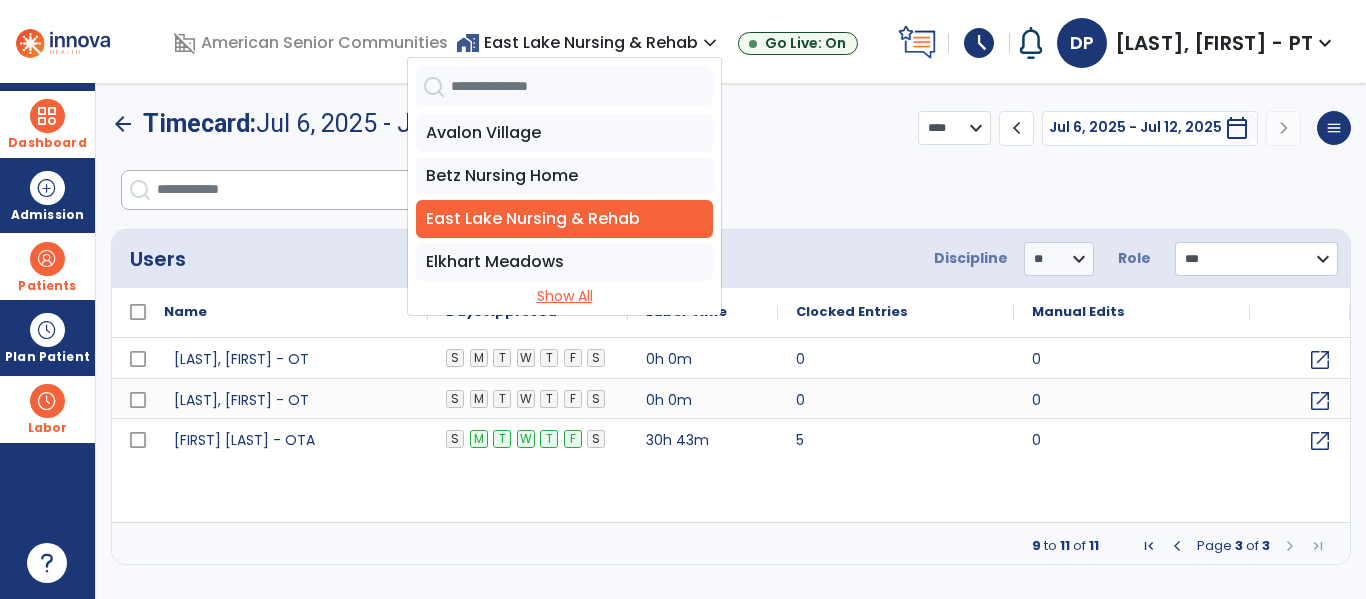 click on "Show All" at bounding box center (564, 296) 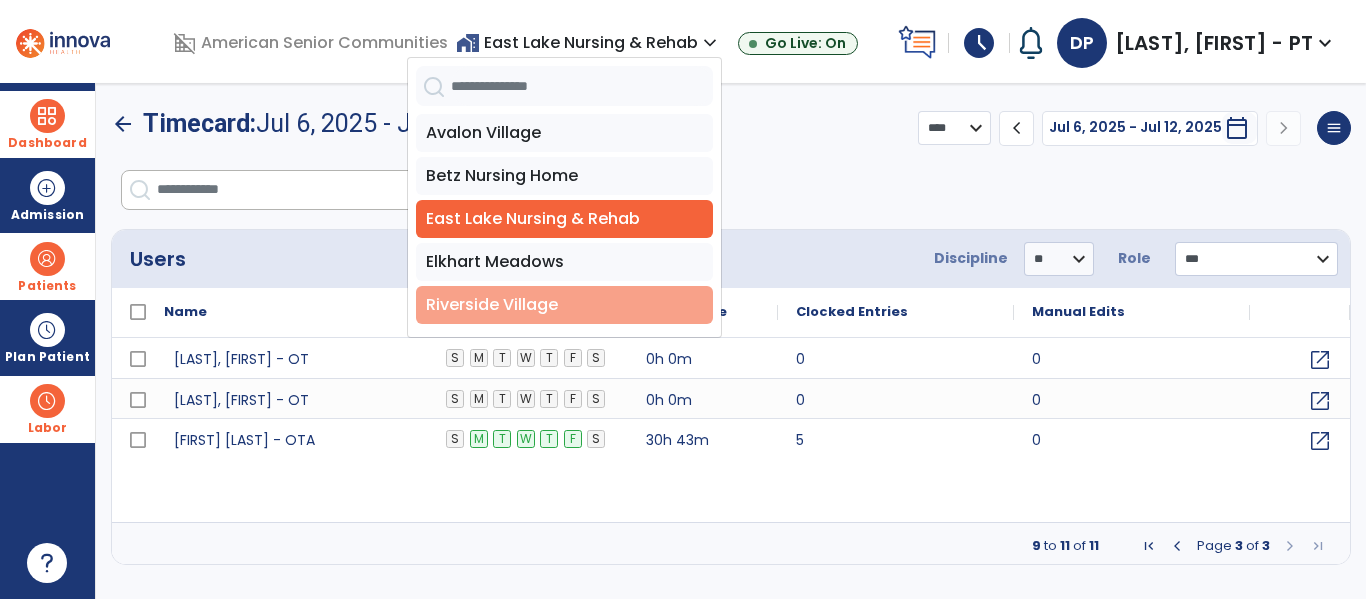 click on "Riverside Village" at bounding box center (564, 305) 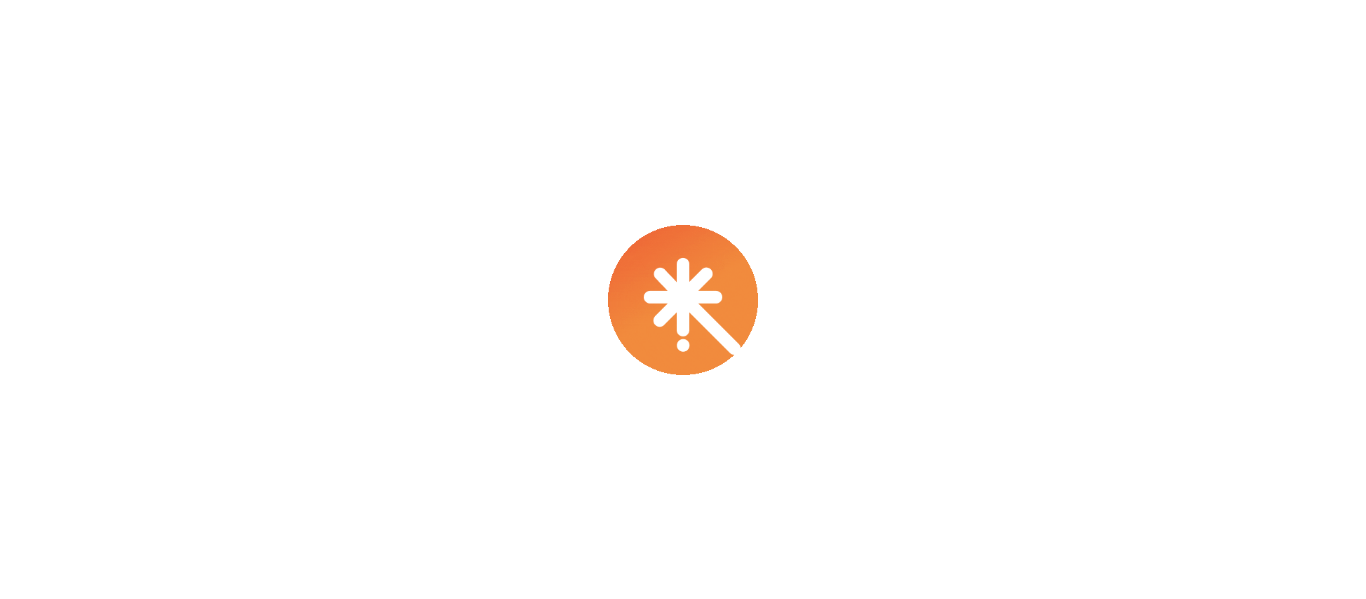 scroll, scrollTop: 0, scrollLeft: 0, axis: both 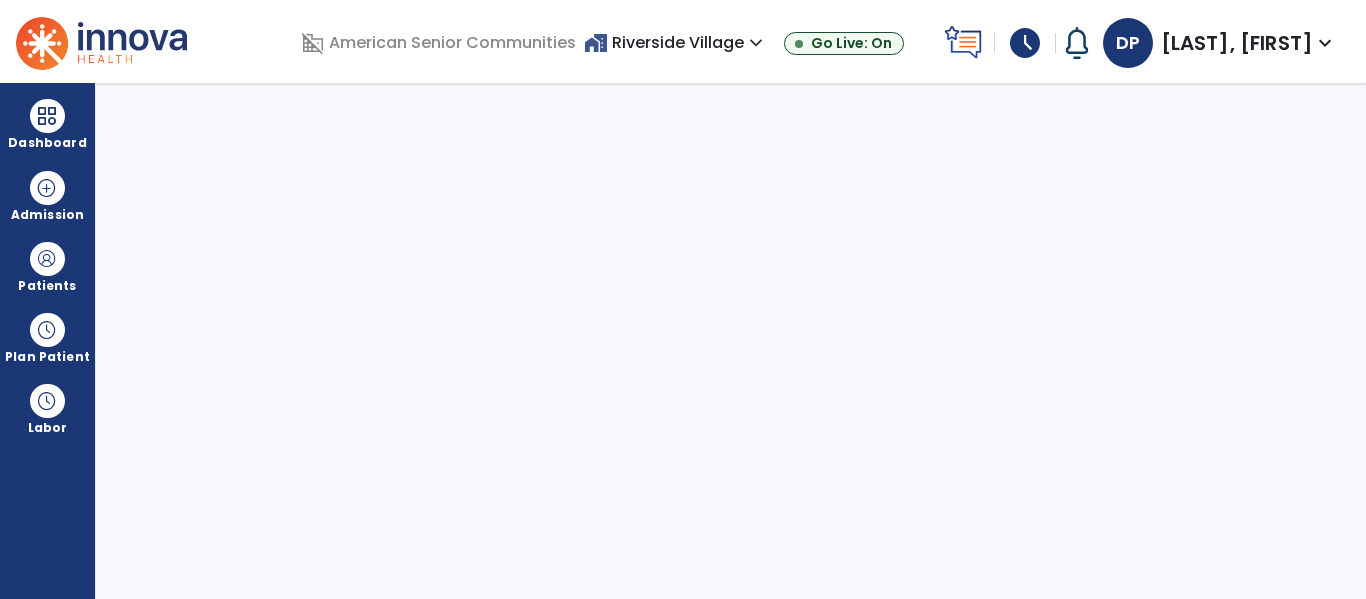 select on "****" 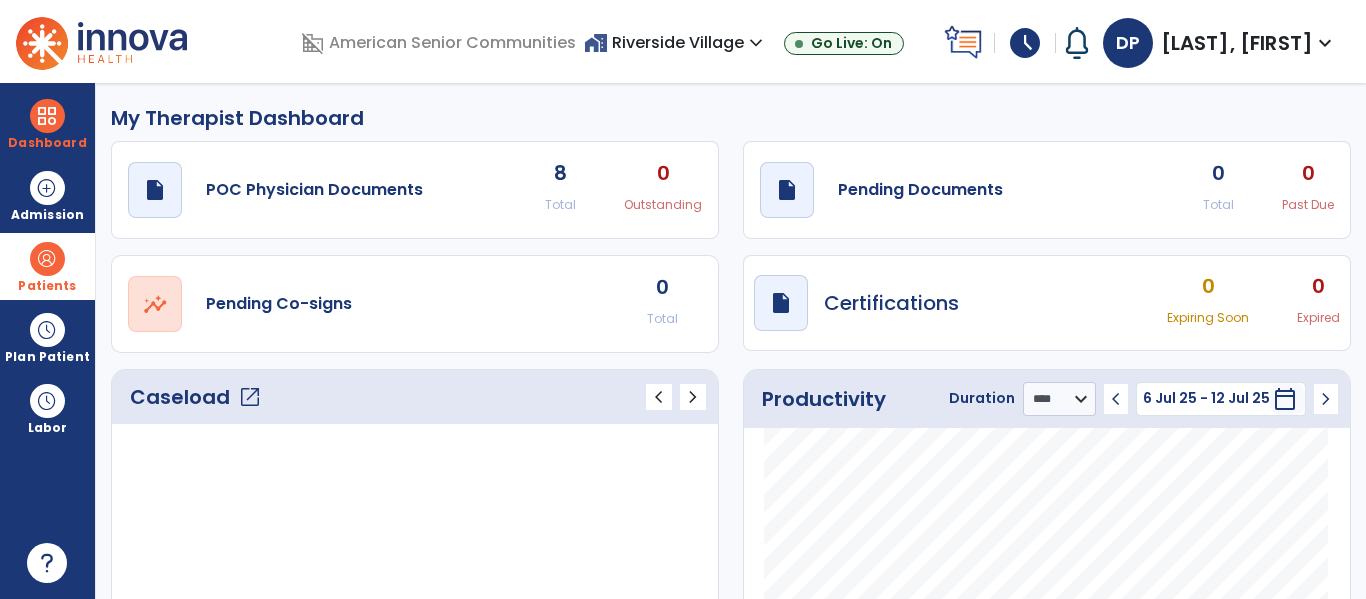 click at bounding box center [47, 259] 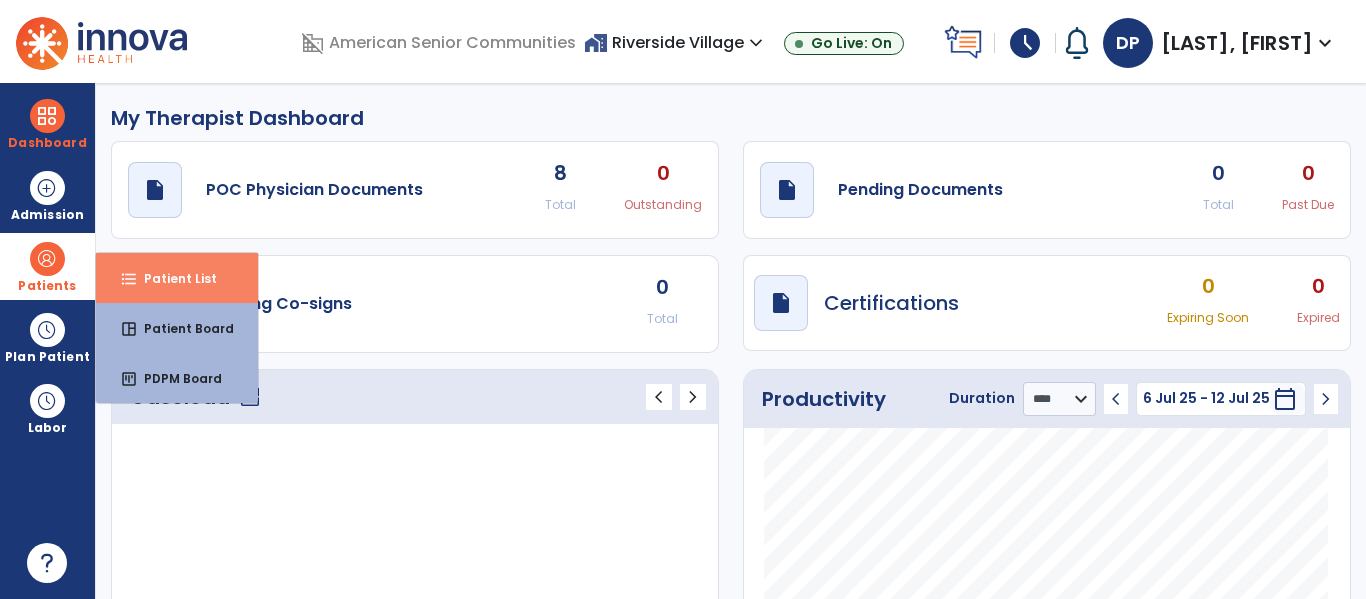 click on "format_list_bulleted  Patient List" at bounding box center (177, 278) 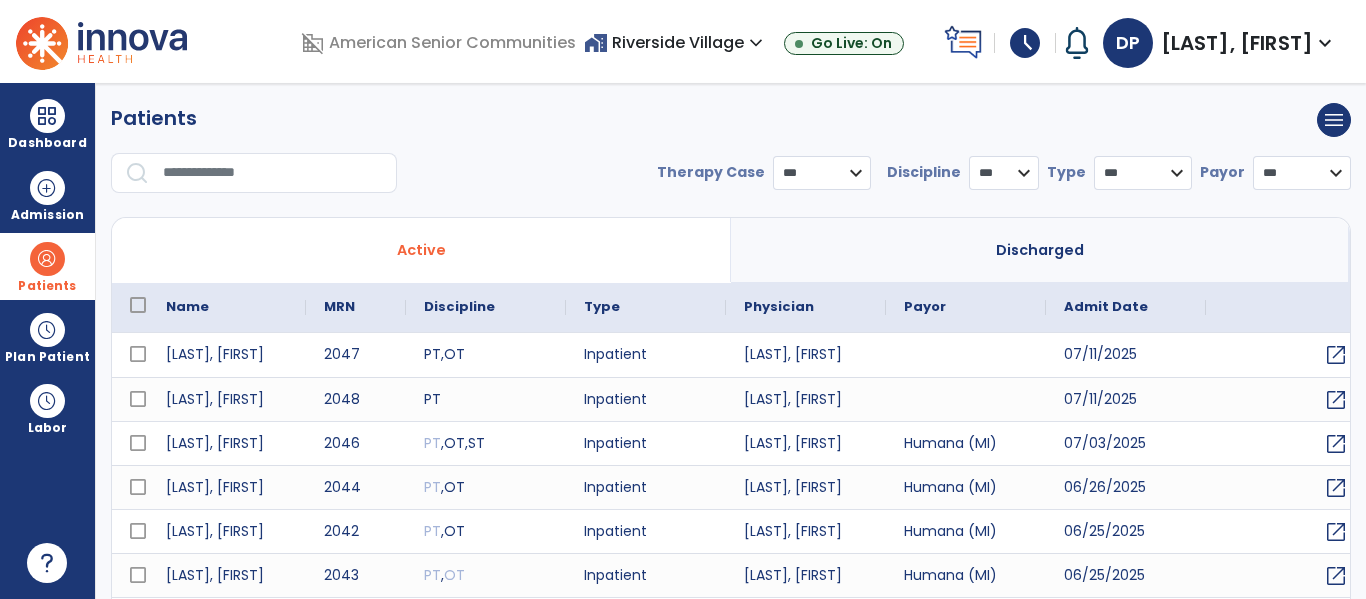 select on "***" 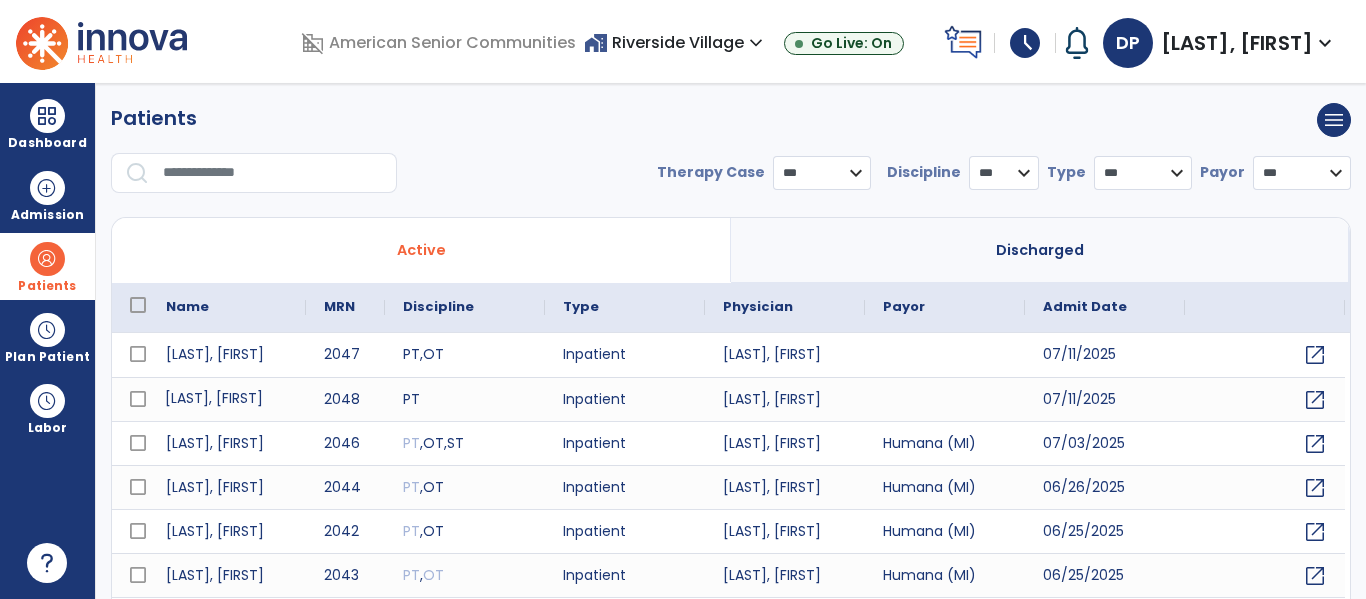 click on "Sanders, Katie" at bounding box center [227, 399] 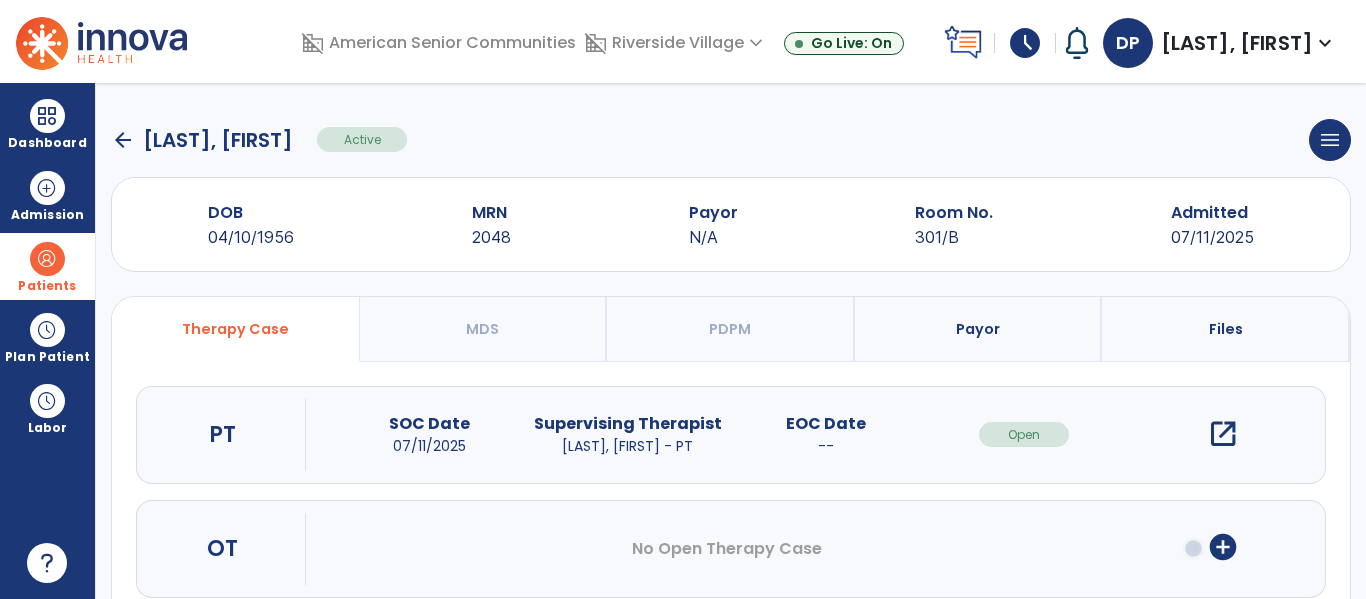 click on "open_in_new" at bounding box center (1223, 434) 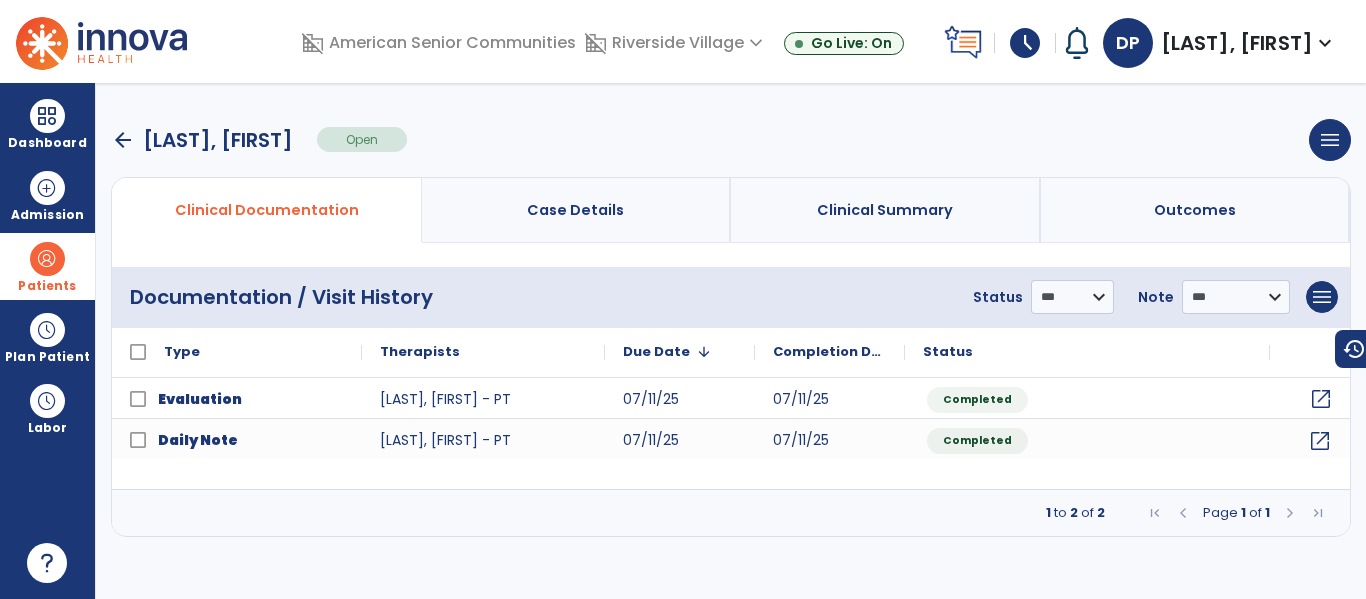 click on "open_in_new" 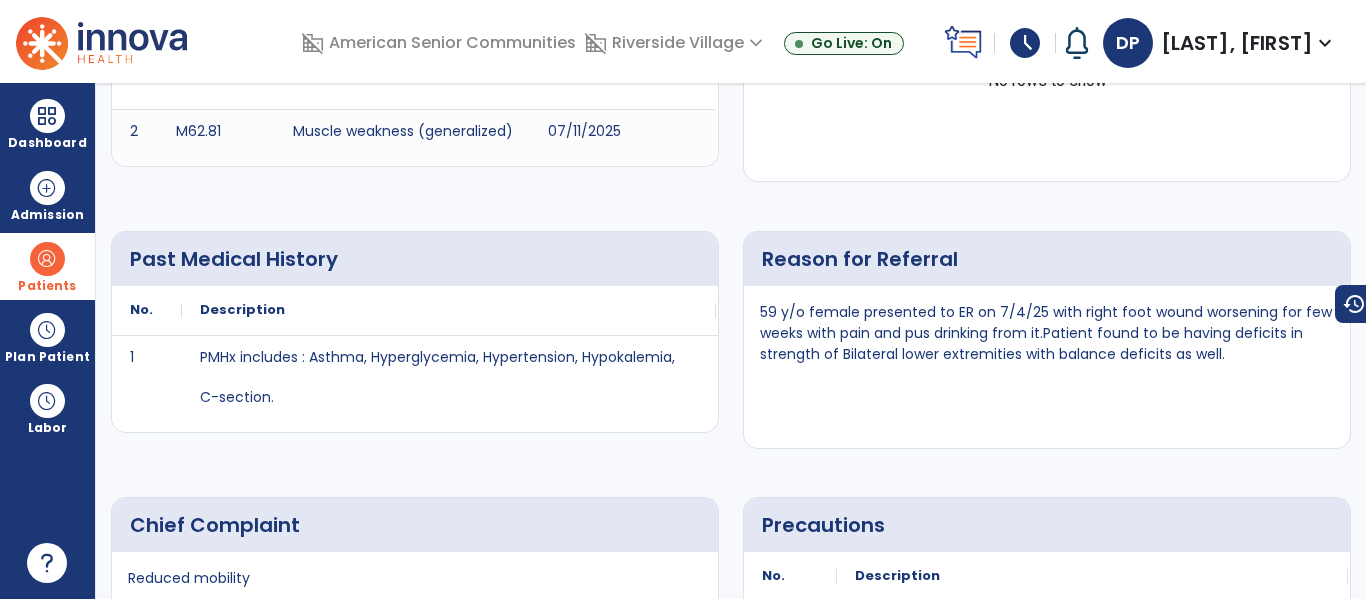 scroll, scrollTop: 0, scrollLeft: 0, axis: both 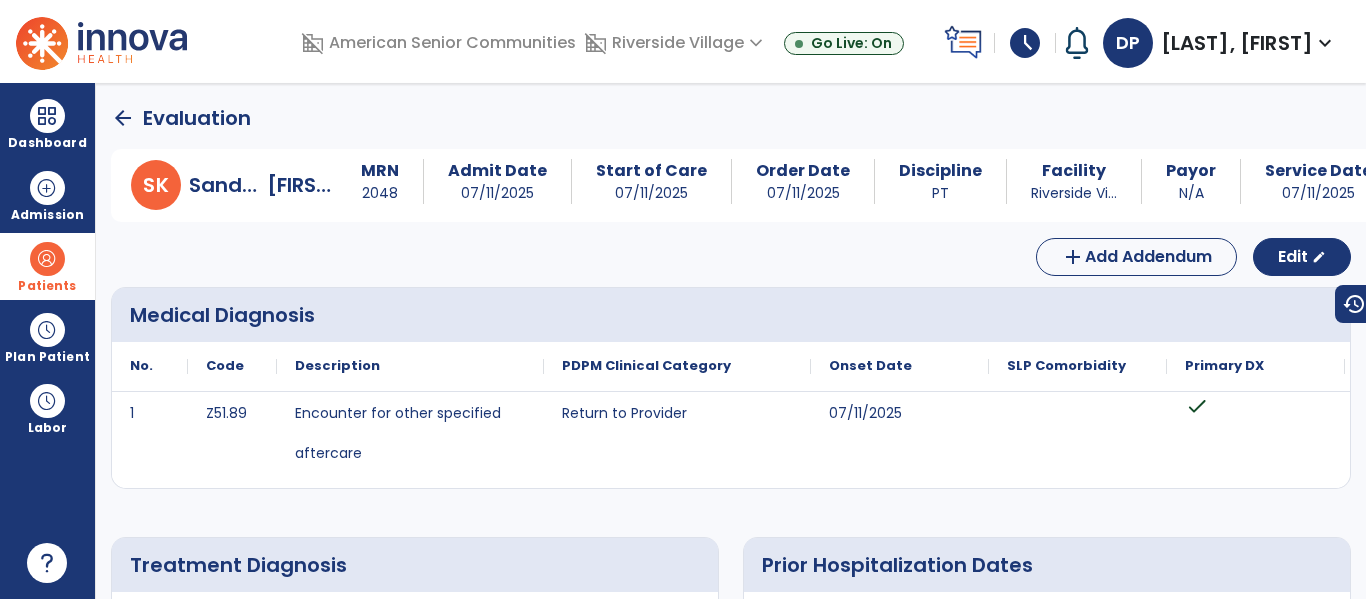 click on "arrow_back" 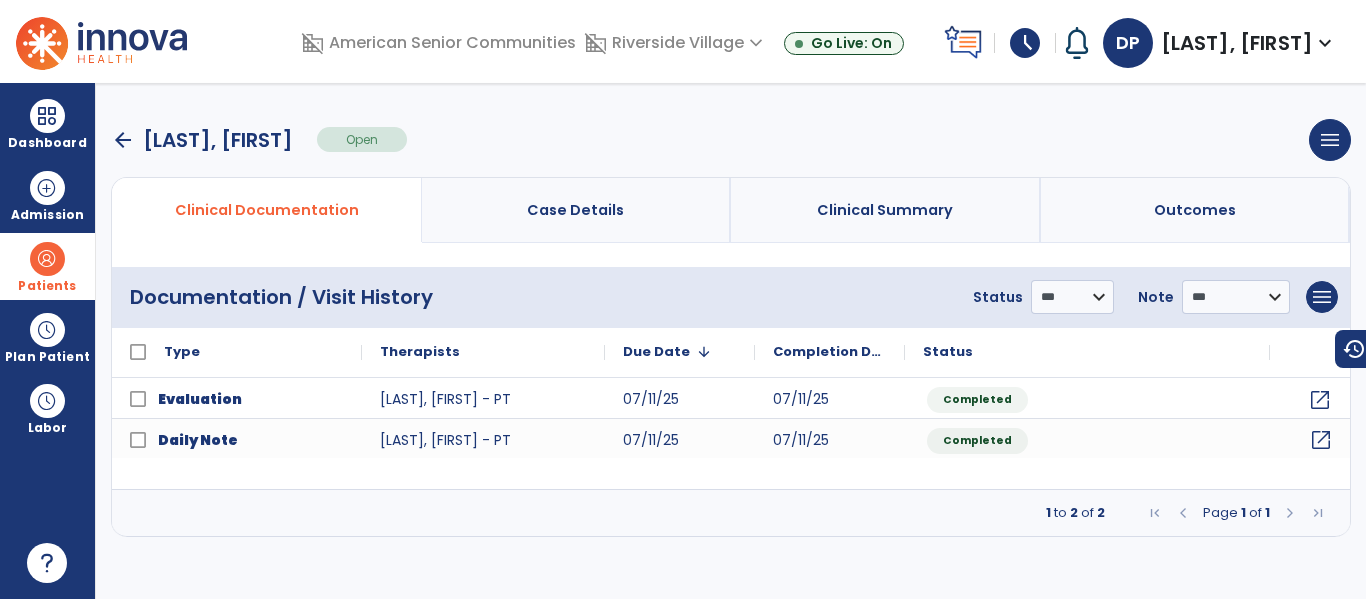 click on "open_in_new" 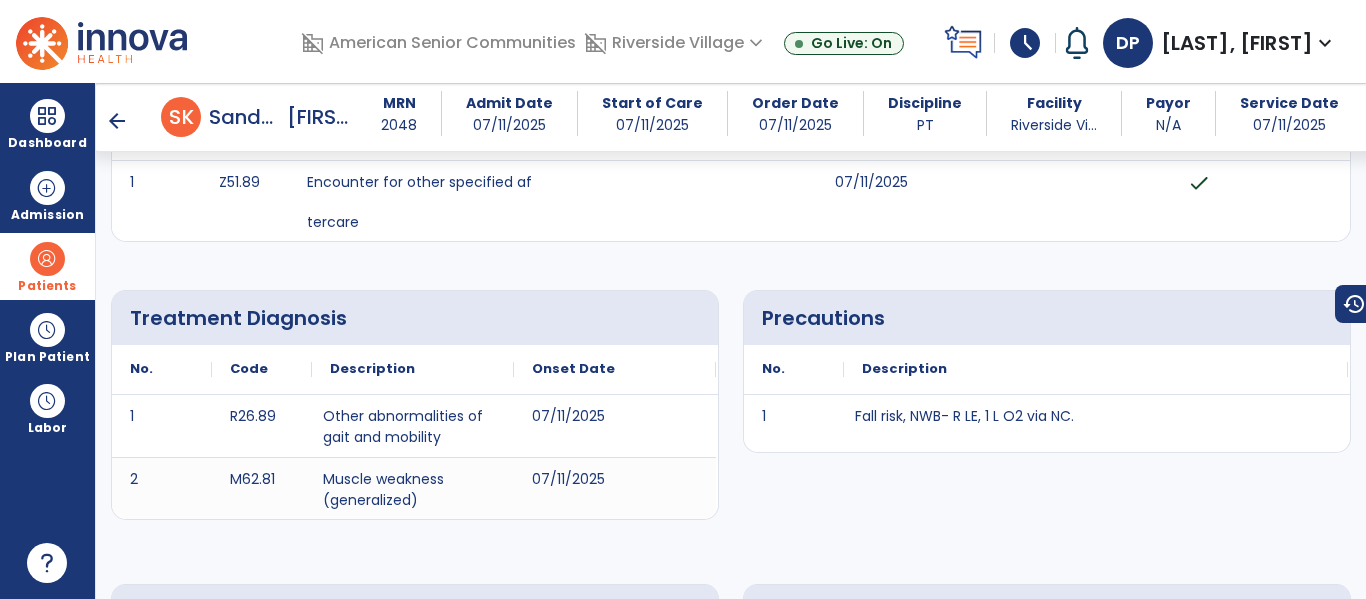 scroll, scrollTop: 0, scrollLeft: 0, axis: both 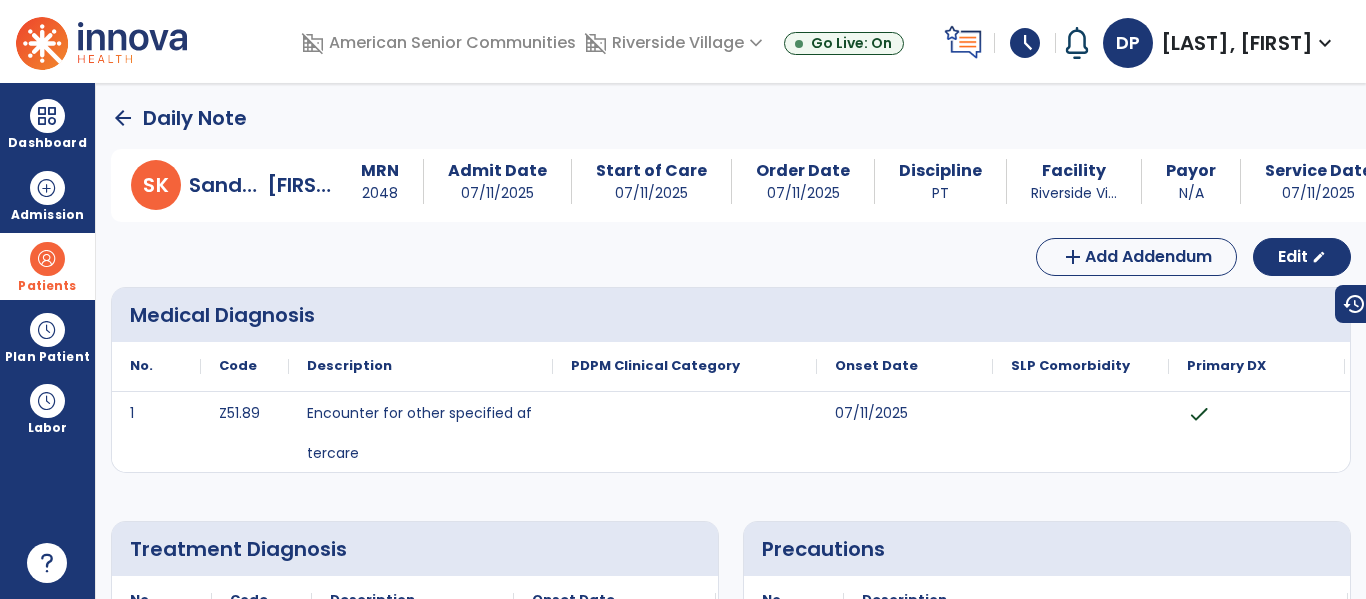 click on "arrow_back" 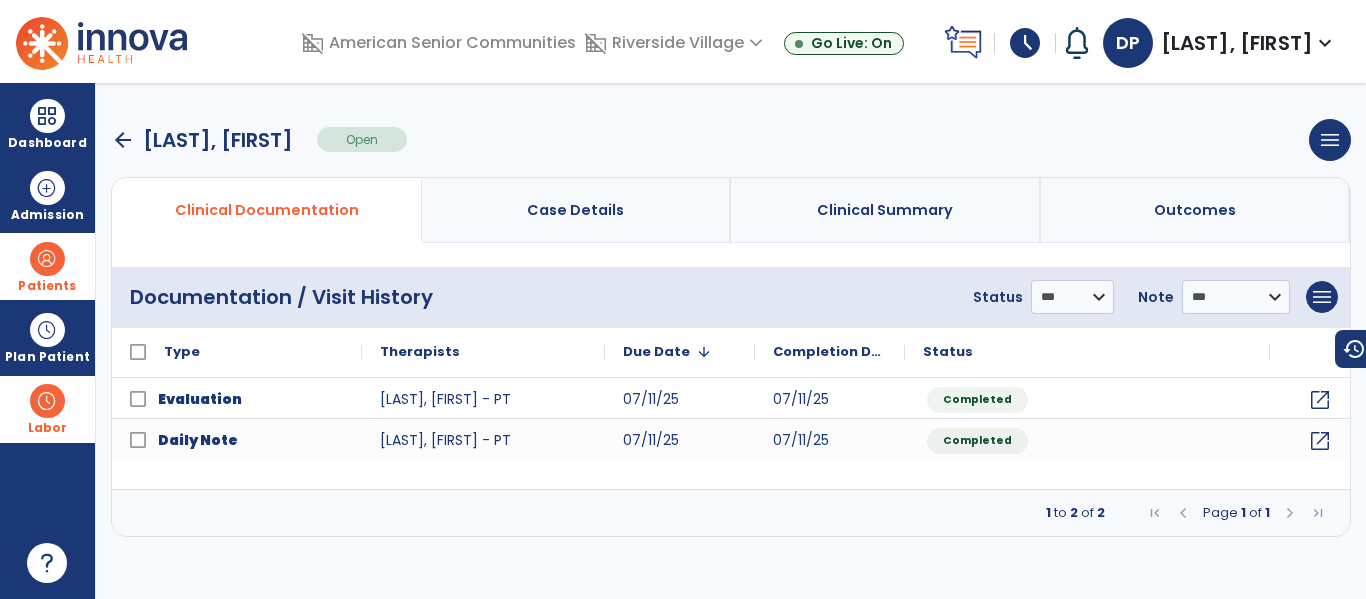 click at bounding box center [47, 401] 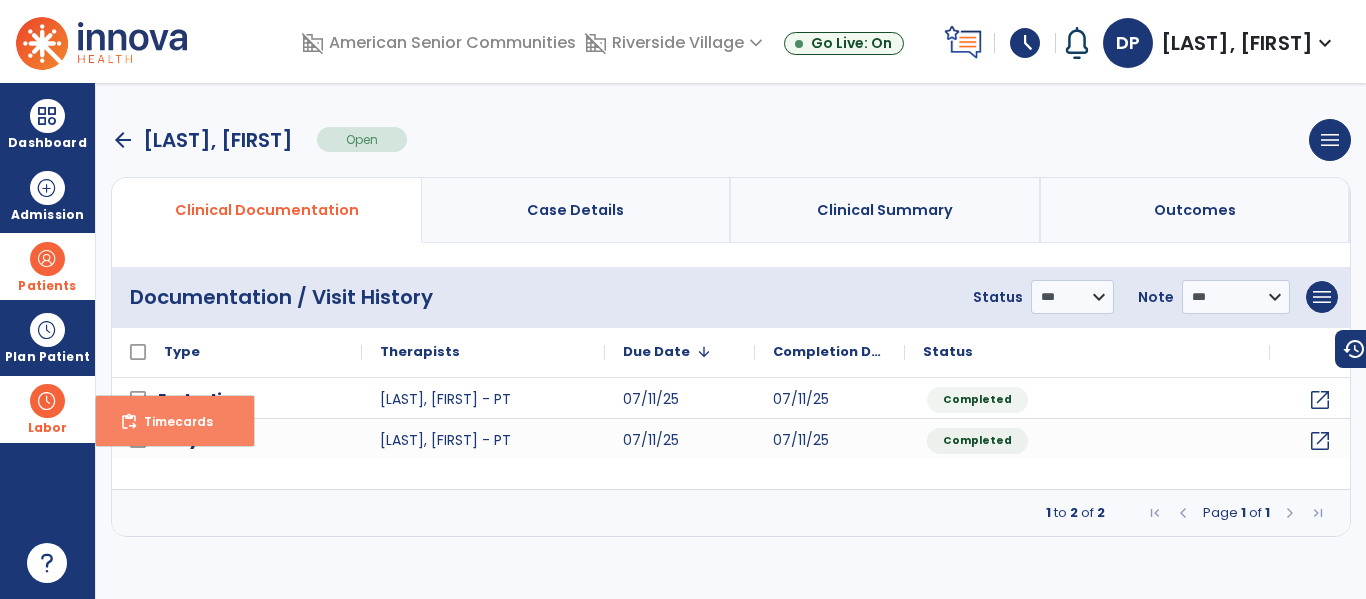 click on "Timecards" at bounding box center [170, 421] 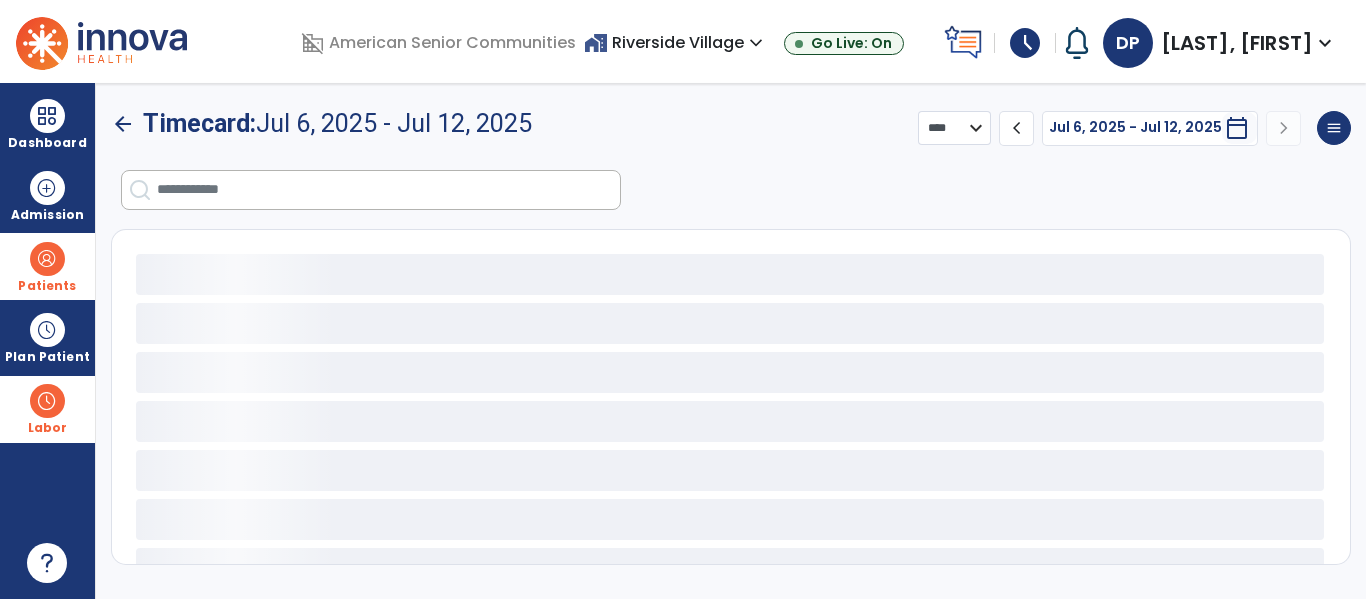 select on "***" 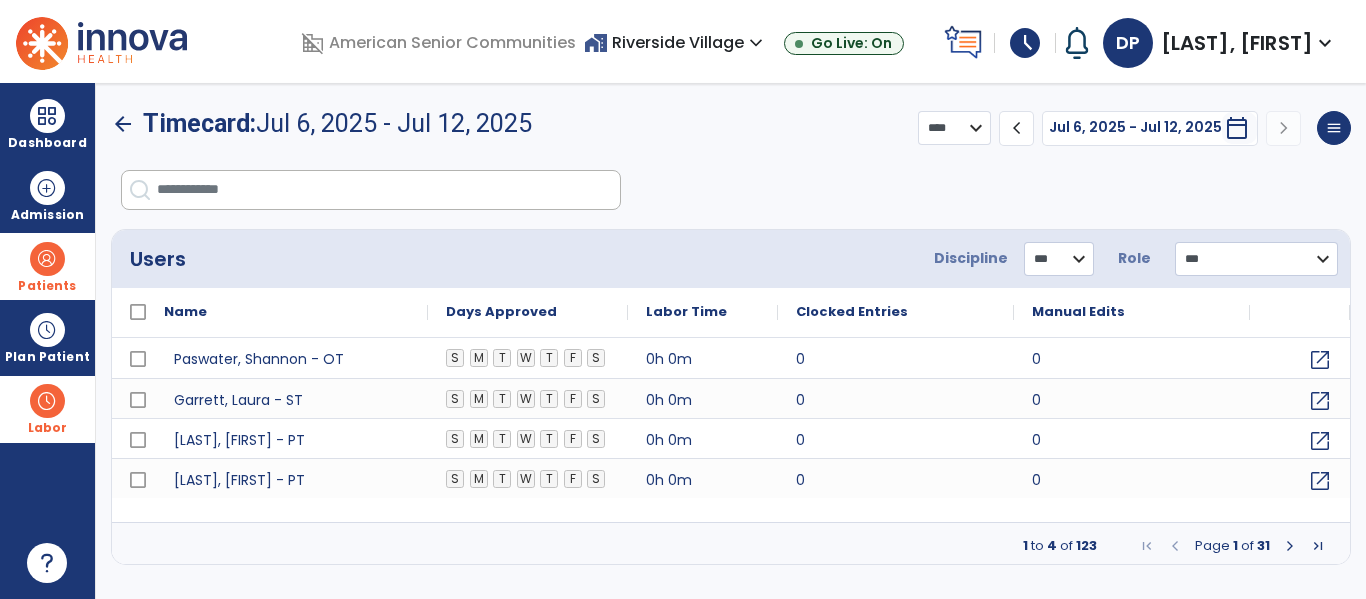 click on "*** ** ** **" 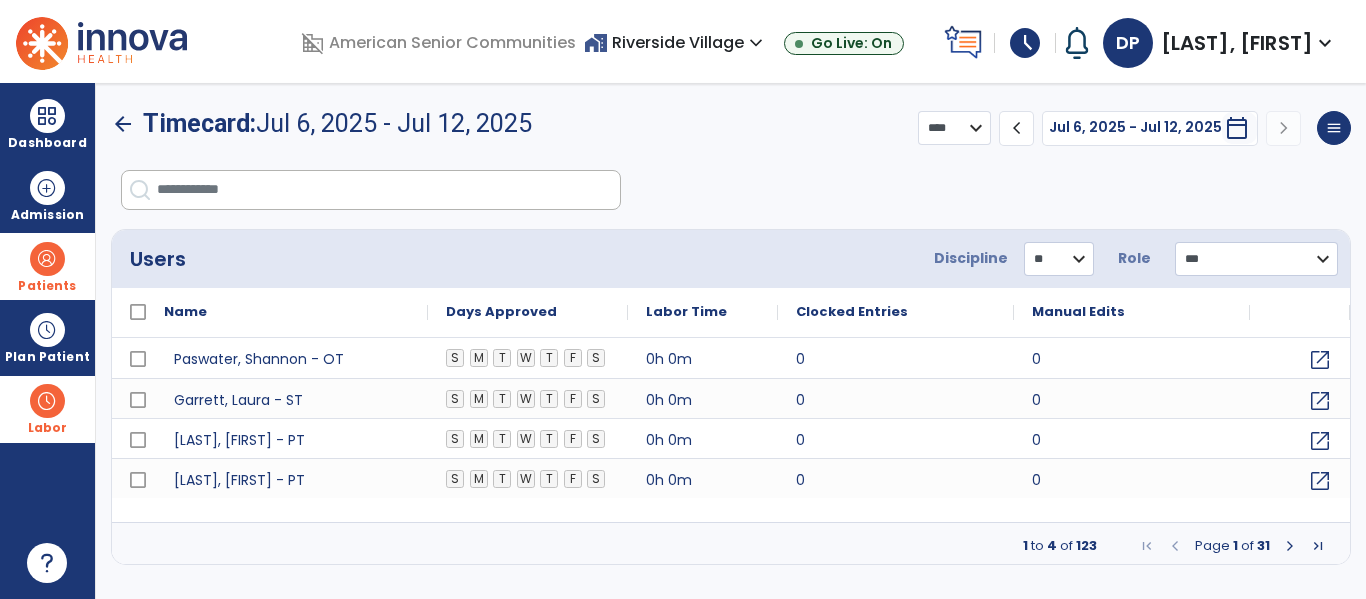 click on "*** ** ** **" 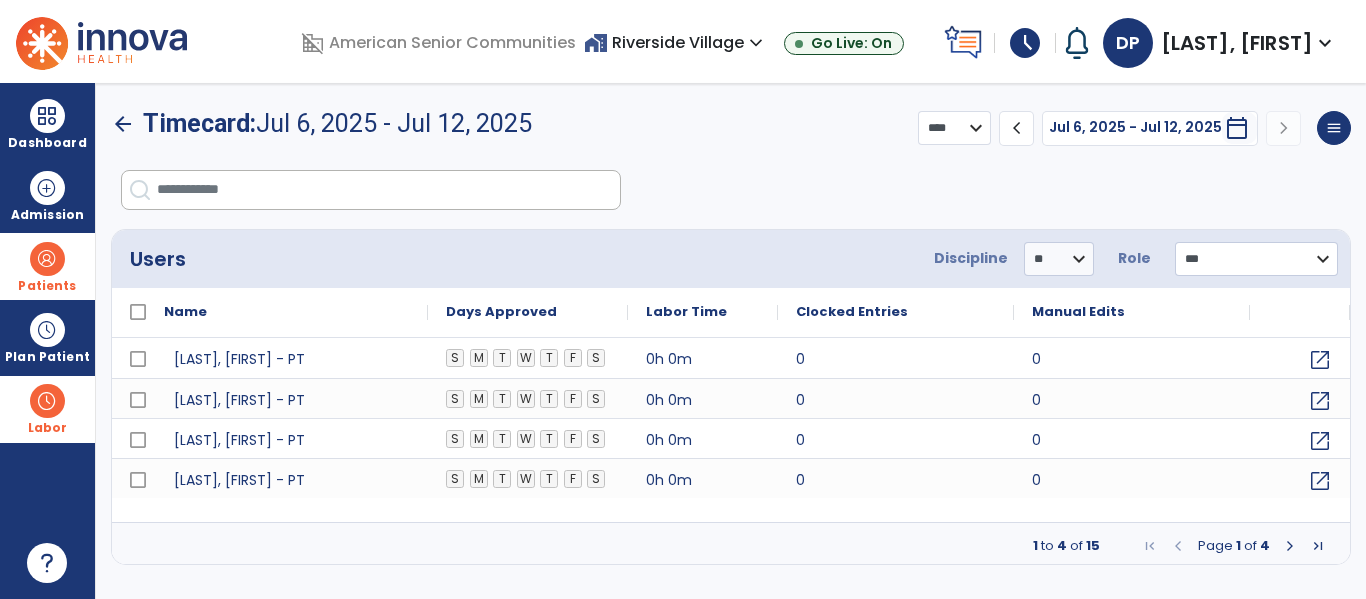 click at bounding box center (1290, 546) 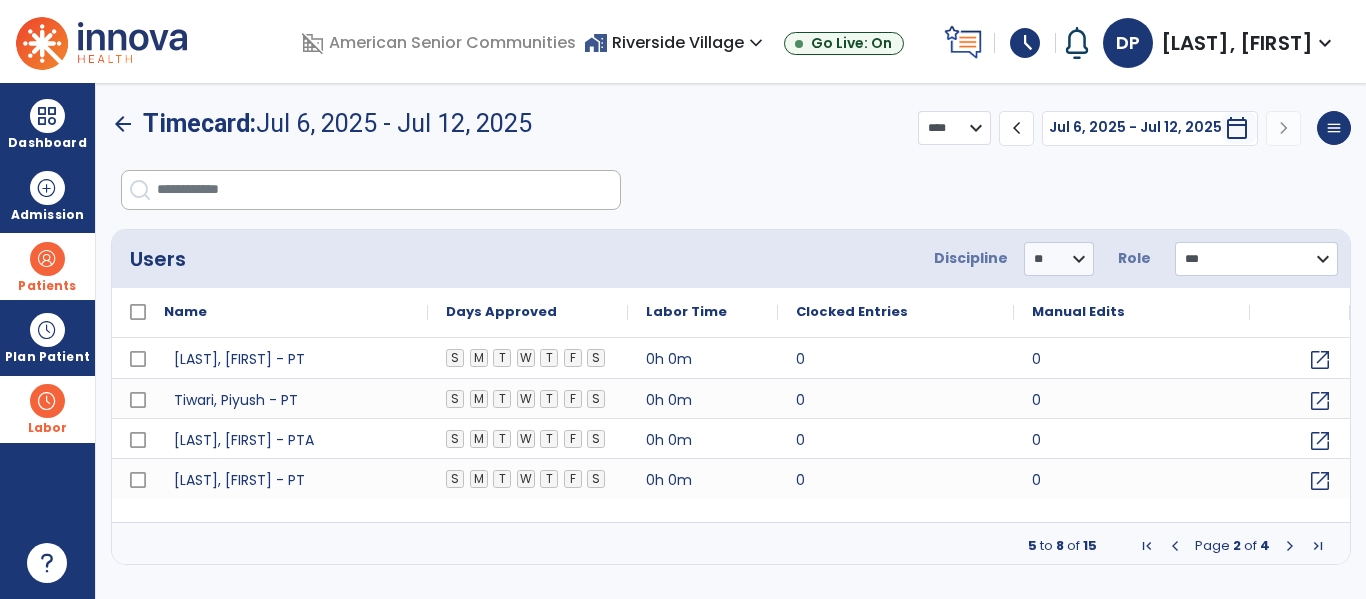 click at bounding box center (1290, 546) 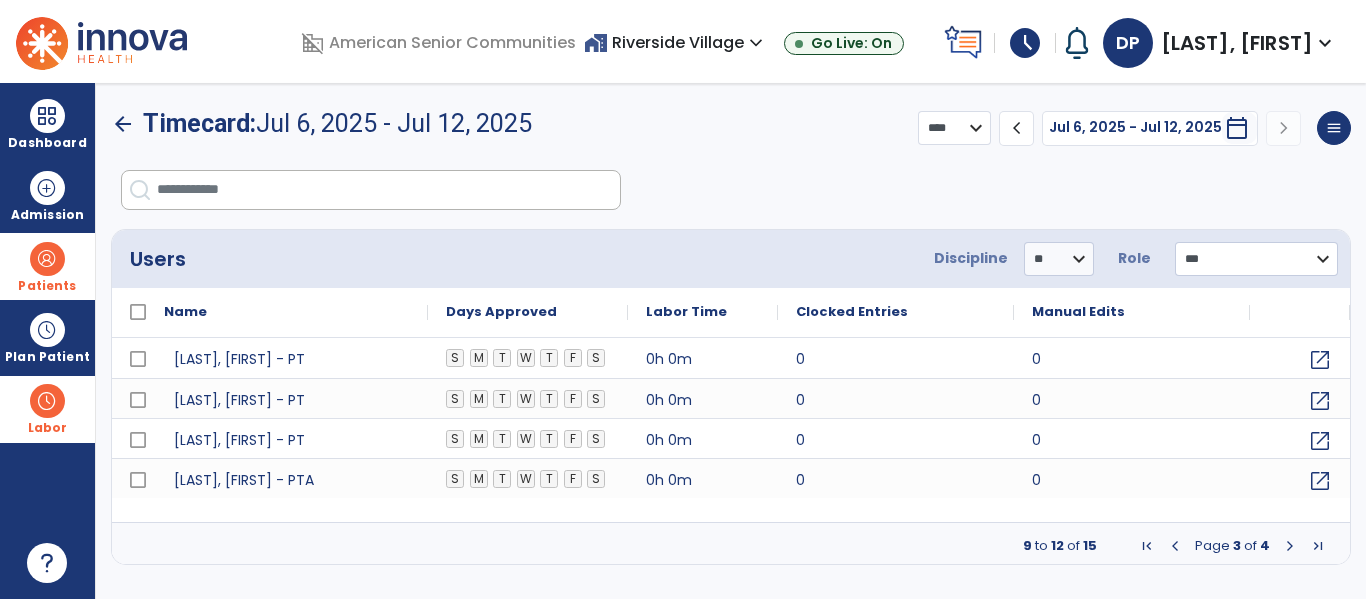 click at bounding box center (1290, 546) 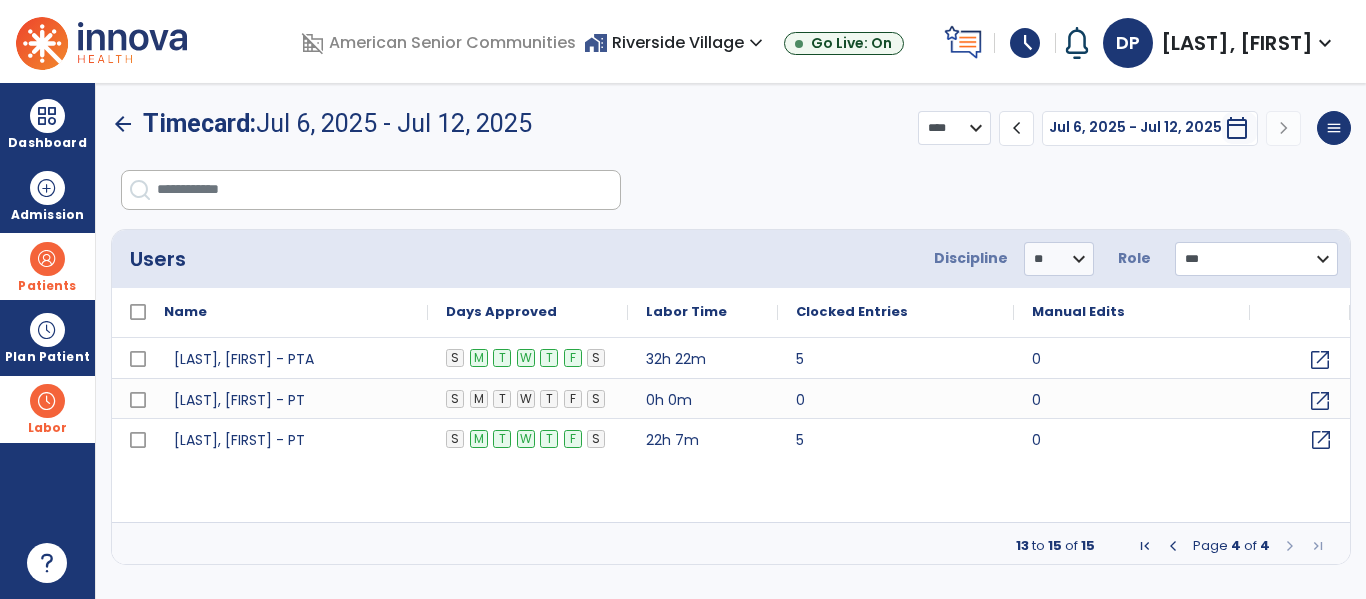 click on "open_in_new" 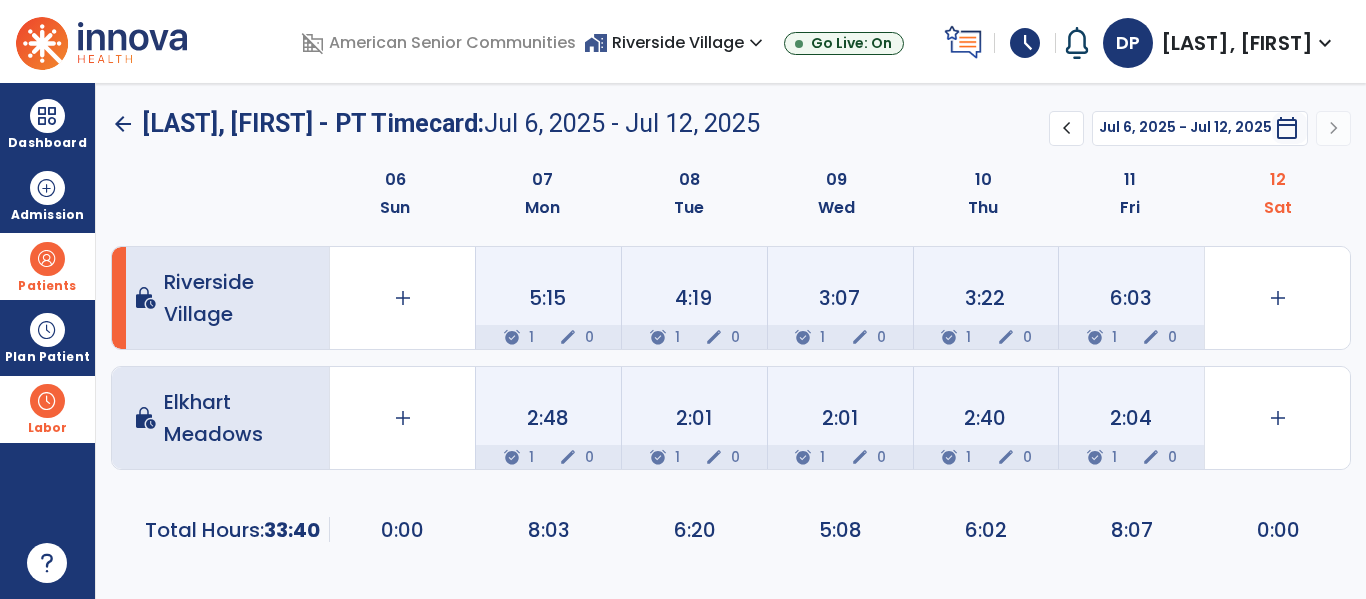 click on "arrow_back" 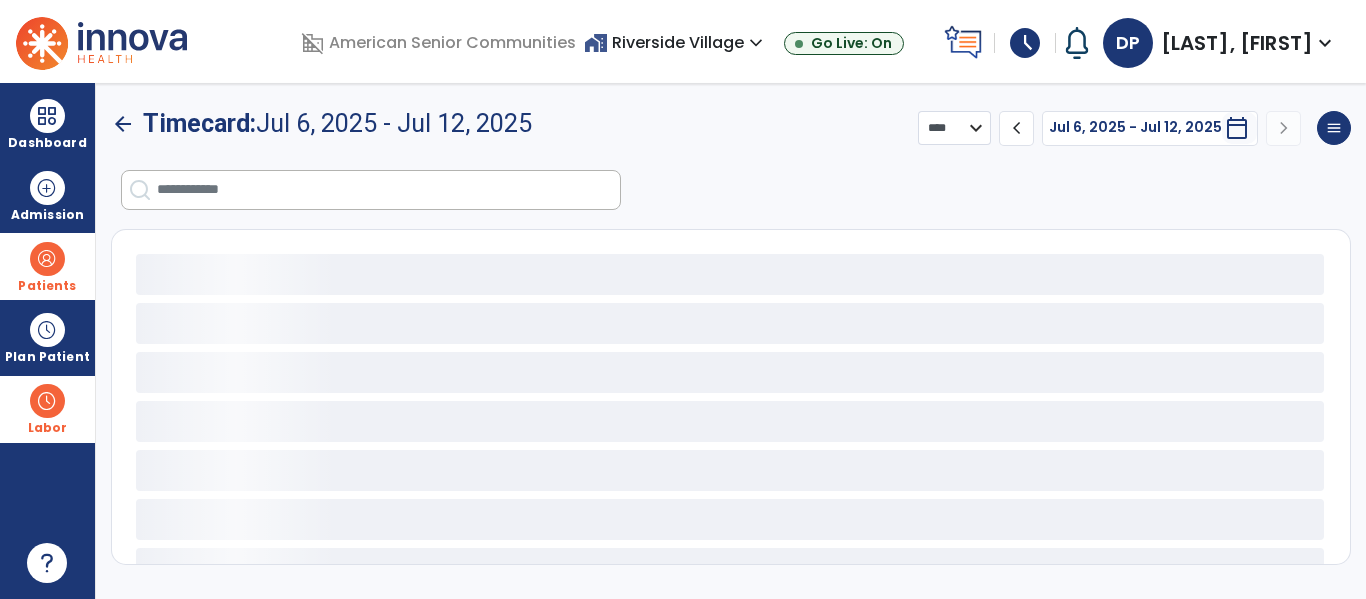 select on "***" 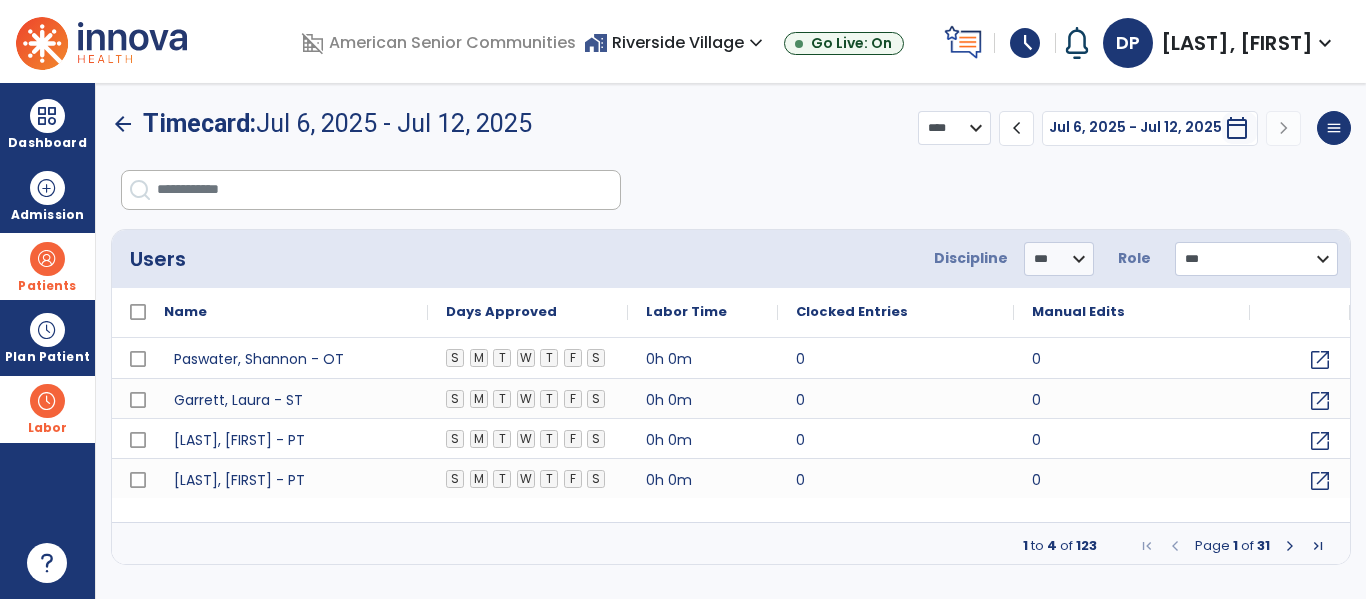 click at bounding box center (1290, 546) 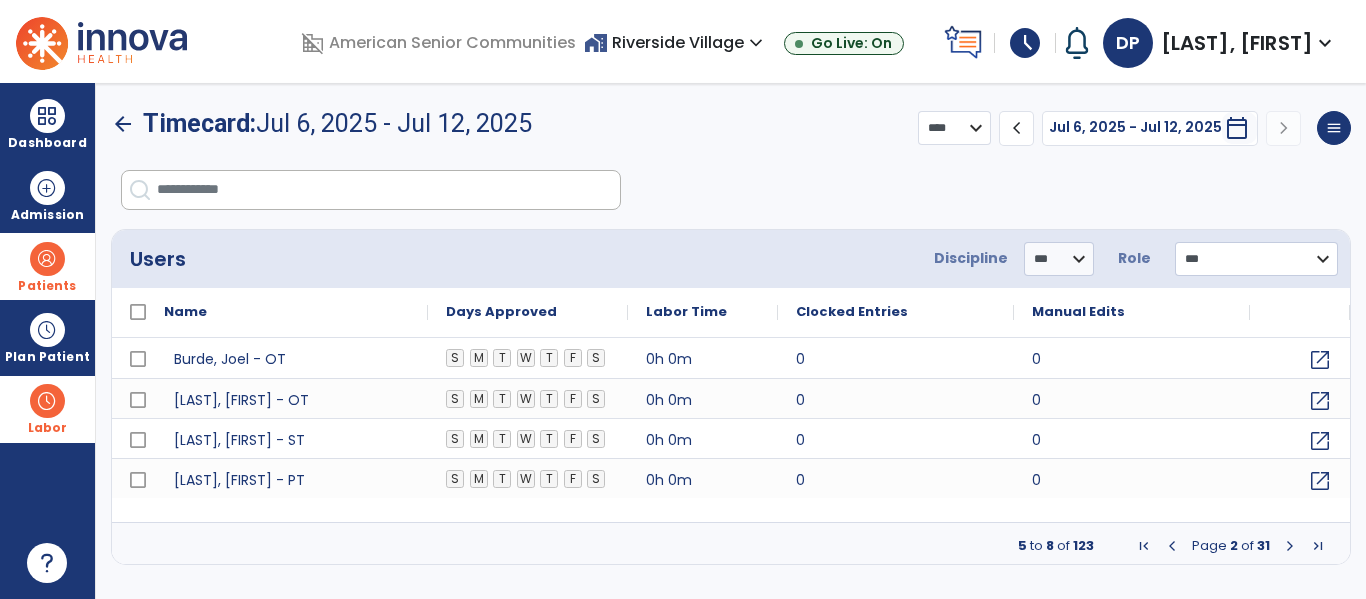 click at bounding box center (1290, 546) 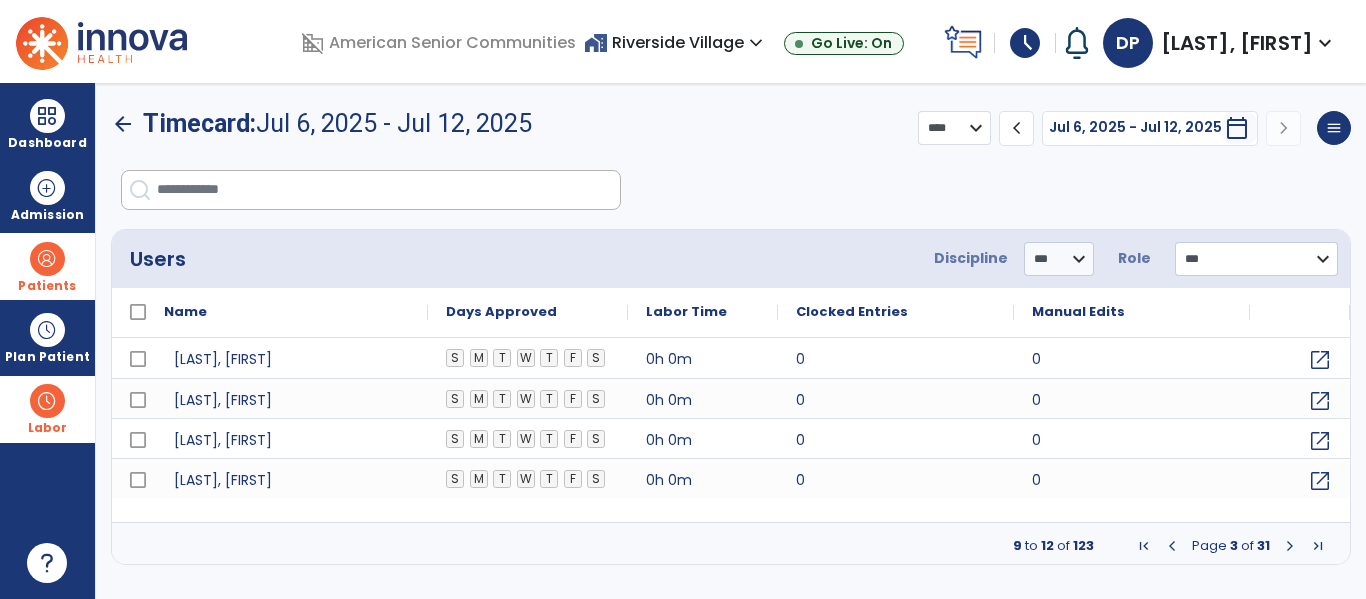 click at bounding box center [1290, 546] 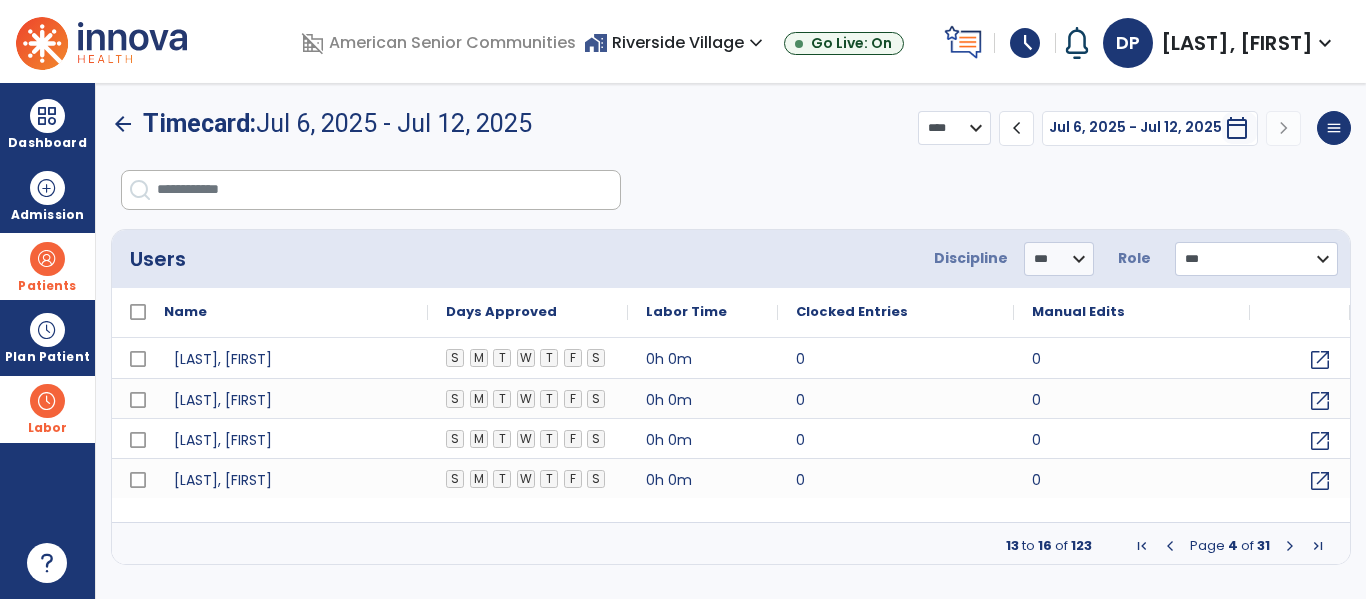 click at bounding box center (388, 190) 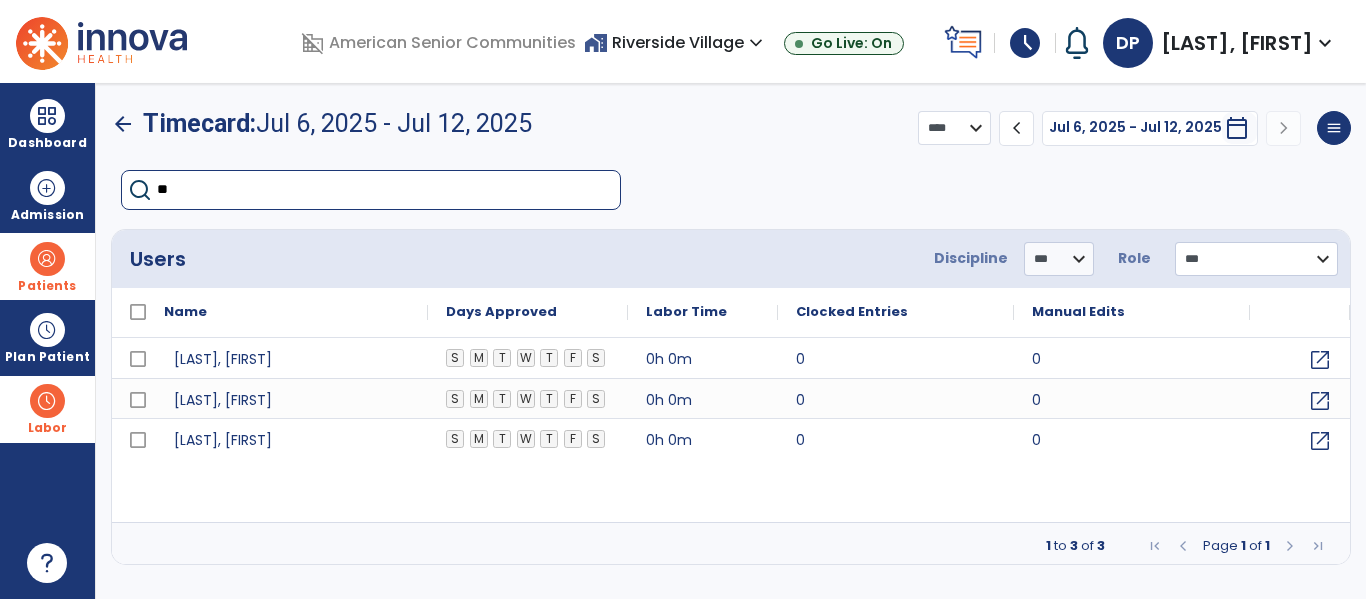 type on "**" 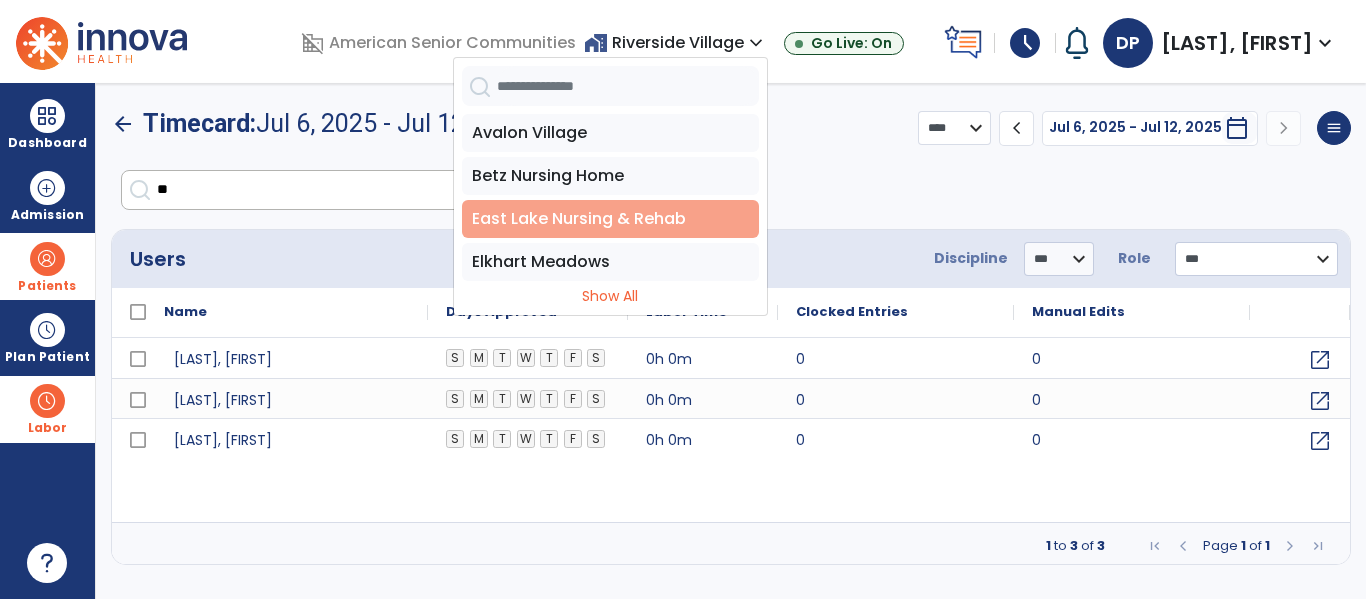 click on "East Lake Nursing & Rehab" at bounding box center (610, 219) 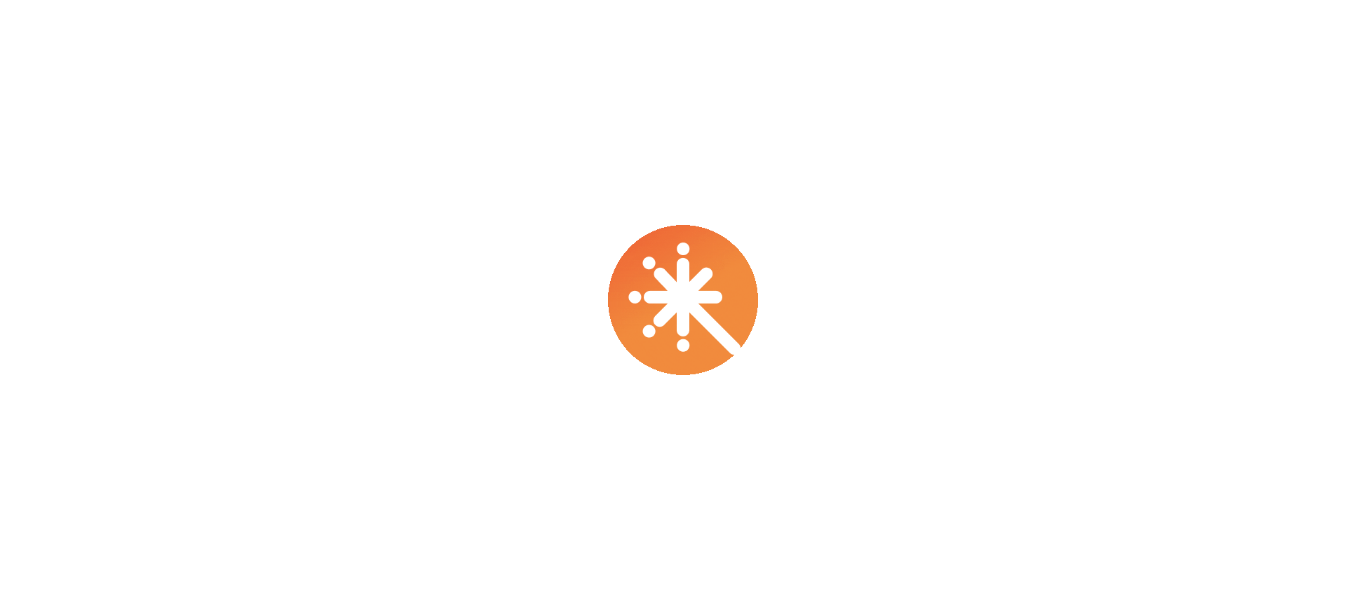 scroll, scrollTop: 0, scrollLeft: 0, axis: both 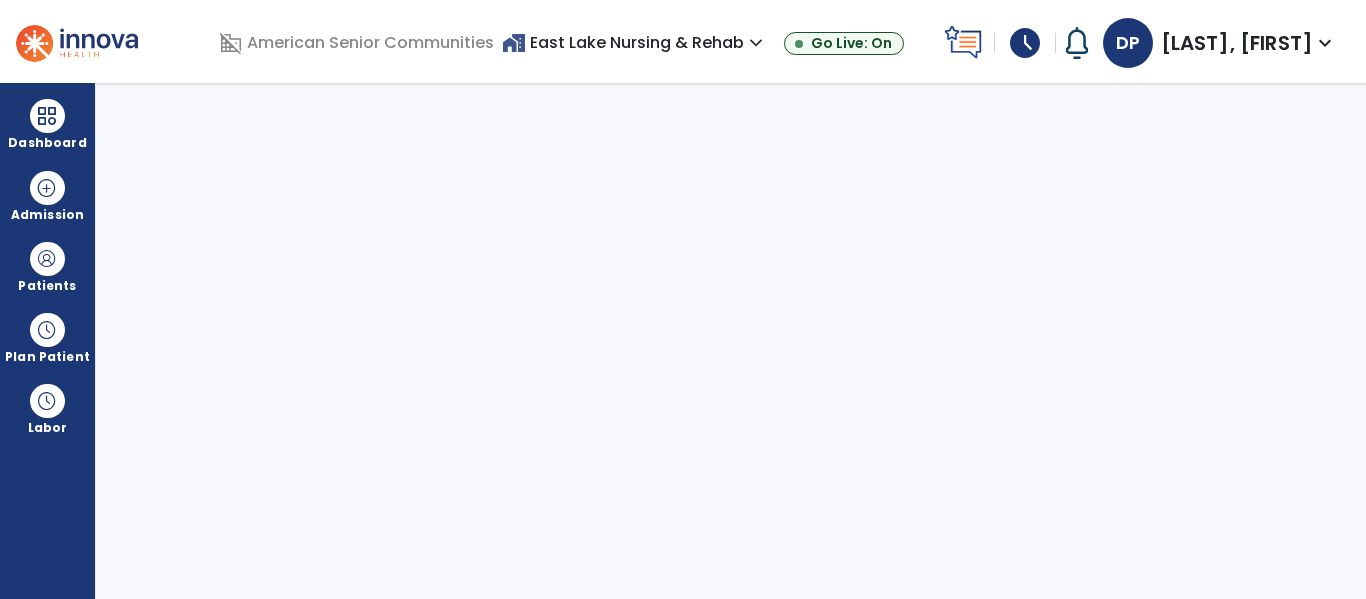 select on "****" 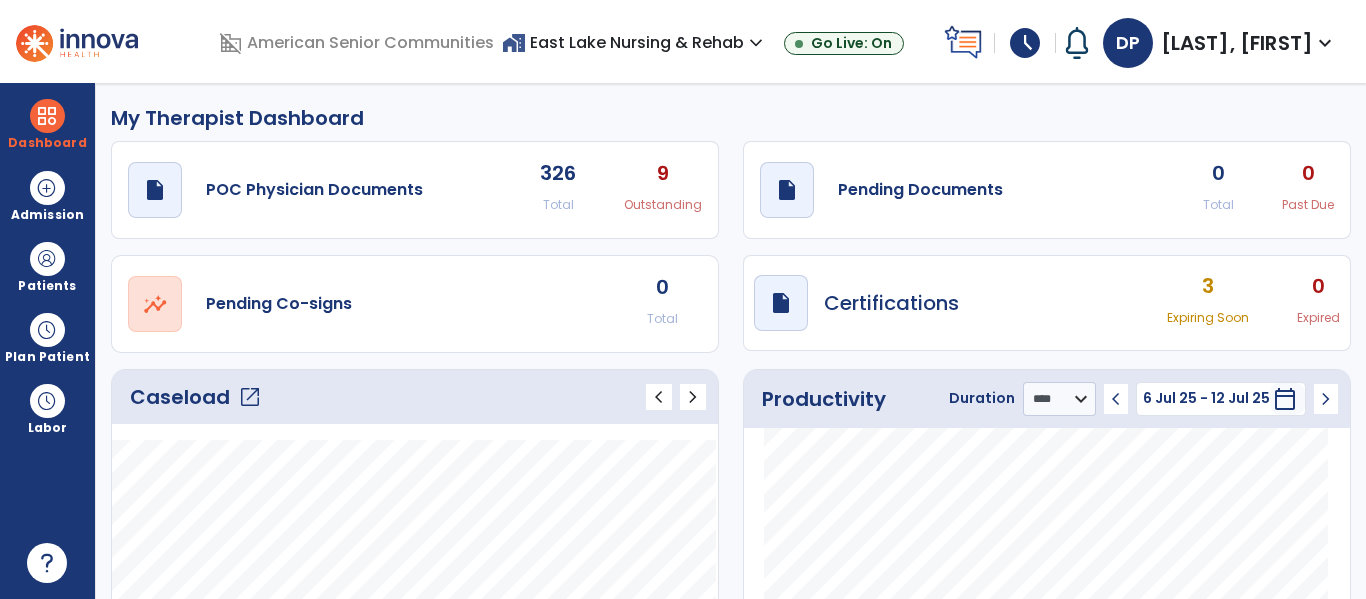 click on "3" at bounding box center [1208, 286] 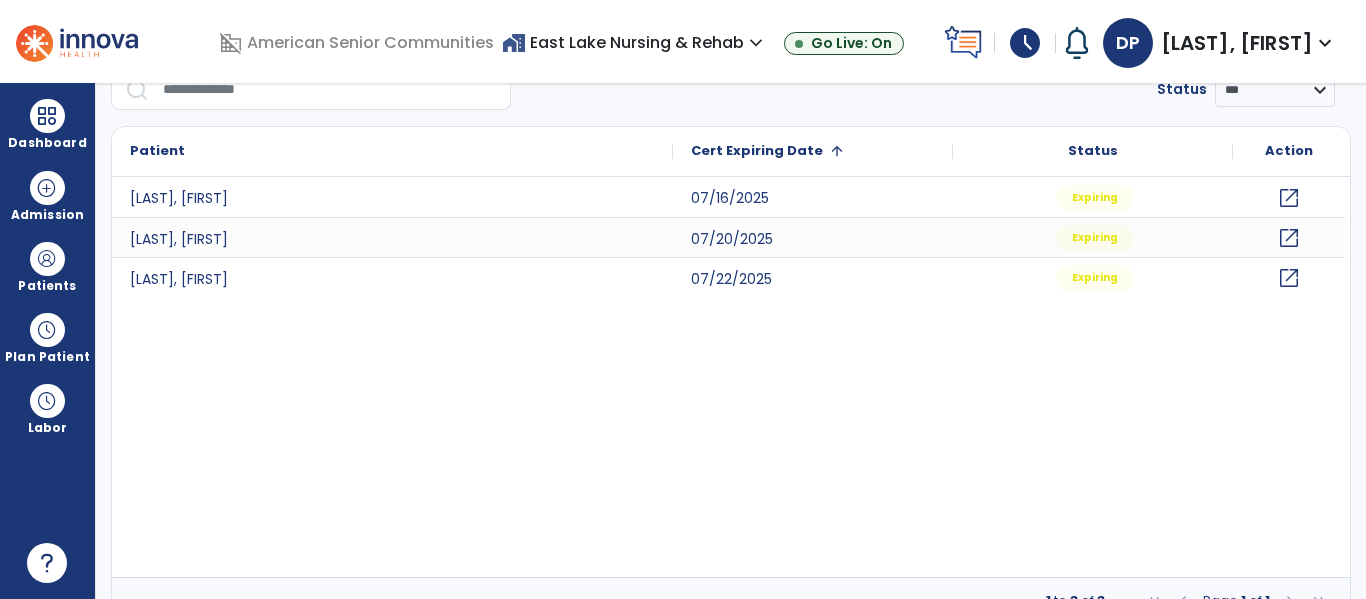 scroll, scrollTop: 0, scrollLeft: 0, axis: both 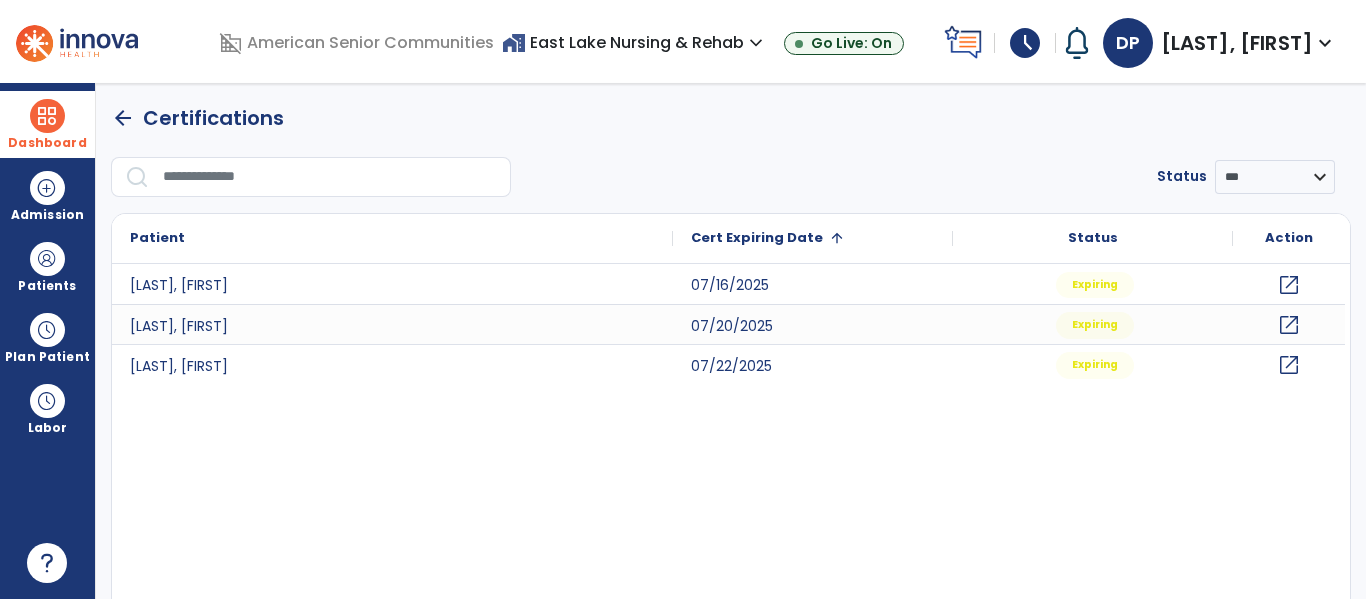 click at bounding box center (47, 116) 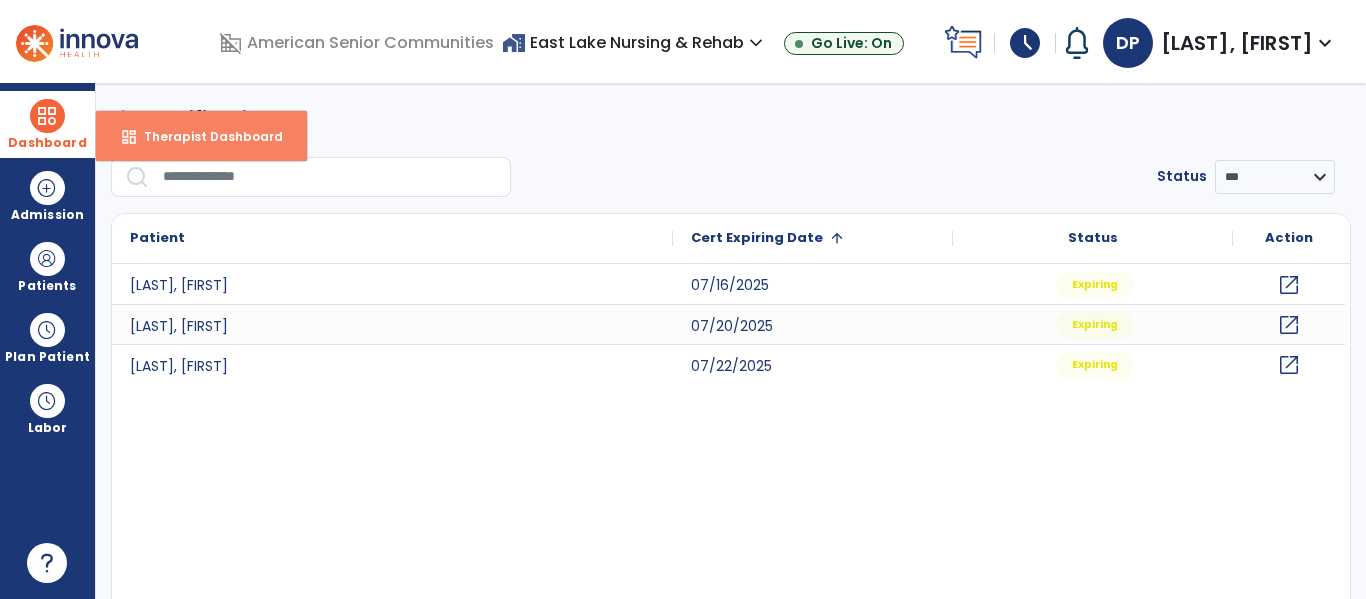click on "Therapist Dashboard" at bounding box center [205, 136] 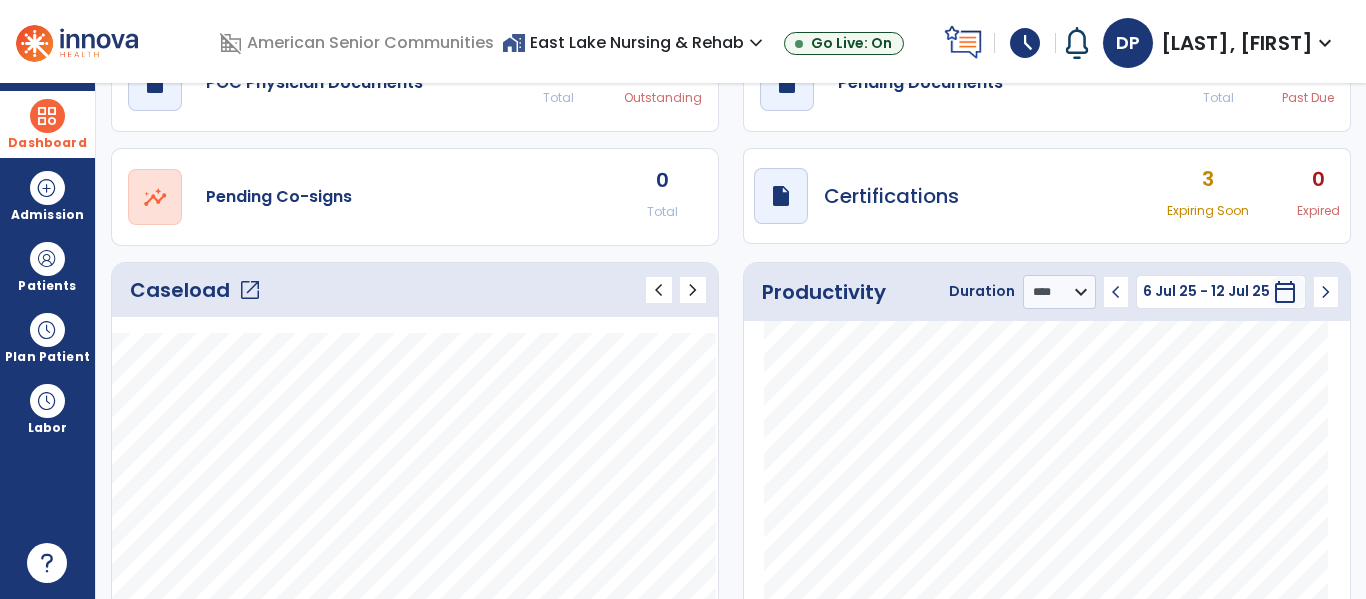 scroll, scrollTop: 0, scrollLeft: 0, axis: both 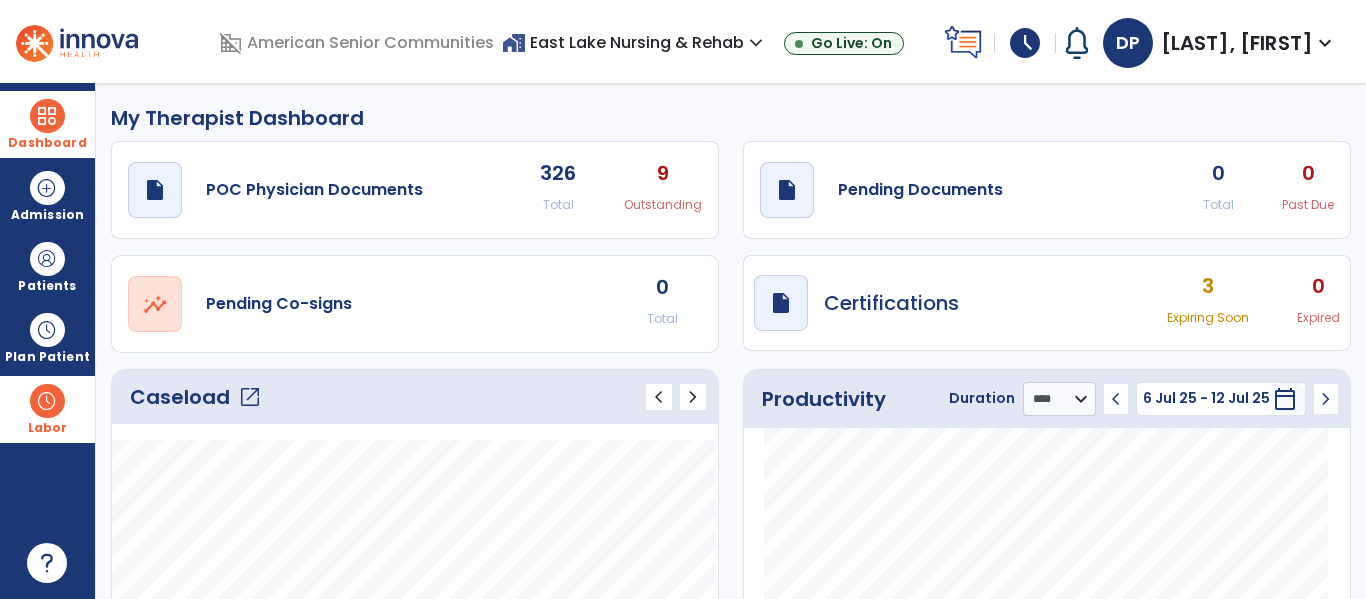 click on "Labor" at bounding box center [47, 409] 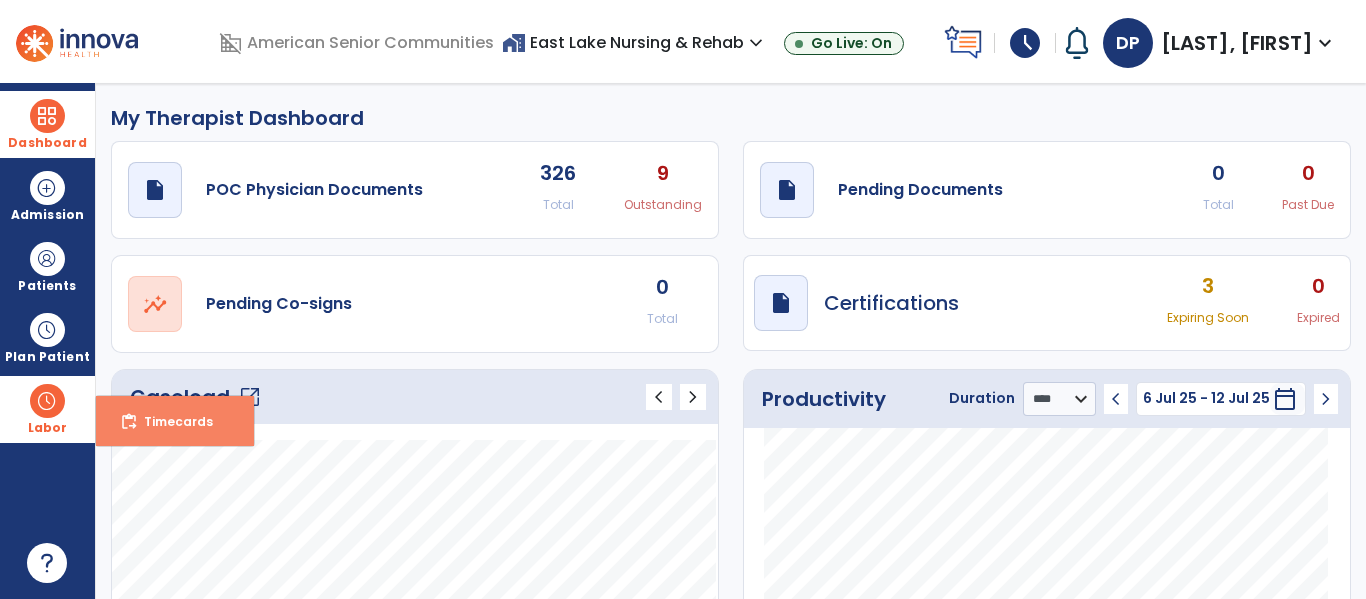 select on "****" 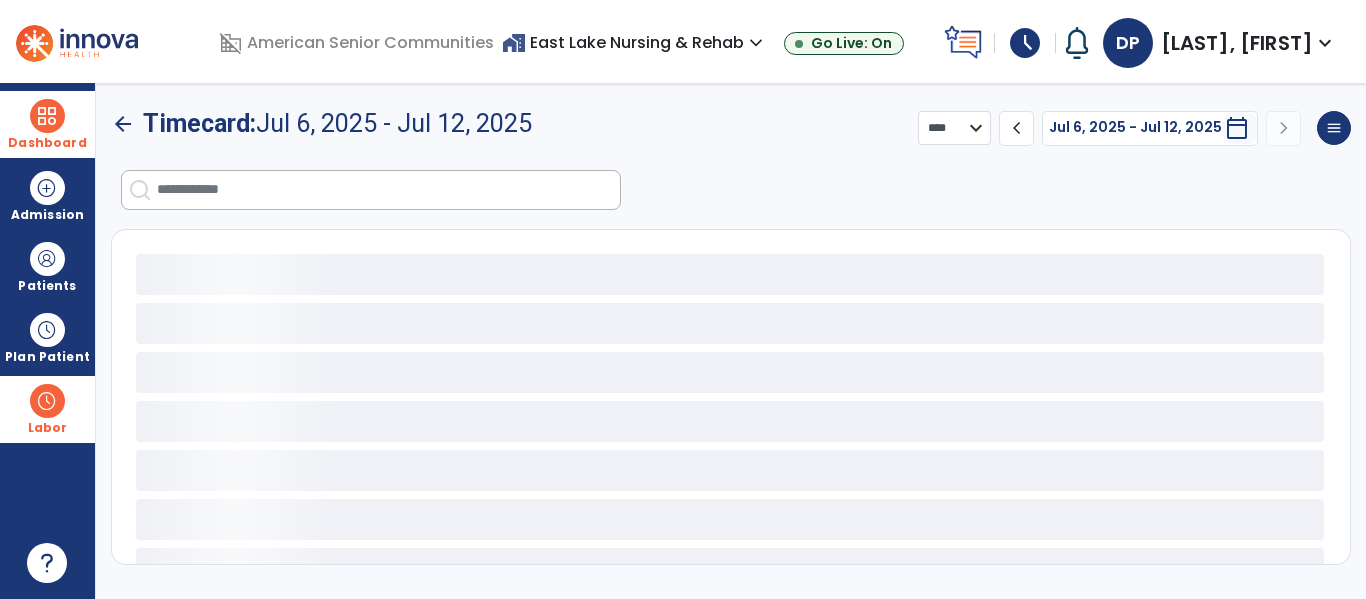 select on "***" 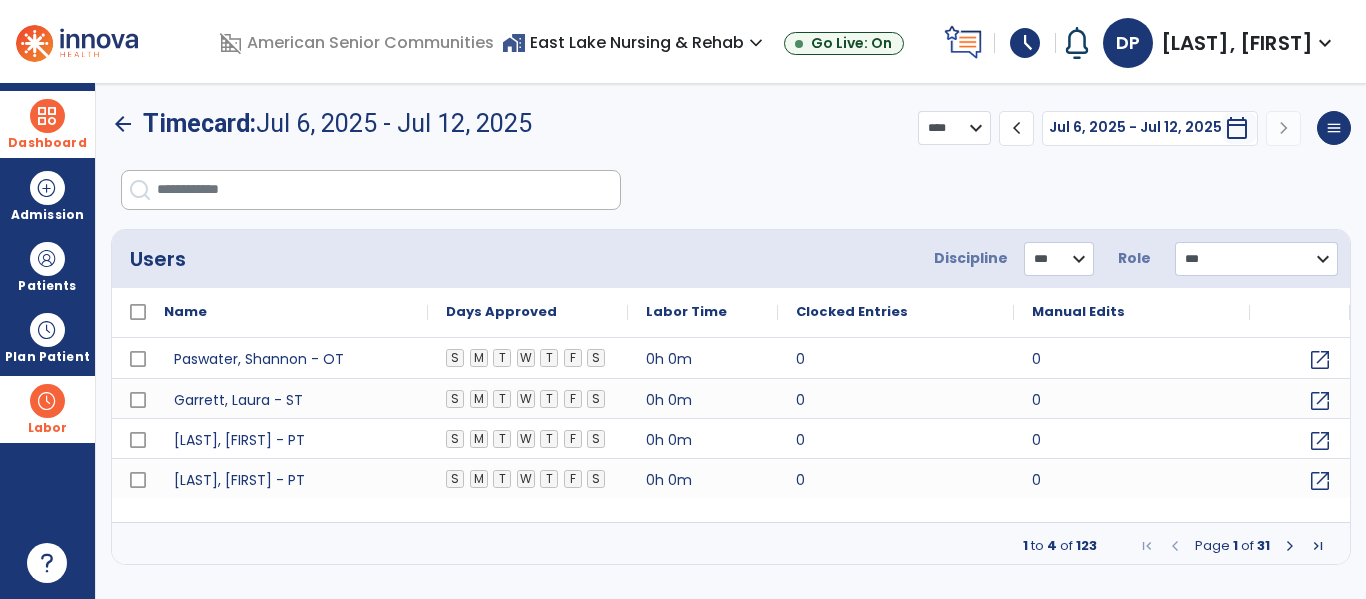 click on "*** ** ** **" 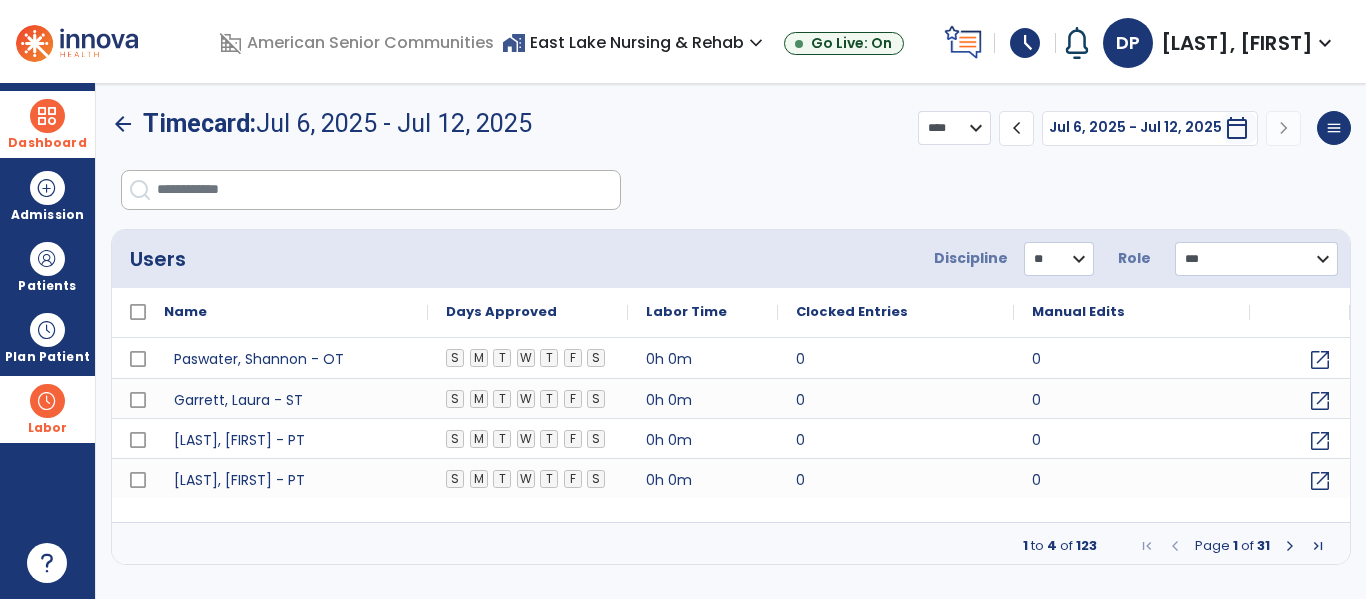 click on "*** ** ** **" 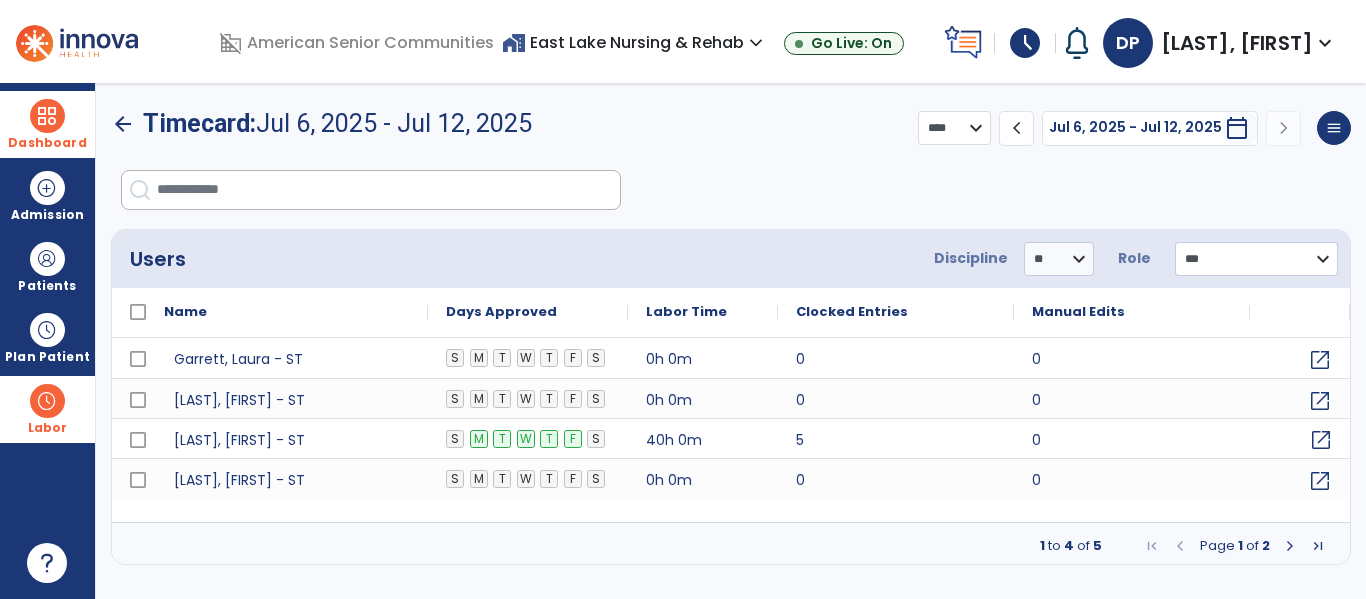 click on "open_in_new" 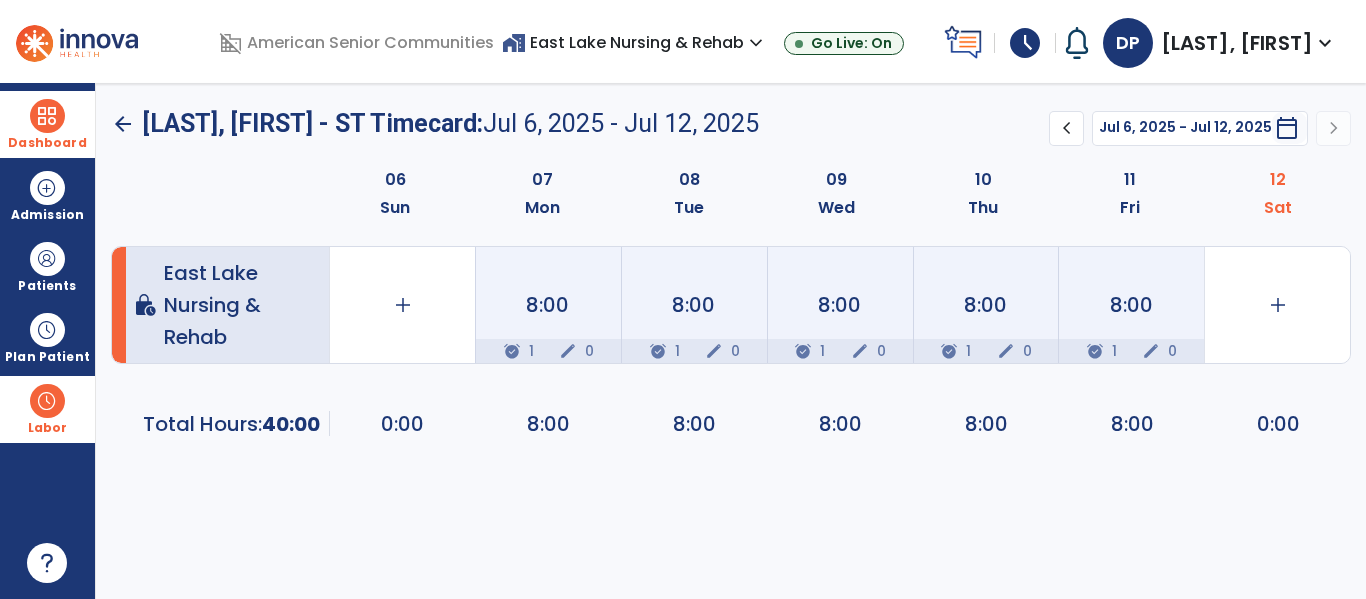 click on "arrow_back" 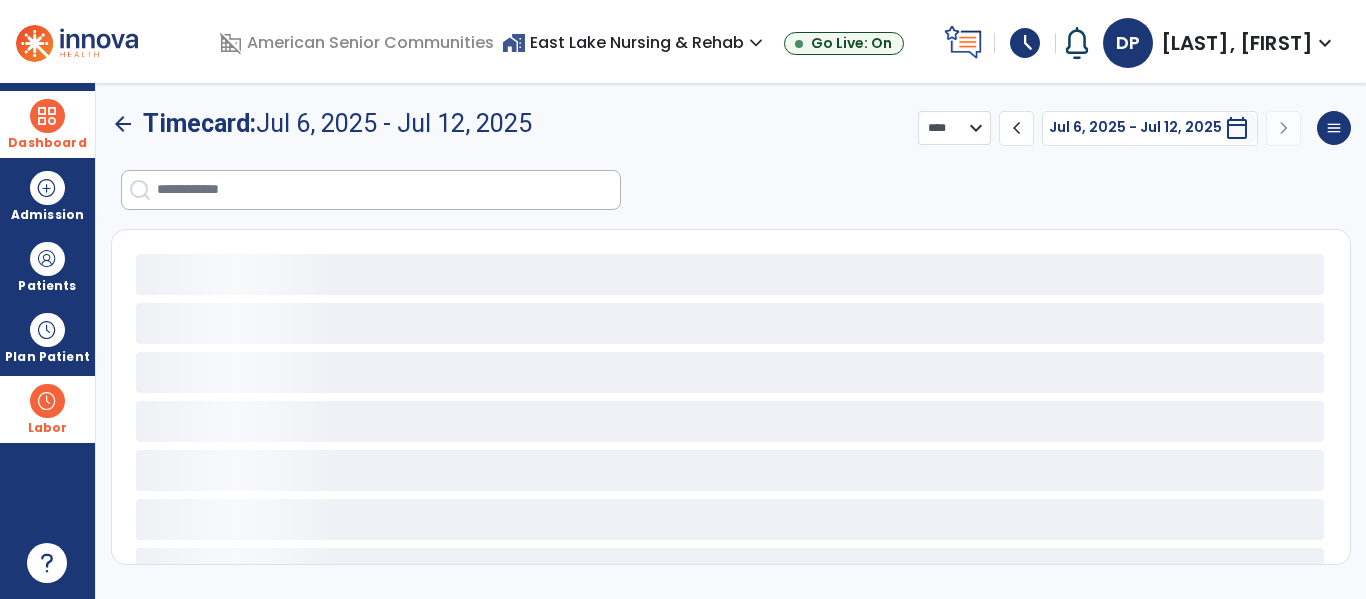 select on "***" 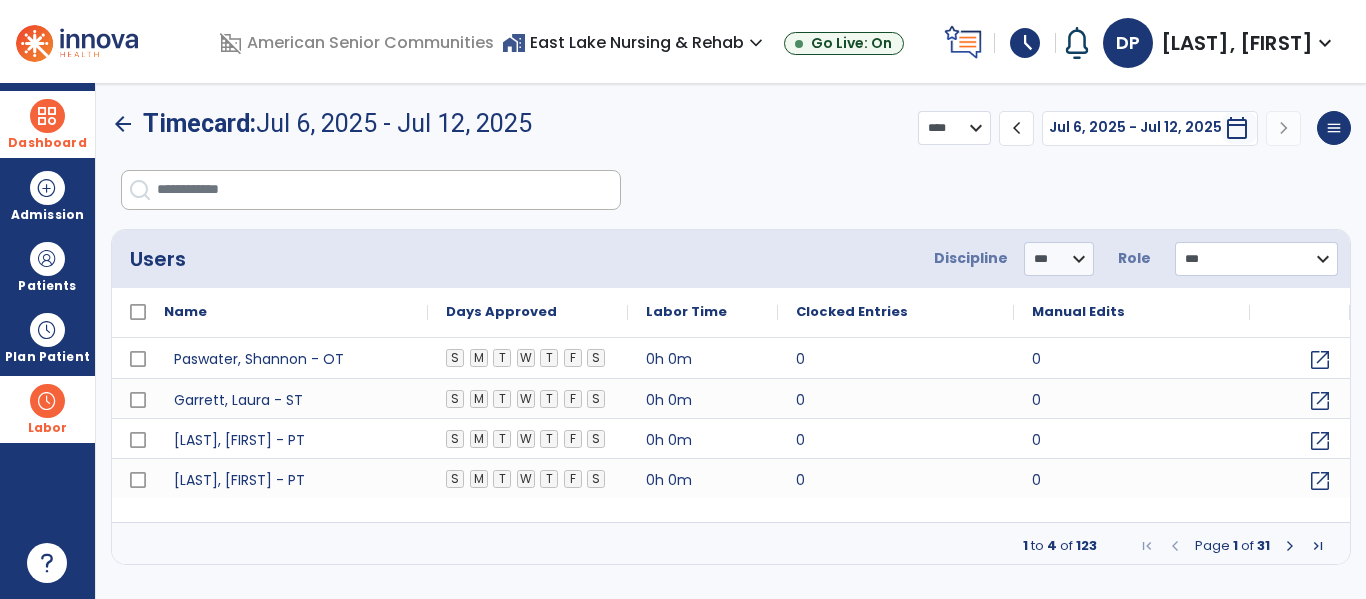 click on "home_work   East Lake Nursing & Rehab   expand_more" at bounding box center (635, 42) 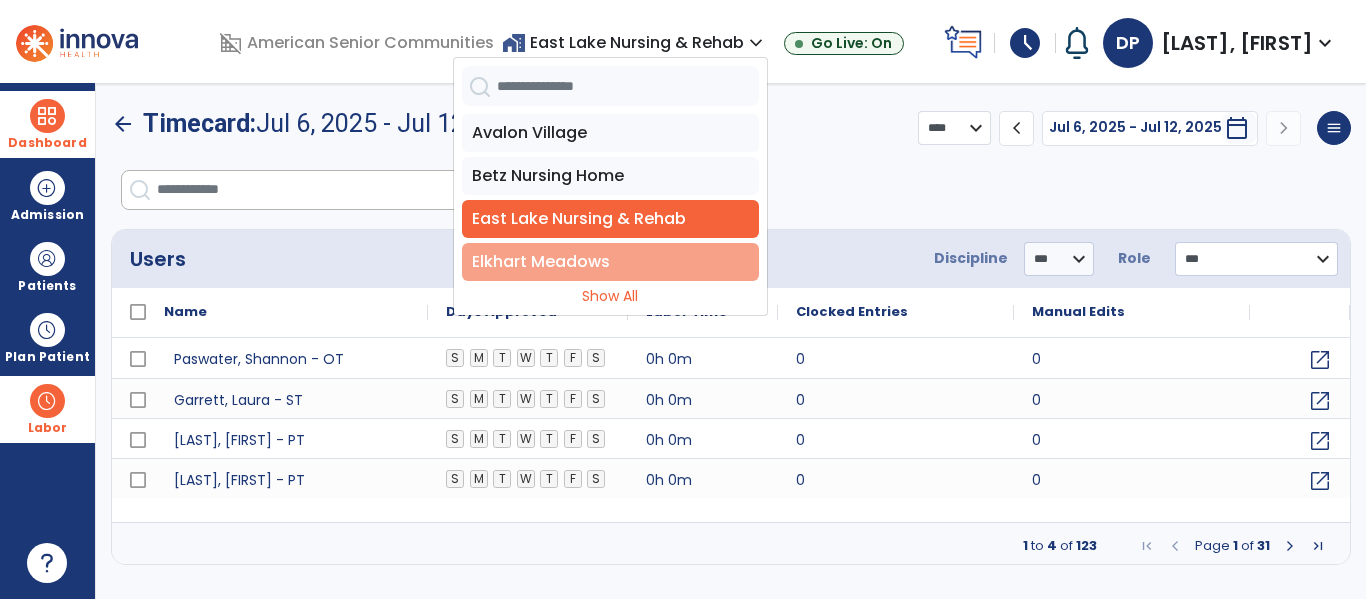 click on "Elkhart Meadows" at bounding box center [610, 262] 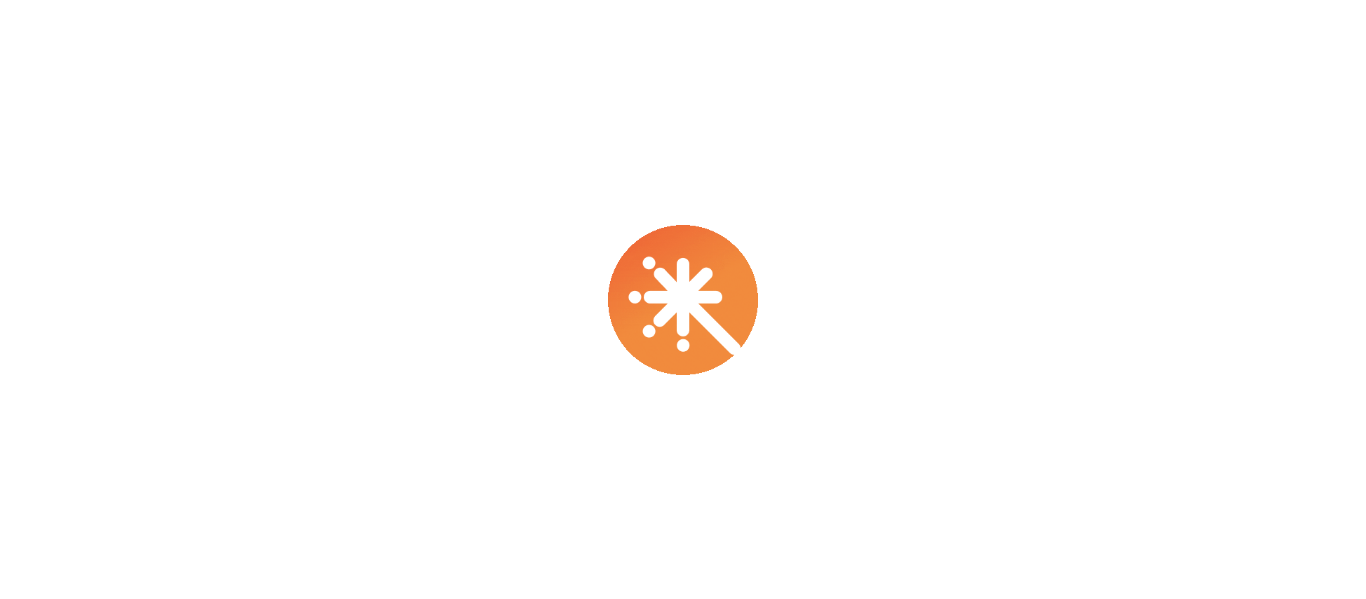 scroll, scrollTop: 0, scrollLeft: 0, axis: both 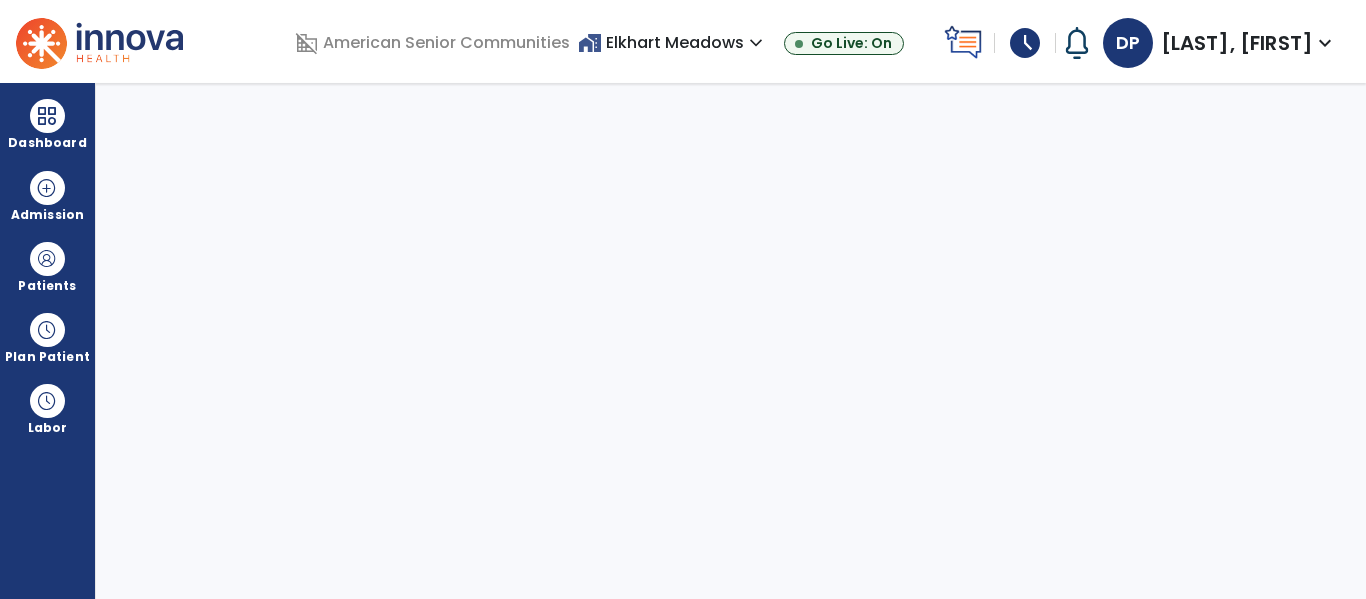select on "****" 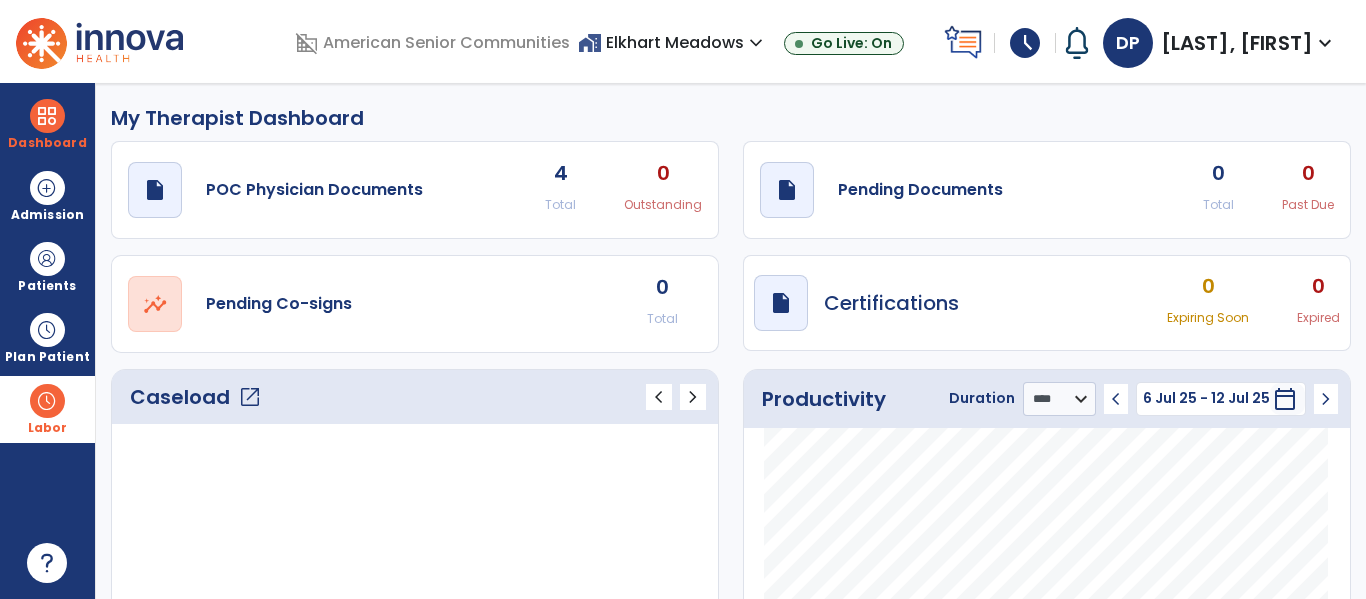 click on "Labor" at bounding box center (47, 409) 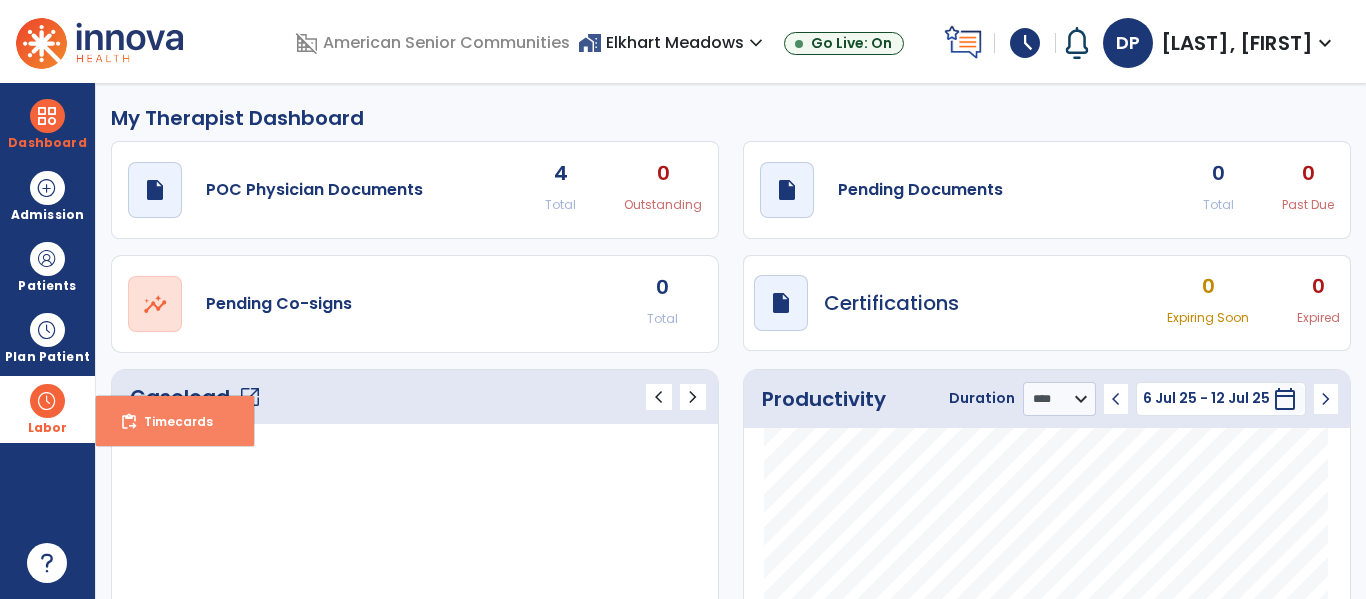 click on "Timecards" at bounding box center (170, 421) 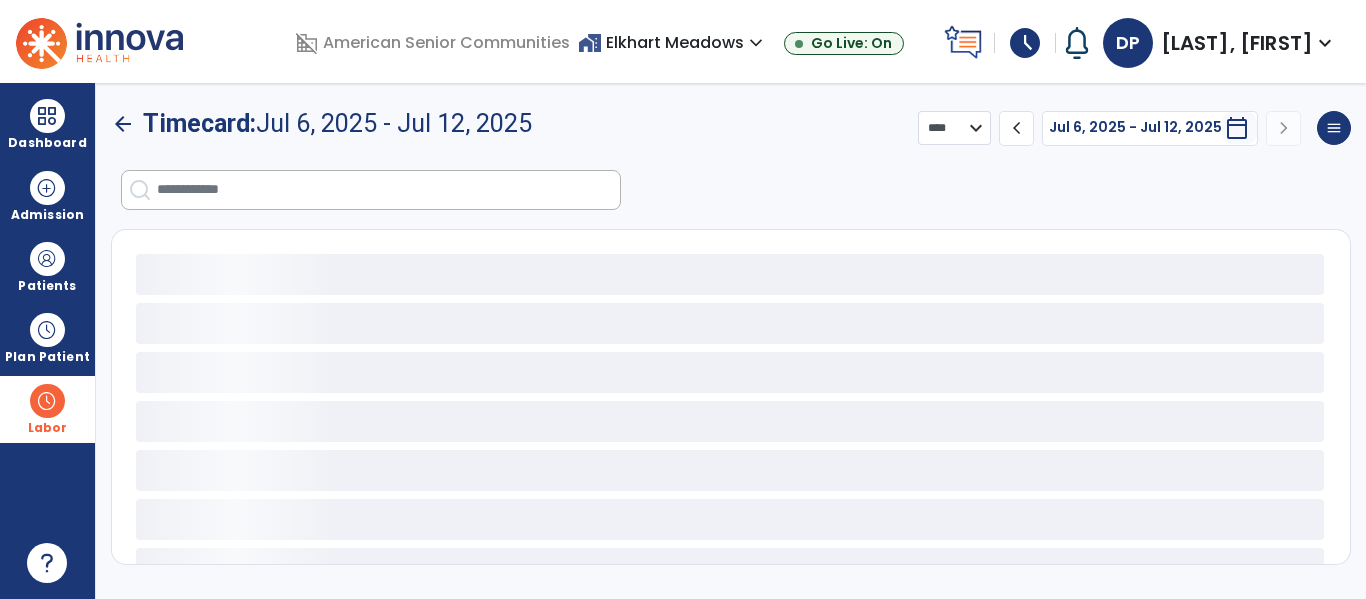 select on "***" 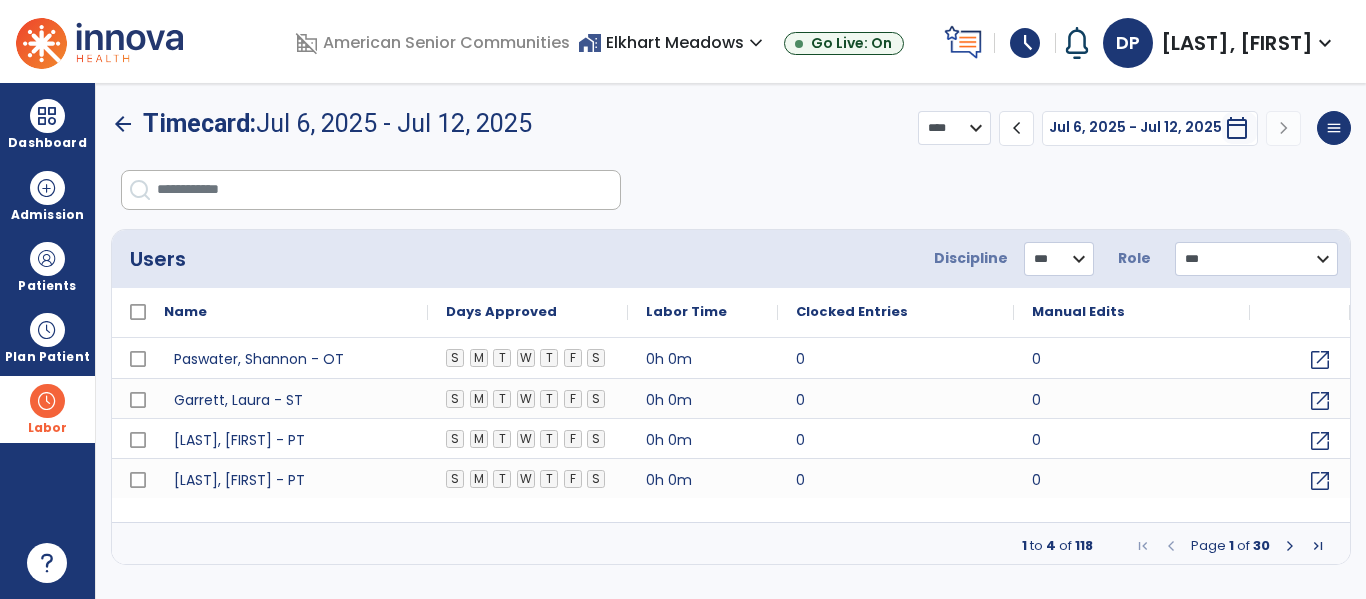 click on "*** ** ** **" 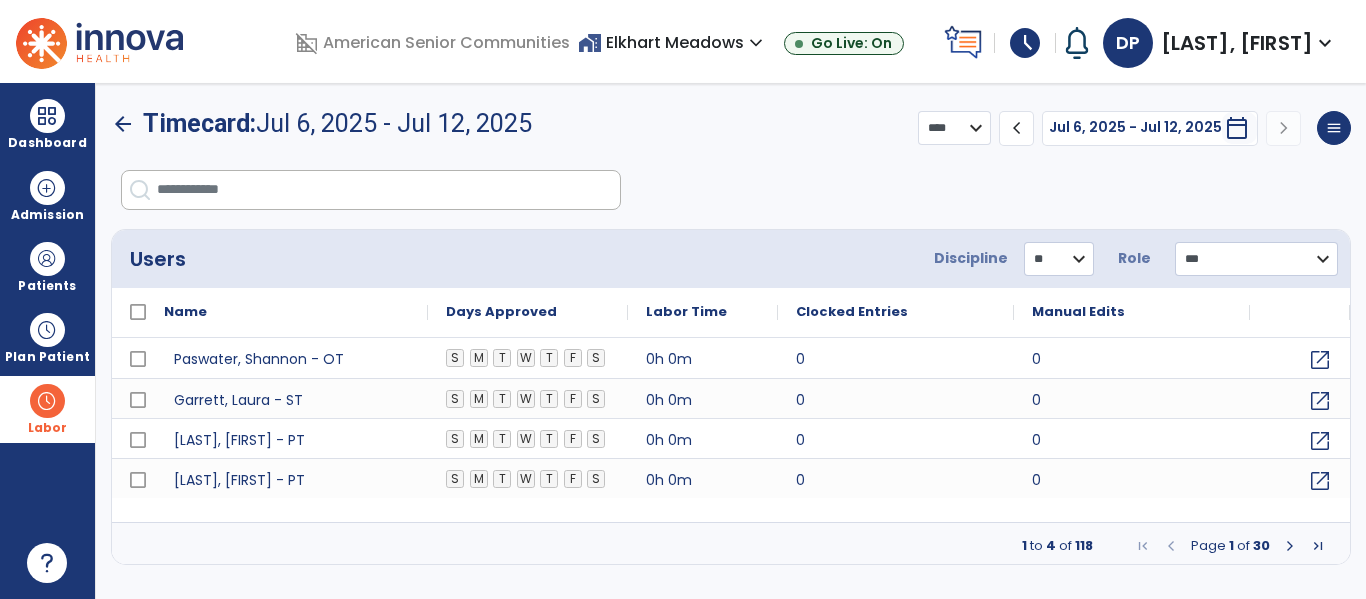 click on "*** ** ** **" 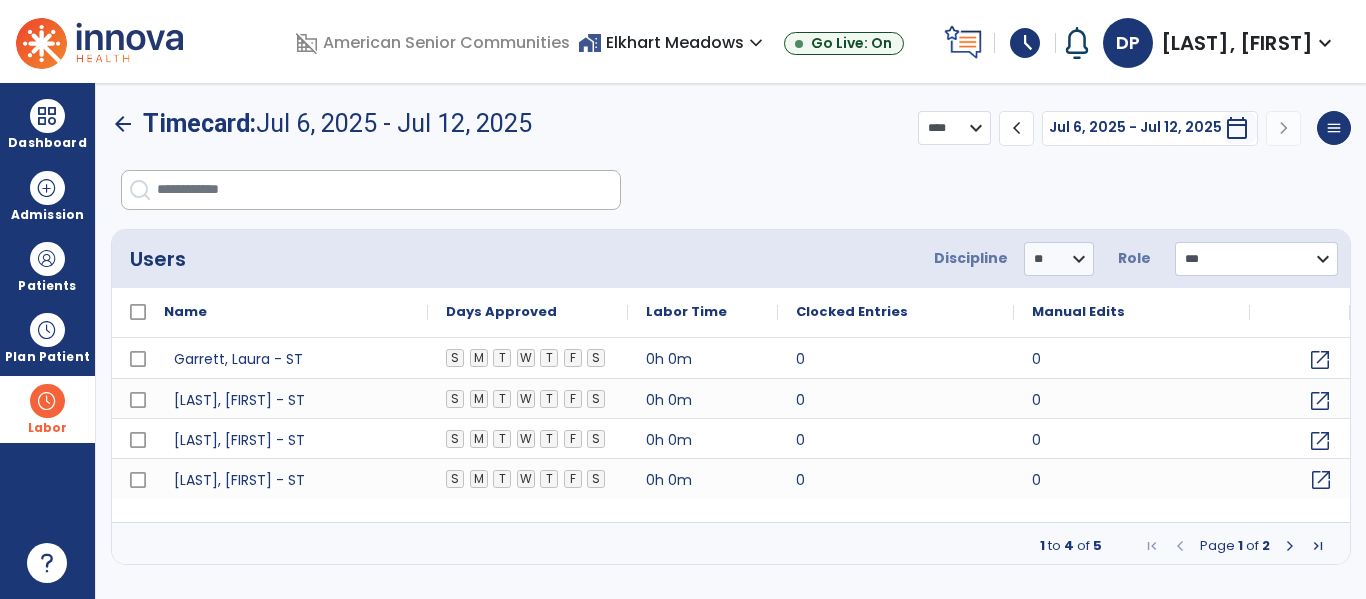 click on "open_in_new" 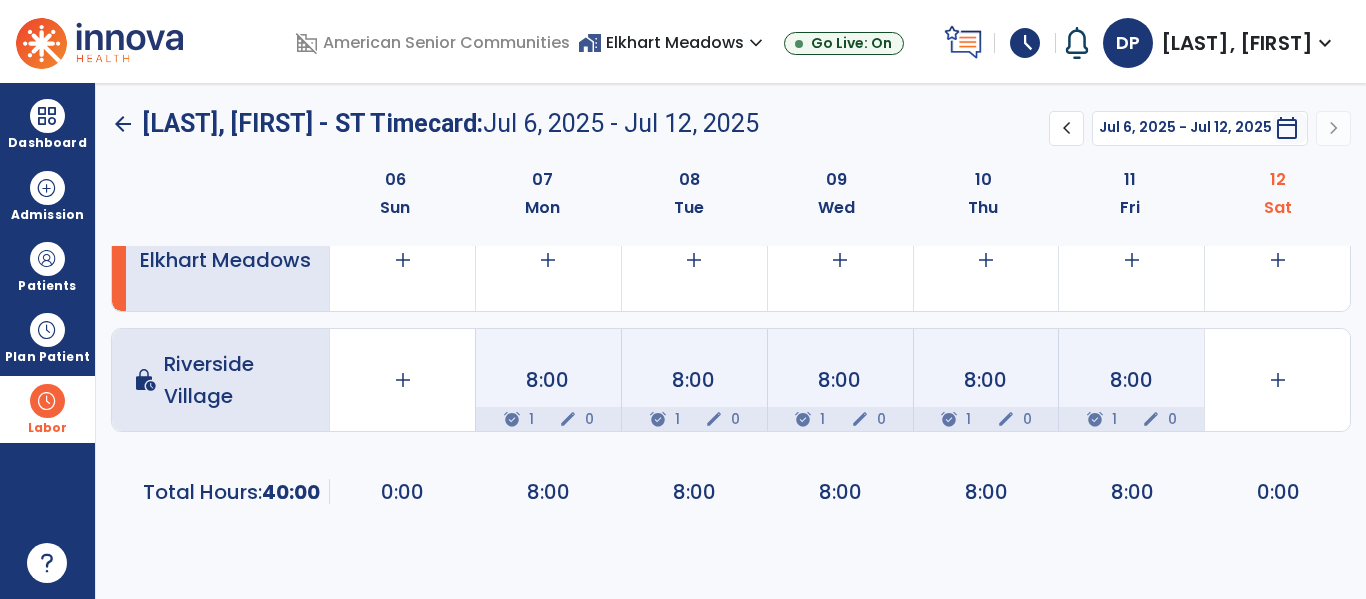 scroll, scrollTop: 0, scrollLeft: 0, axis: both 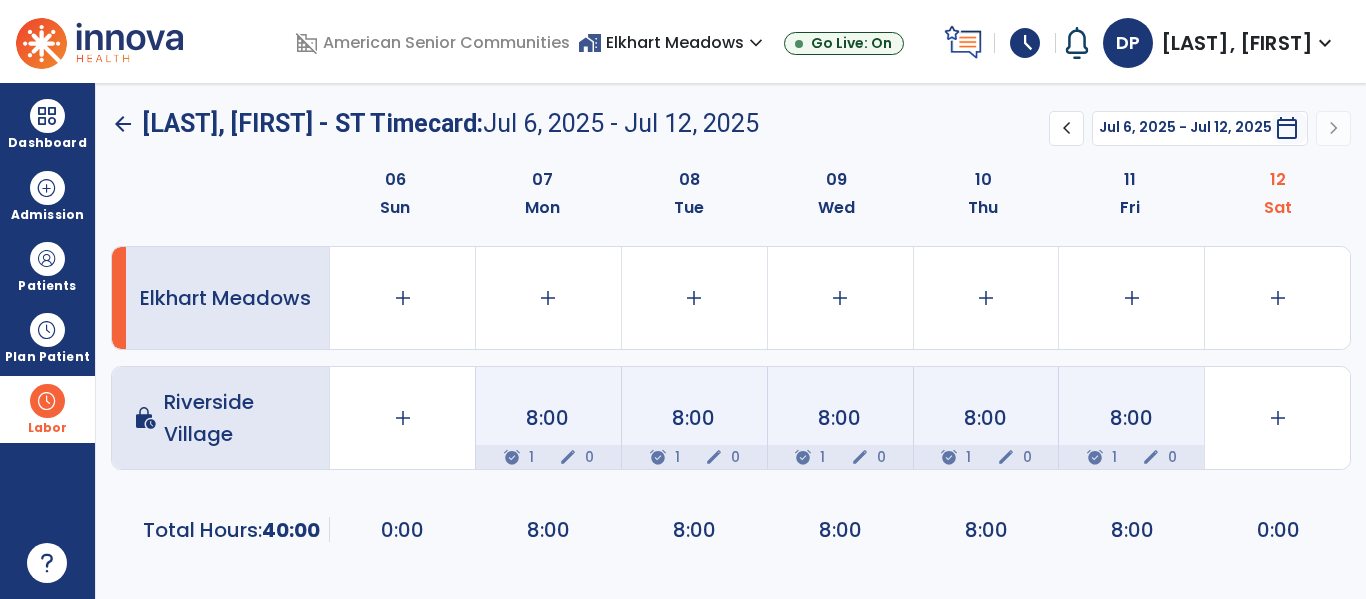 click on "expand_more" at bounding box center (756, 43) 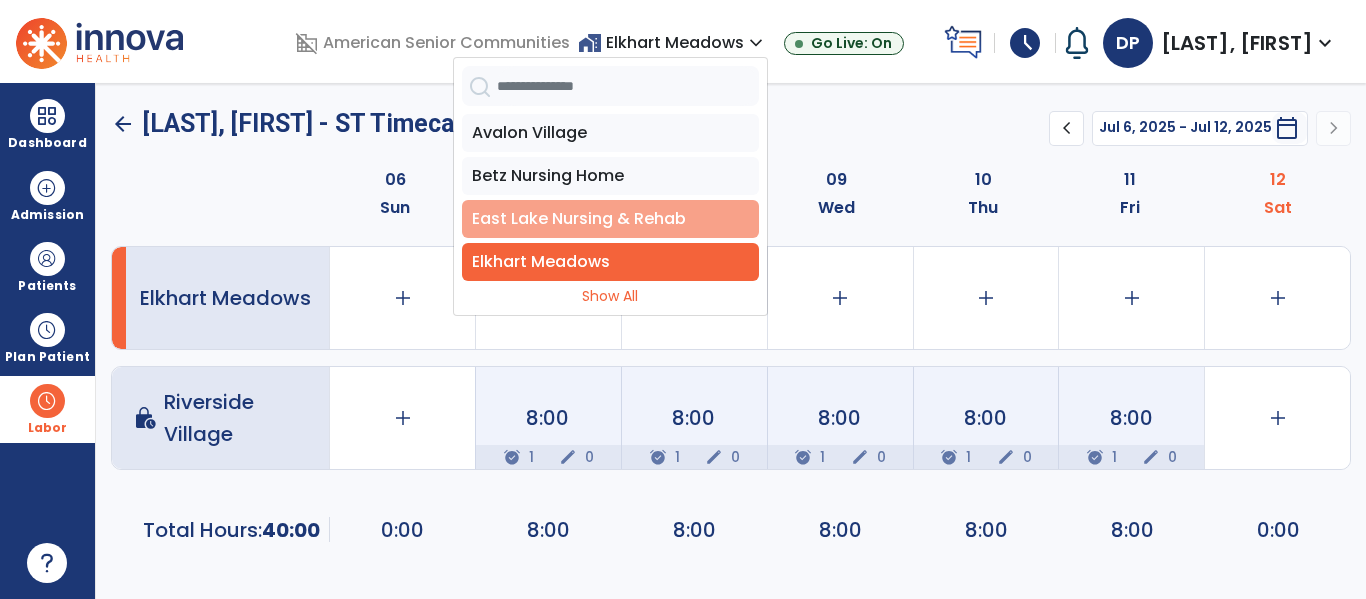 click on "East Lake Nursing & Rehab" at bounding box center (610, 219) 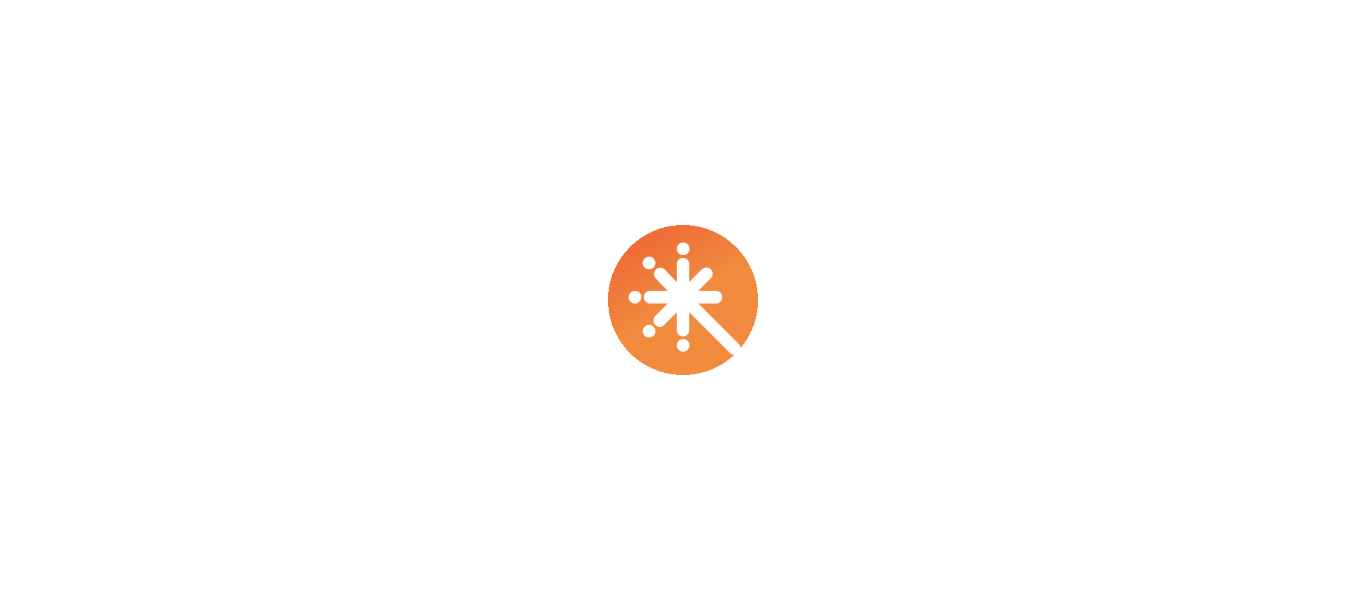scroll, scrollTop: 0, scrollLeft: 0, axis: both 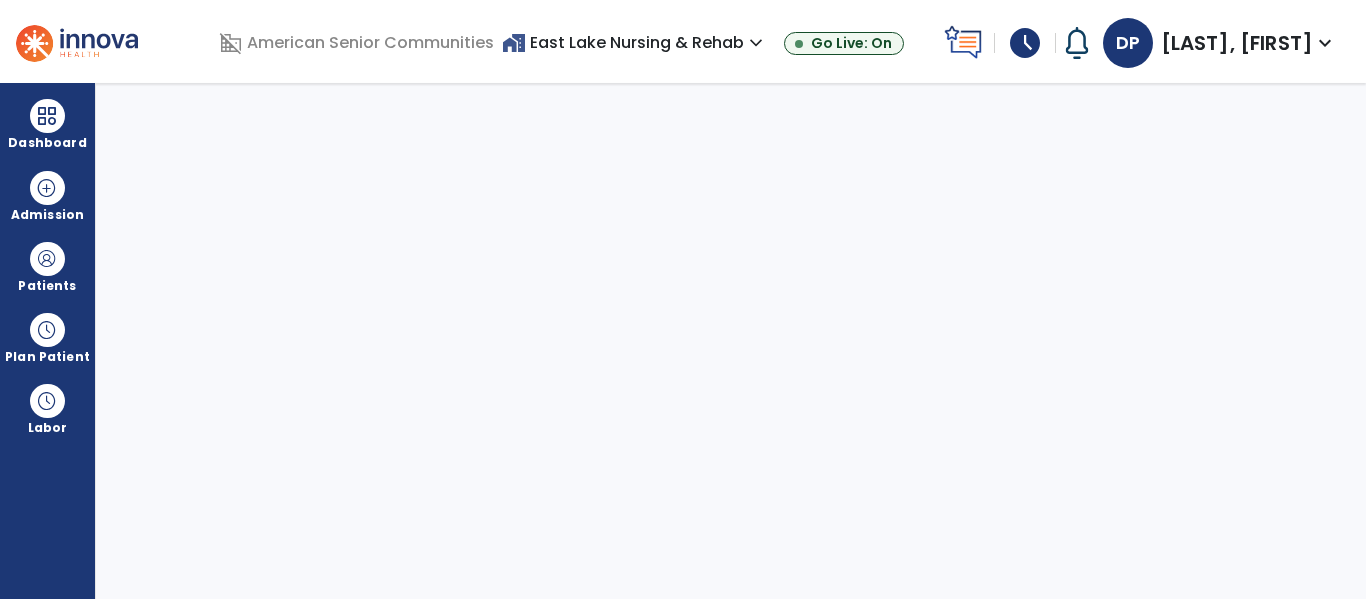 select on "****" 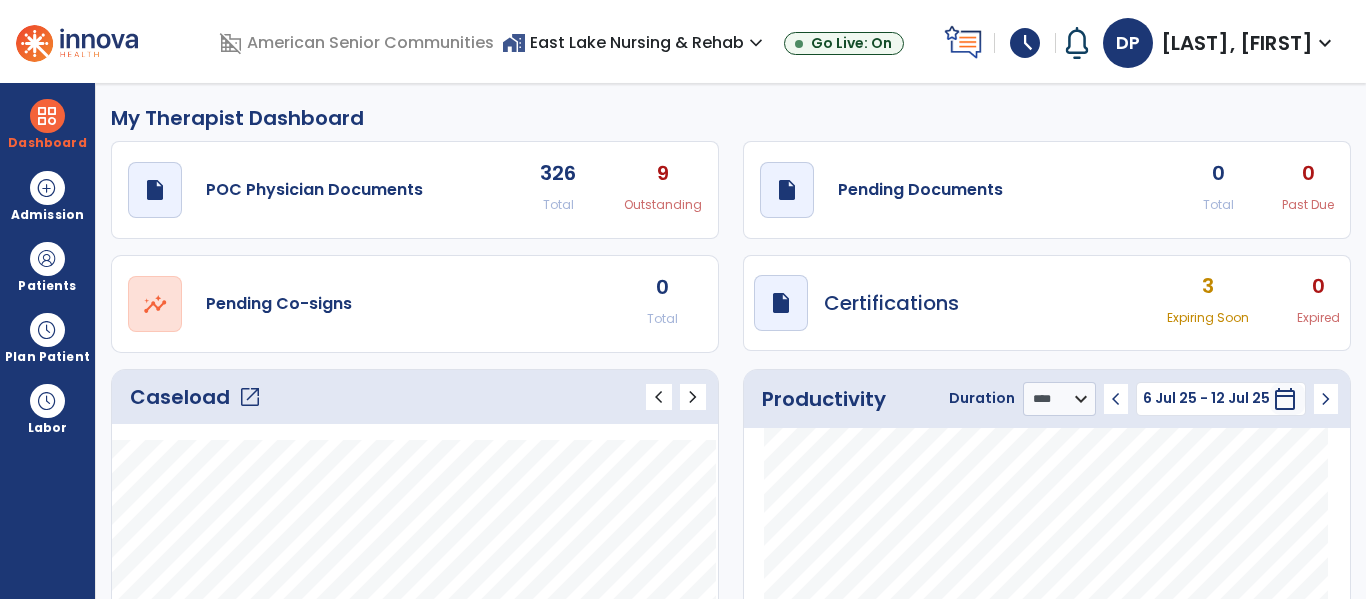 click on "expand_more" at bounding box center [1325, 43] 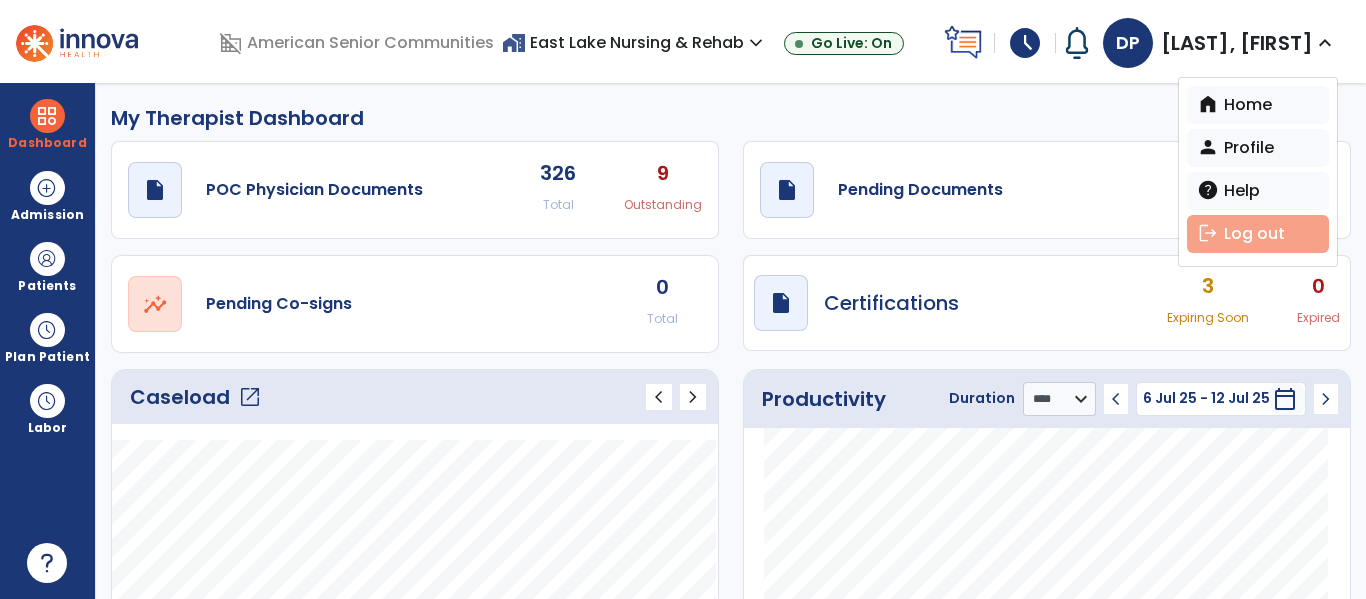 click on "logout   Log out" at bounding box center [1258, 234] 